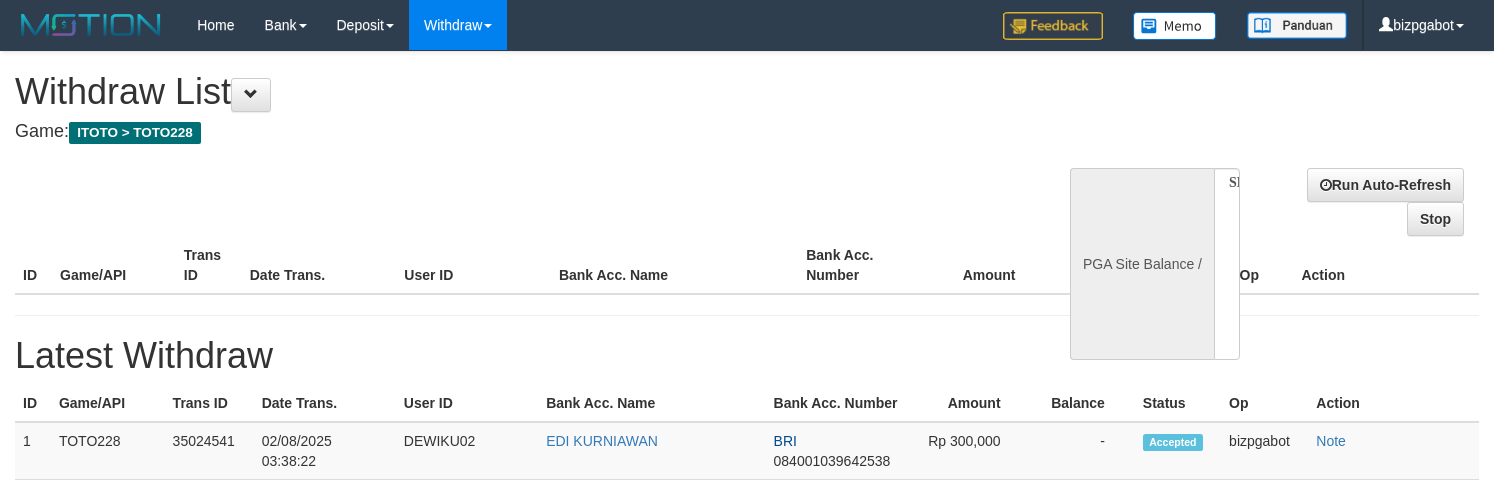 select 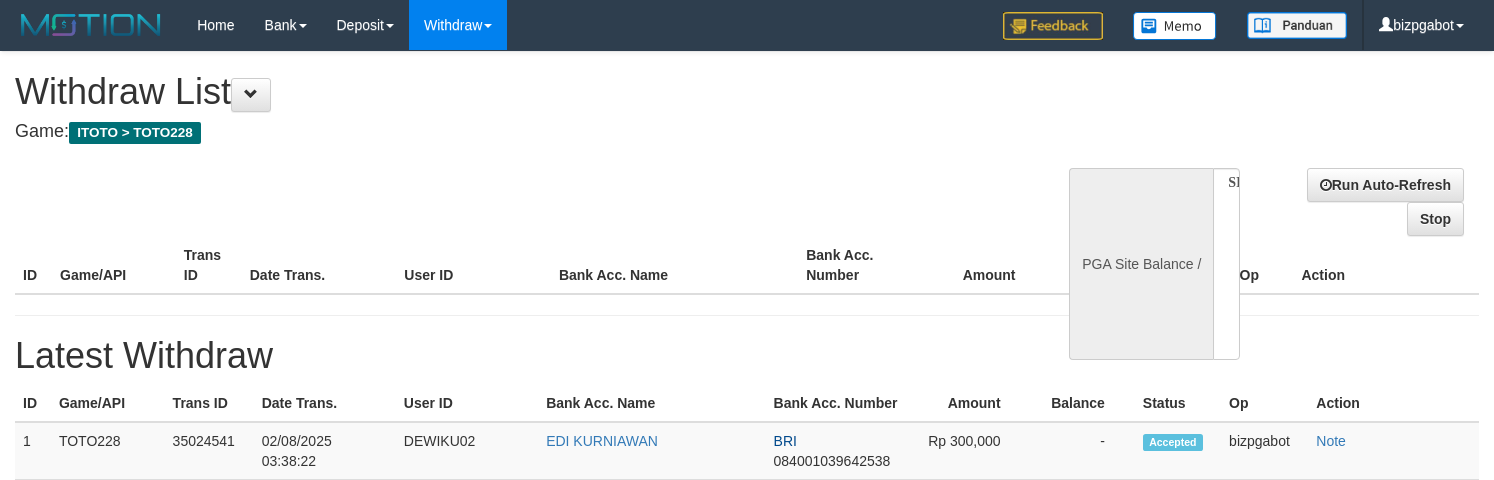 scroll, scrollTop: 0, scrollLeft: 0, axis: both 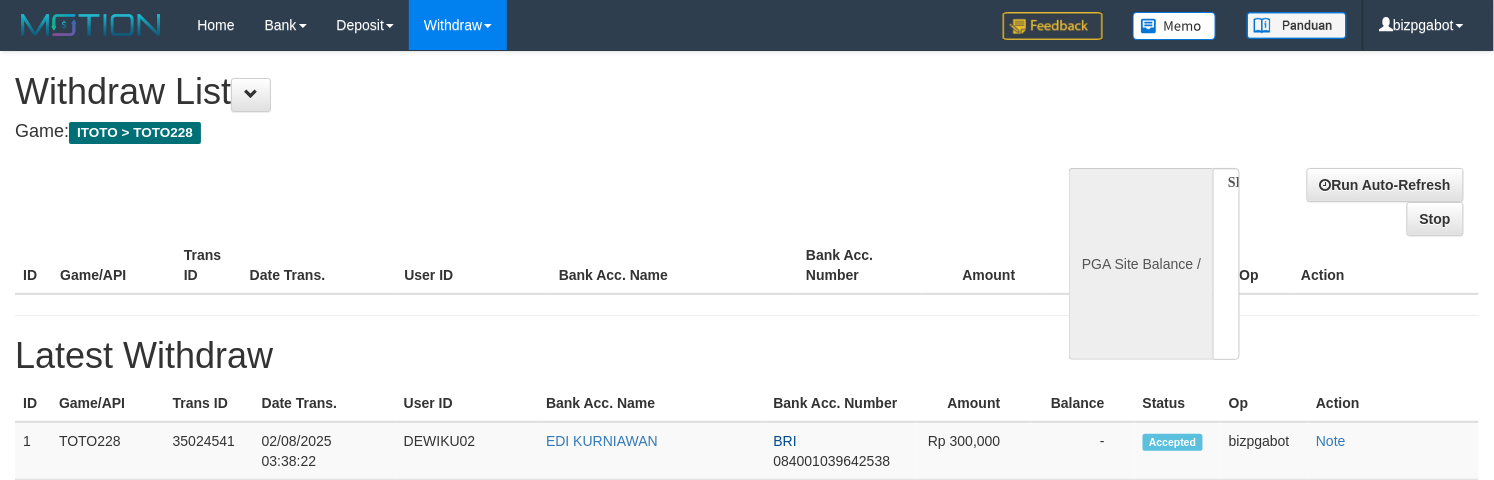 select on "**" 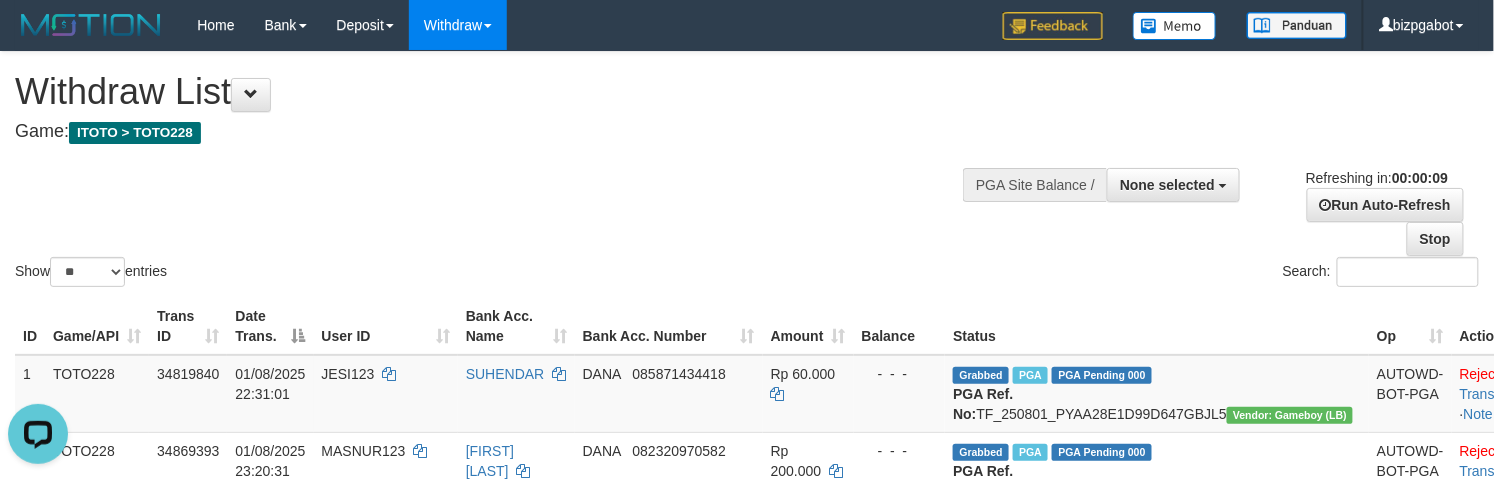 scroll, scrollTop: 0, scrollLeft: 0, axis: both 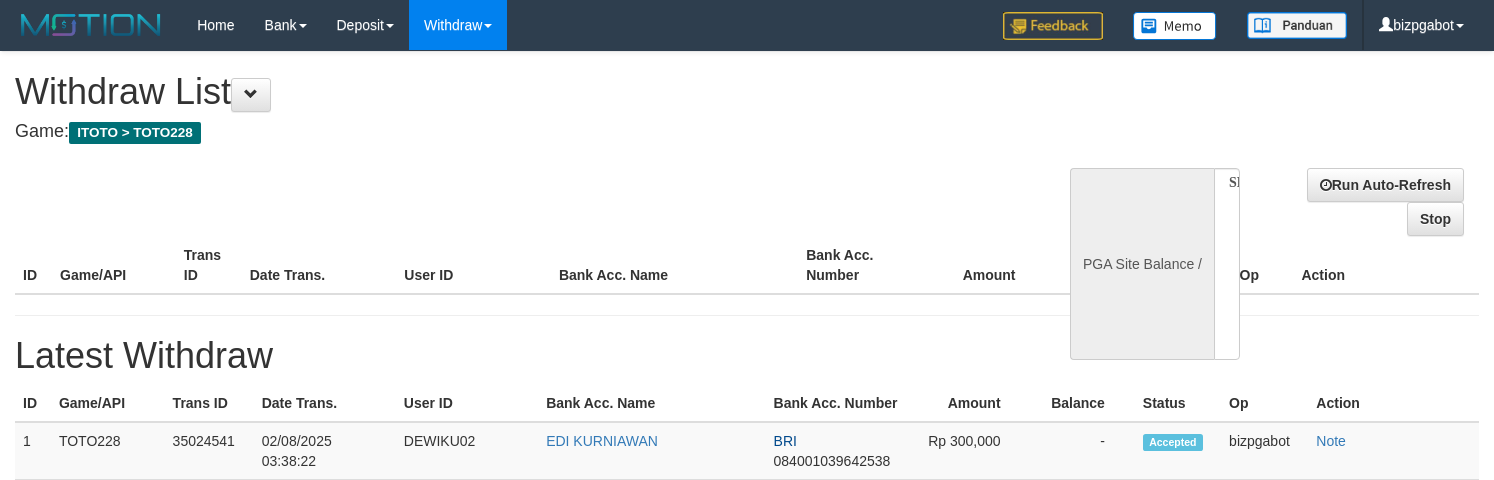 select 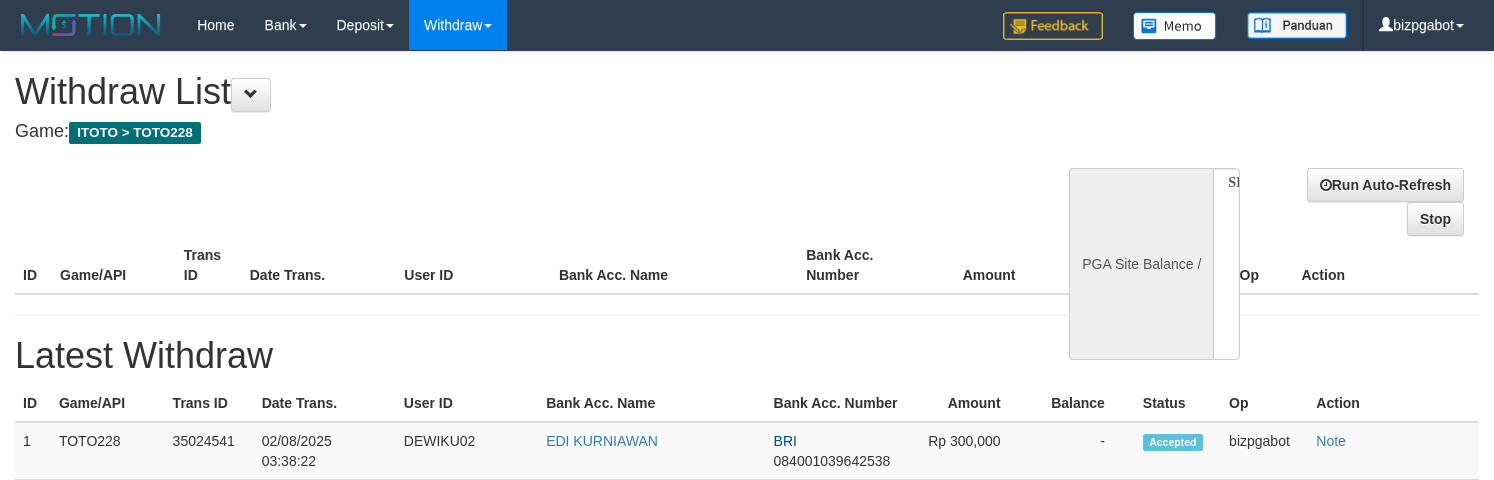 scroll, scrollTop: 0, scrollLeft: 0, axis: both 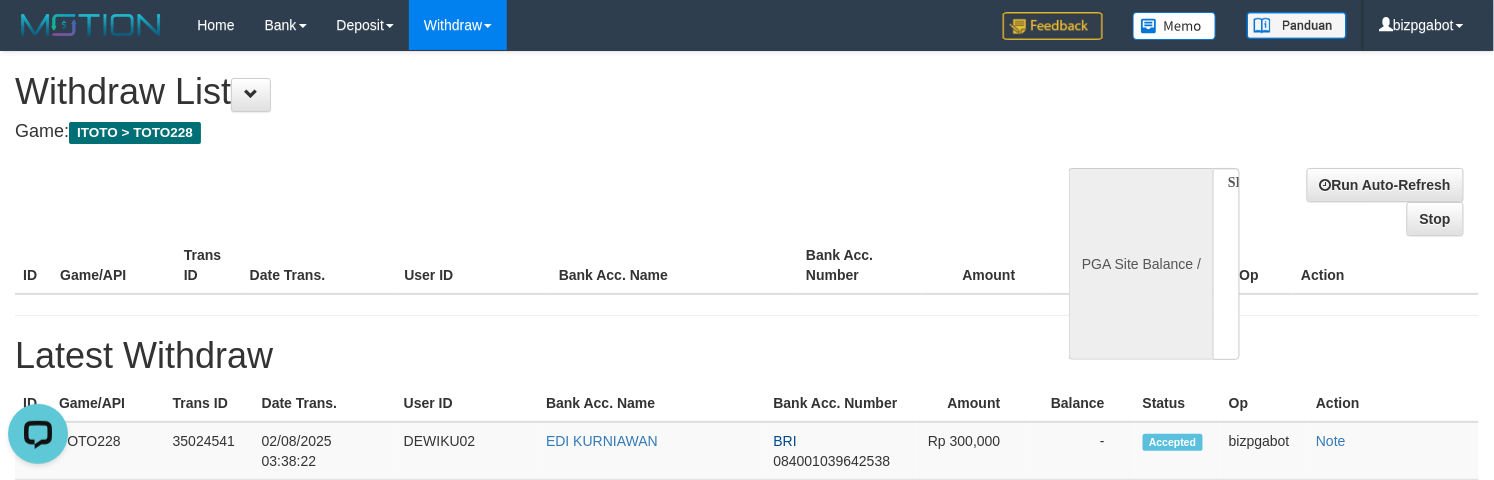 select on "**" 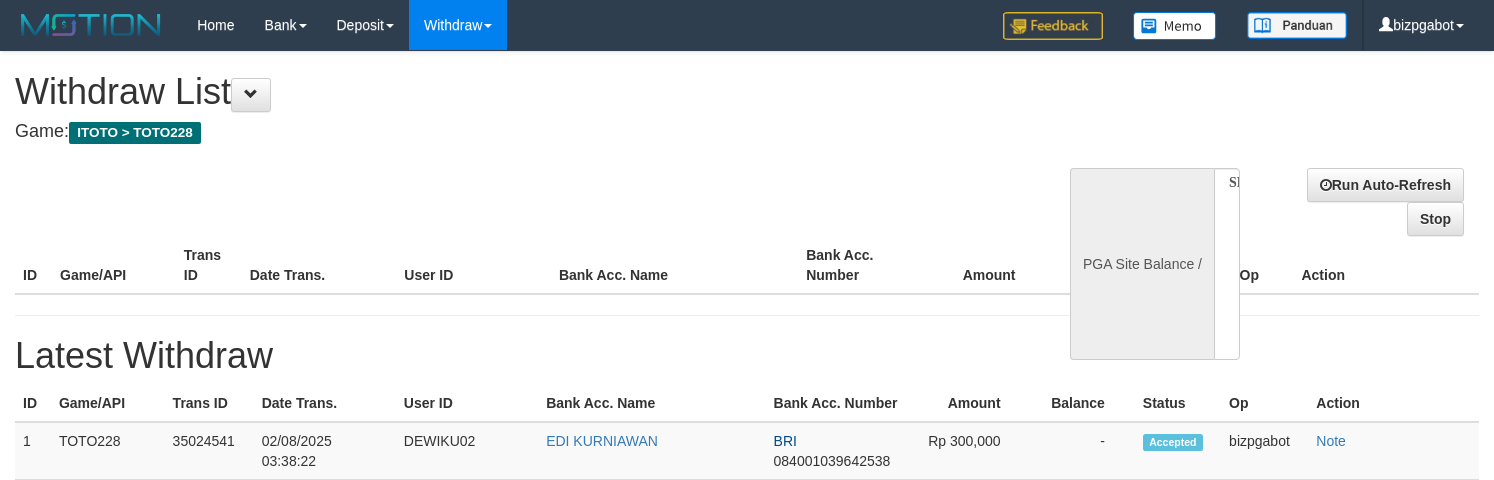 select 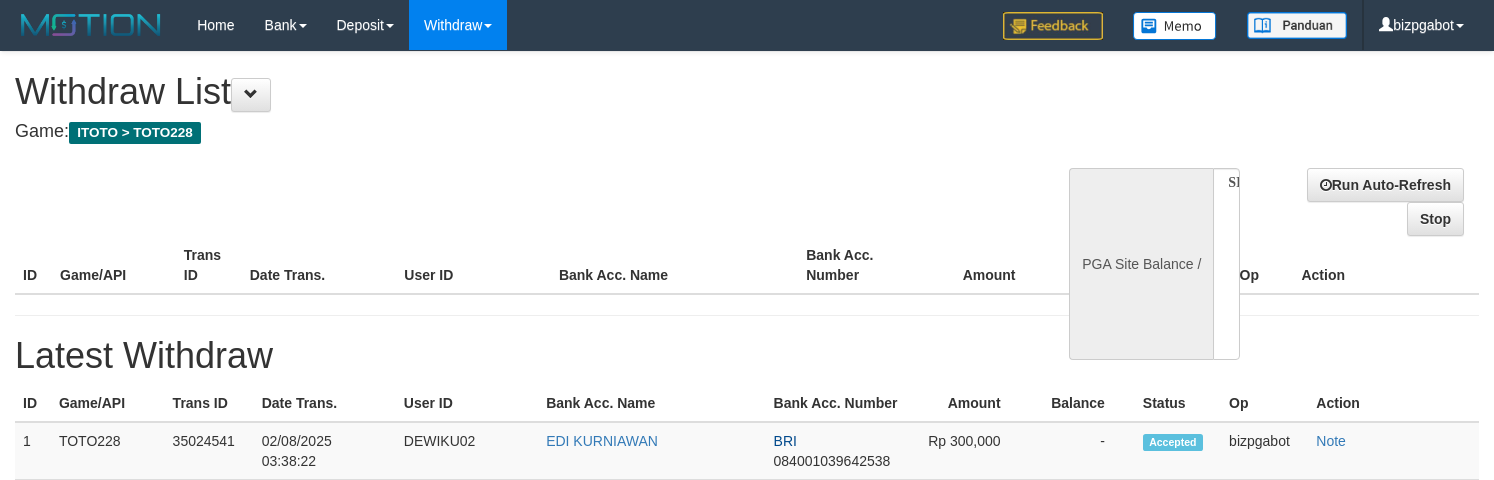 scroll, scrollTop: 0, scrollLeft: 0, axis: both 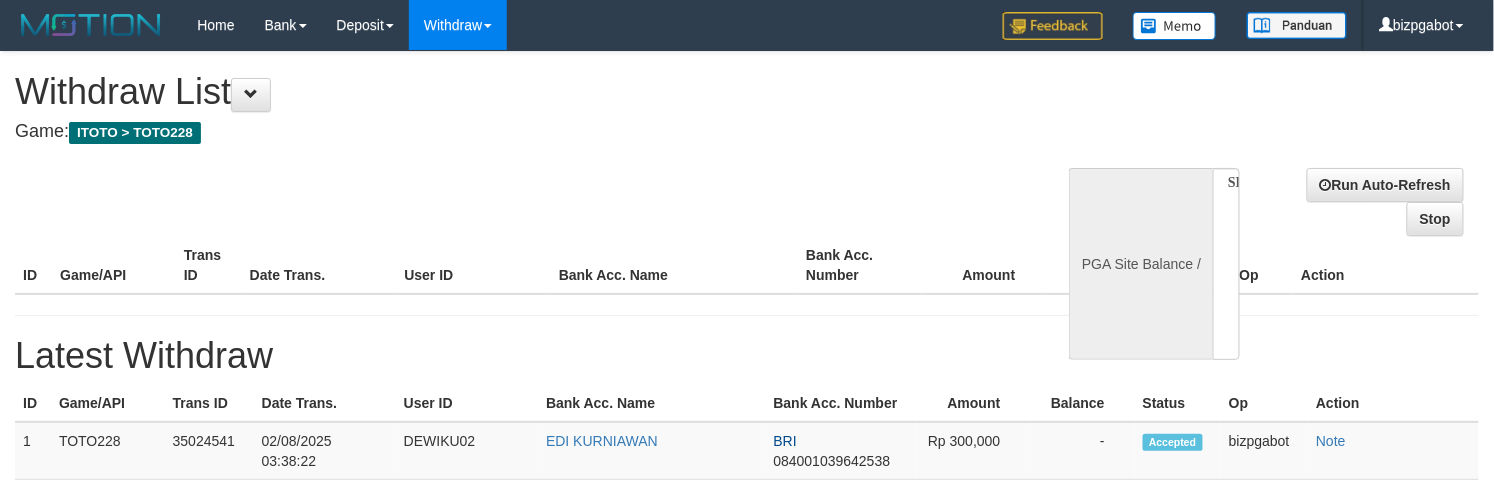 select on "**" 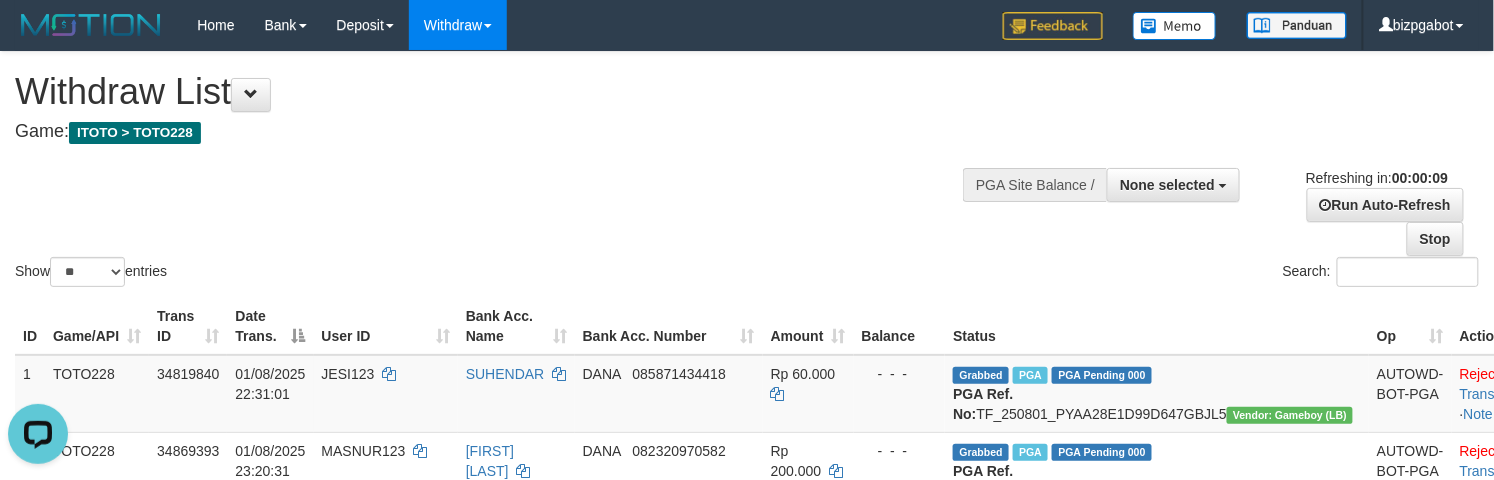 scroll, scrollTop: 0, scrollLeft: 0, axis: both 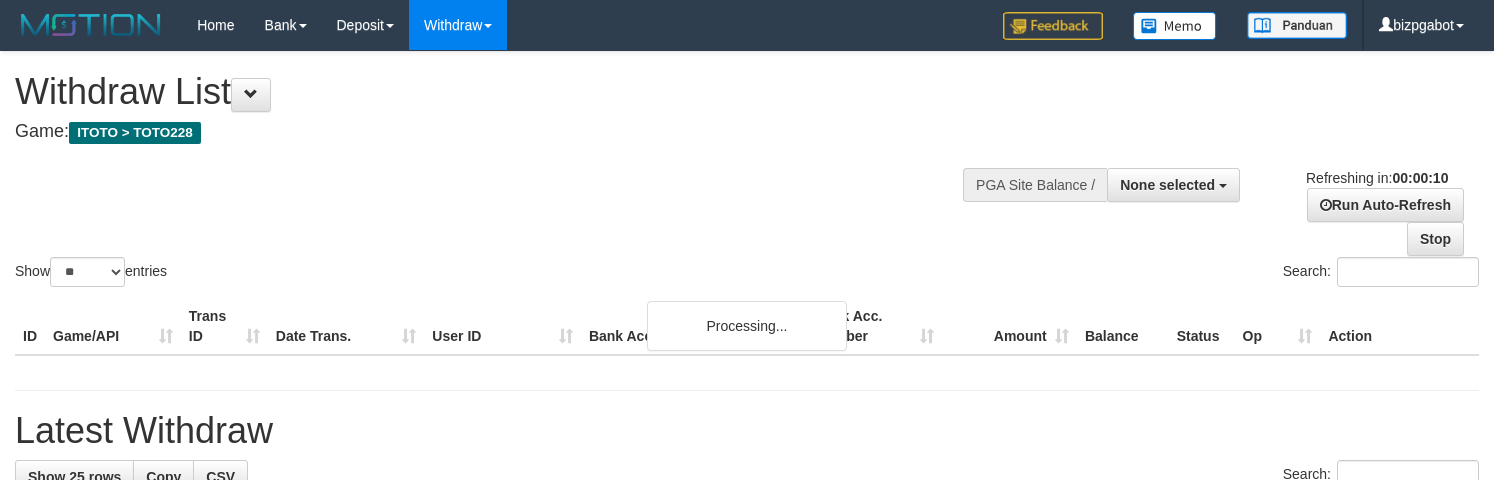 select 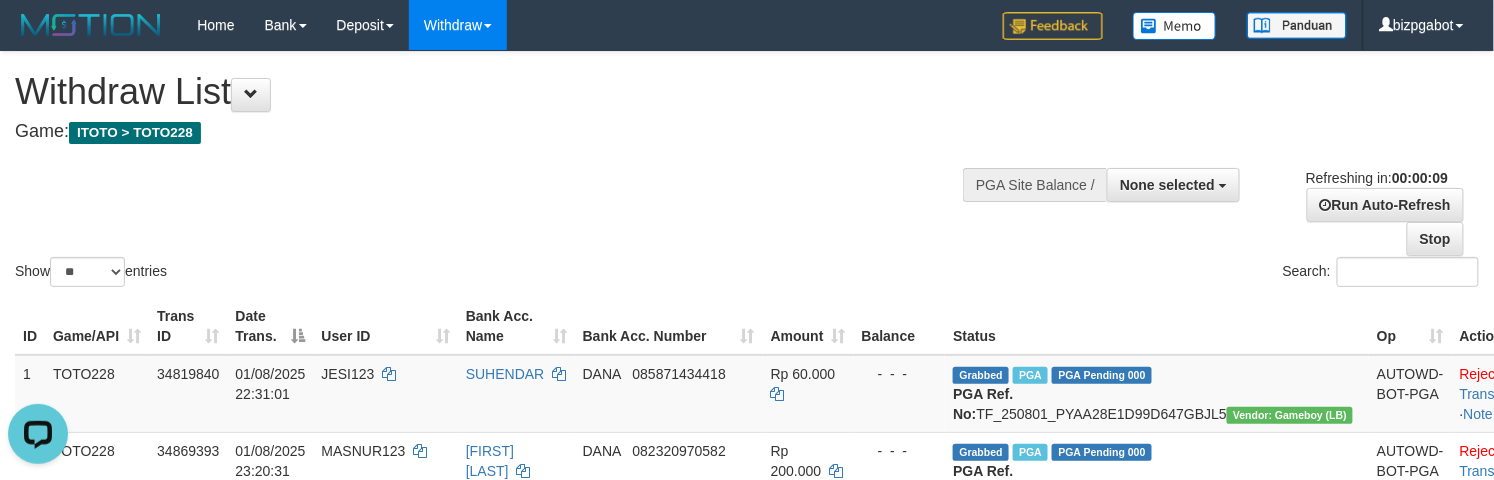 scroll, scrollTop: 0, scrollLeft: 0, axis: both 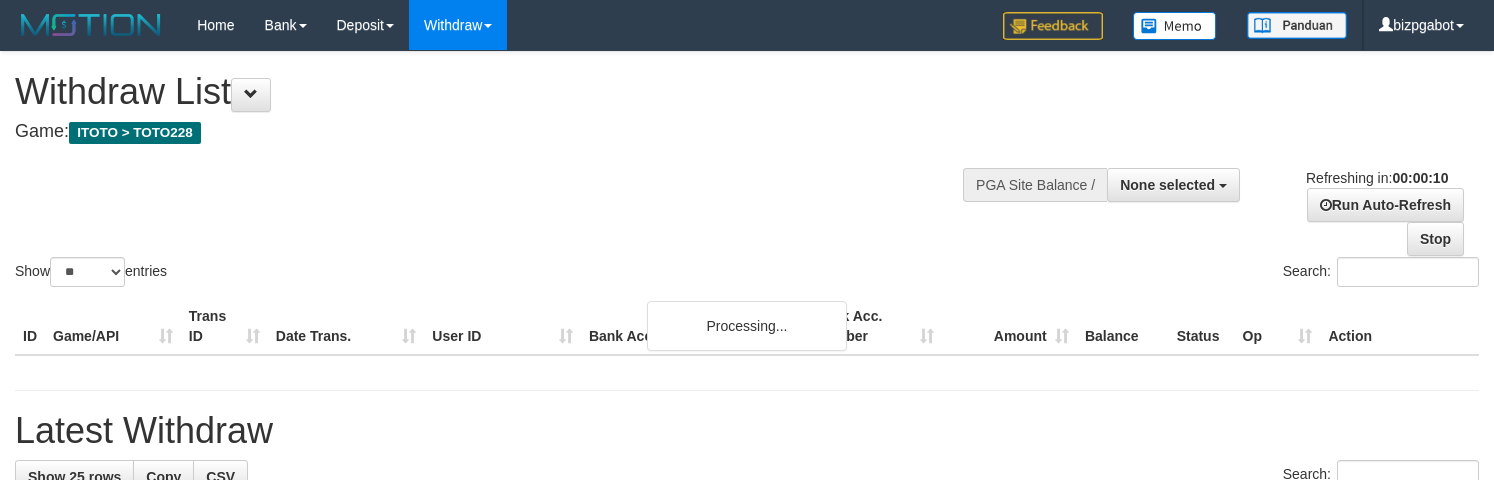 select 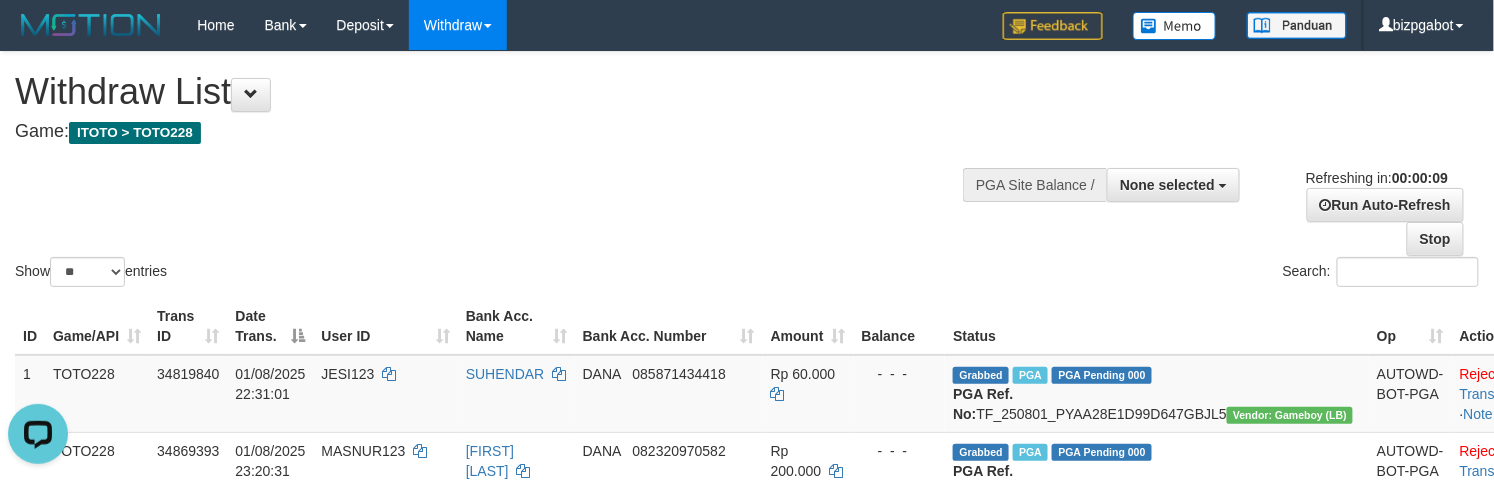 scroll, scrollTop: 0, scrollLeft: 0, axis: both 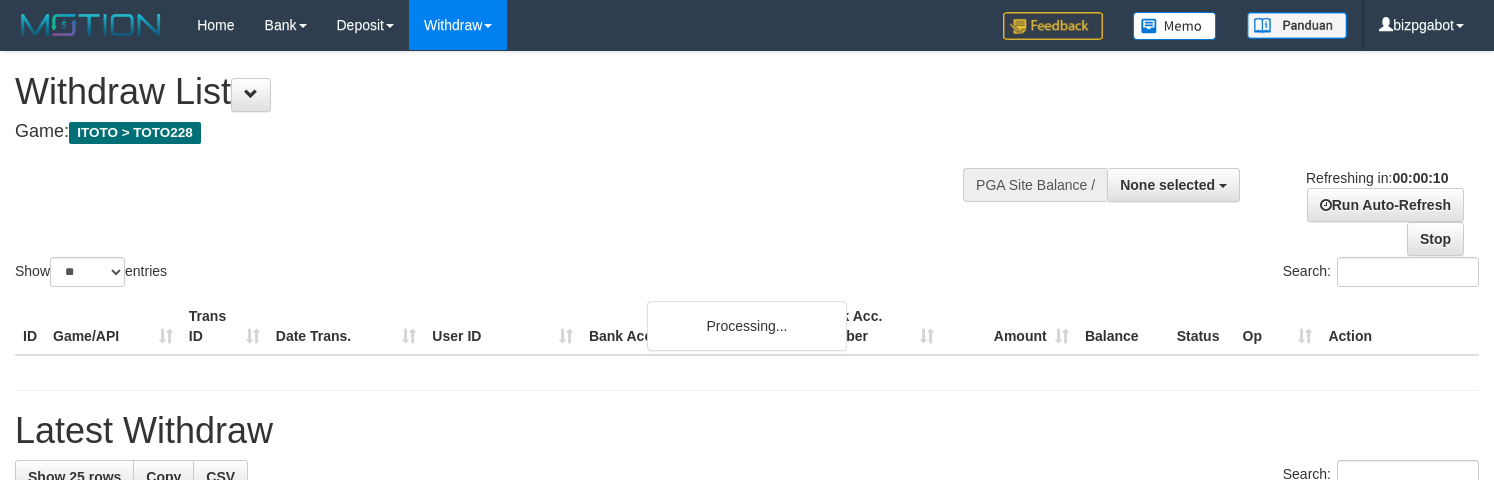 select 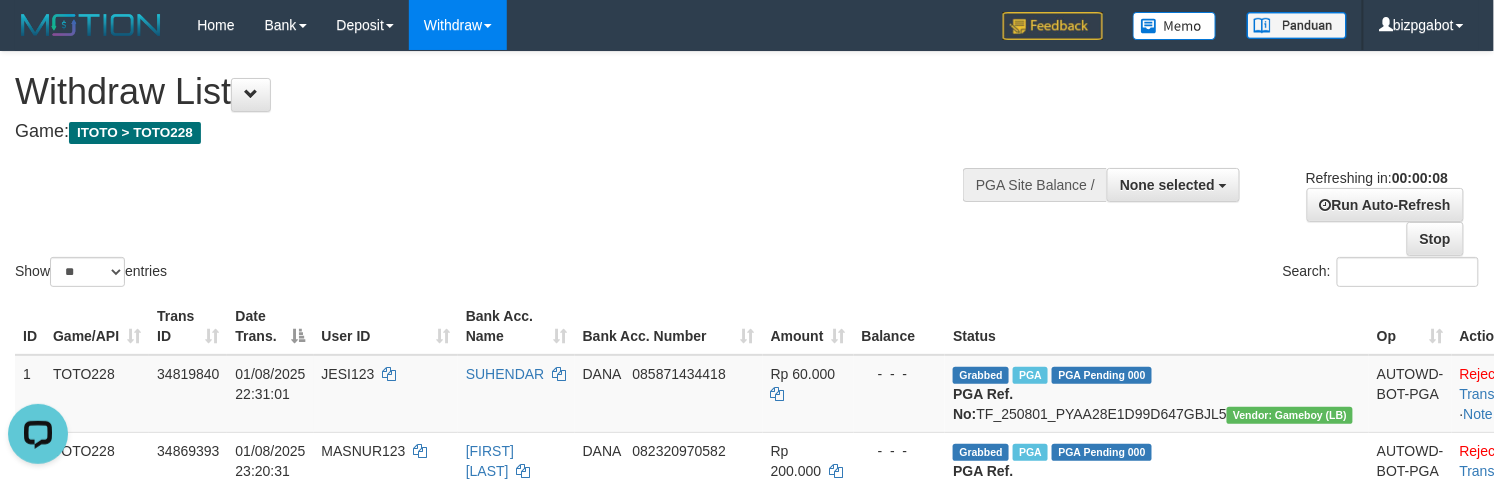 scroll, scrollTop: 0, scrollLeft: 0, axis: both 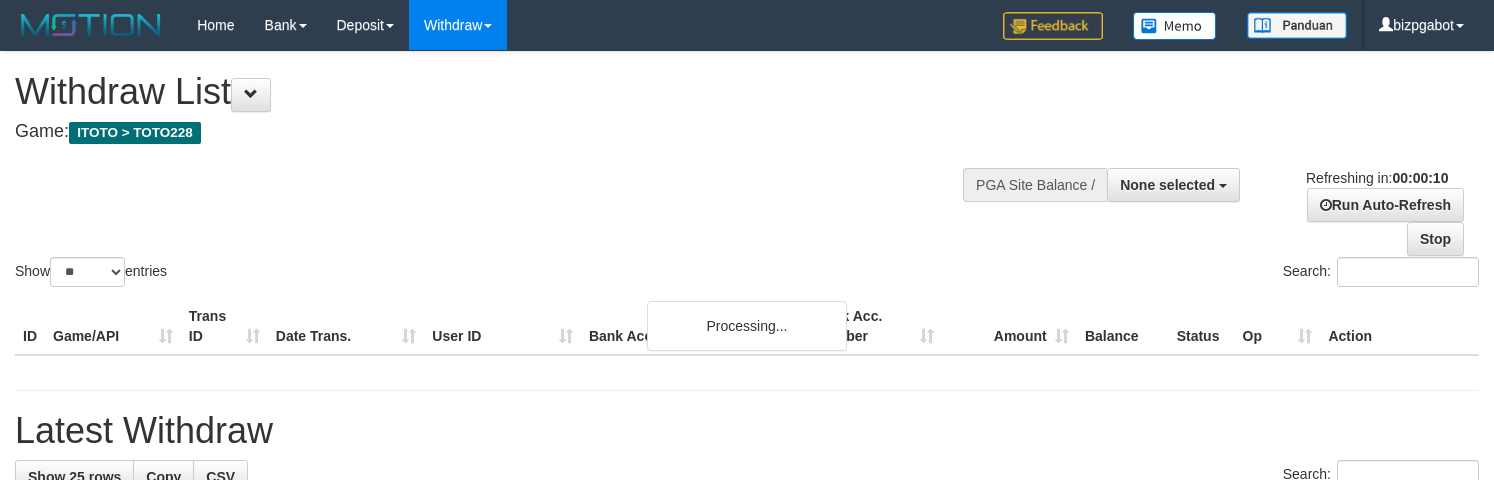 select 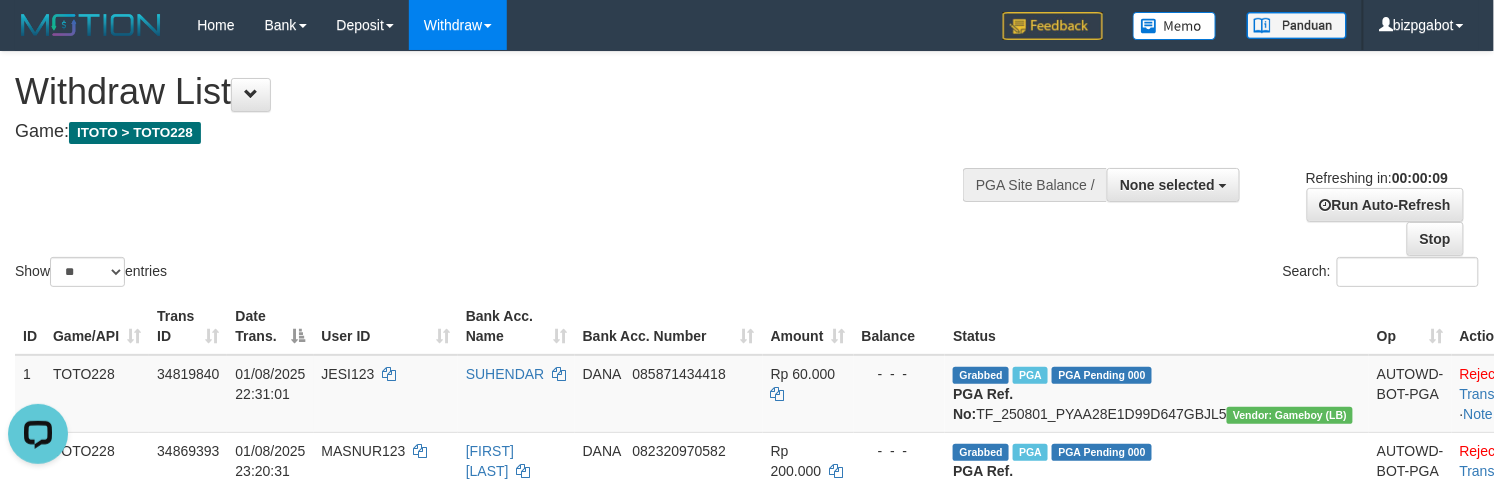 scroll, scrollTop: 0, scrollLeft: 0, axis: both 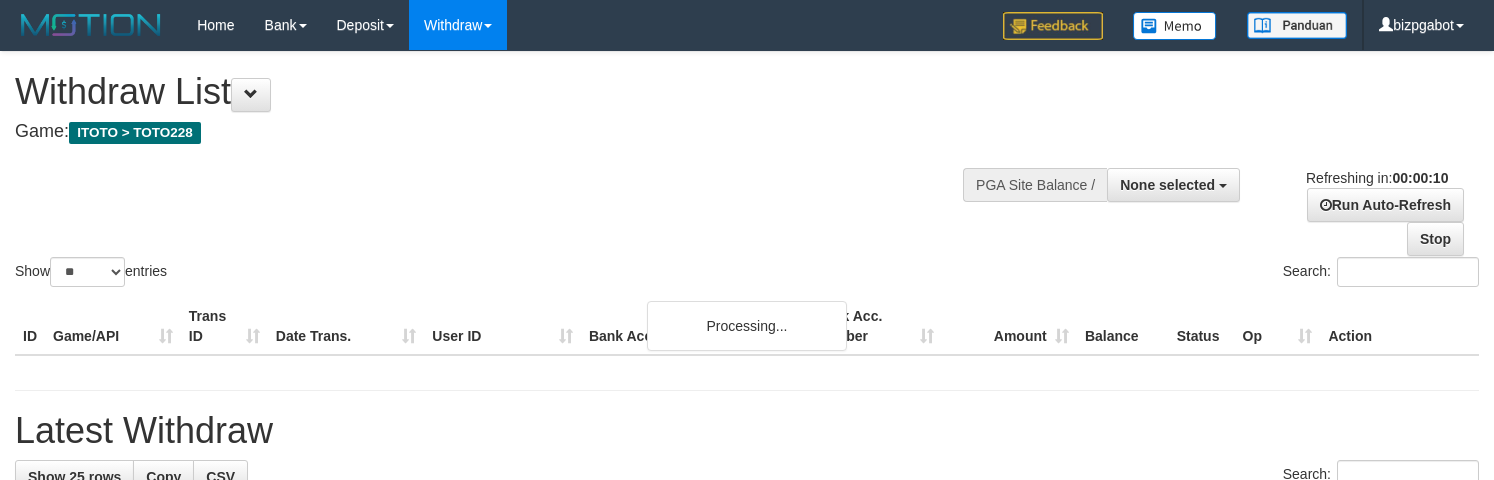 select 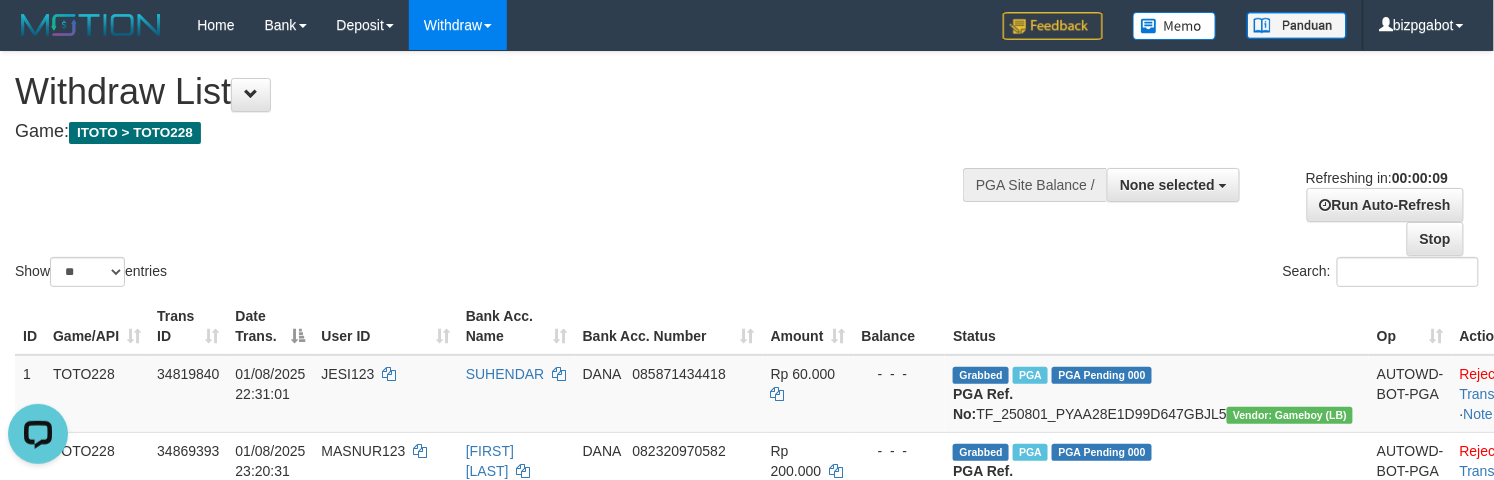 scroll, scrollTop: 0, scrollLeft: 0, axis: both 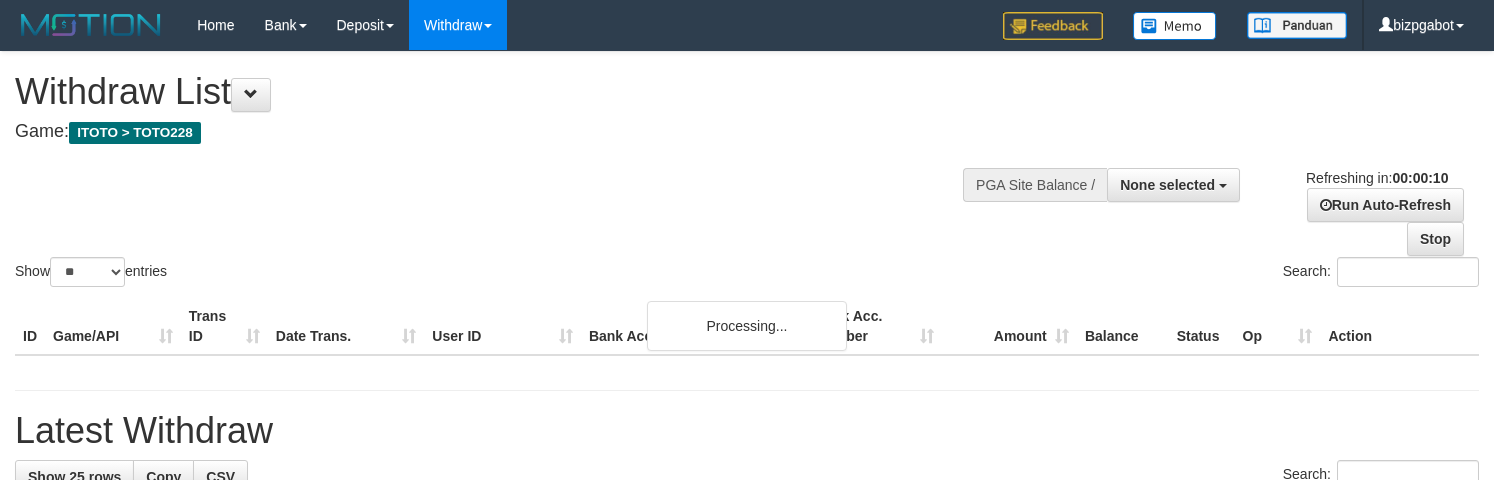 select 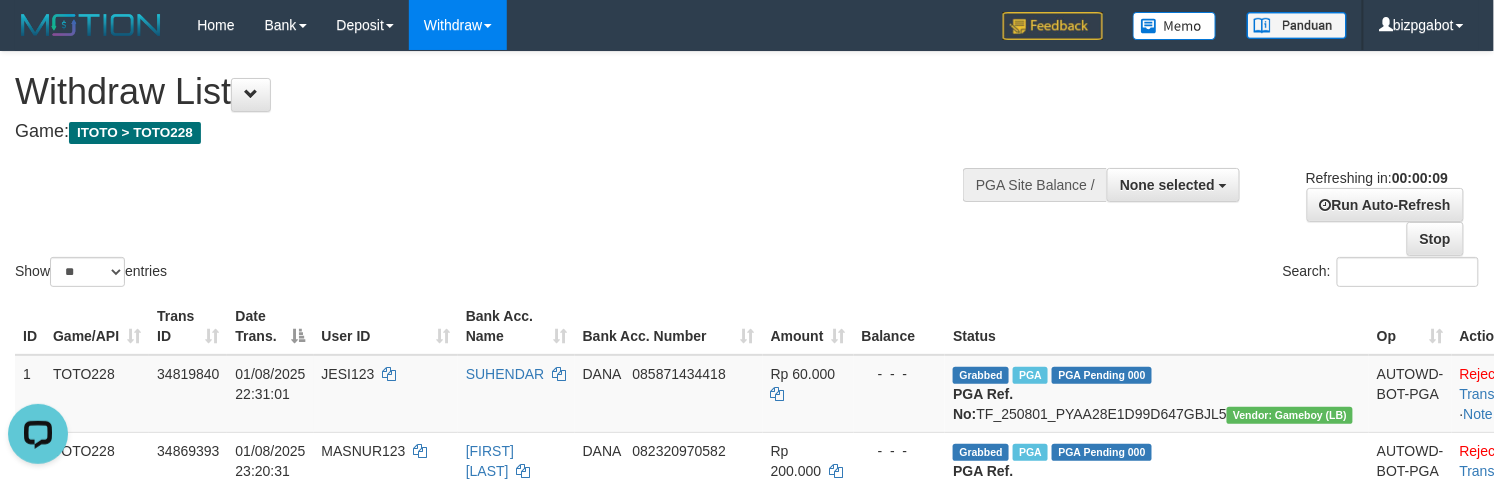 scroll, scrollTop: 0, scrollLeft: 0, axis: both 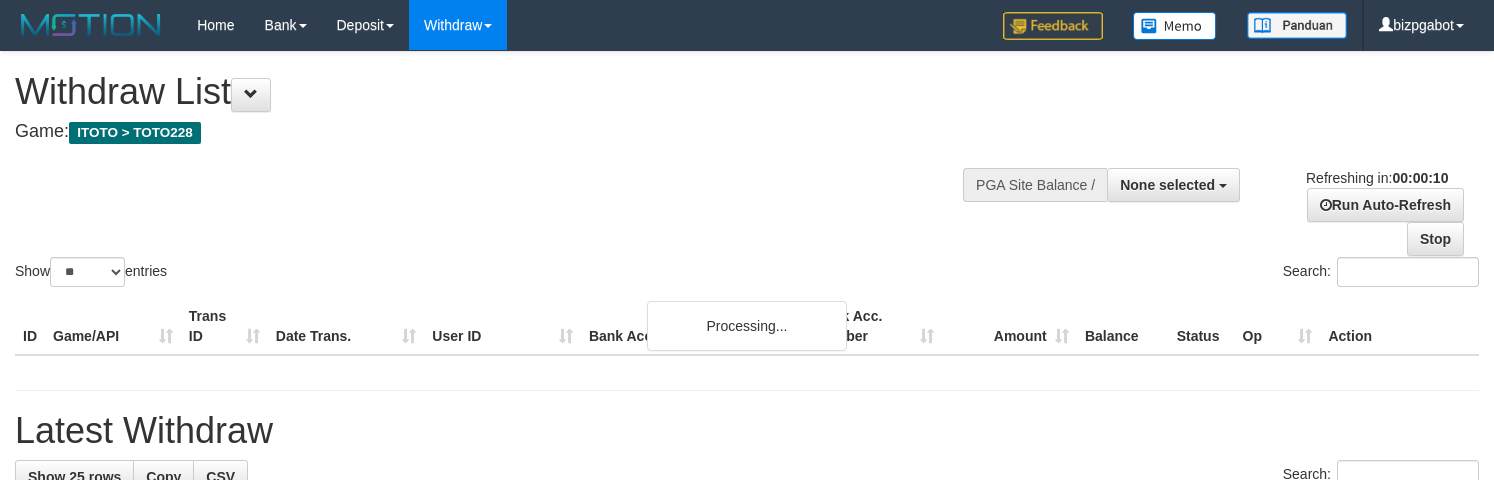 select 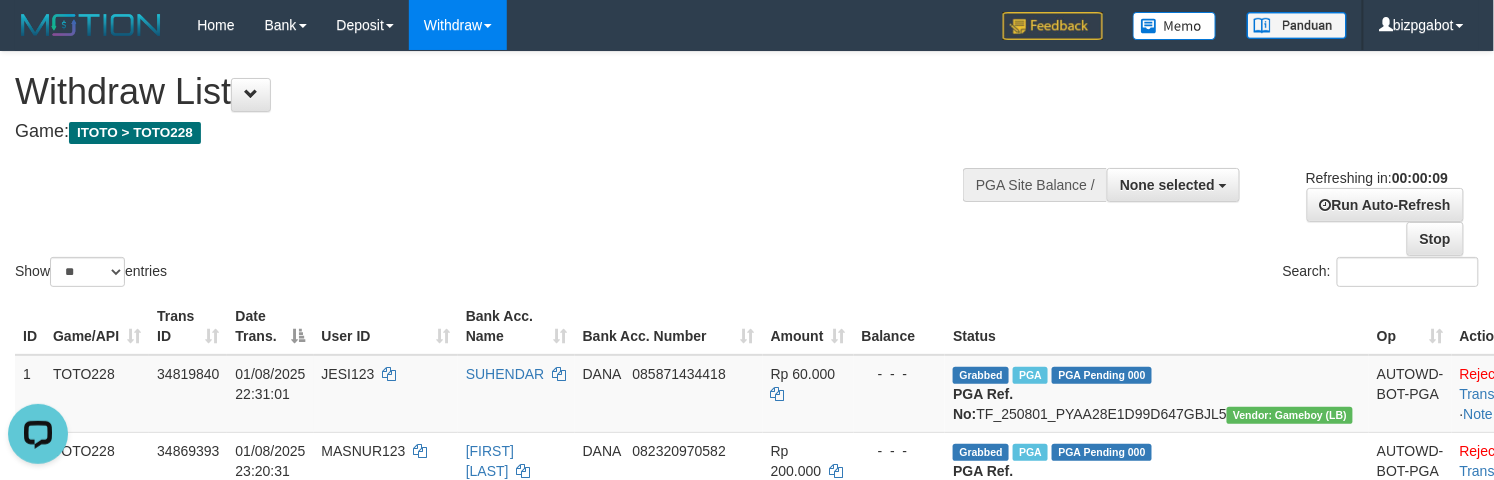 scroll, scrollTop: 0, scrollLeft: 0, axis: both 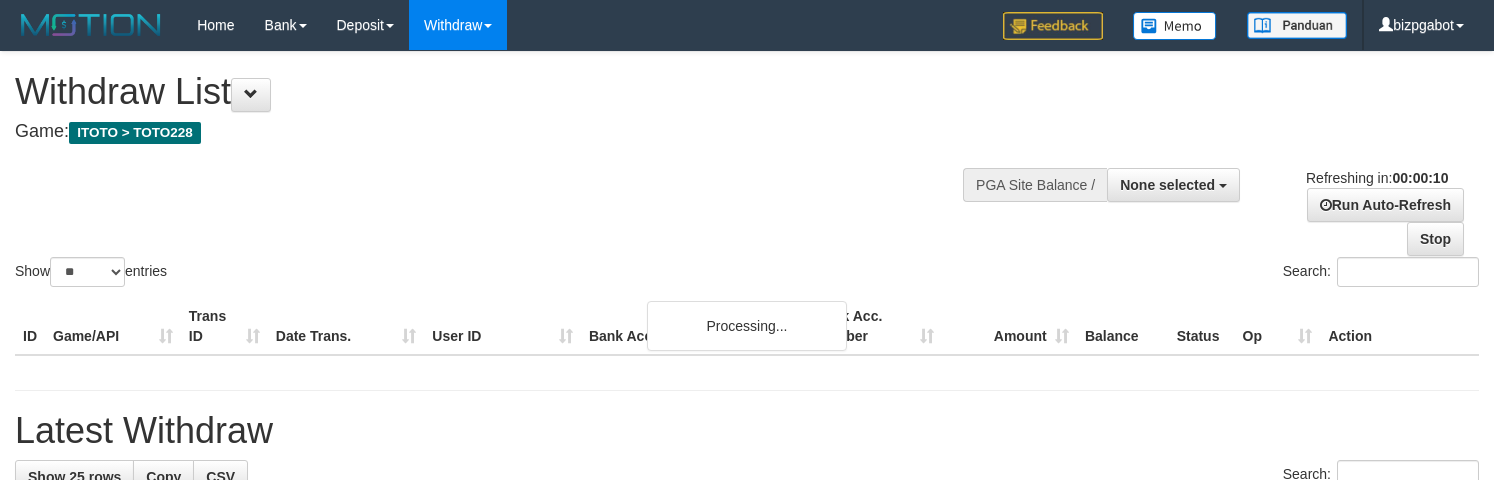select 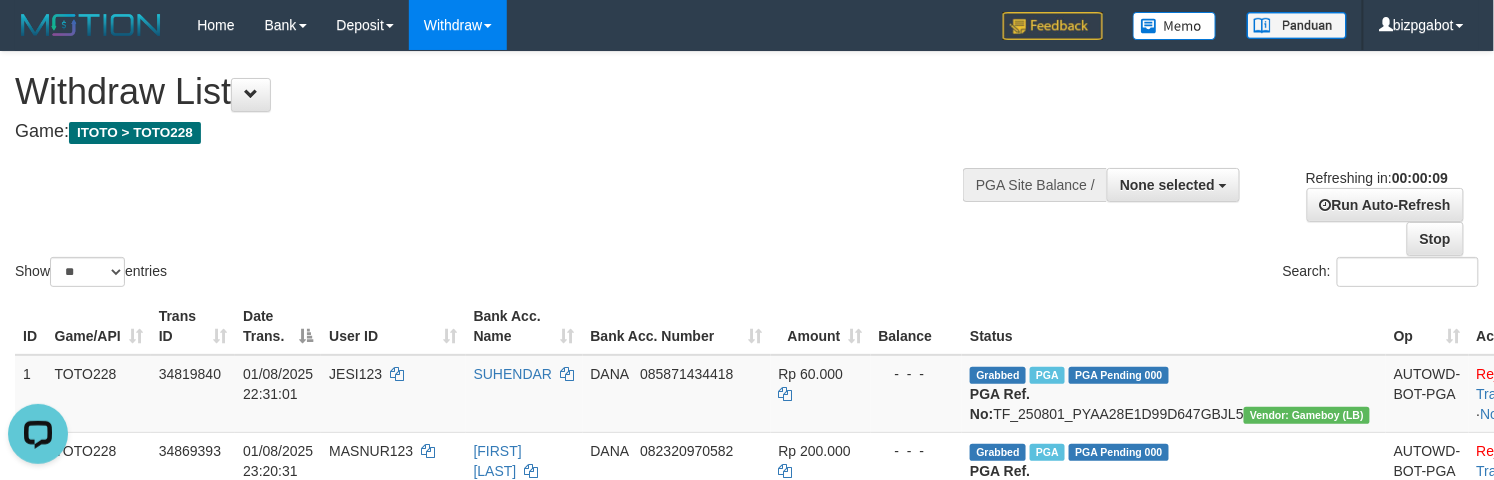 scroll, scrollTop: 0, scrollLeft: 0, axis: both 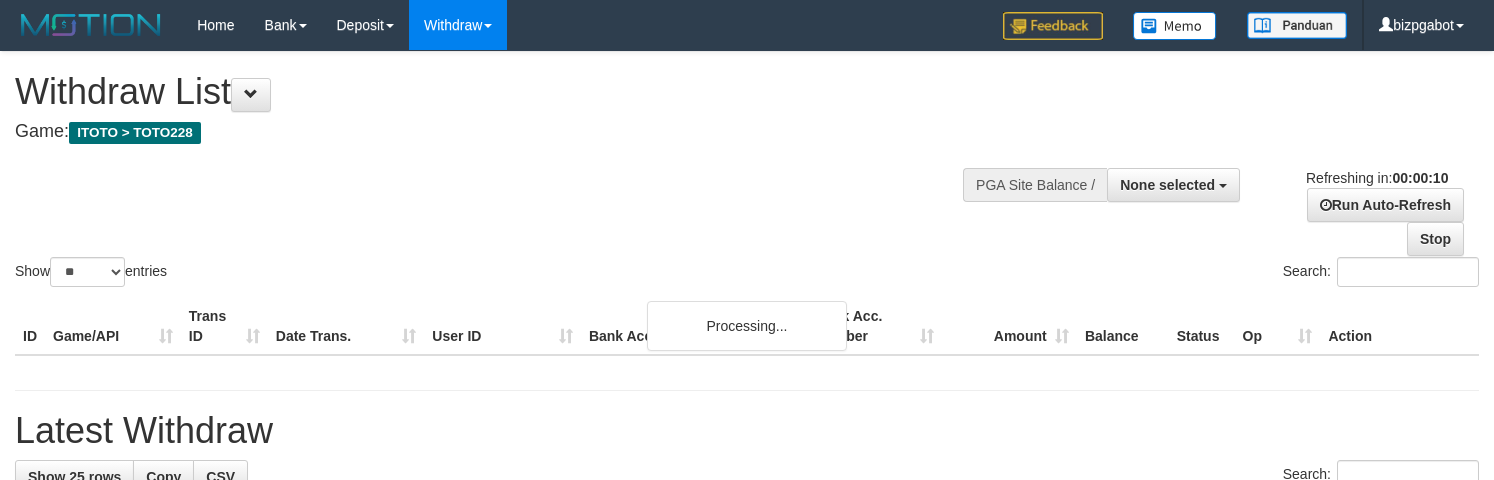 select 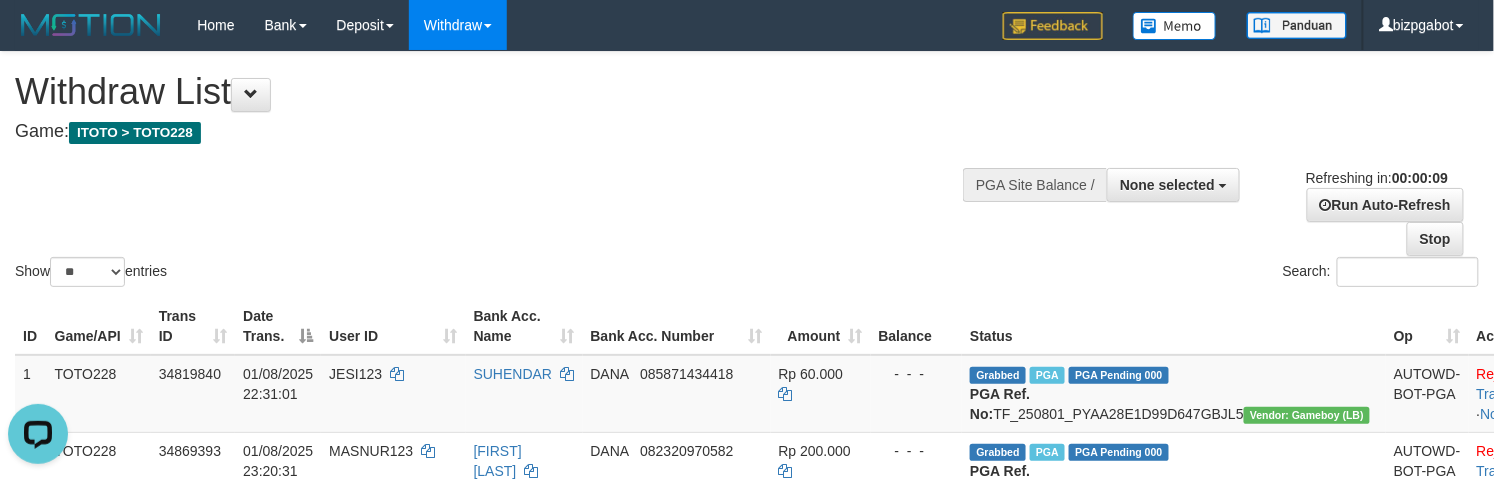 scroll, scrollTop: 0, scrollLeft: 0, axis: both 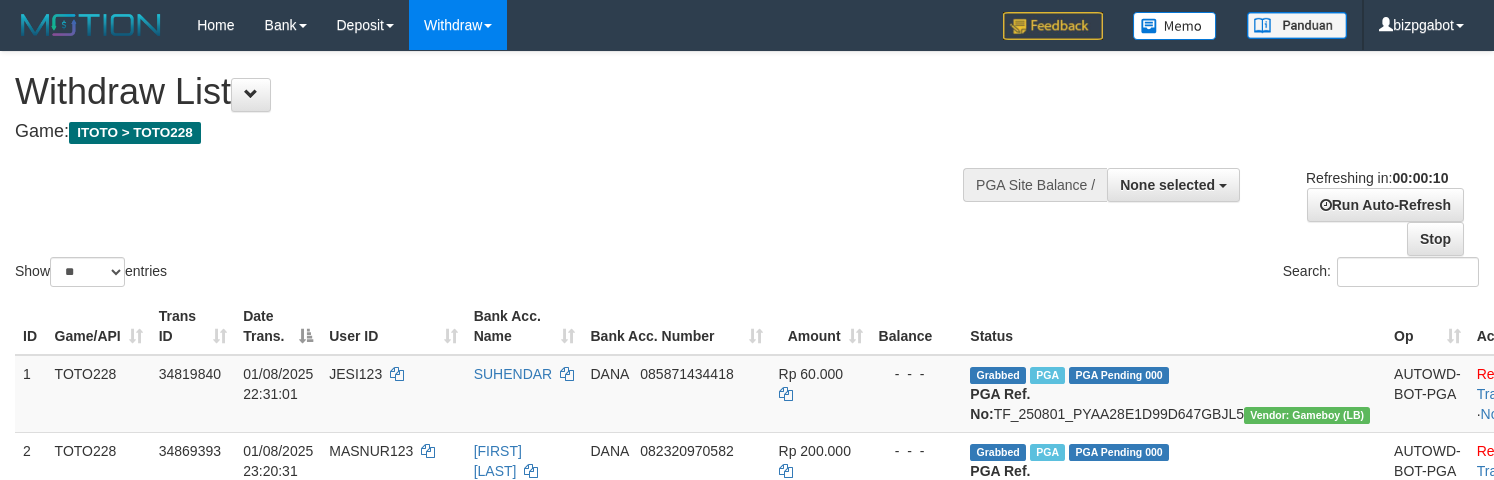 select 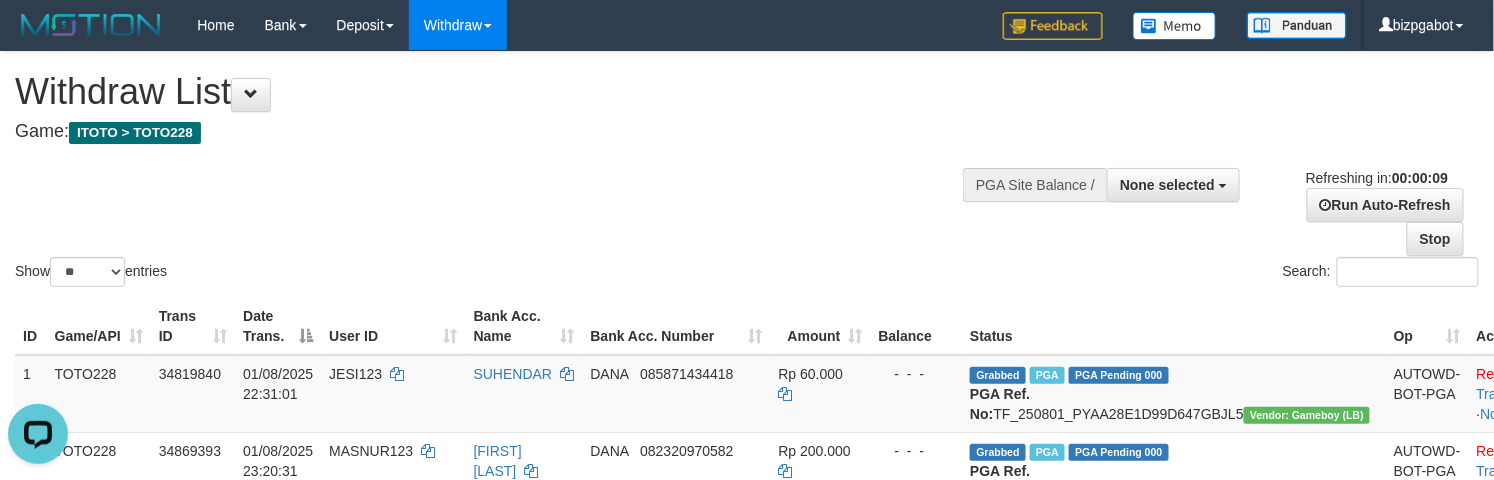 scroll, scrollTop: 0, scrollLeft: 0, axis: both 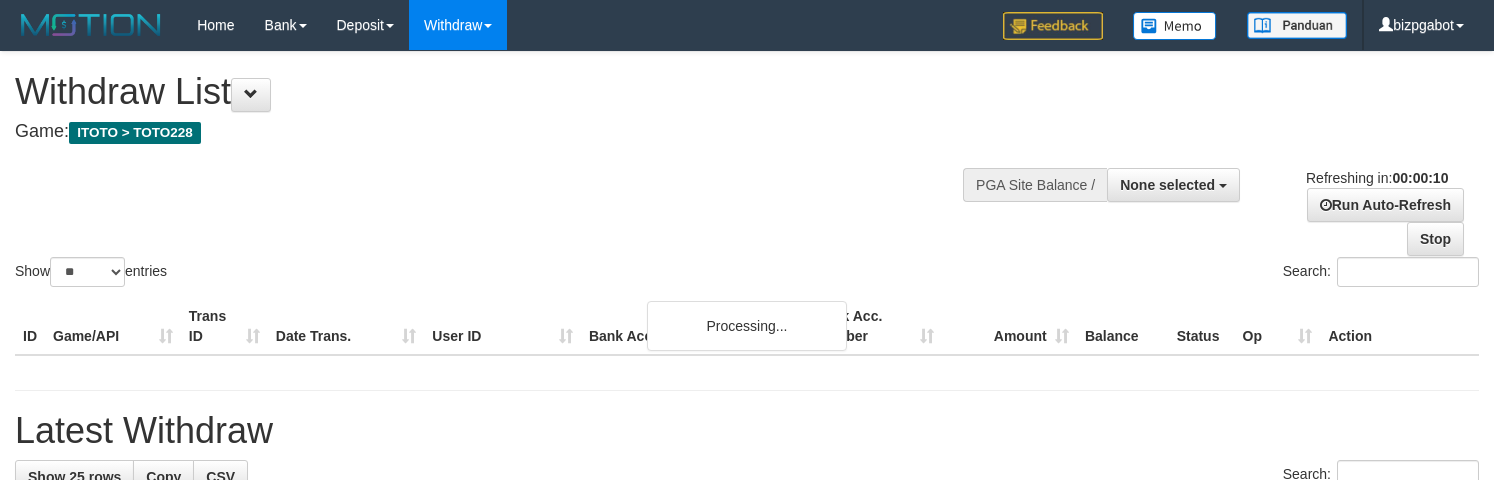 select 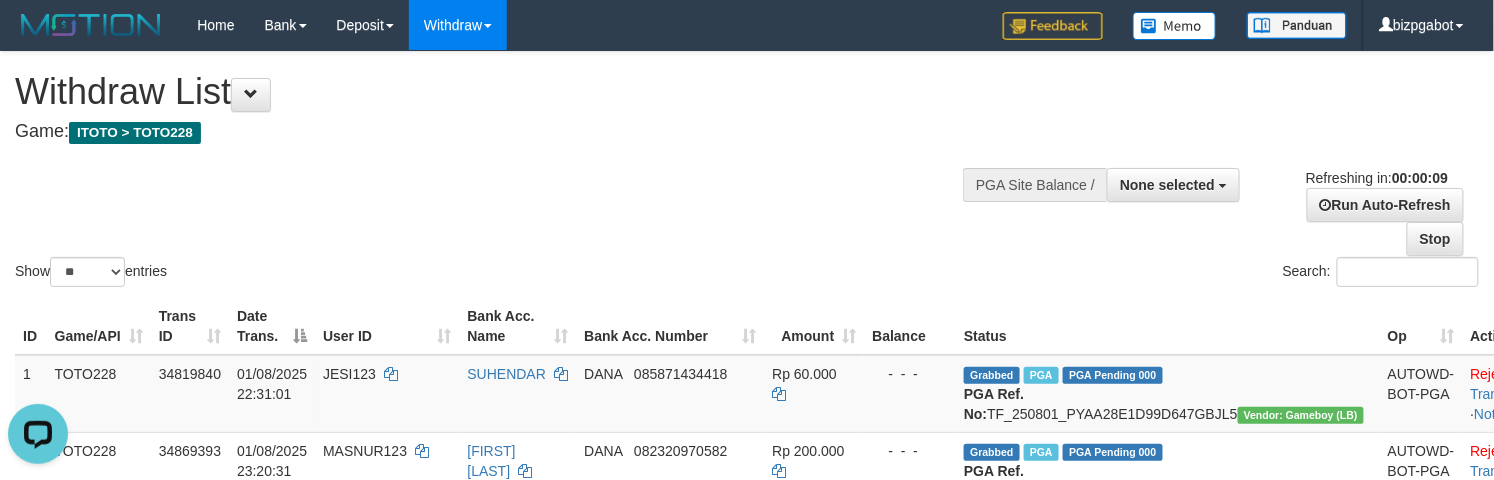 scroll, scrollTop: 0, scrollLeft: 0, axis: both 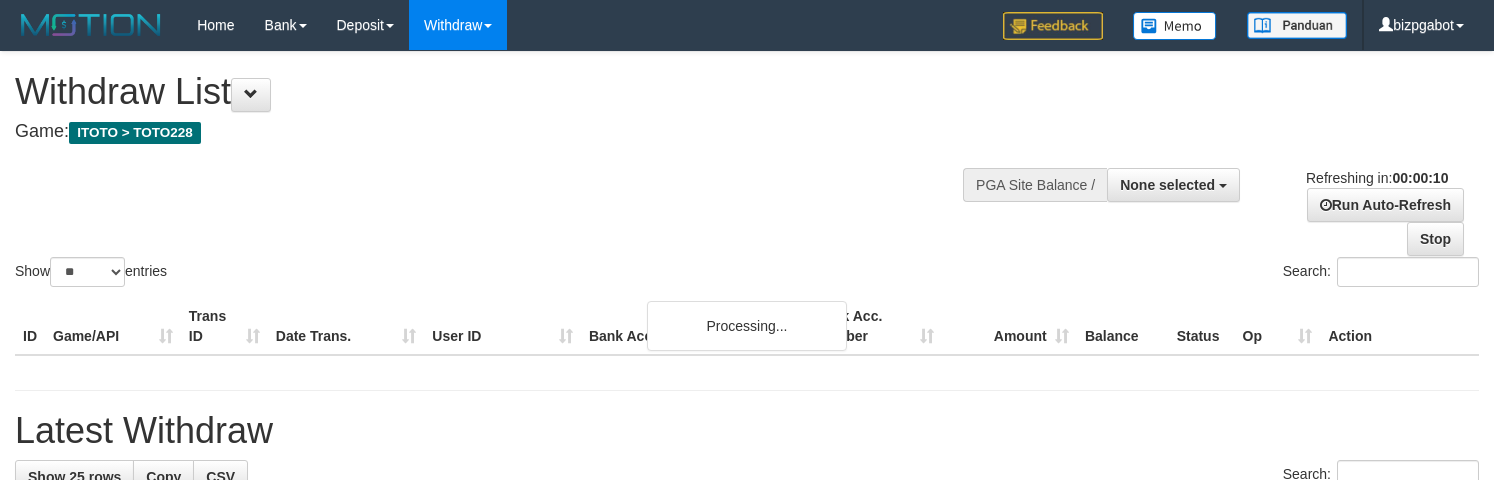 select 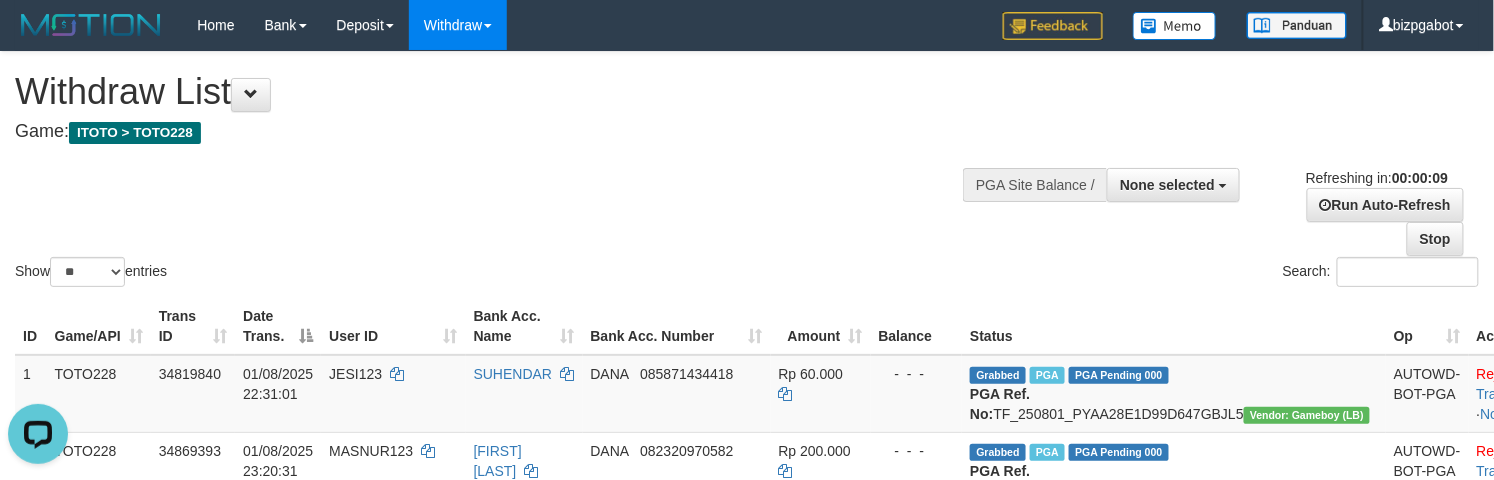 scroll, scrollTop: 0, scrollLeft: 0, axis: both 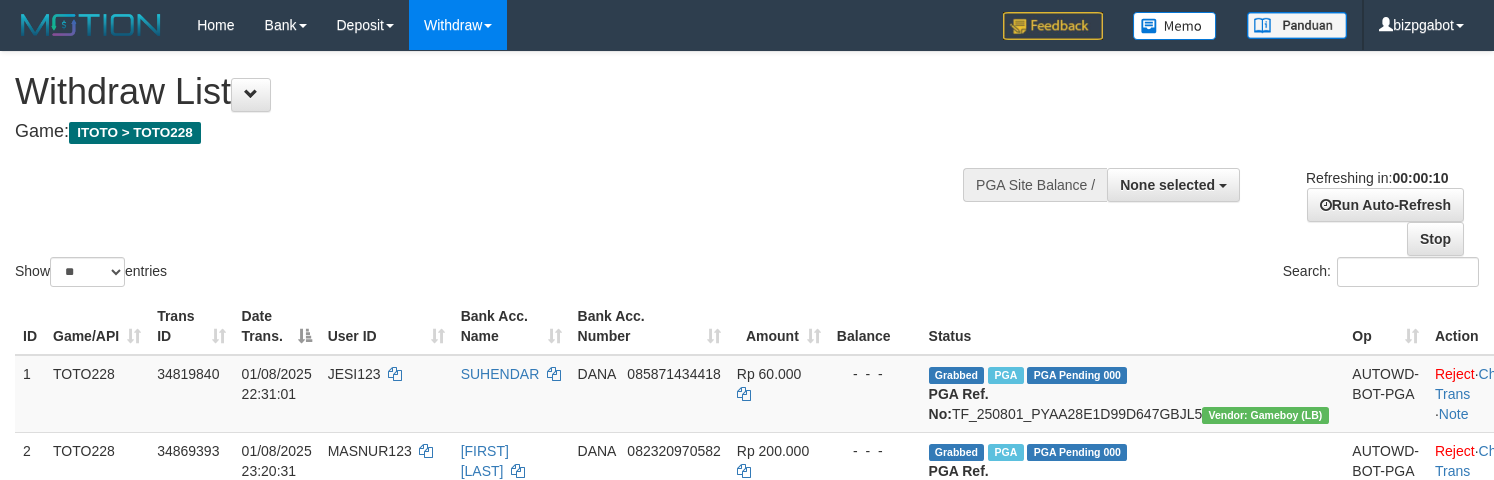 select 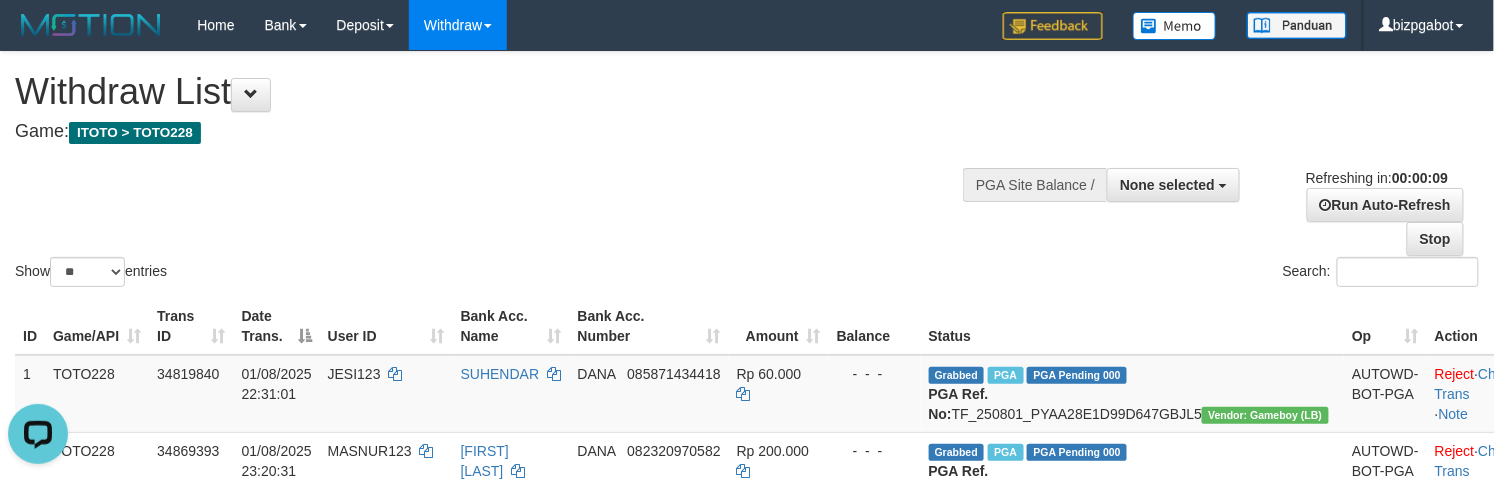 scroll, scrollTop: 0, scrollLeft: 0, axis: both 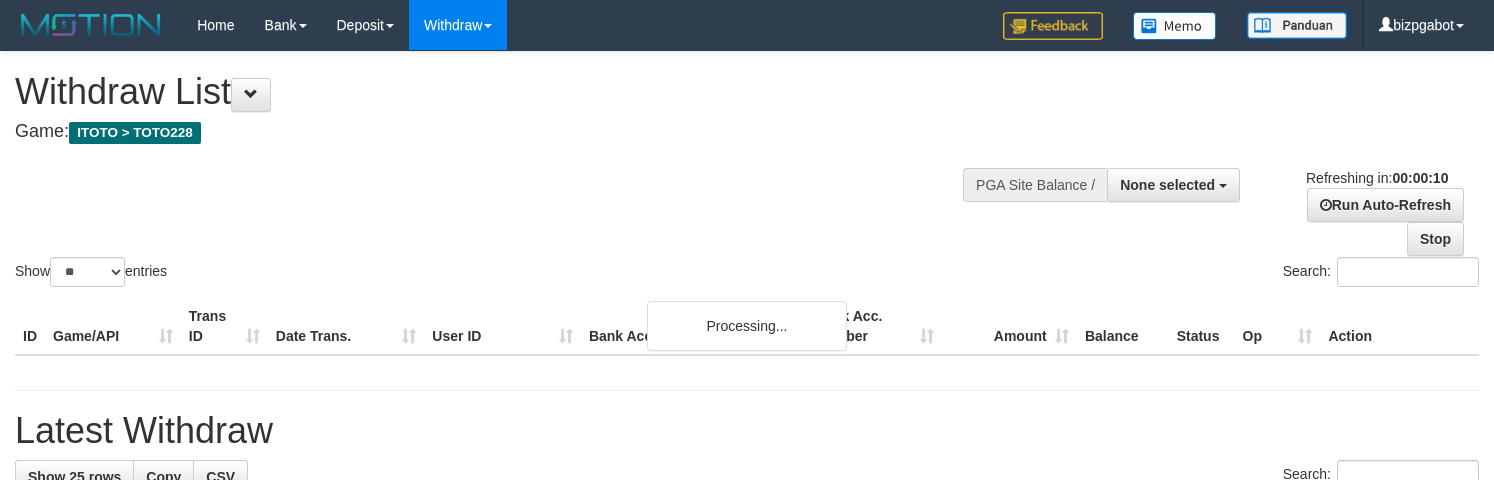 select 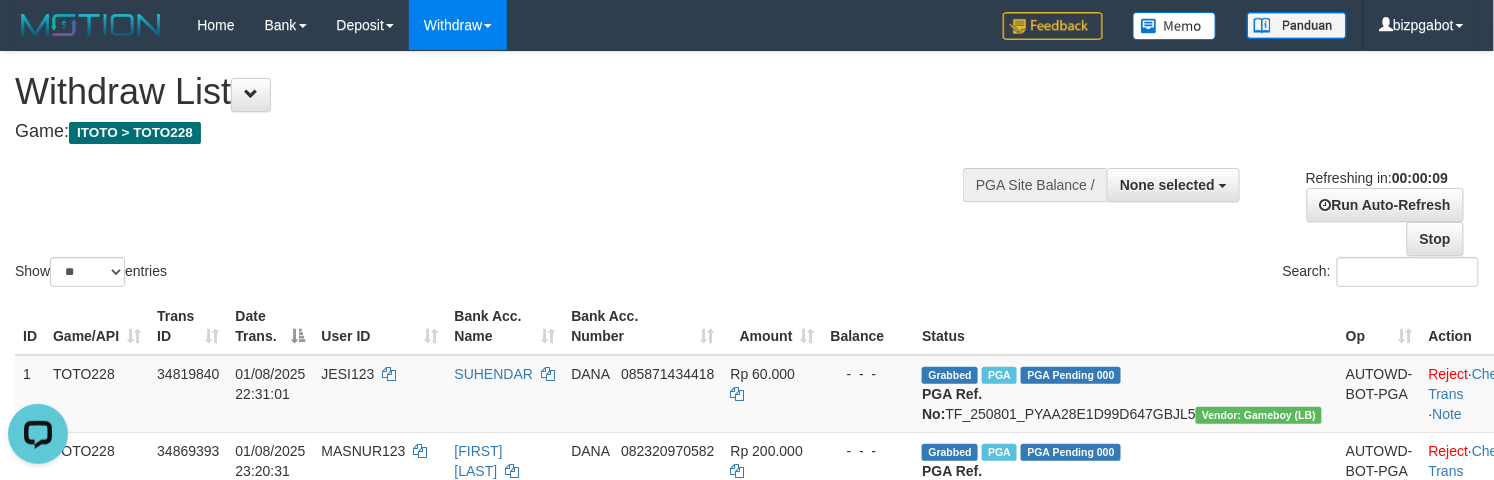 scroll, scrollTop: 0, scrollLeft: 0, axis: both 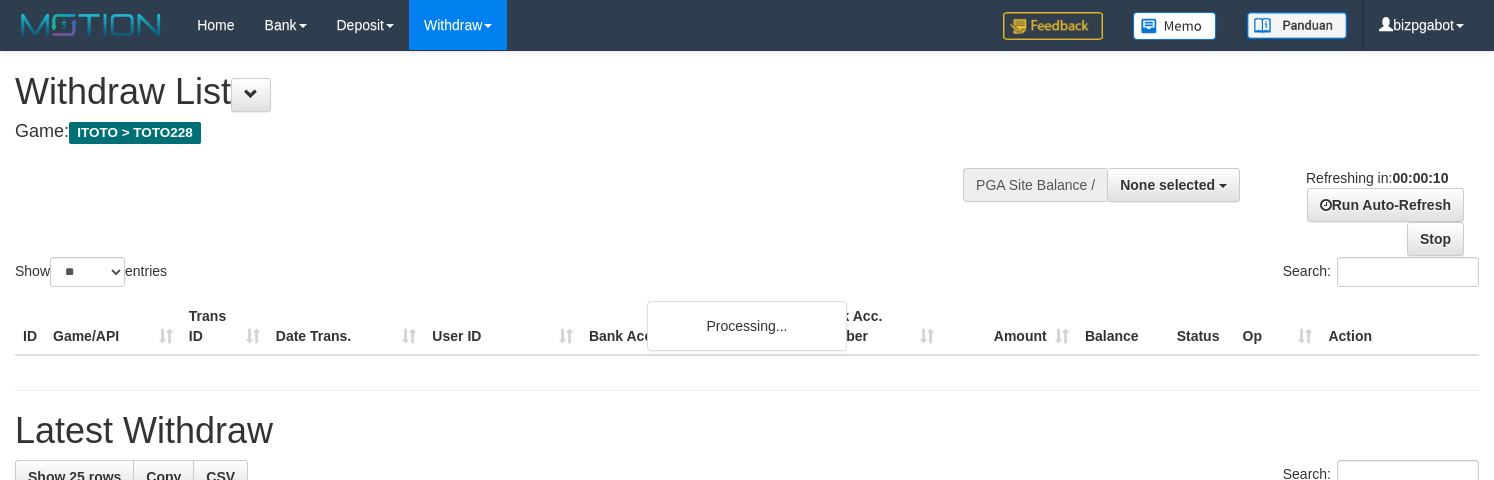 select 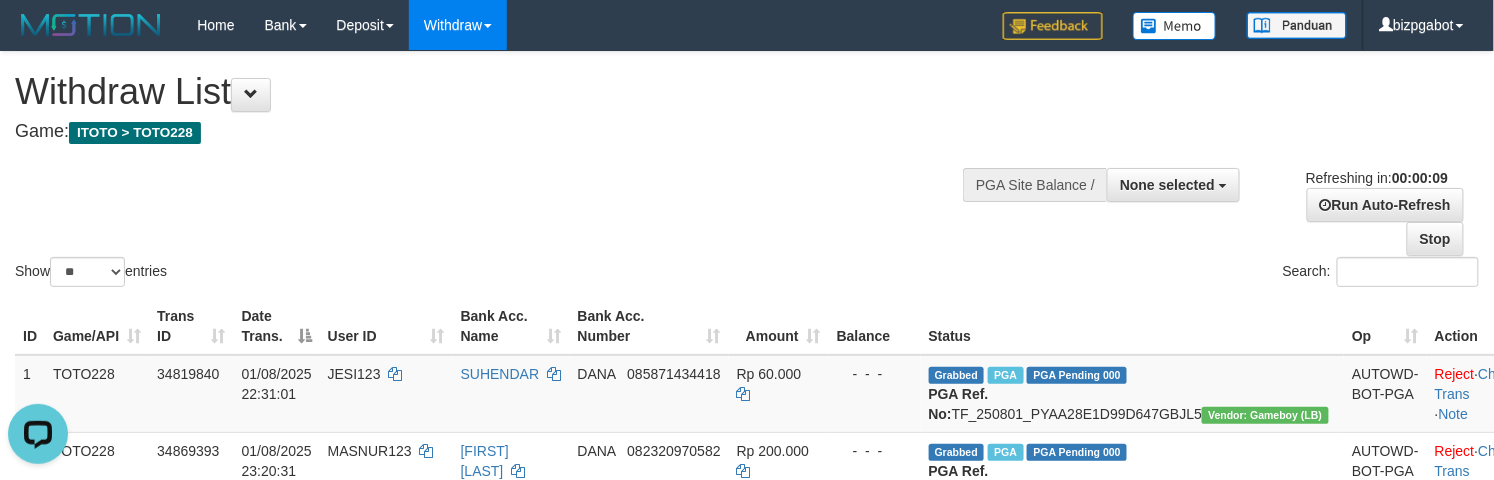 scroll, scrollTop: 0, scrollLeft: 0, axis: both 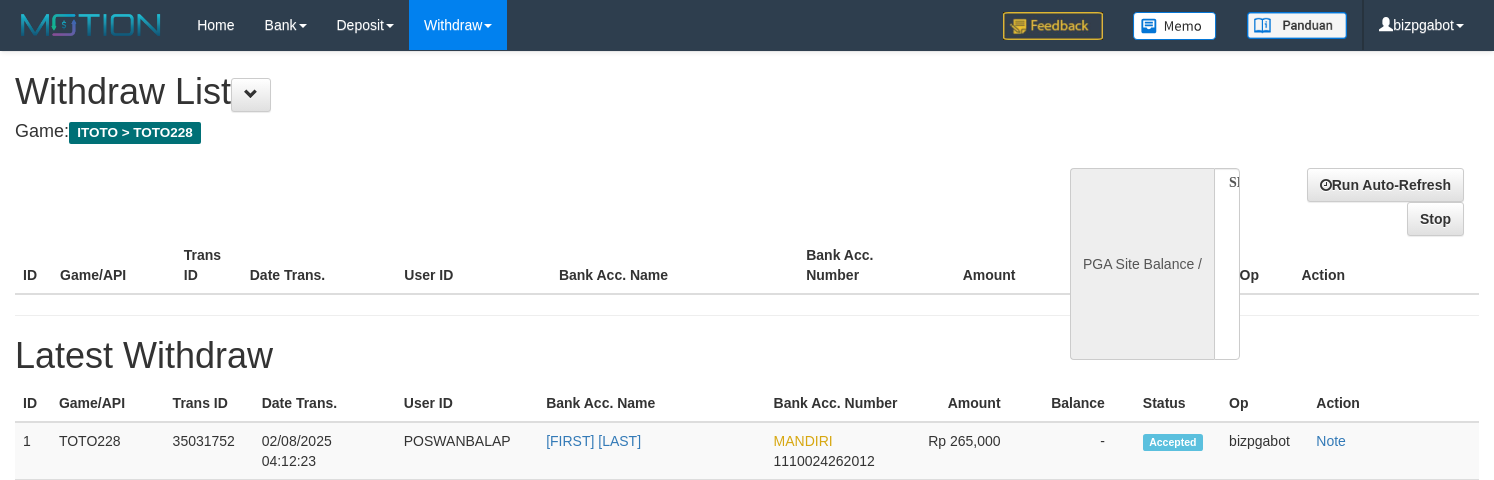 select 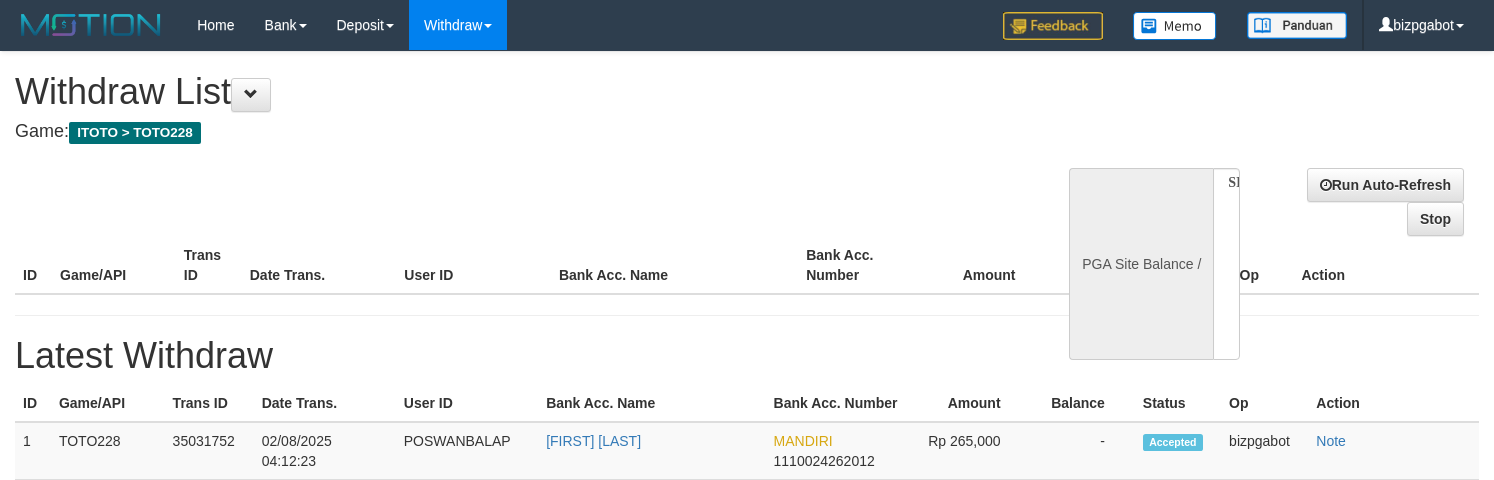 scroll, scrollTop: 0, scrollLeft: 0, axis: both 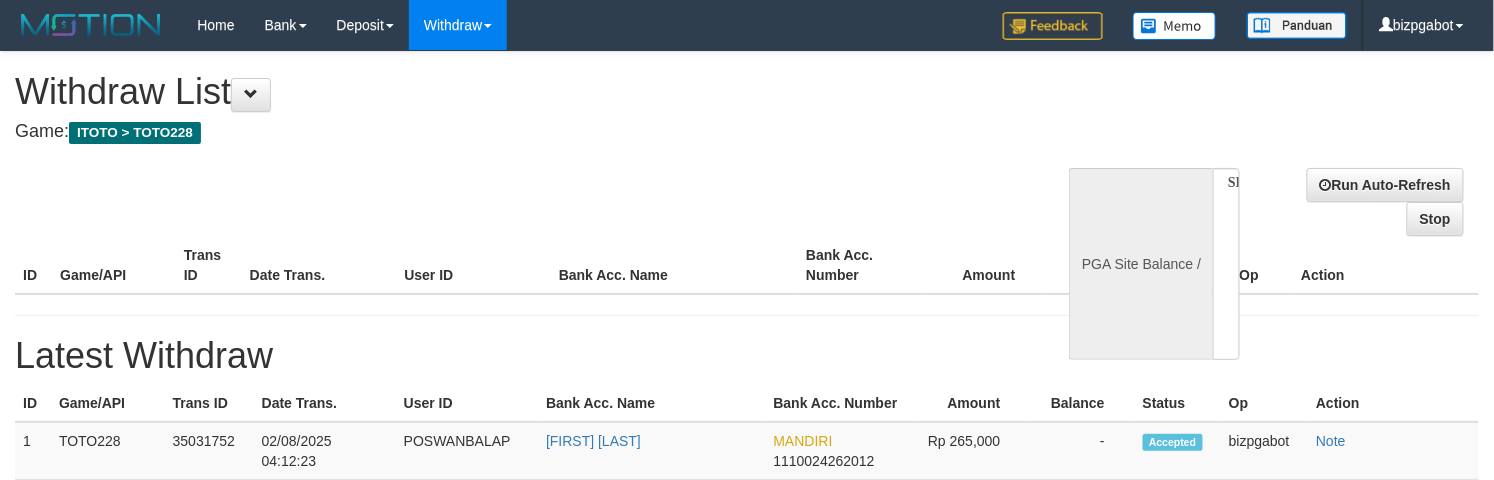 select on "**" 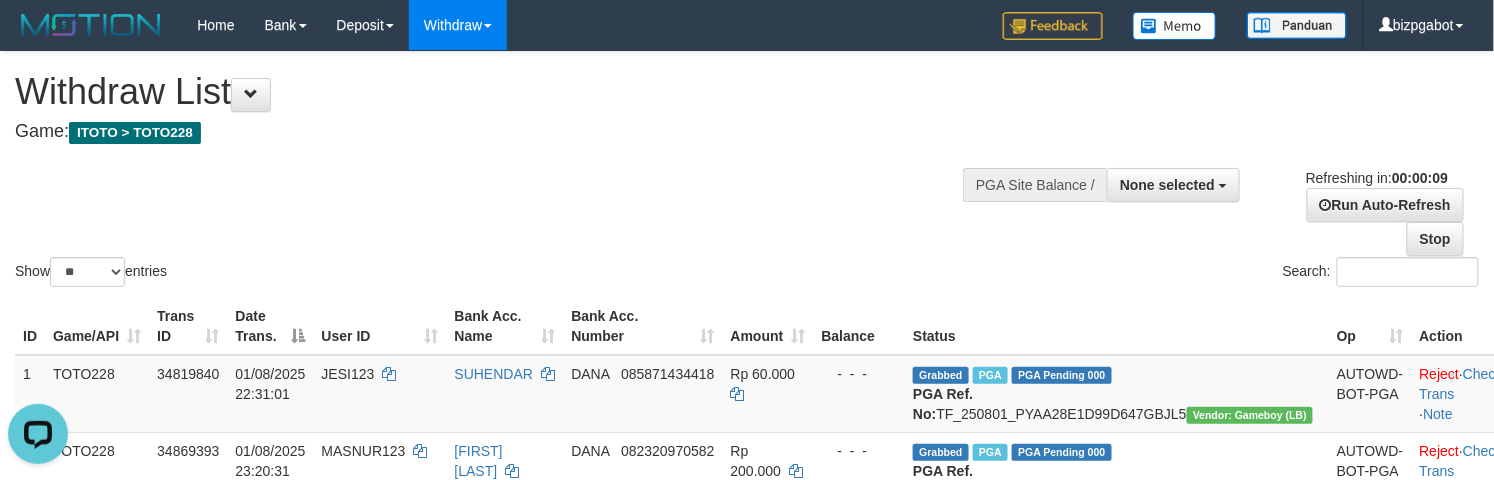 scroll, scrollTop: 0, scrollLeft: 0, axis: both 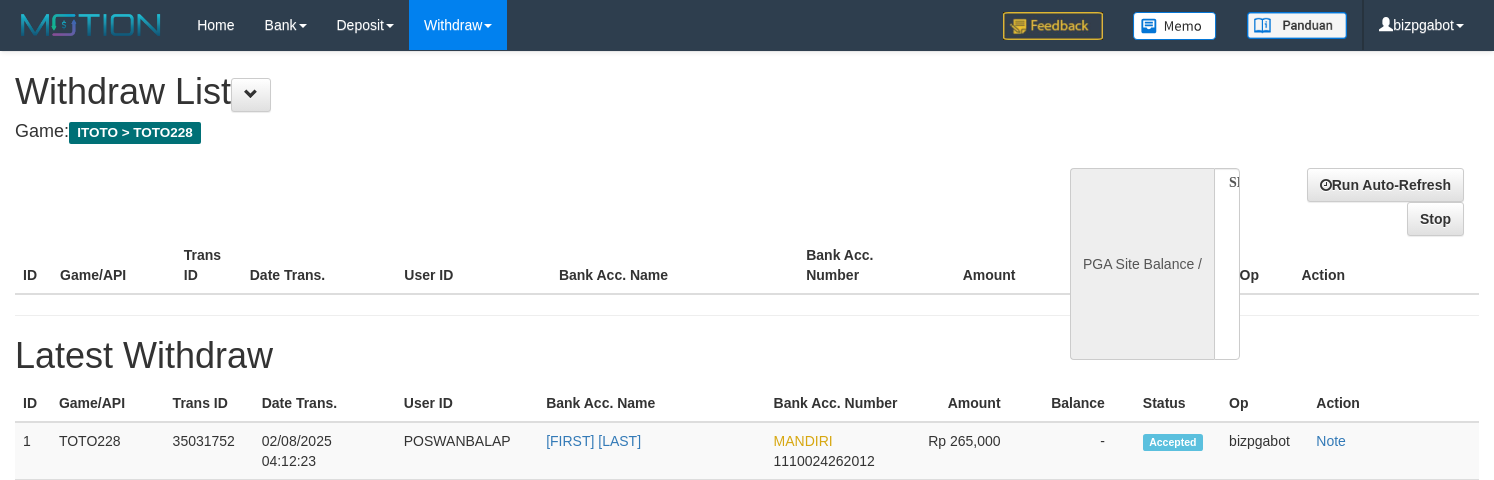 select 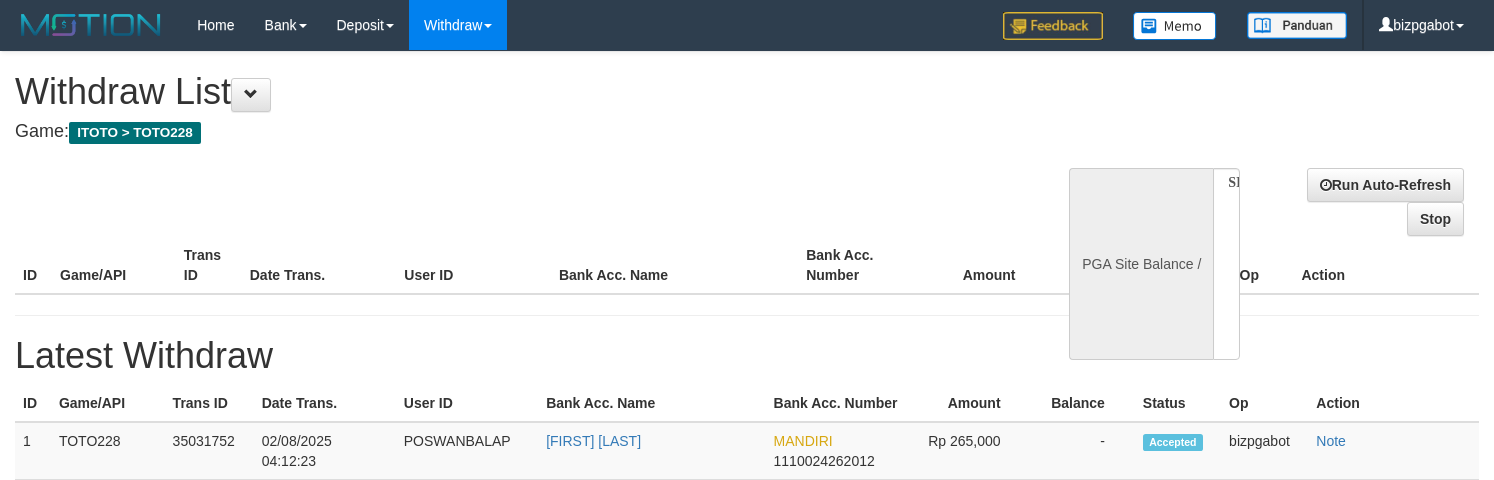 scroll, scrollTop: 0, scrollLeft: 0, axis: both 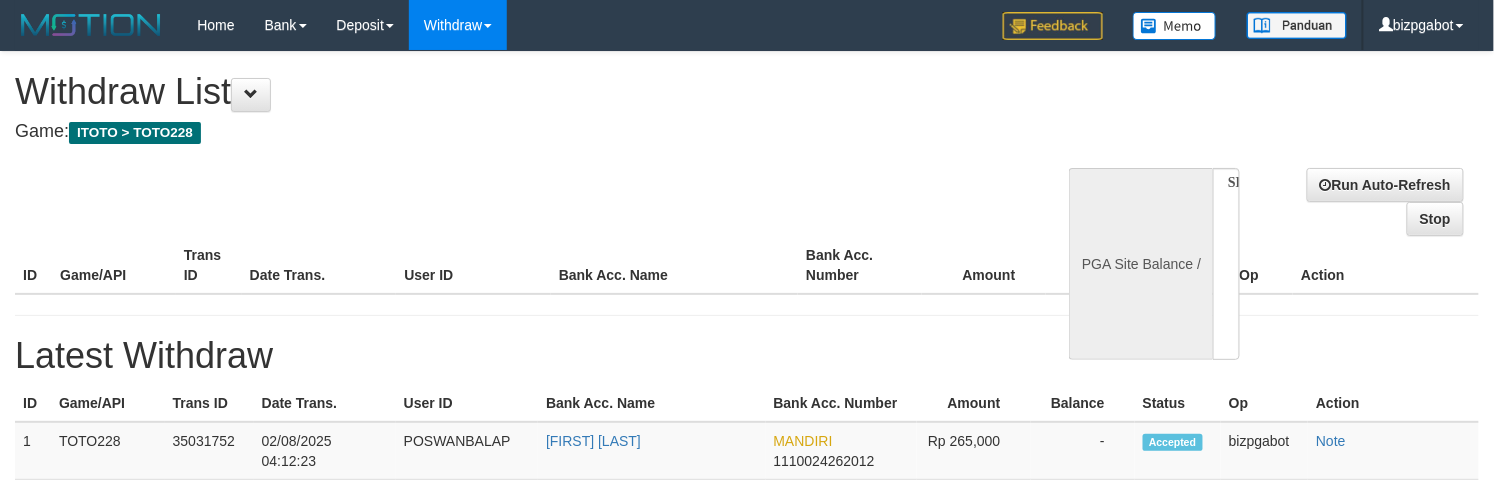 select on "**" 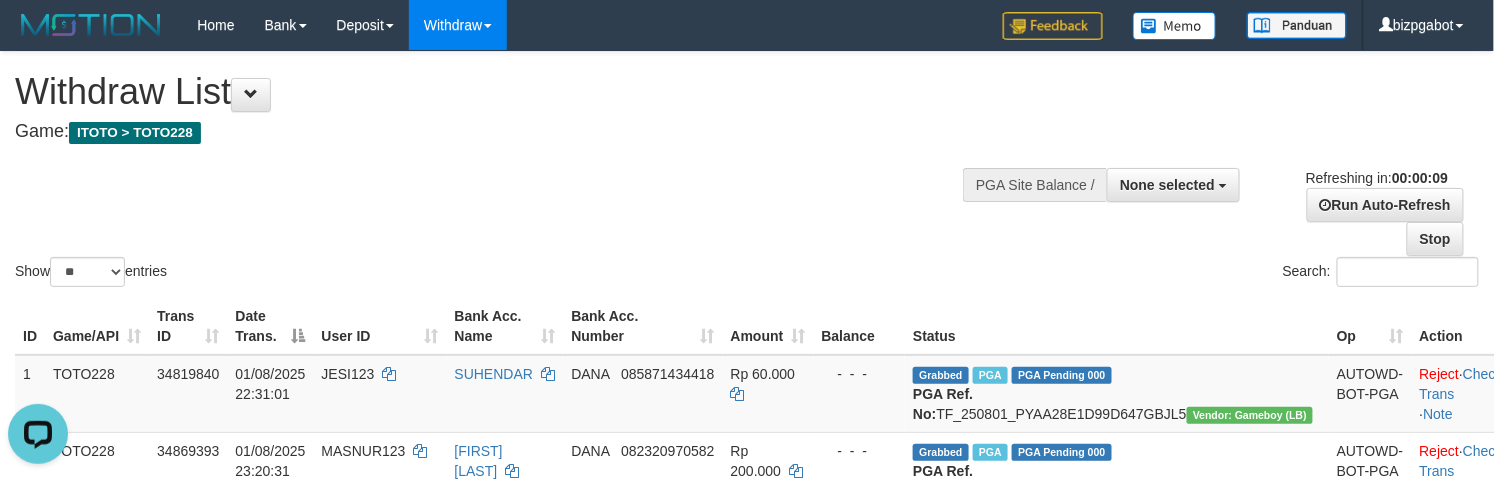 scroll, scrollTop: 0, scrollLeft: 0, axis: both 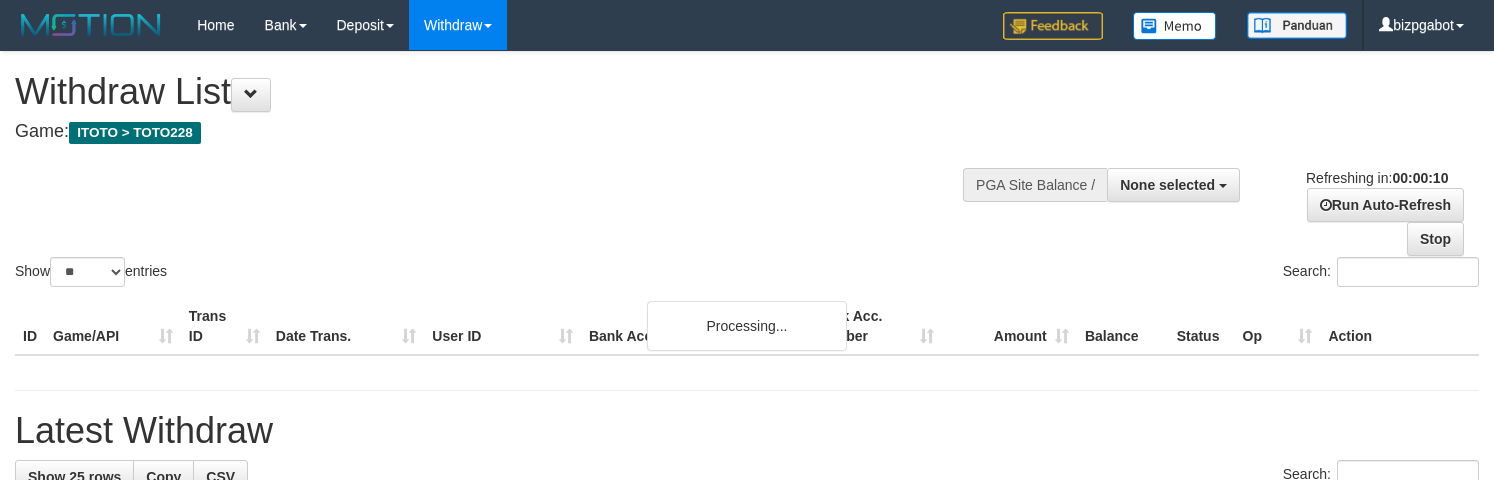 select 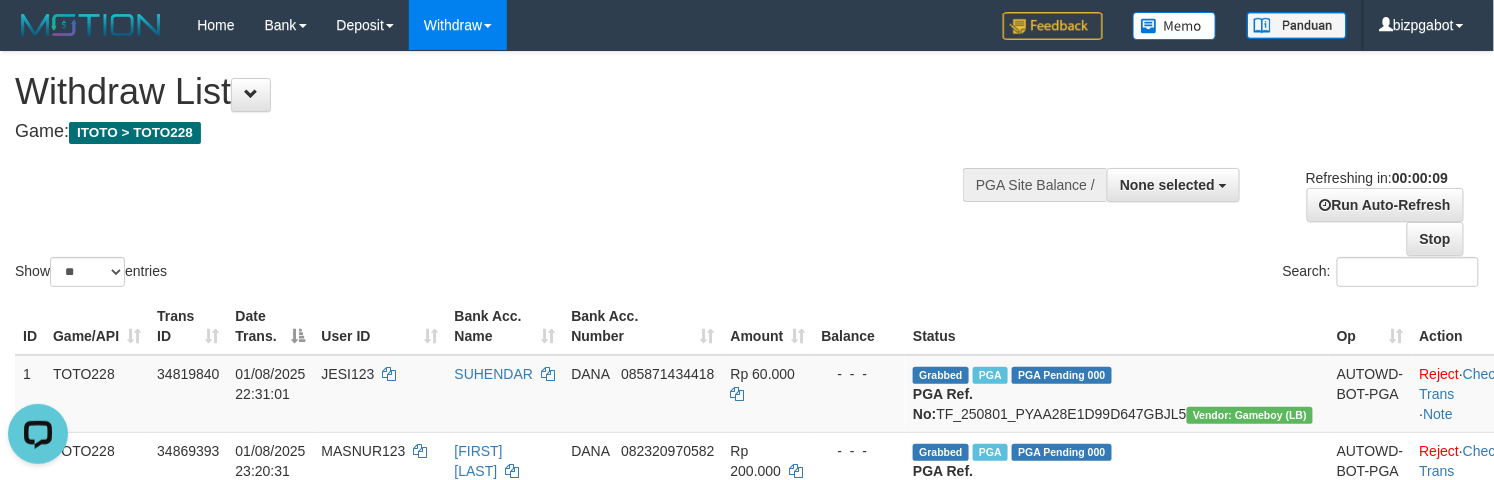 scroll, scrollTop: 0, scrollLeft: 0, axis: both 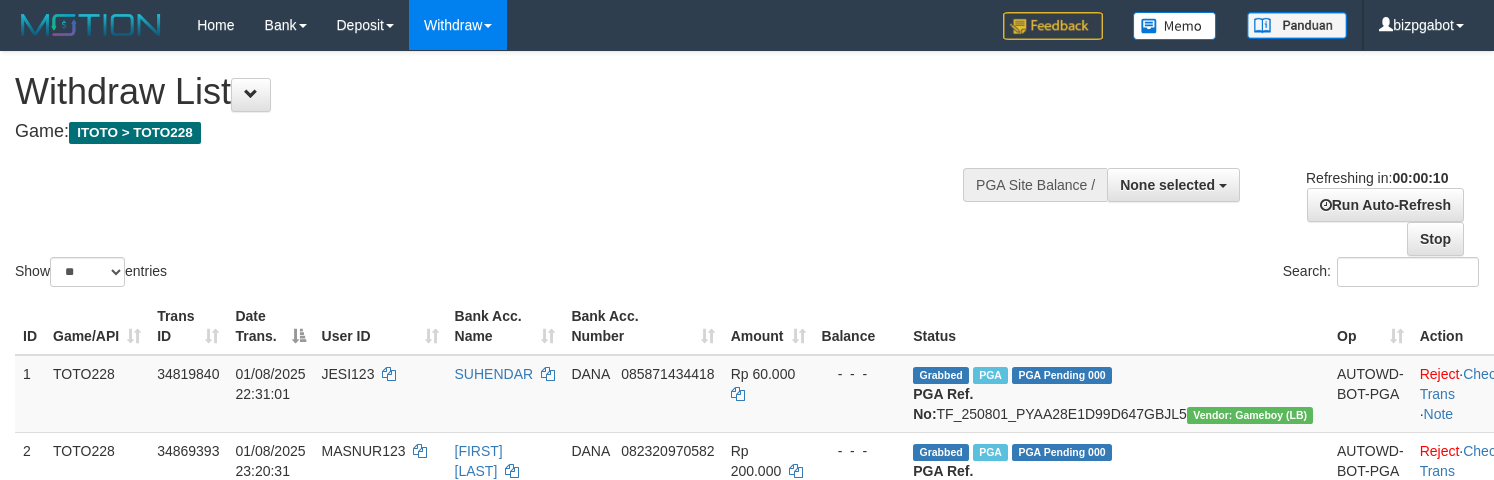 select 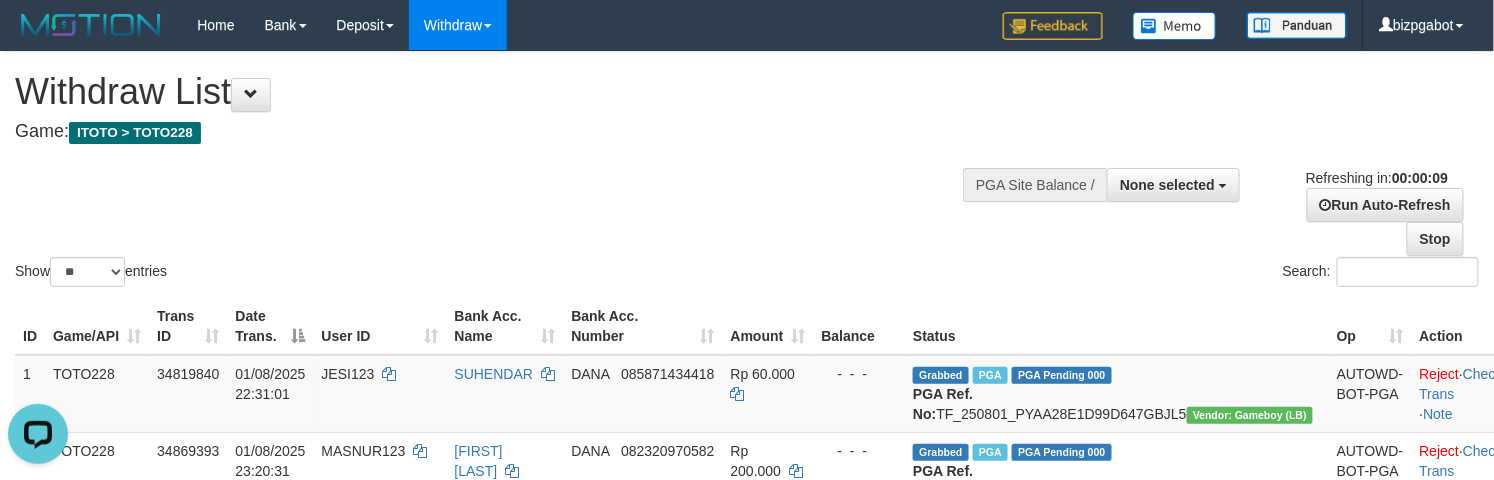 scroll, scrollTop: 0, scrollLeft: 0, axis: both 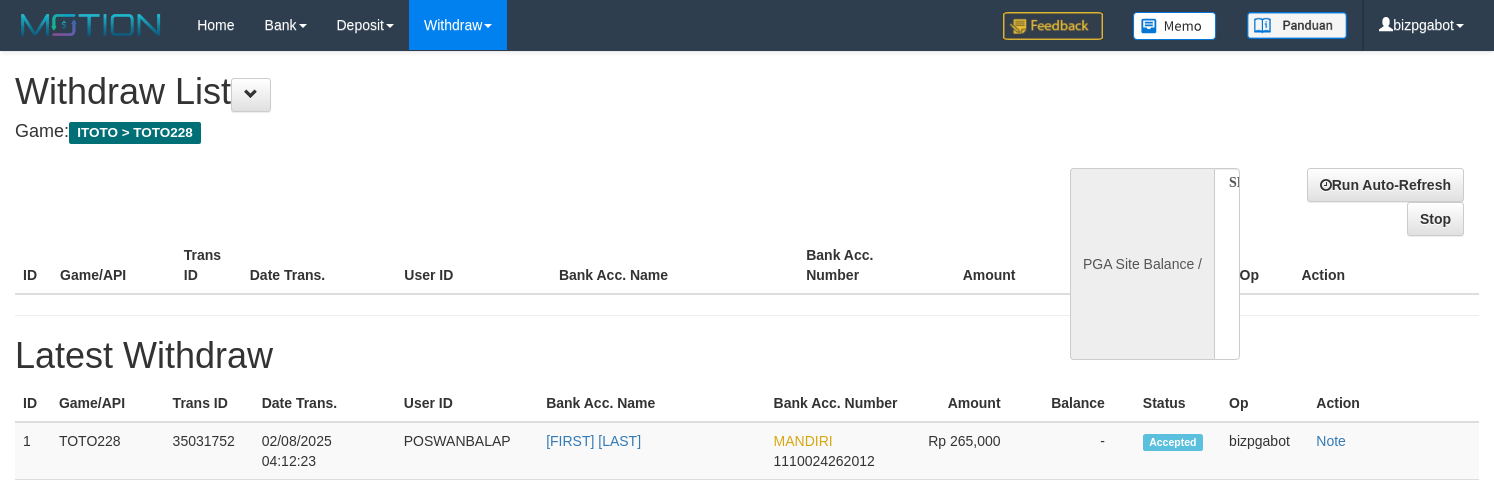 select 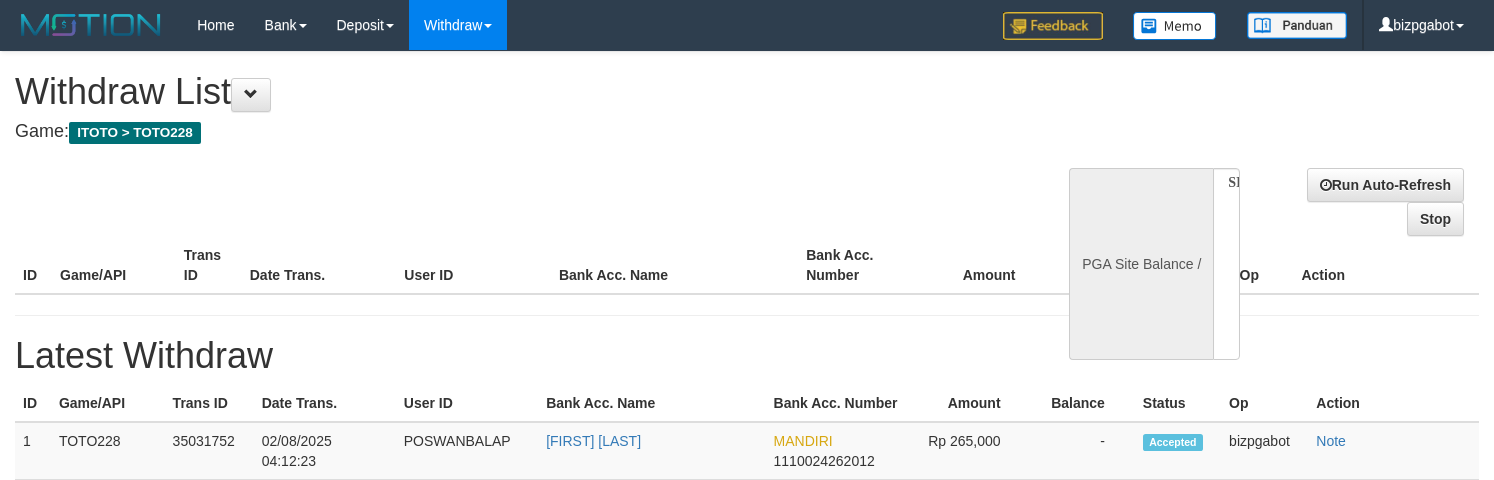 scroll, scrollTop: 0, scrollLeft: 0, axis: both 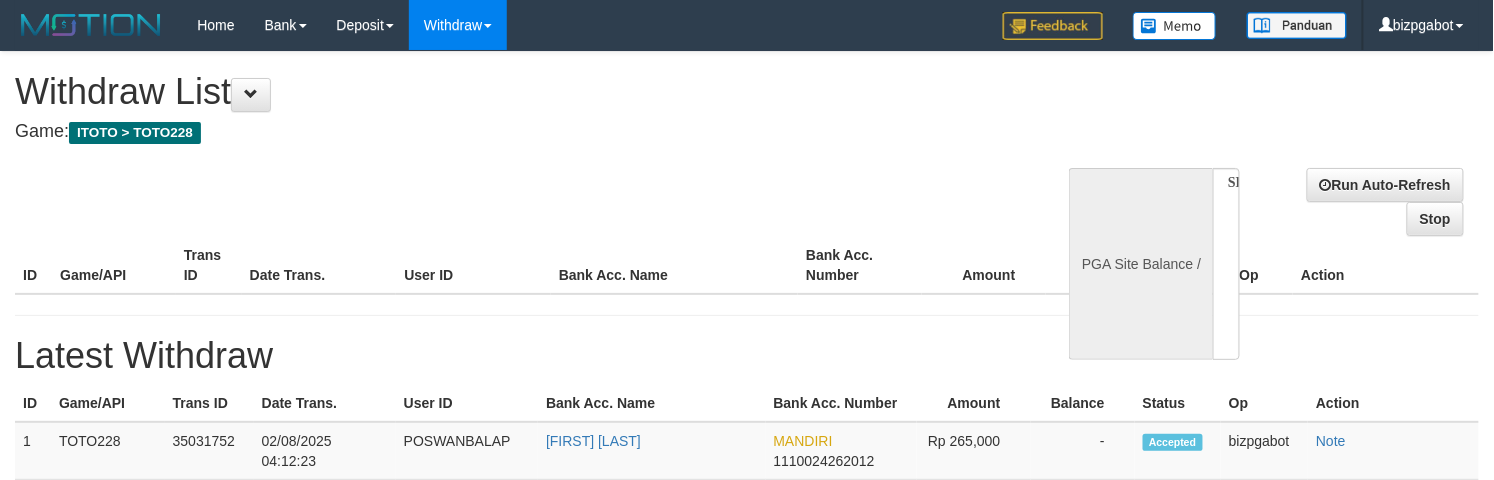 select on "**" 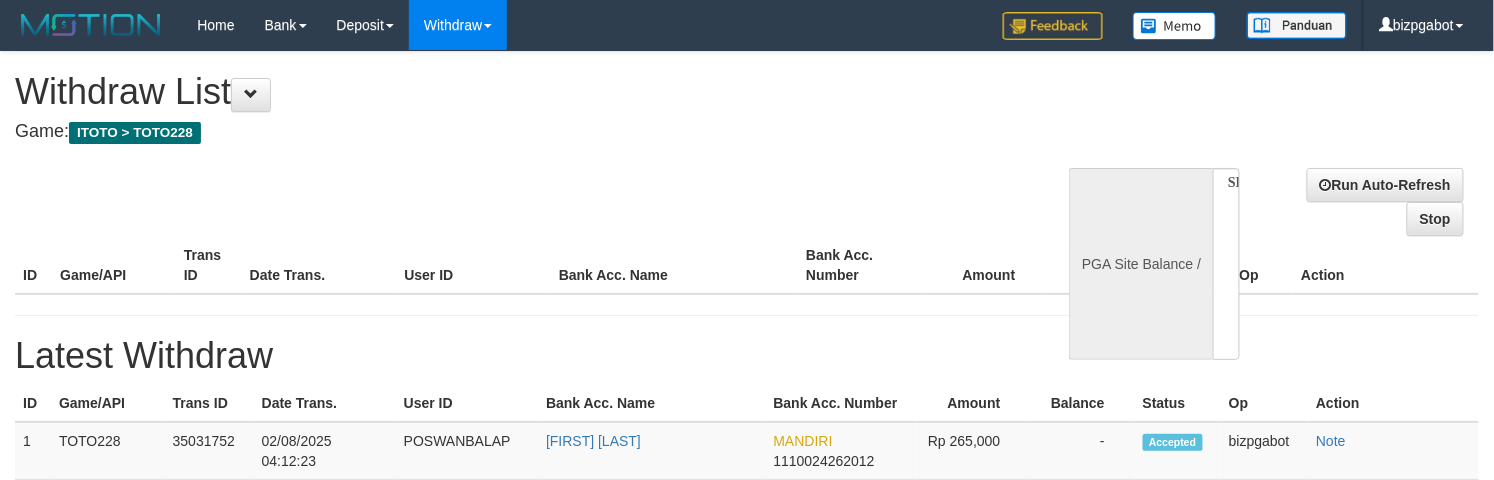 select 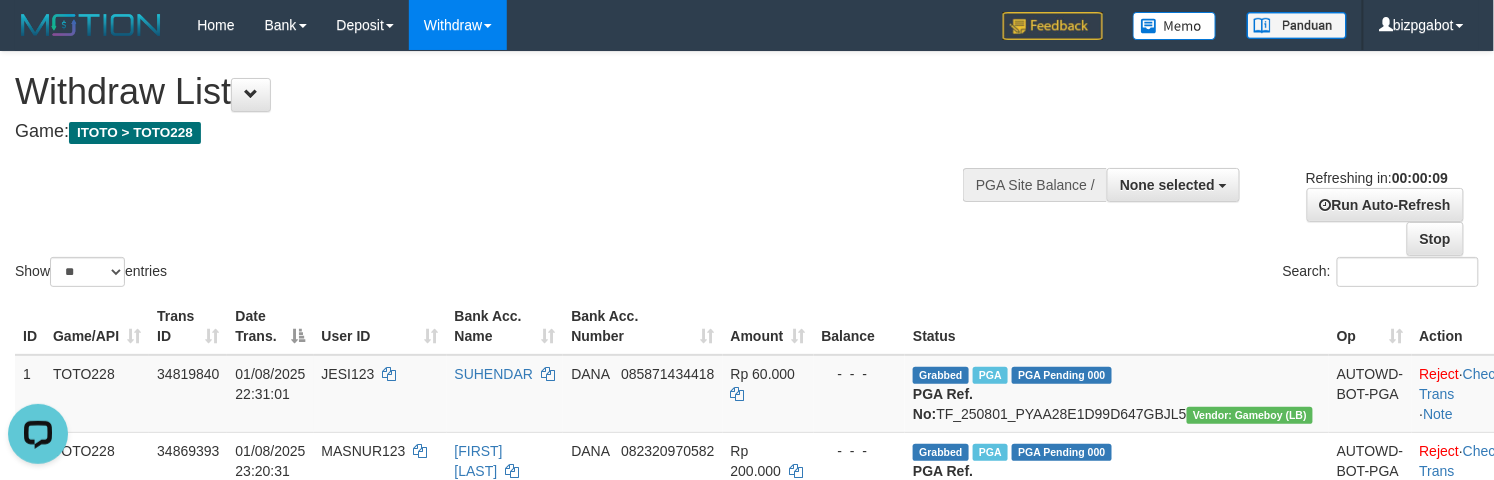 scroll, scrollTop: 0, scrollLeft: 0, axis: both 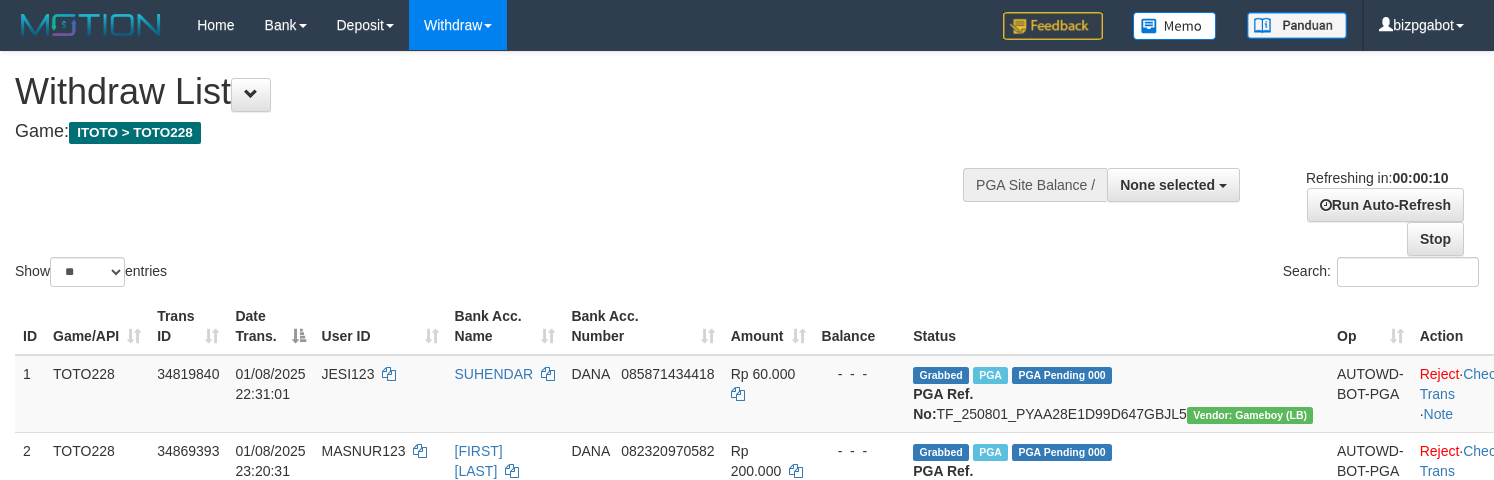 select 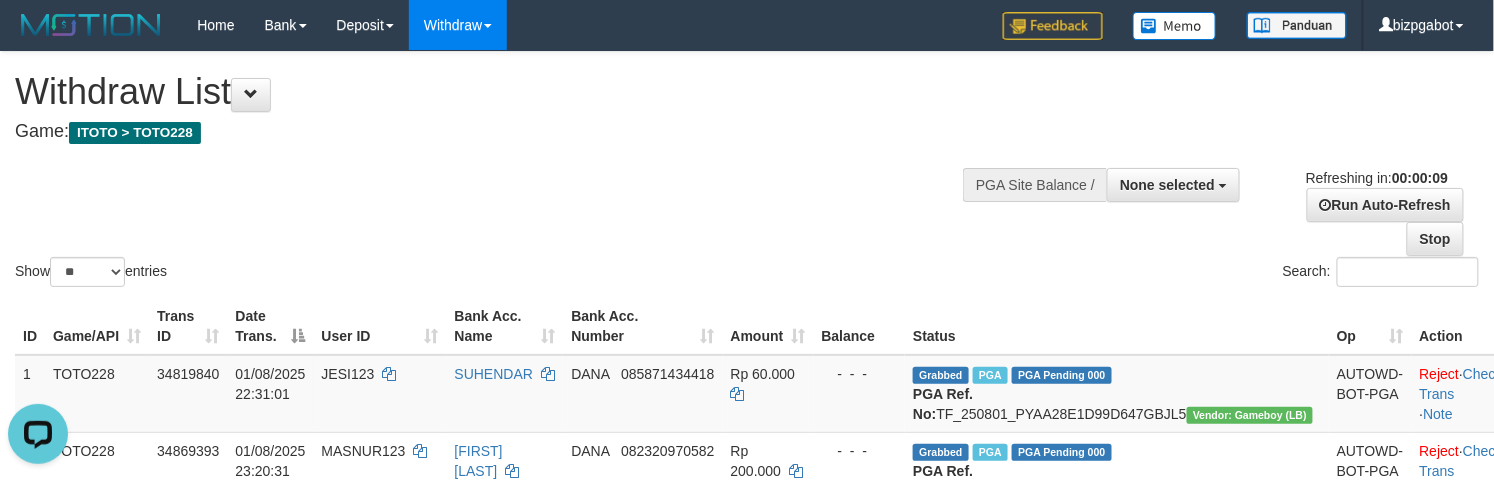 scroll, scrollTop: 0, scrollLeft: 0, axis: both 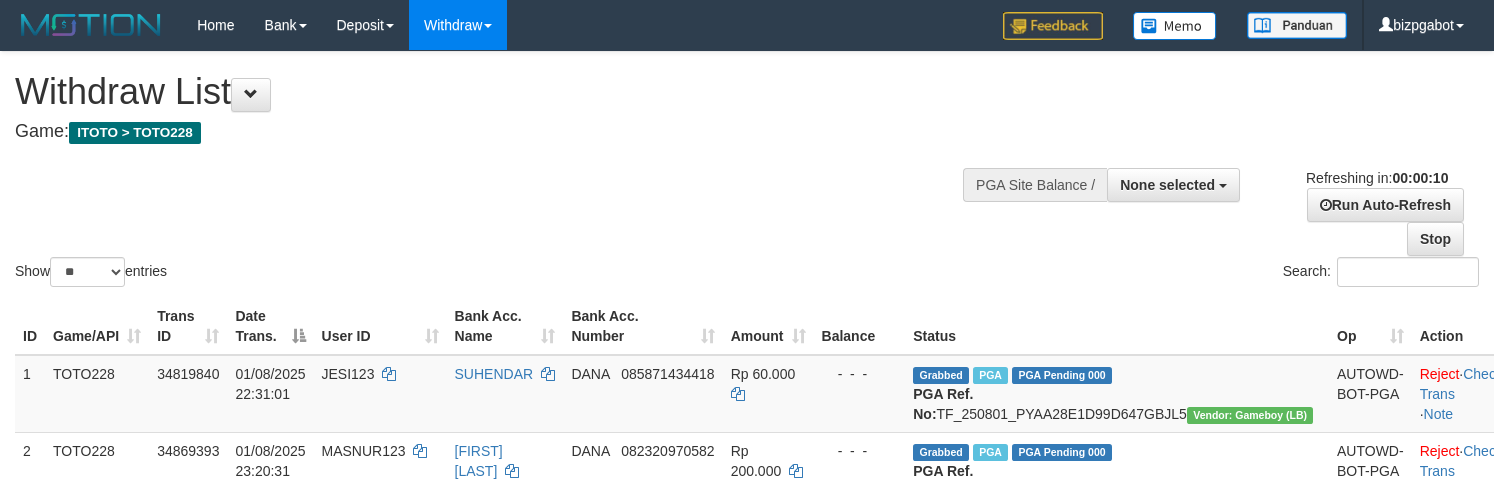 select 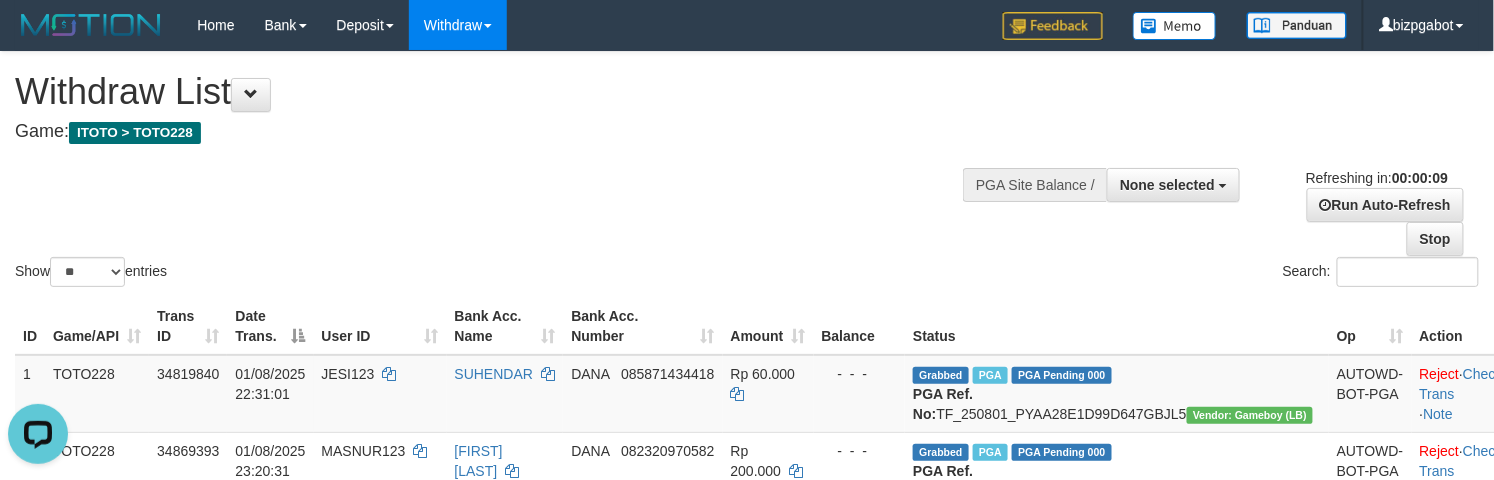 scroll, scrollTop: 0, scrollLeft: 0, axis: both 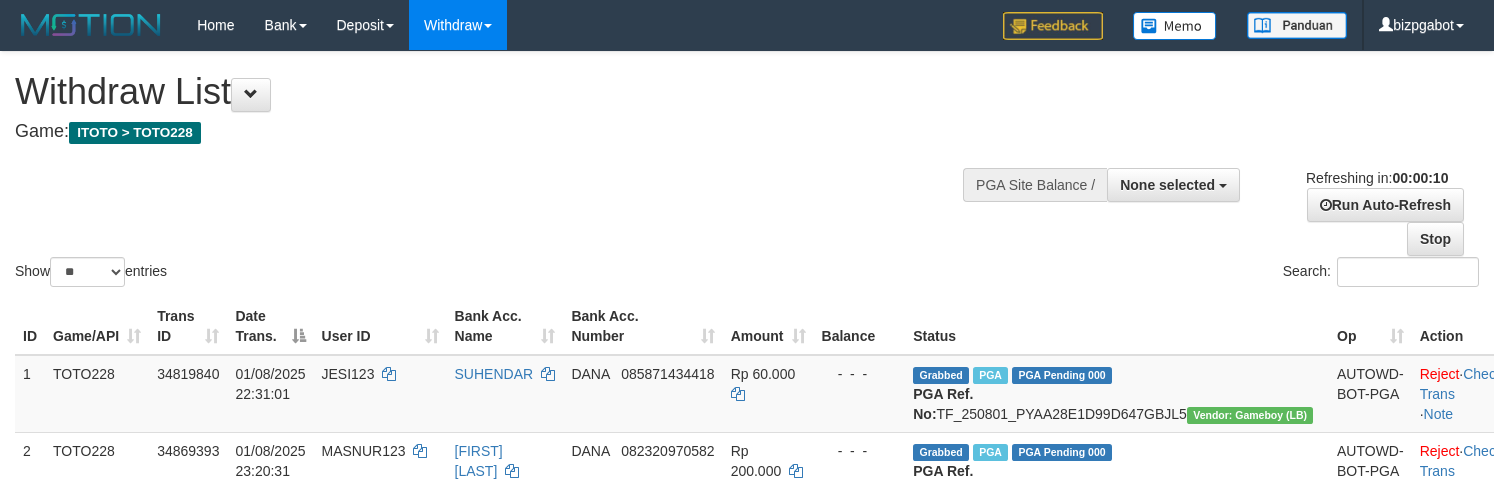 select 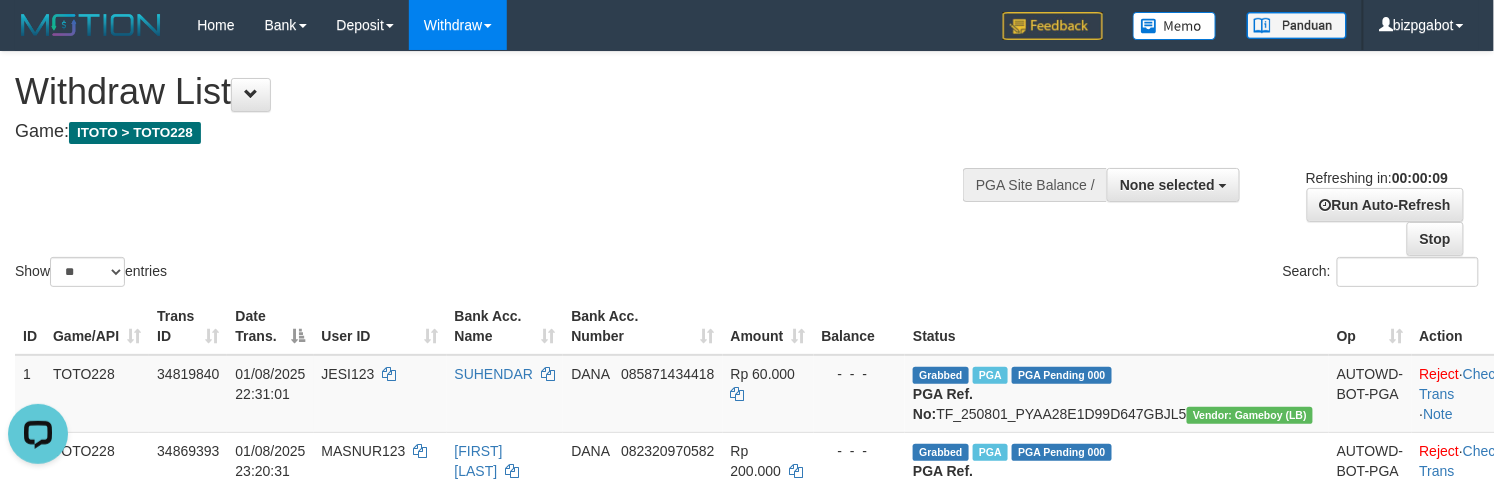 scroll, scrollTop: 0, scrollLeft: 0, axis: both 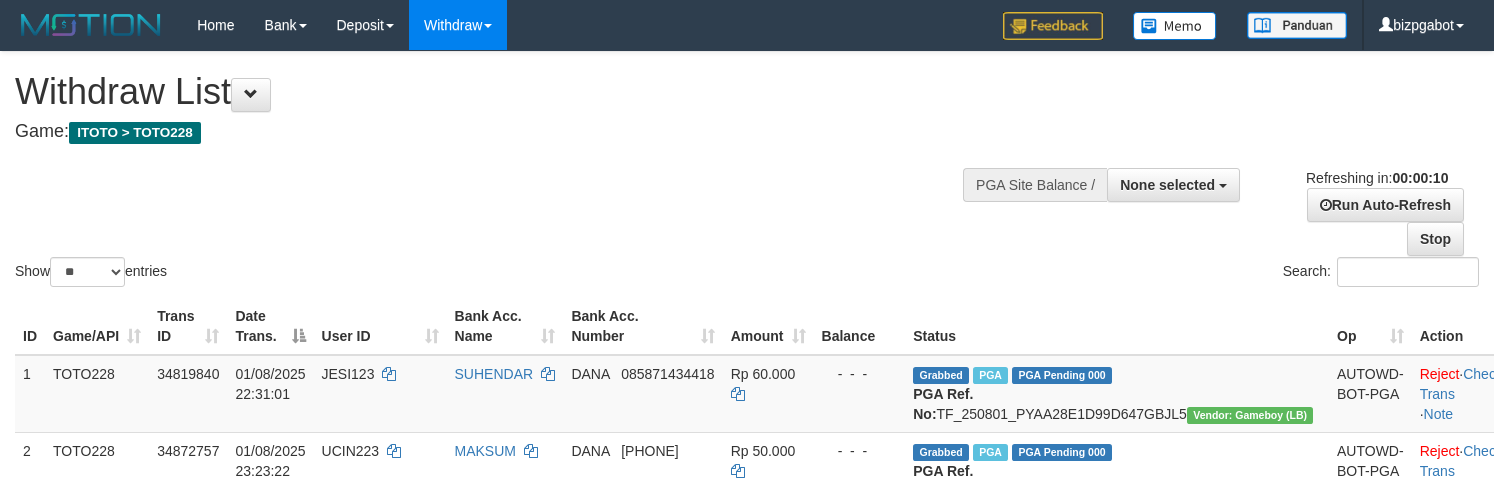 select 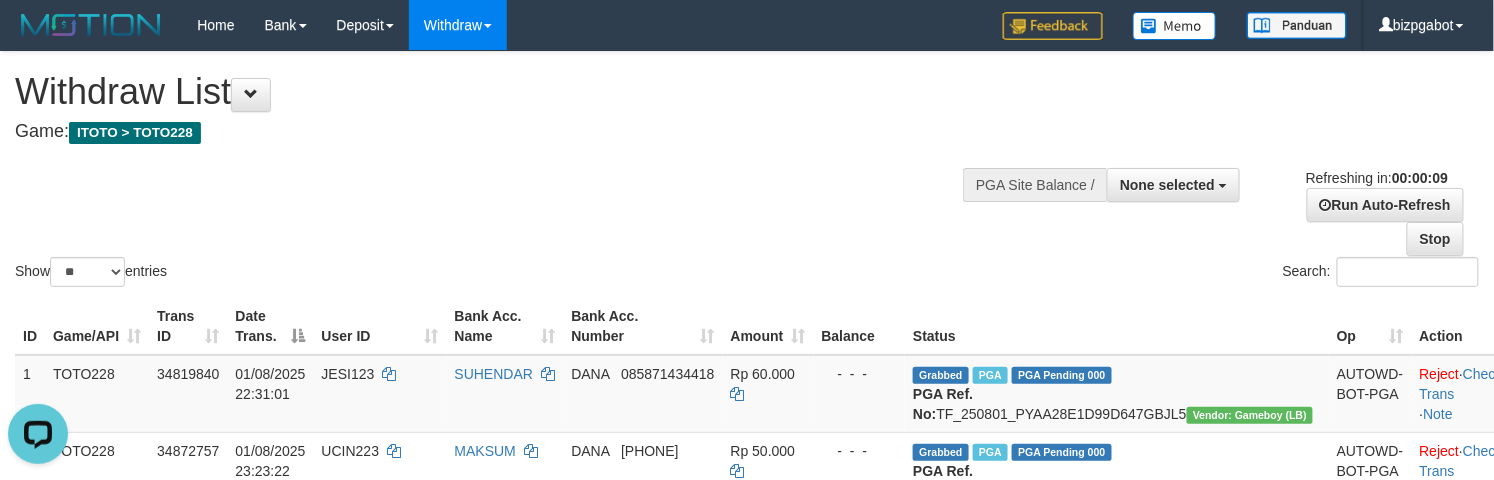 scroll, scrollTop: 0, scrollLeft: 0, axis: both 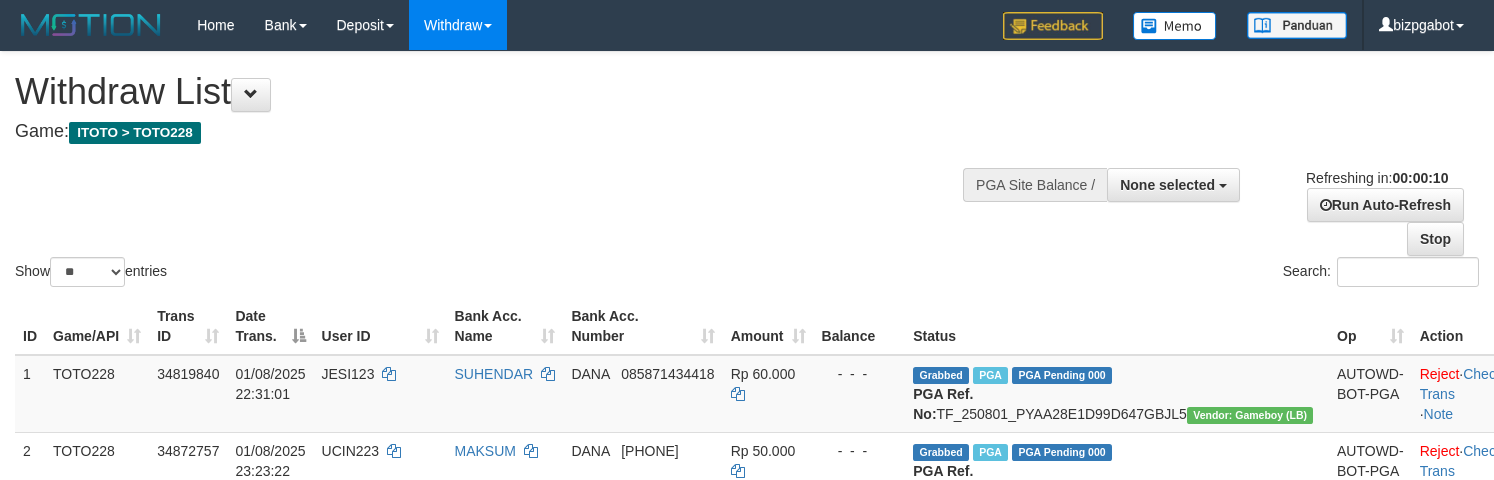 select 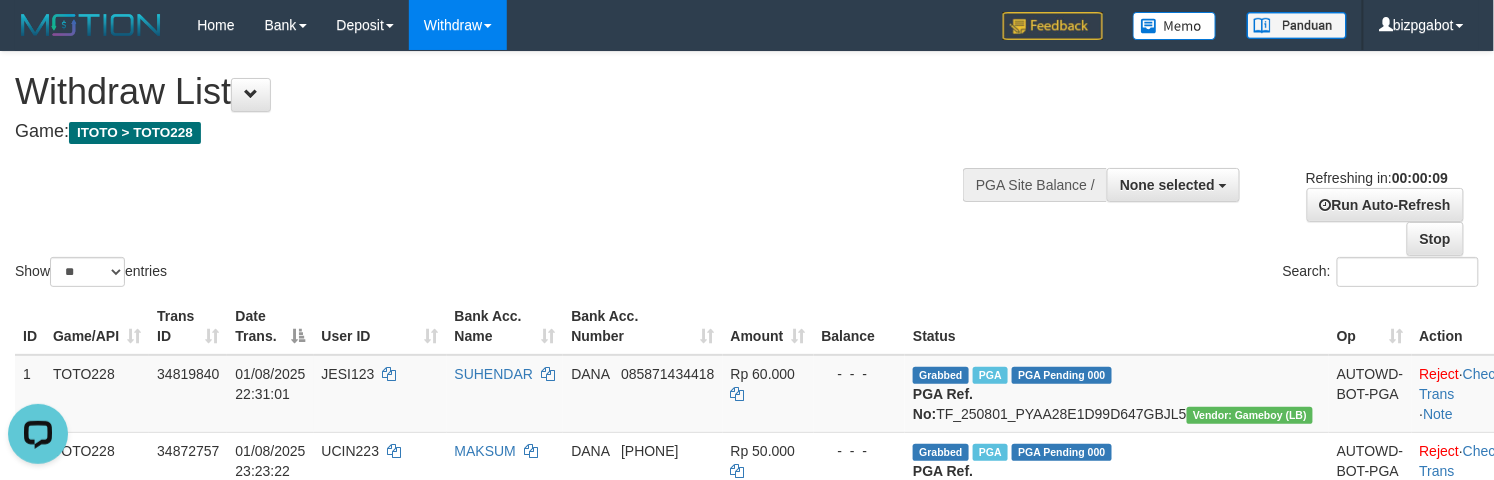 scroll, scrollTop: 0, scrollLeft: 0, axis: both 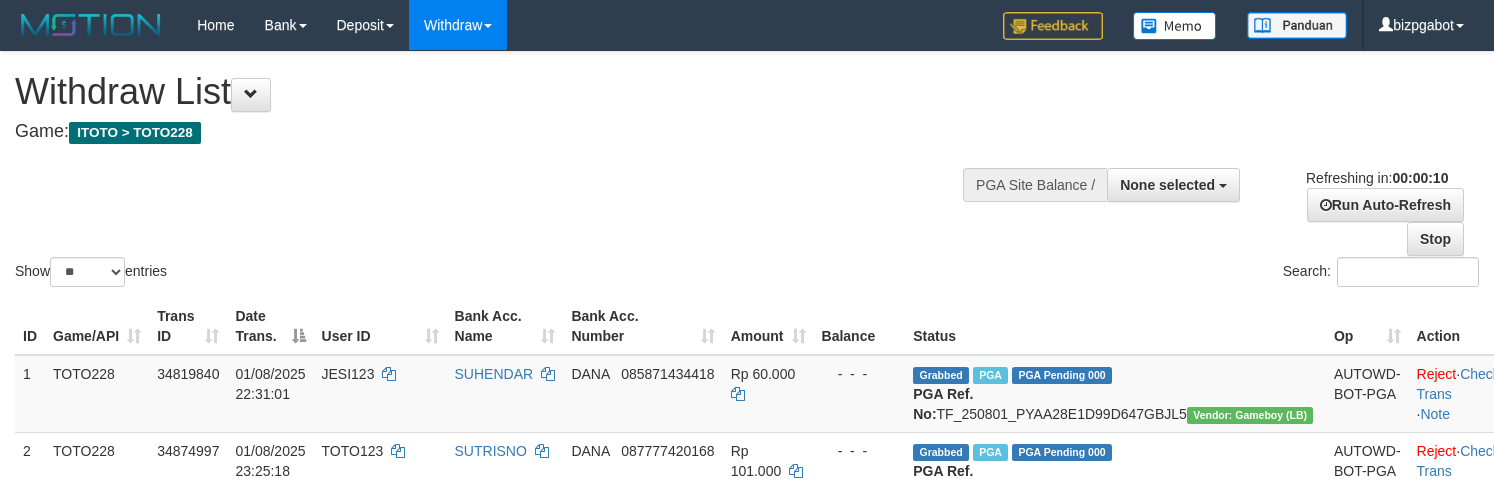 select 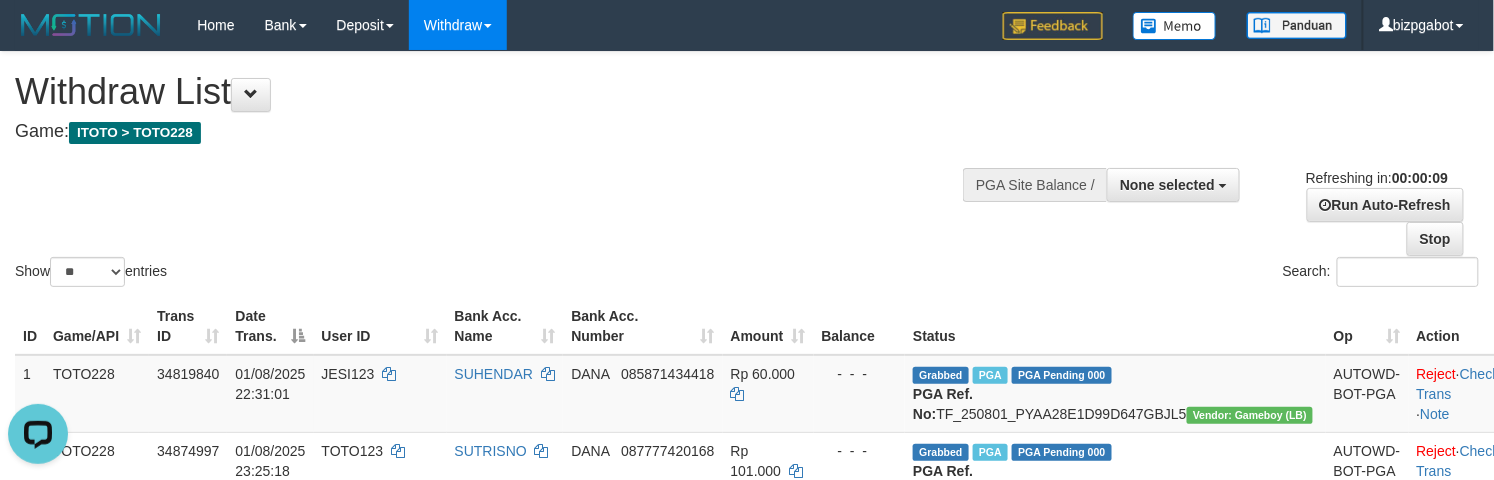 scroll, scrollTop: 0, scrollLeft: 0, axis: both 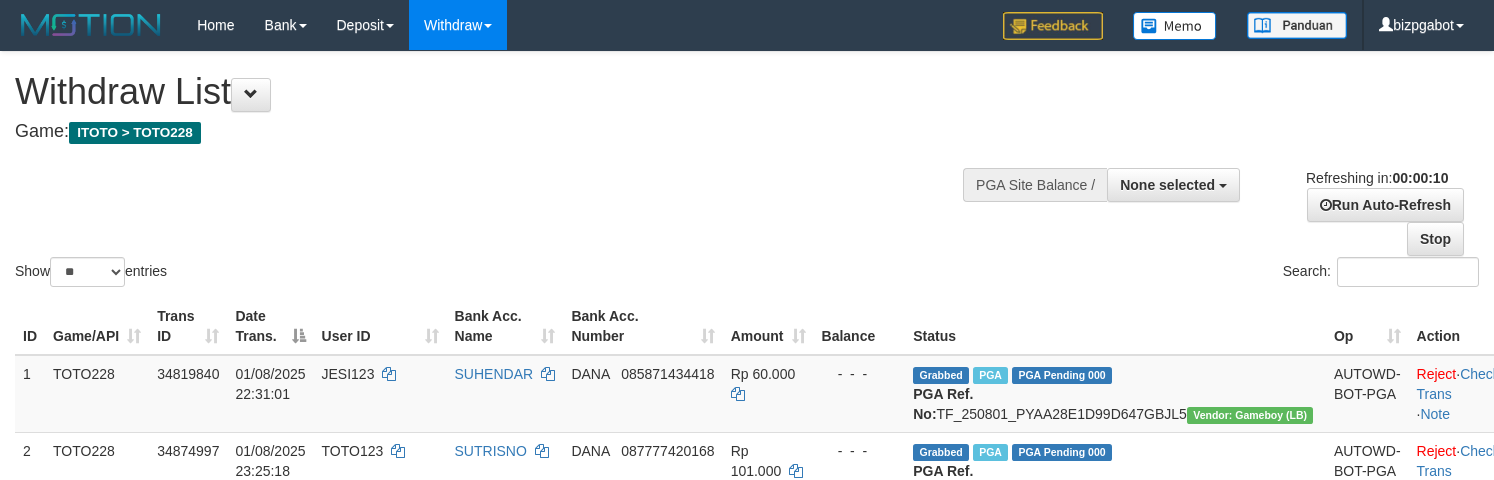 select 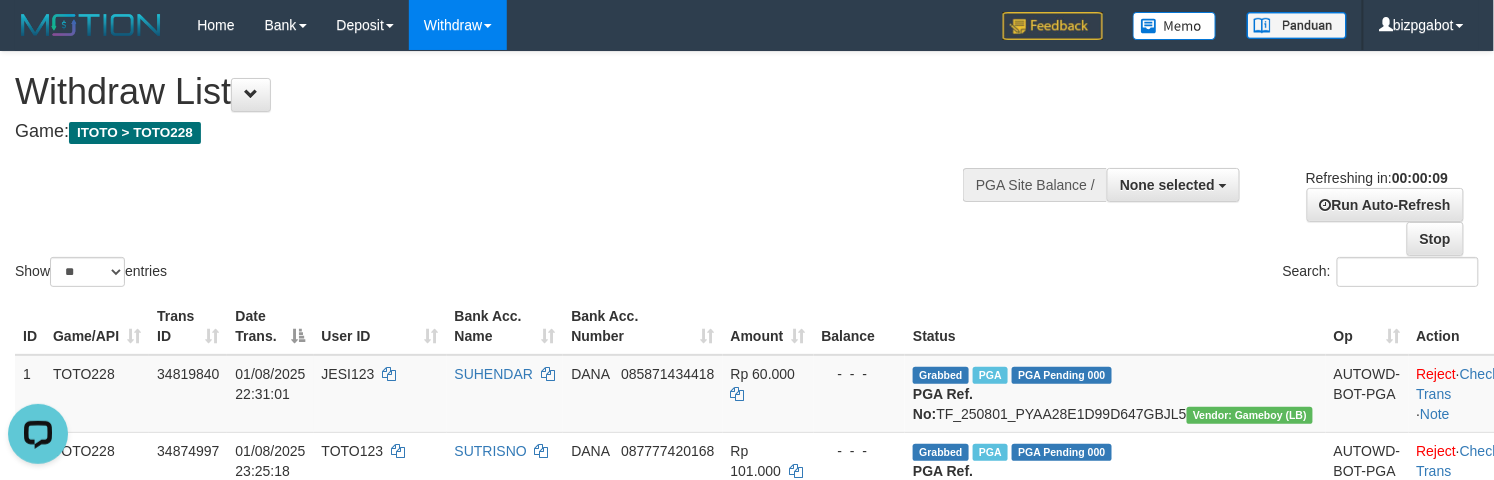scroll, scrollTop: 0, scrollLeft: 0, axis: both 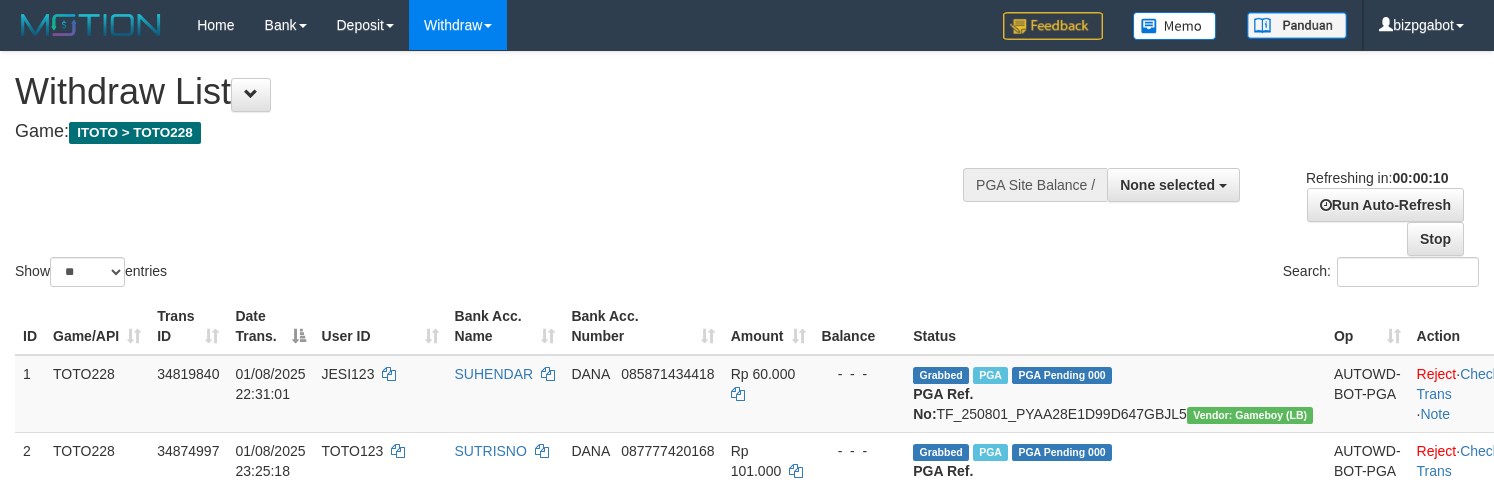 select 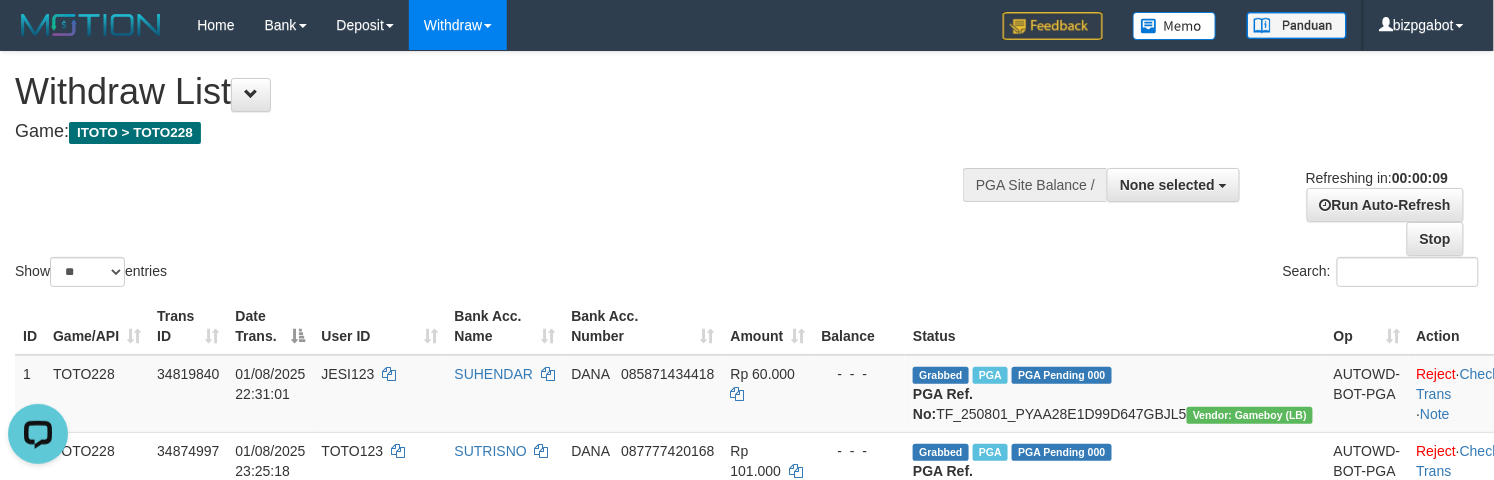 scroll, scrollTop: 0, scrollLeft: 0, axis: both 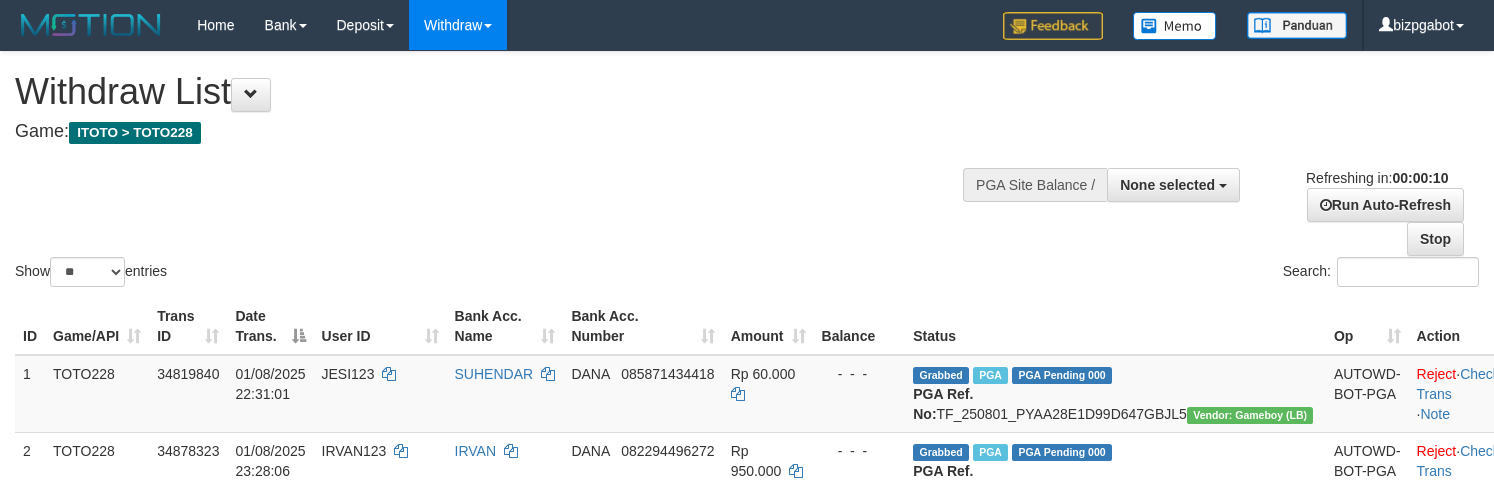 select 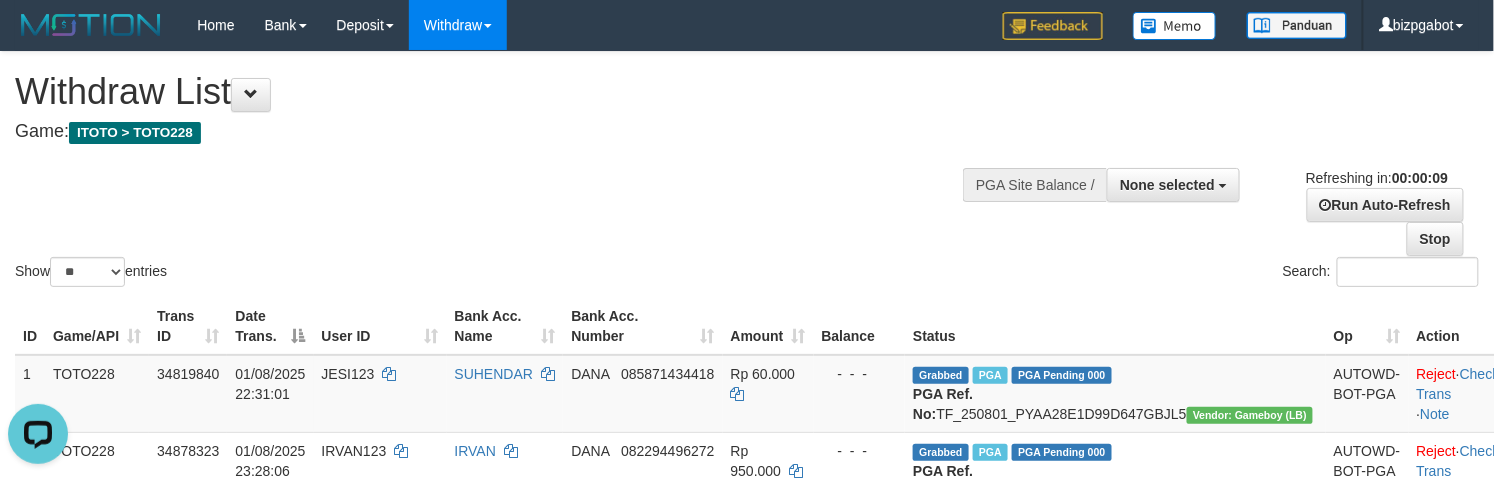 scroll, scrollTop: 0, scrollLeft: 0, axis: both 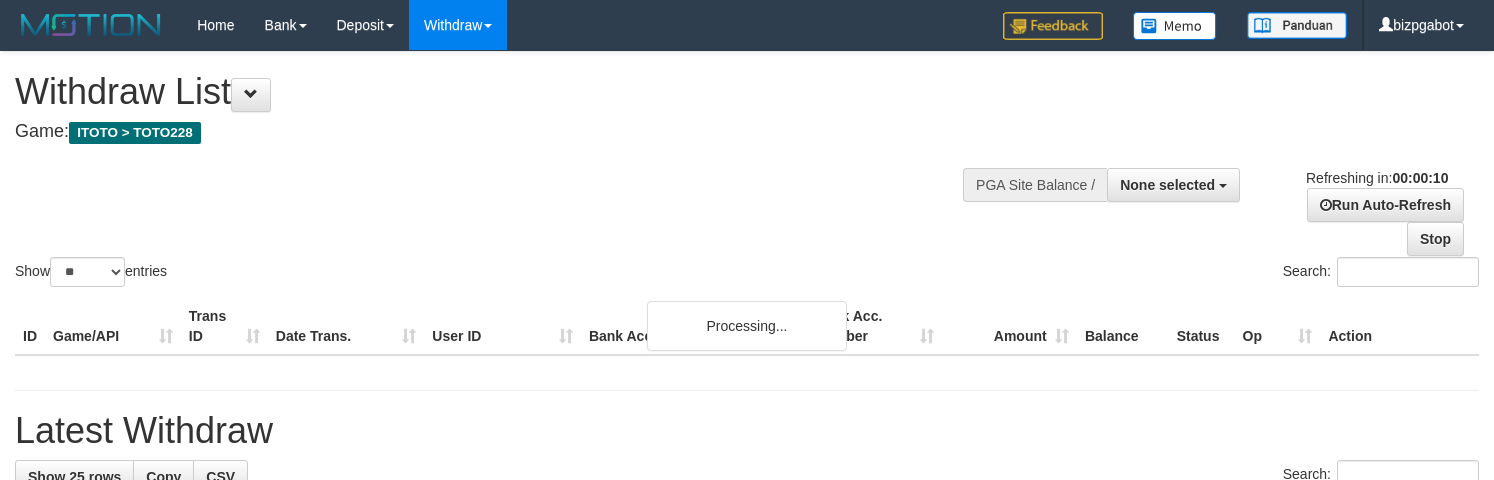 select 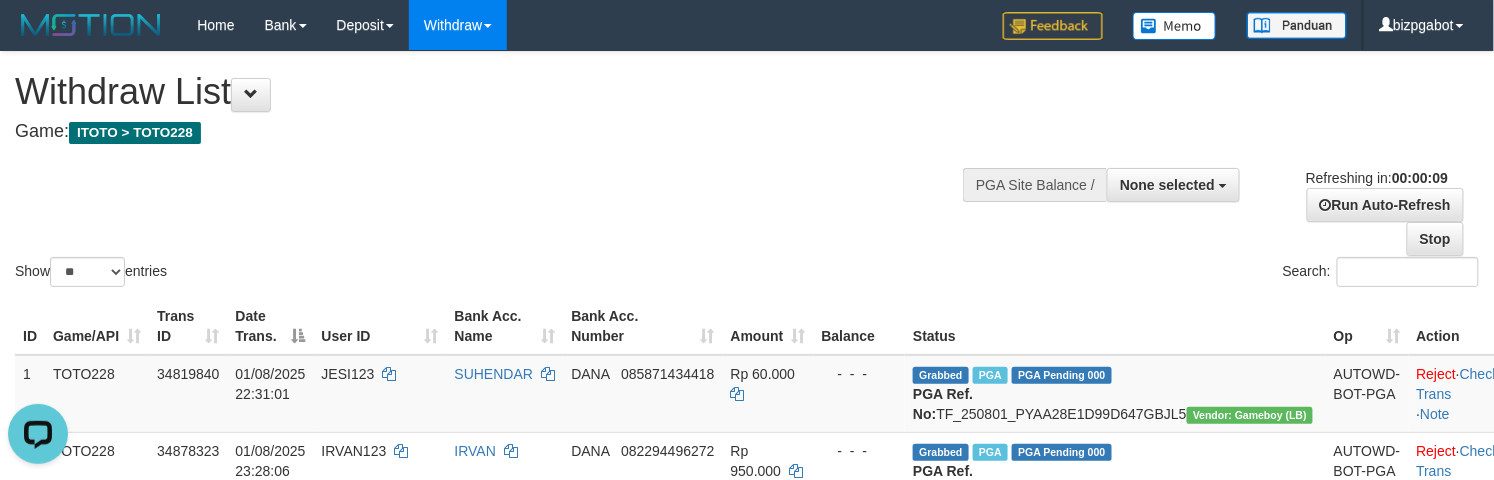 scroll, scrollTop: 0, scrollLeft: 0, axis: both 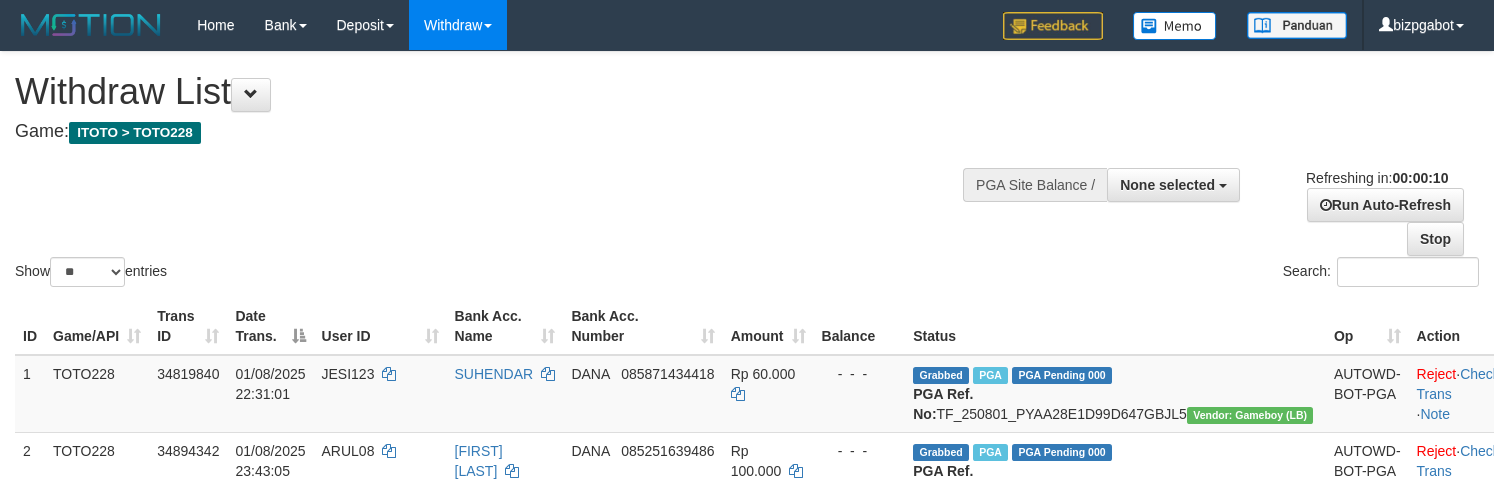 select 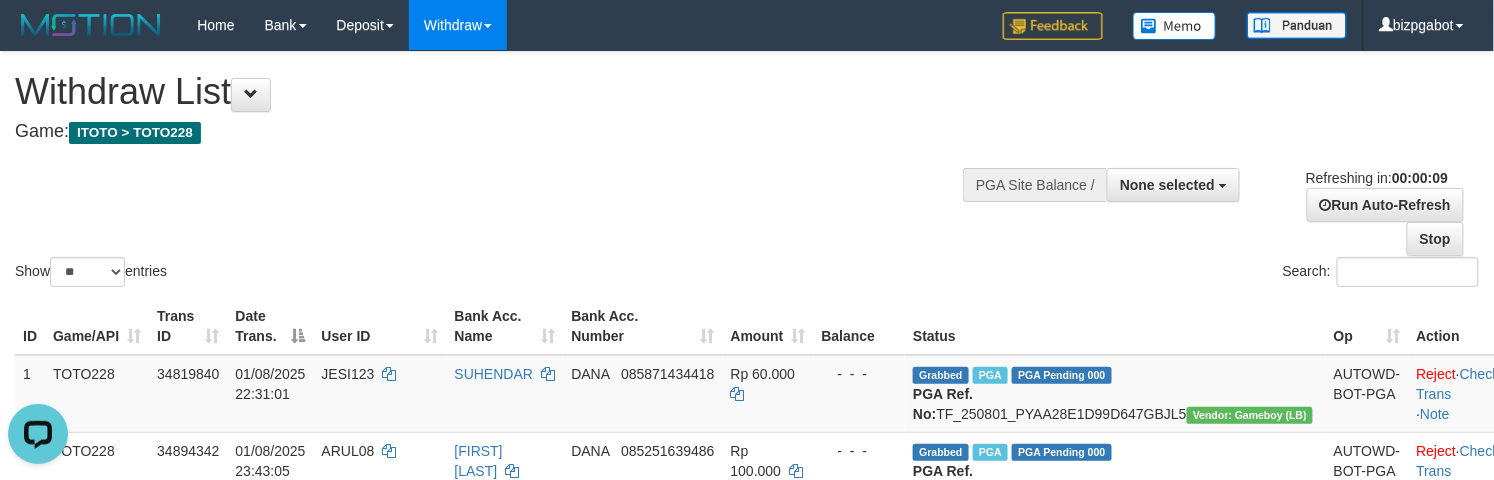 scroll, scrollTop: 0, scrollLeft: 0, axis: both 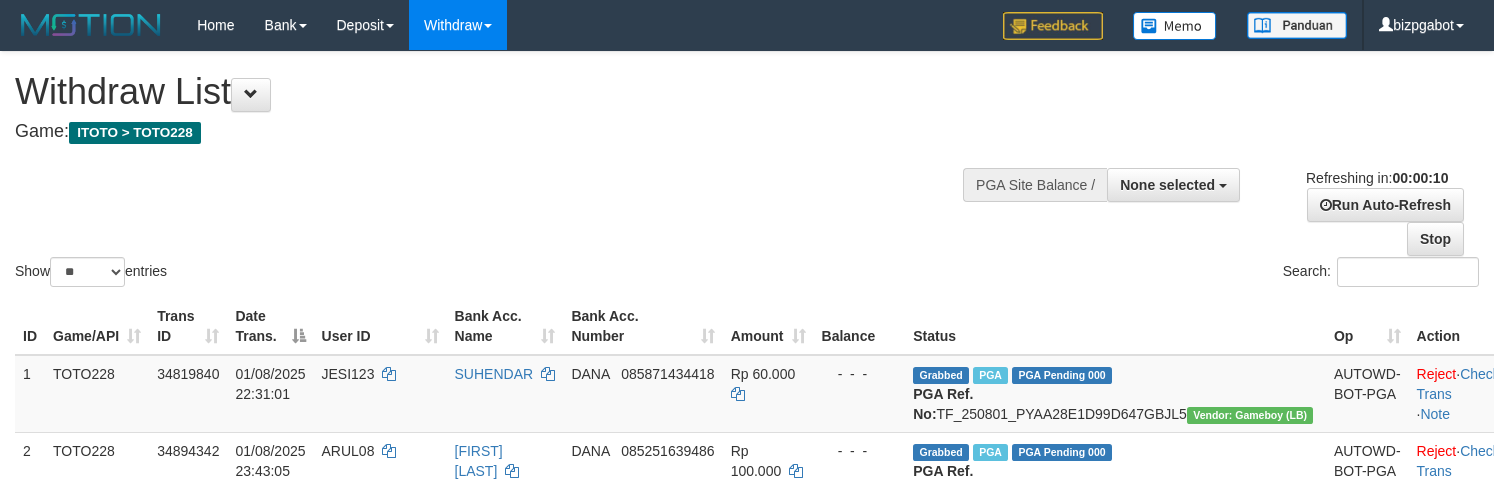select 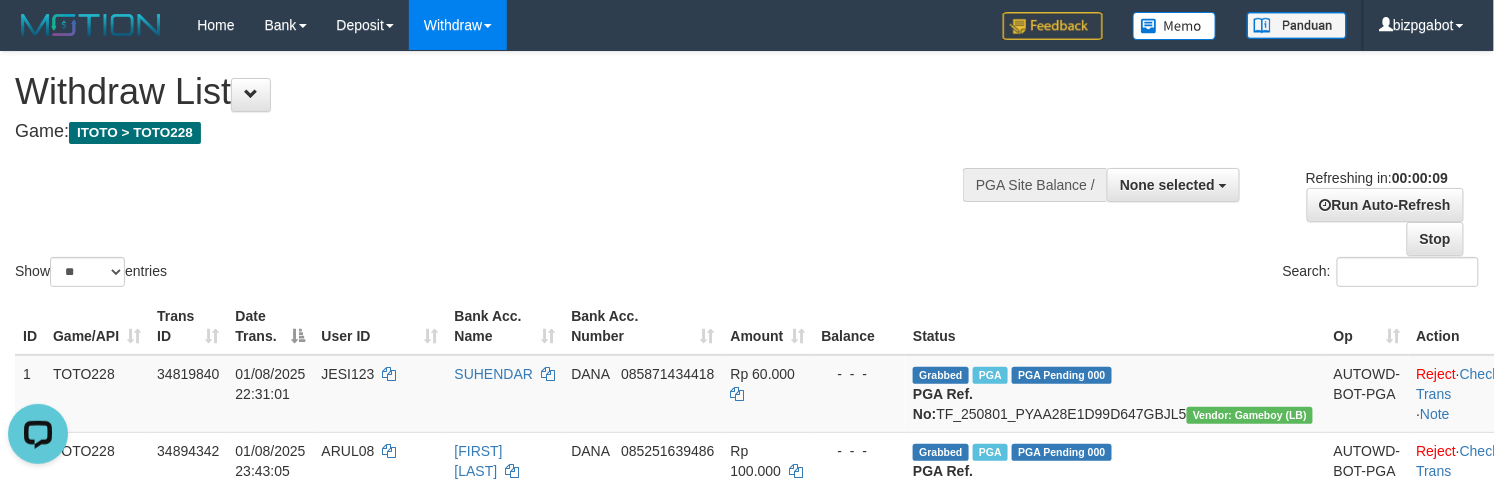 scroll, scrollTop: 0, scrollLeft: 0, axis: both 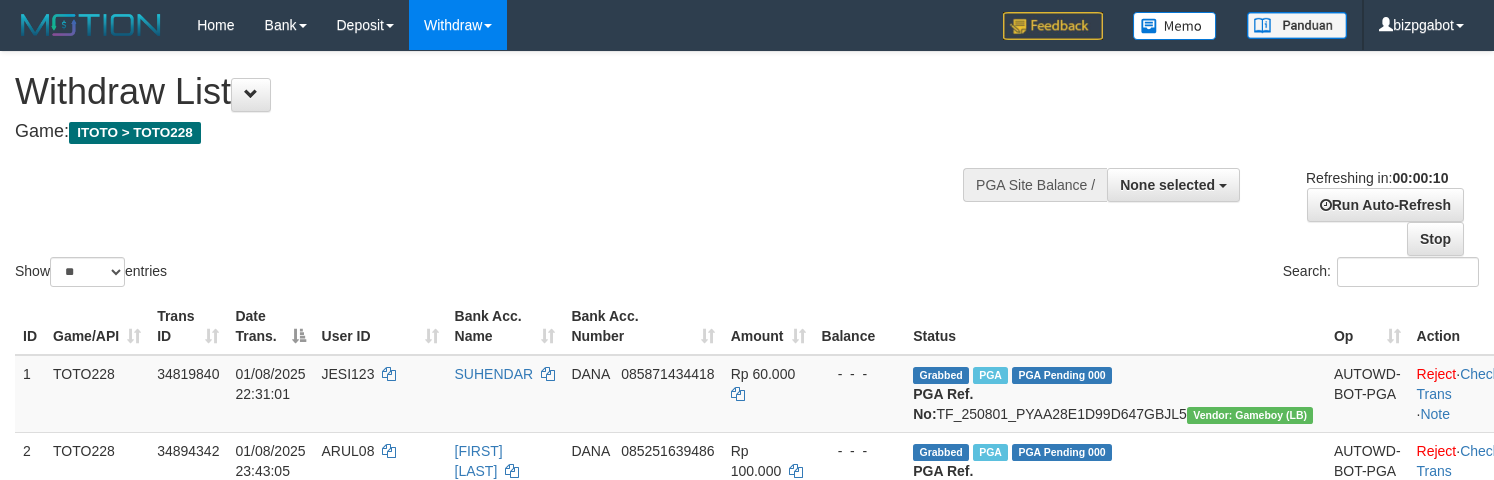 select 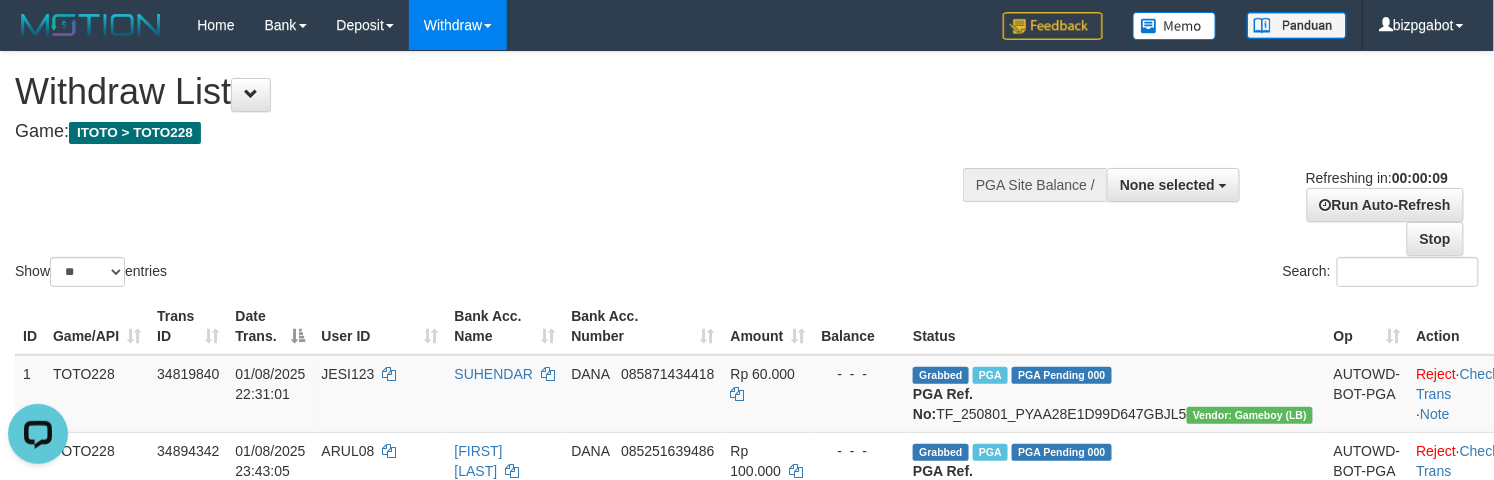 scroll, scrollTop: 0, scrollLeft: 0, axis: both 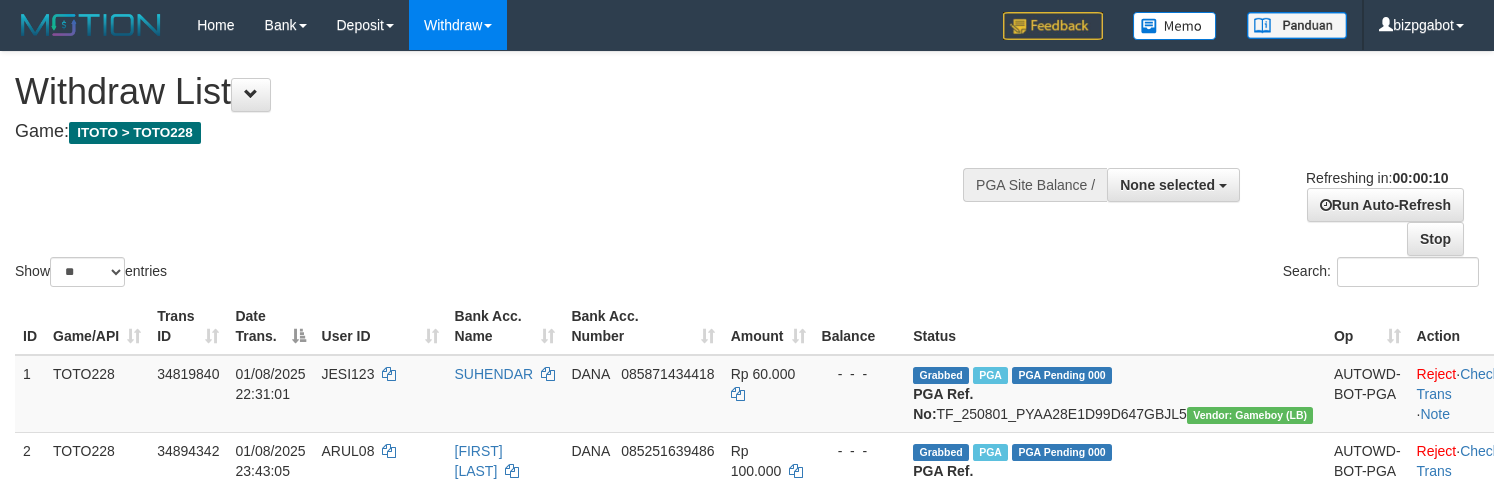 select 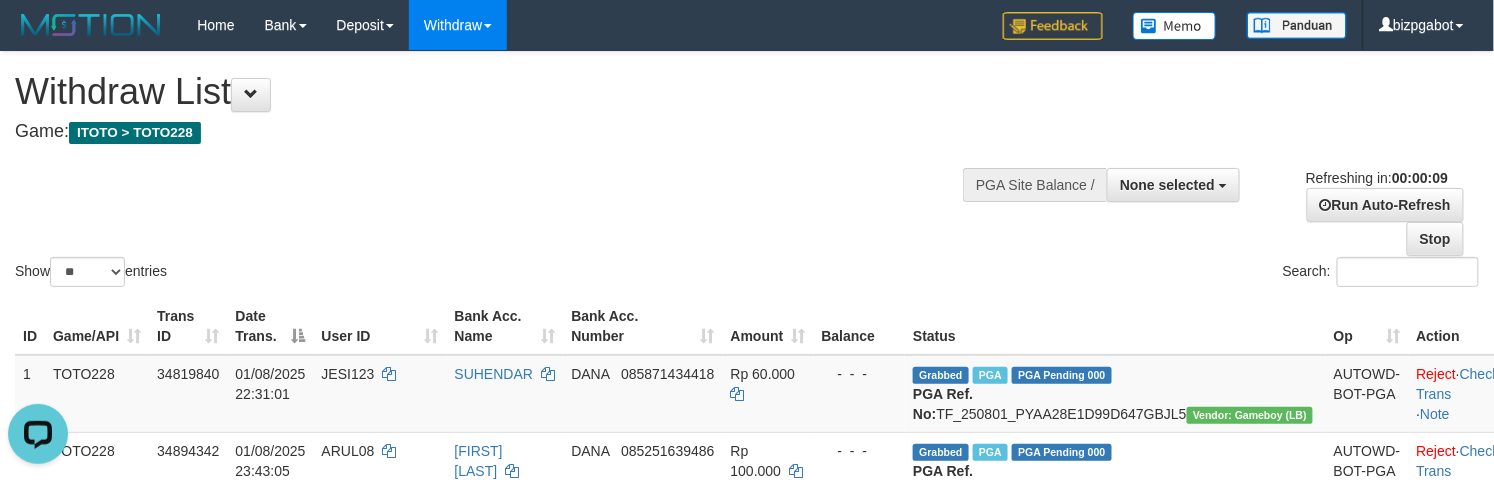 scroll, scrollTop: 0, scrollLeft: 0, axis: both 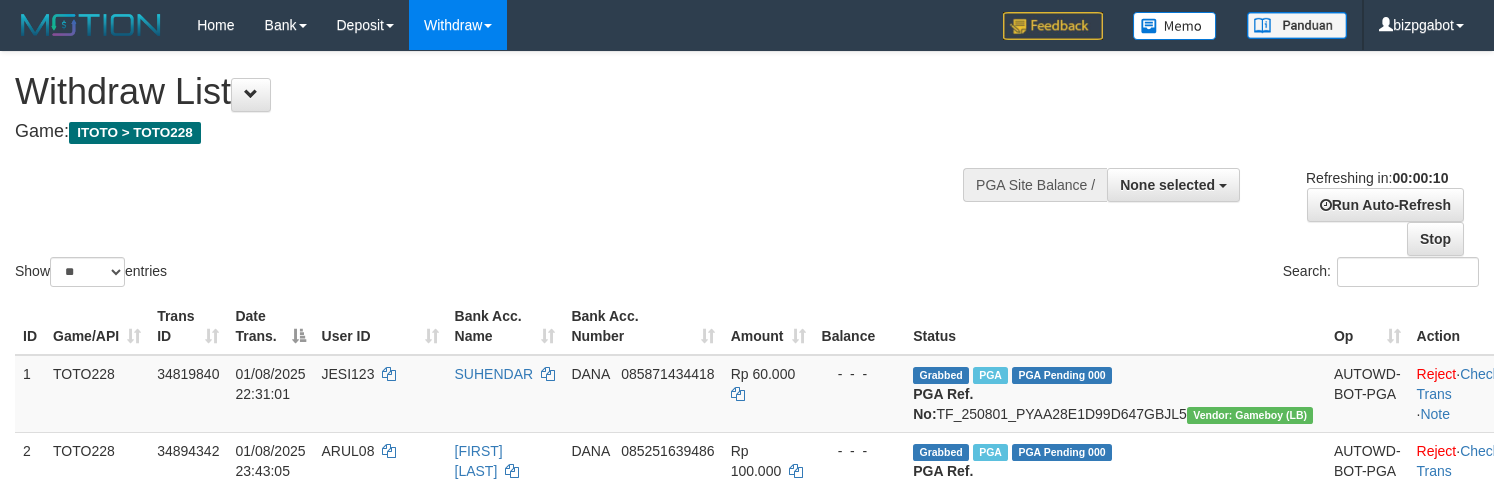 select 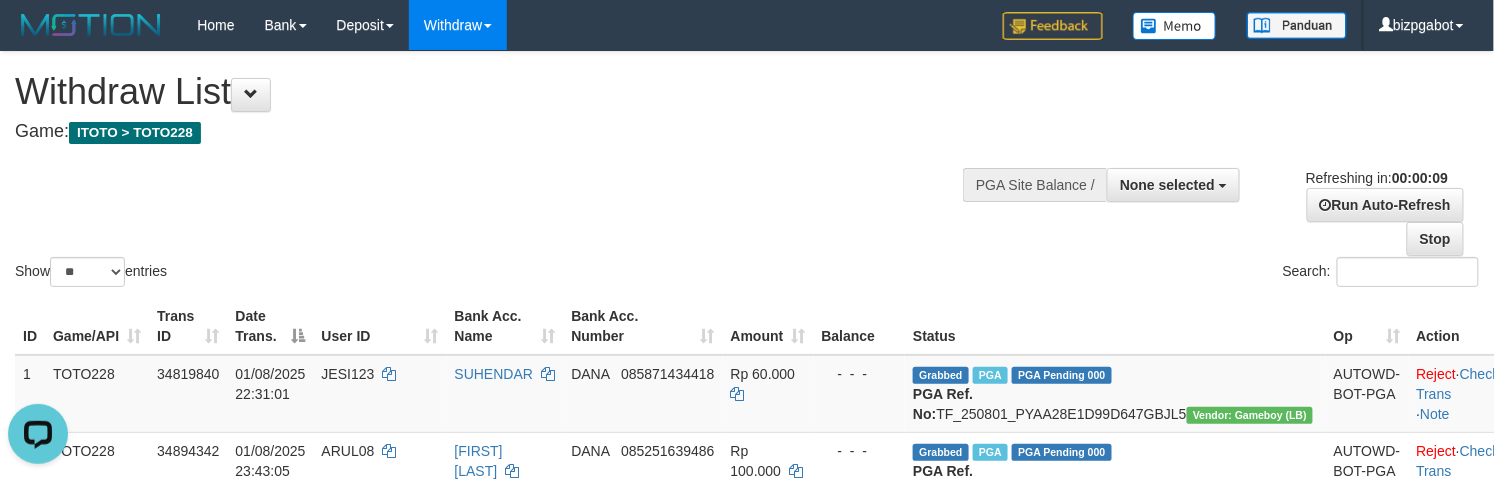 scroll, scrollTop: 0, scrollLeft: 0, axis: both 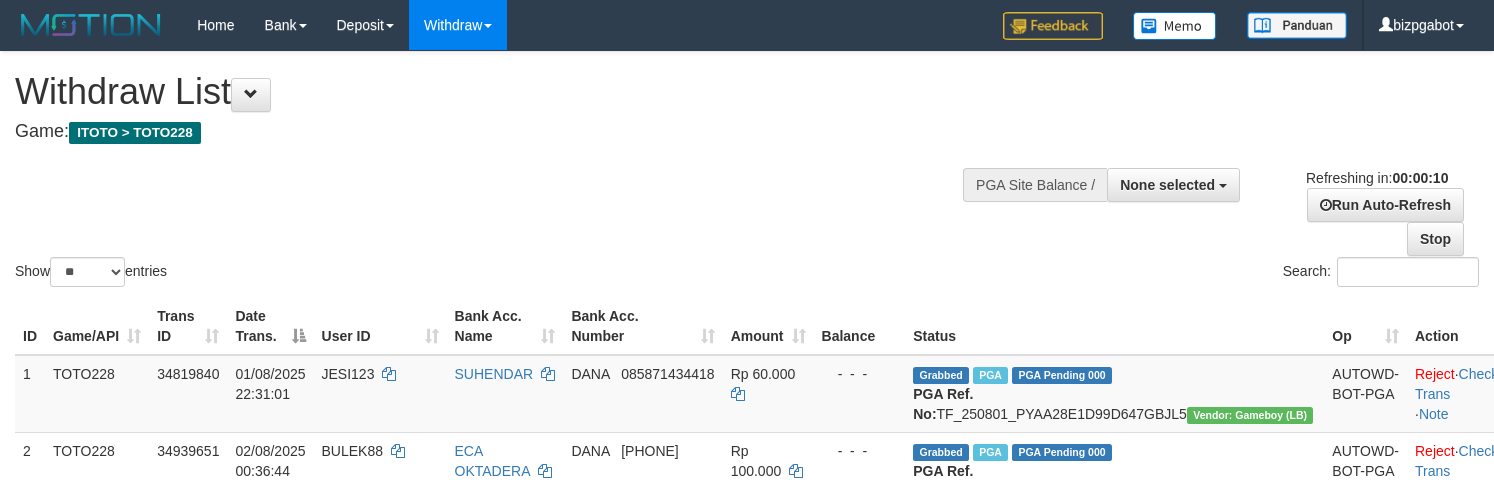 select 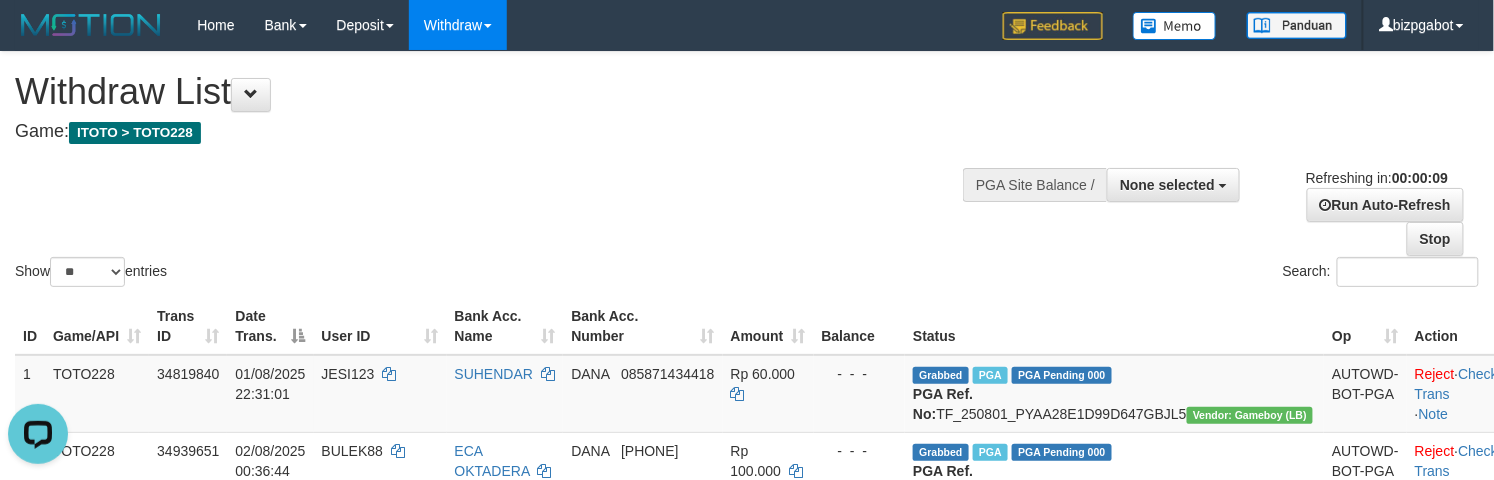 scroll, scrollTop: 0, scrollLeft: 0, axis: both 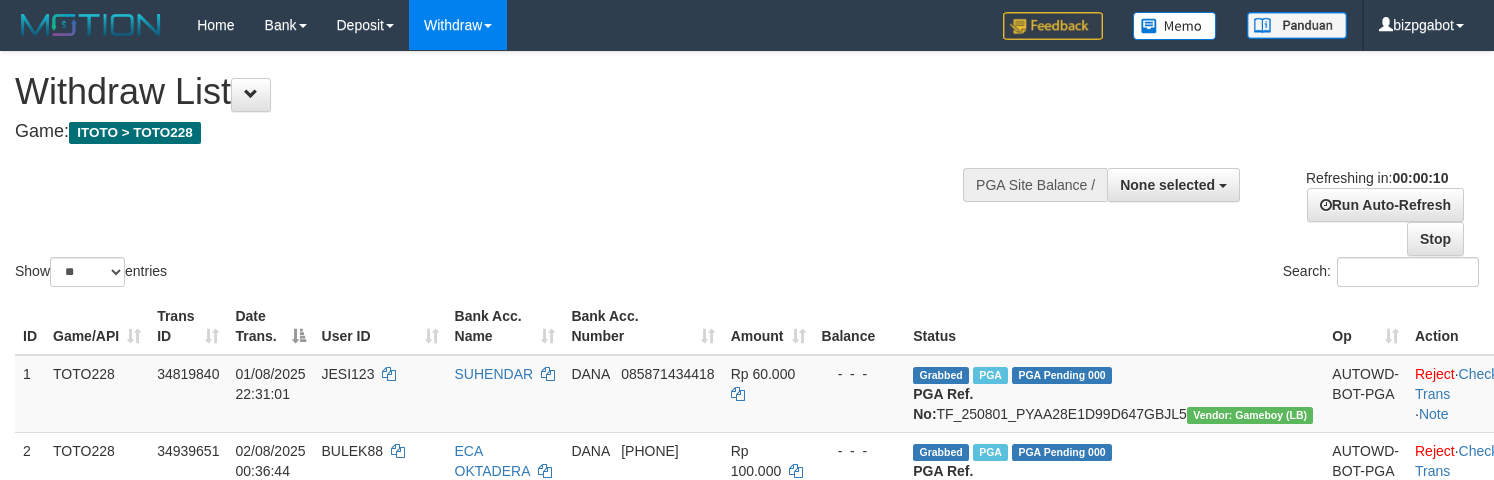 select 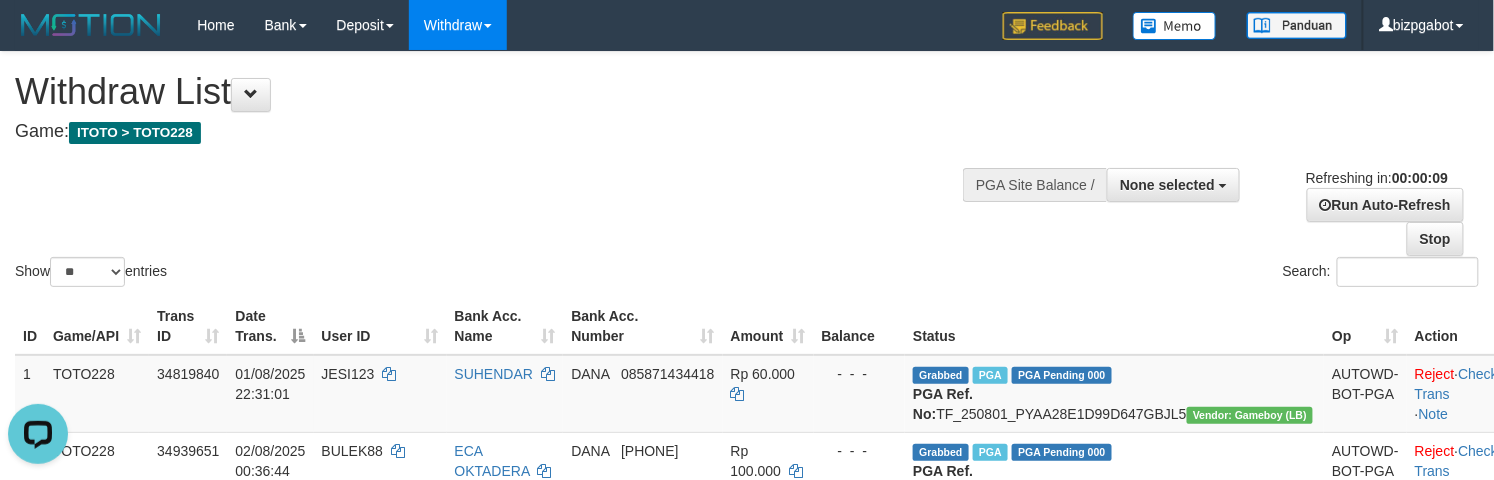 scroll, scrollTop: 0, scrollLeft: 0, axis: both 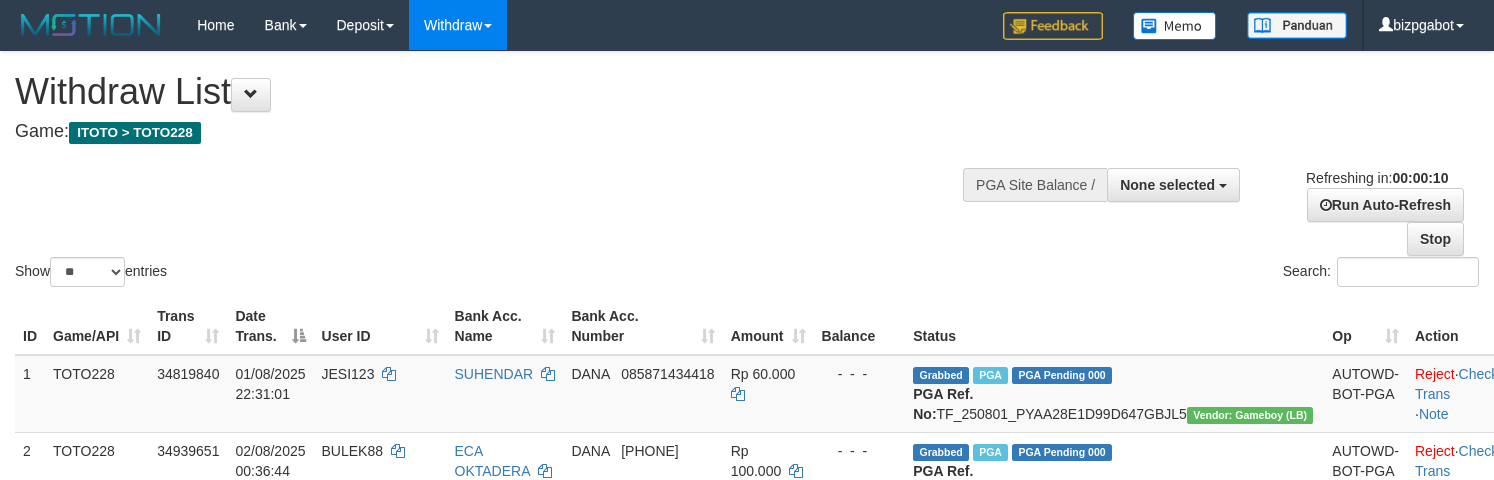 select 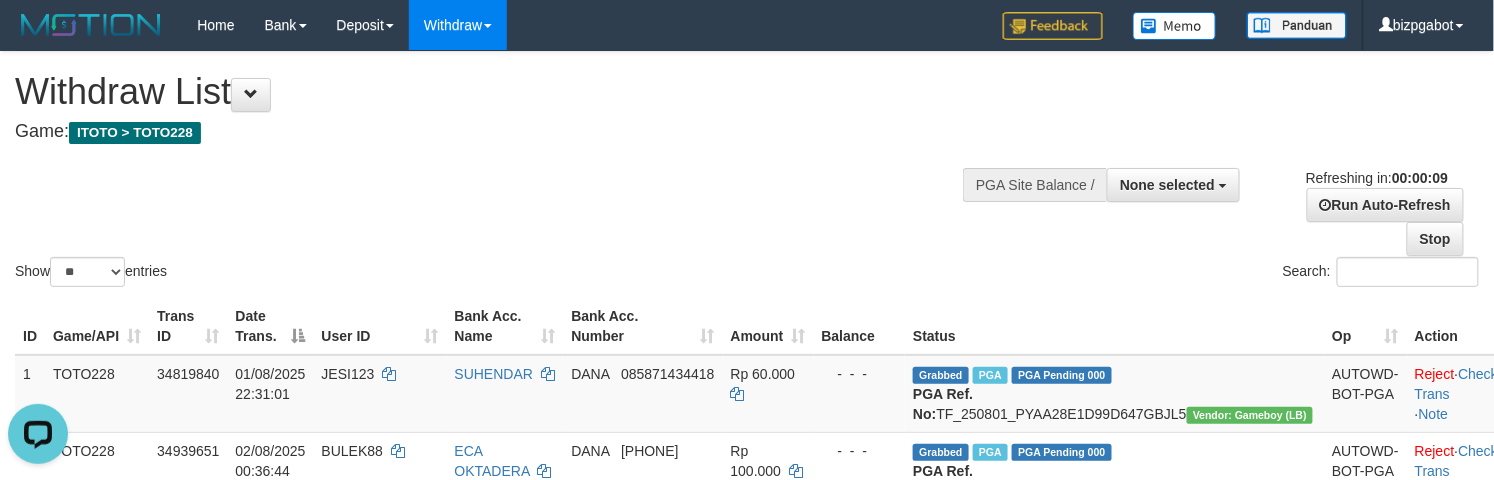 scroll, scrollTop: 0, scrollLeft: 0, axis: both 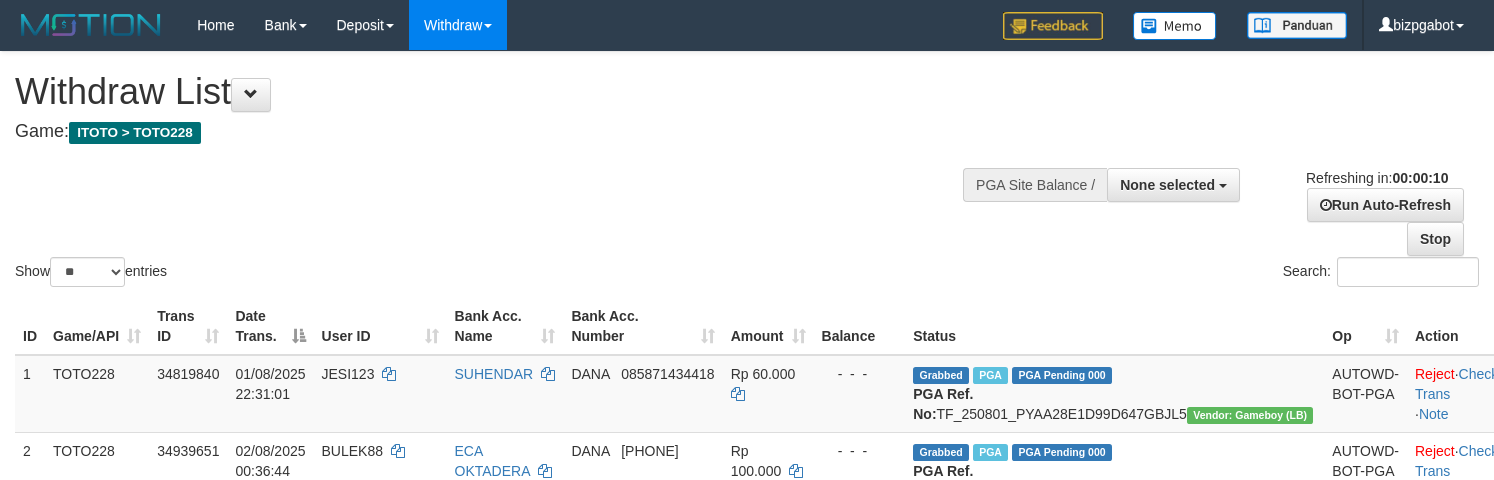 select 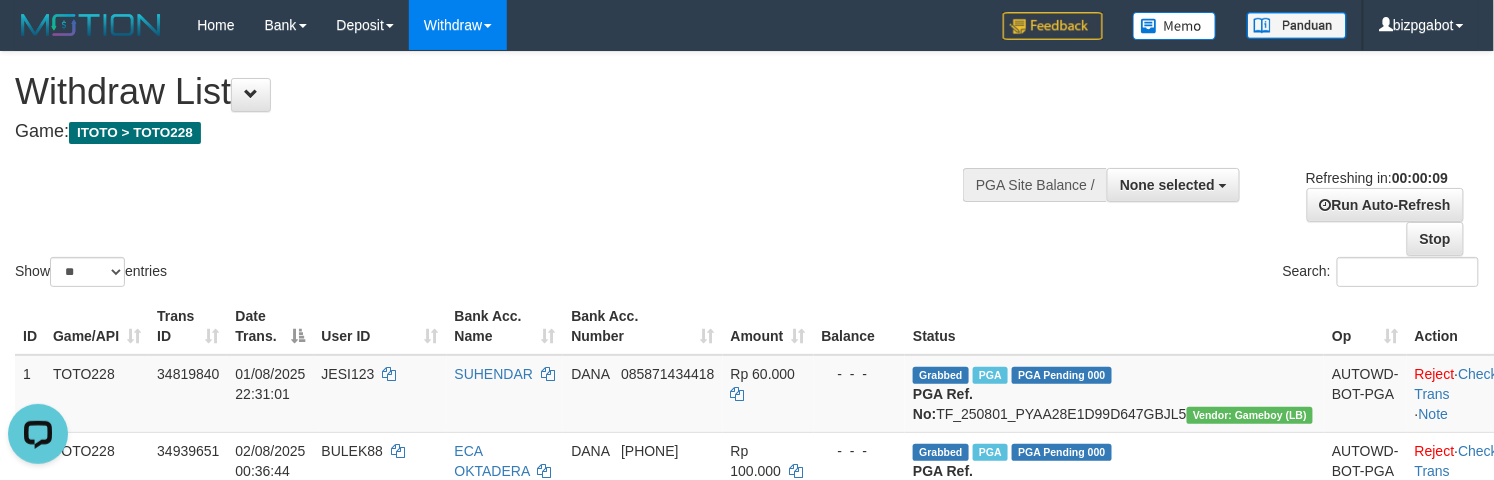 scroll, scrollTop: 0, scrollLeft: 0, axis: both 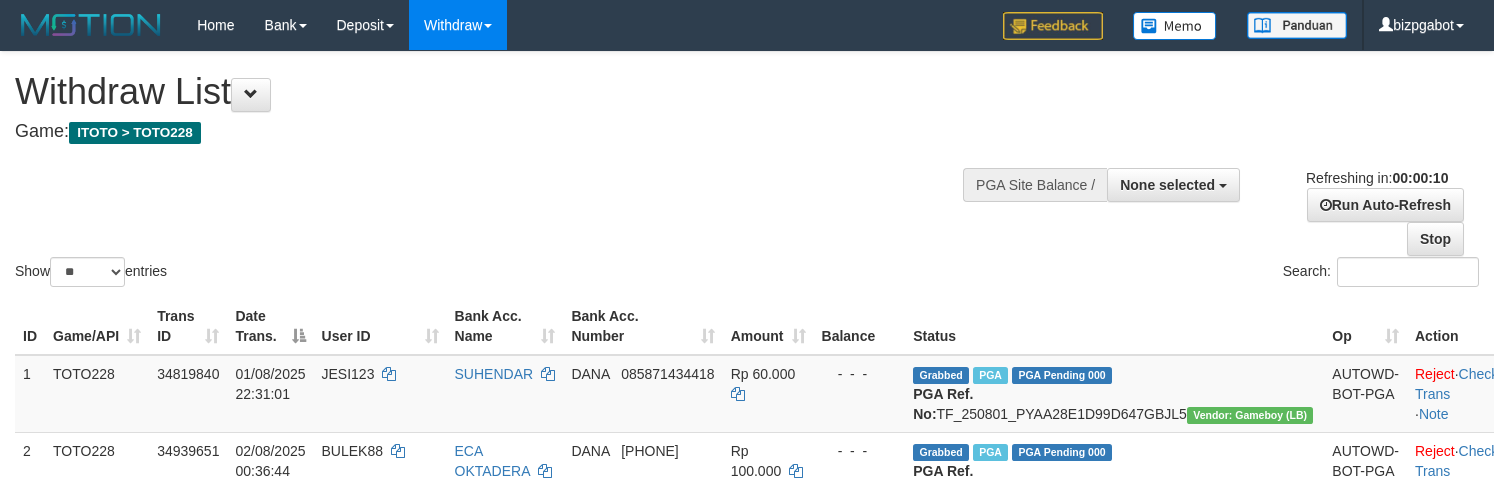 select 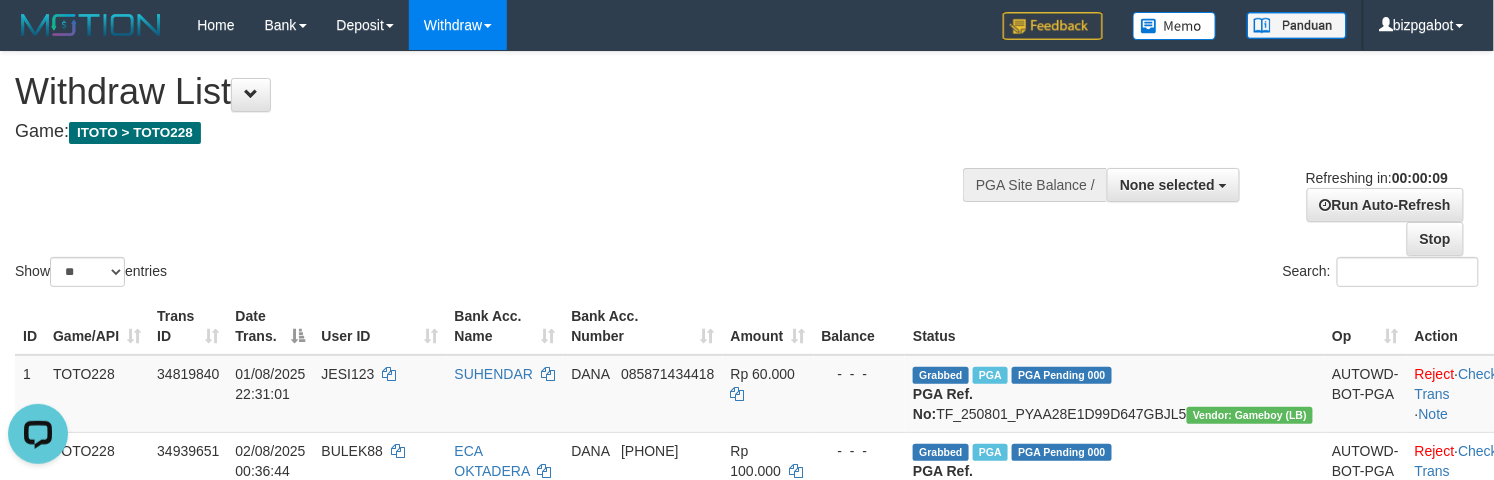 scroll, scrollTop: 0, scrollLeft: 0, axis: both 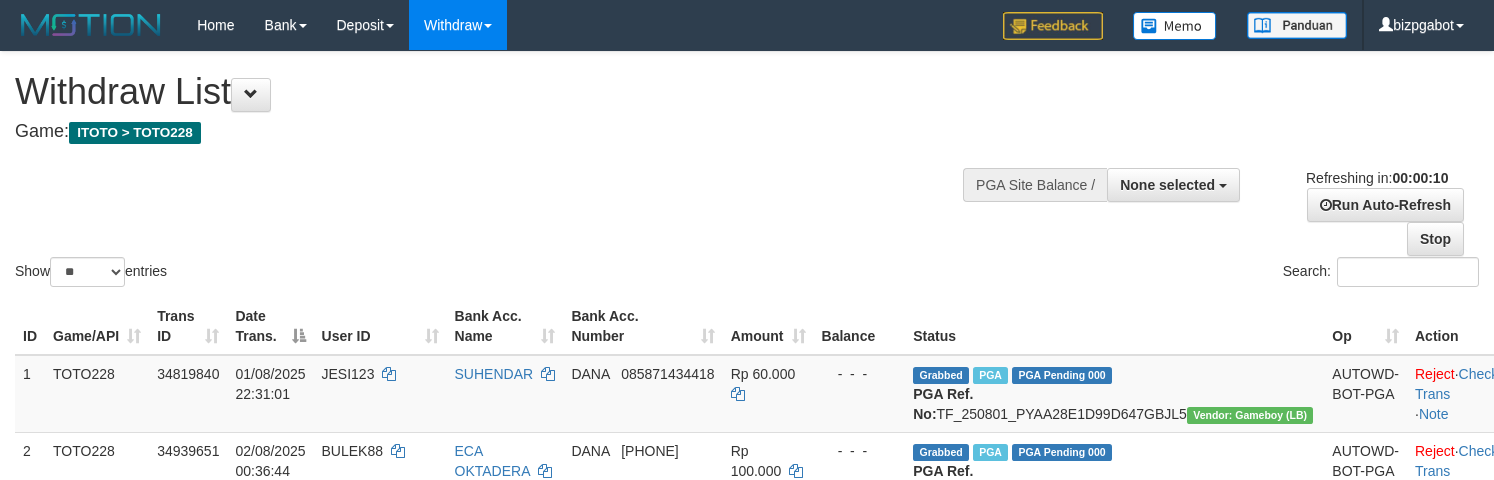 select 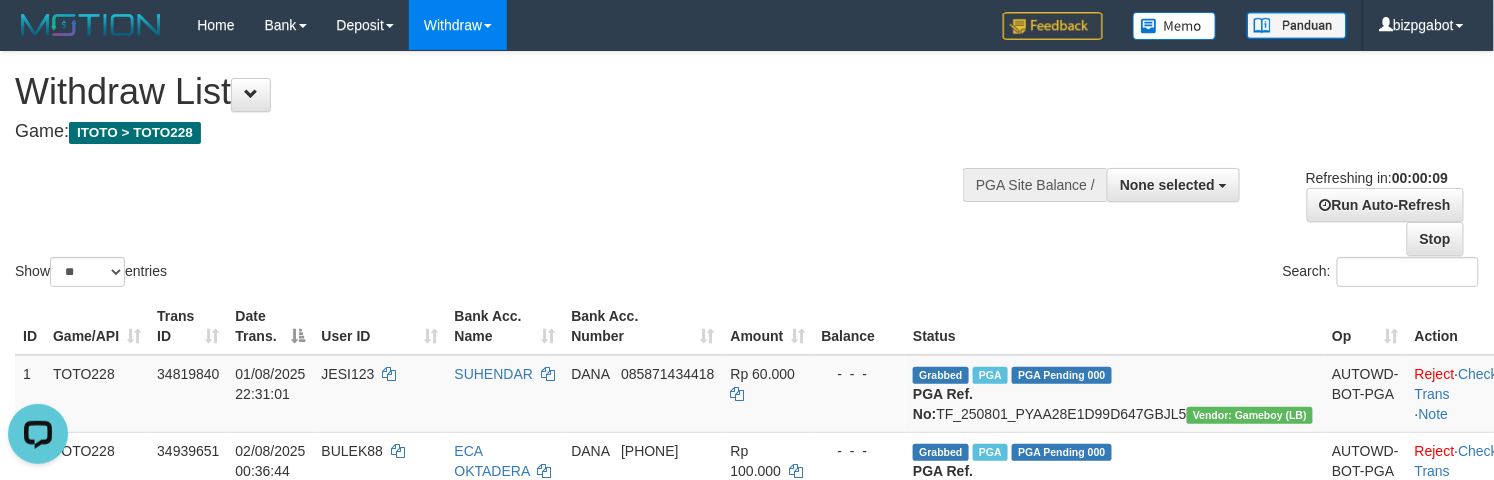 scroll, scrollTop: 0, scrollLeft: 0, axis: both 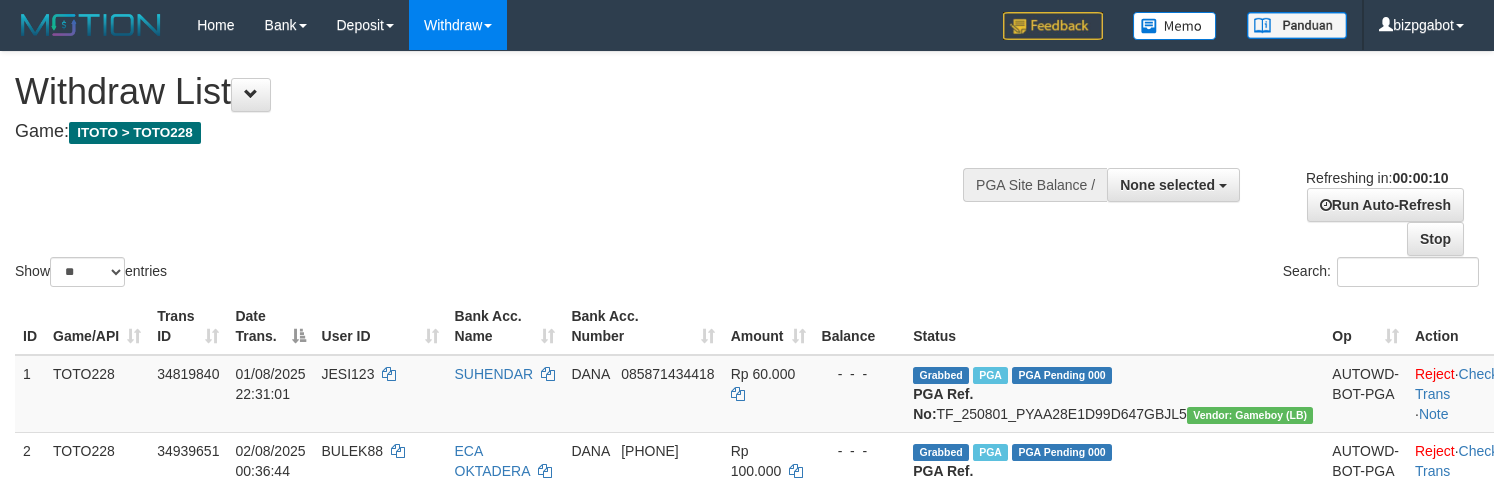 select 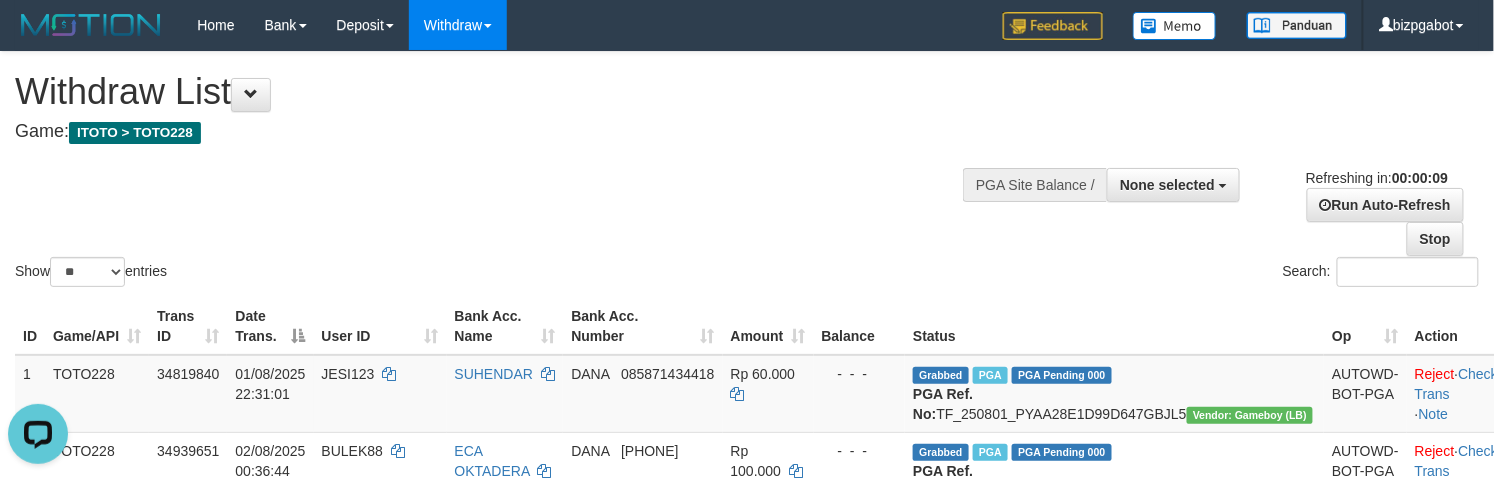scroll, scrollTop: 0, scrollLeft: 0, axis: both 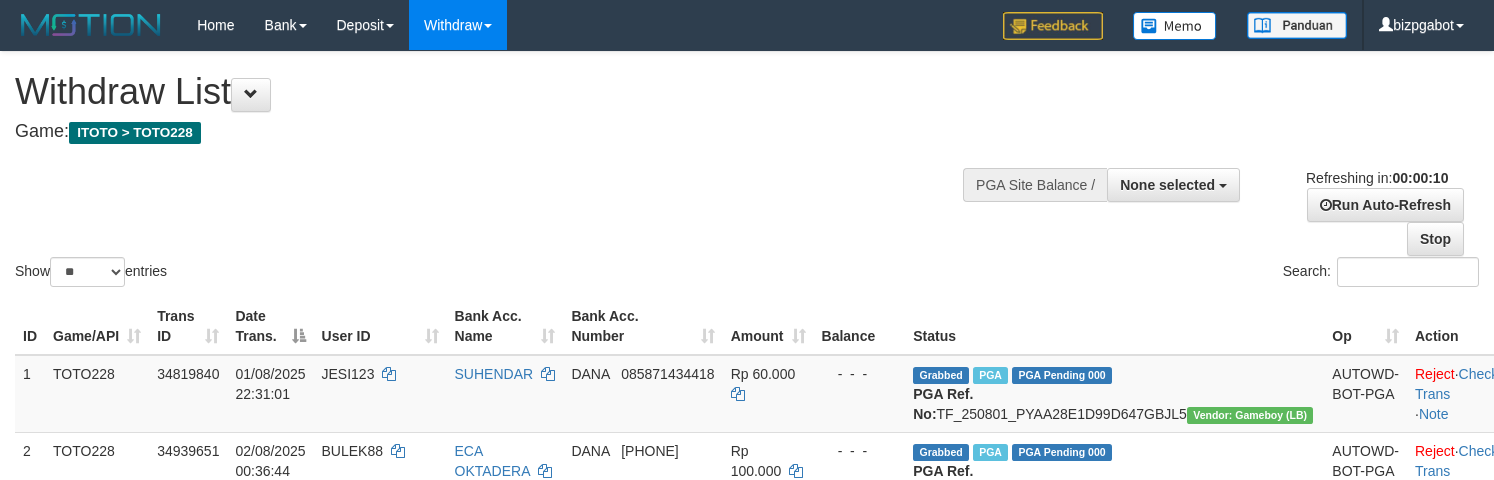 select 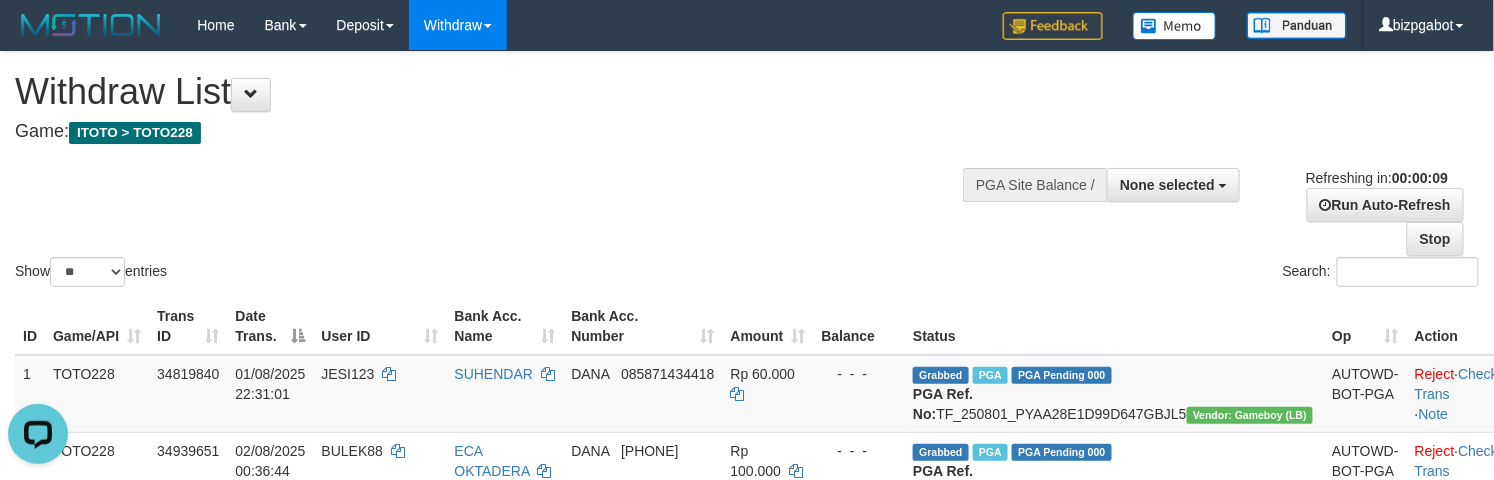 scroll, scrollTop: 0, scrollLeft: 0, axis: both 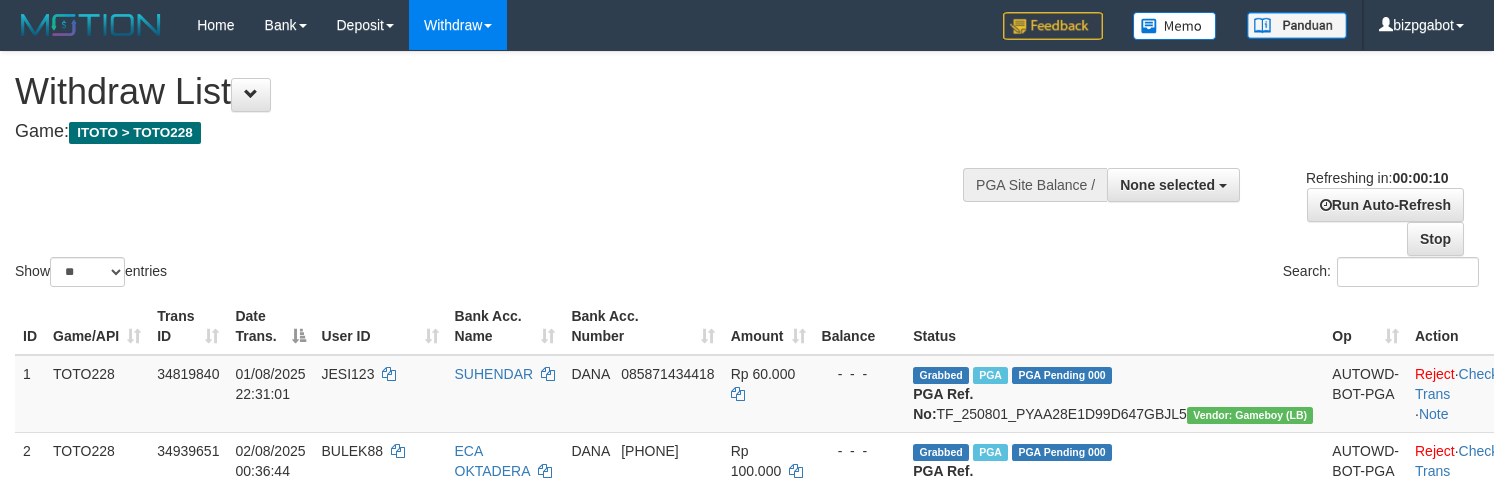 select 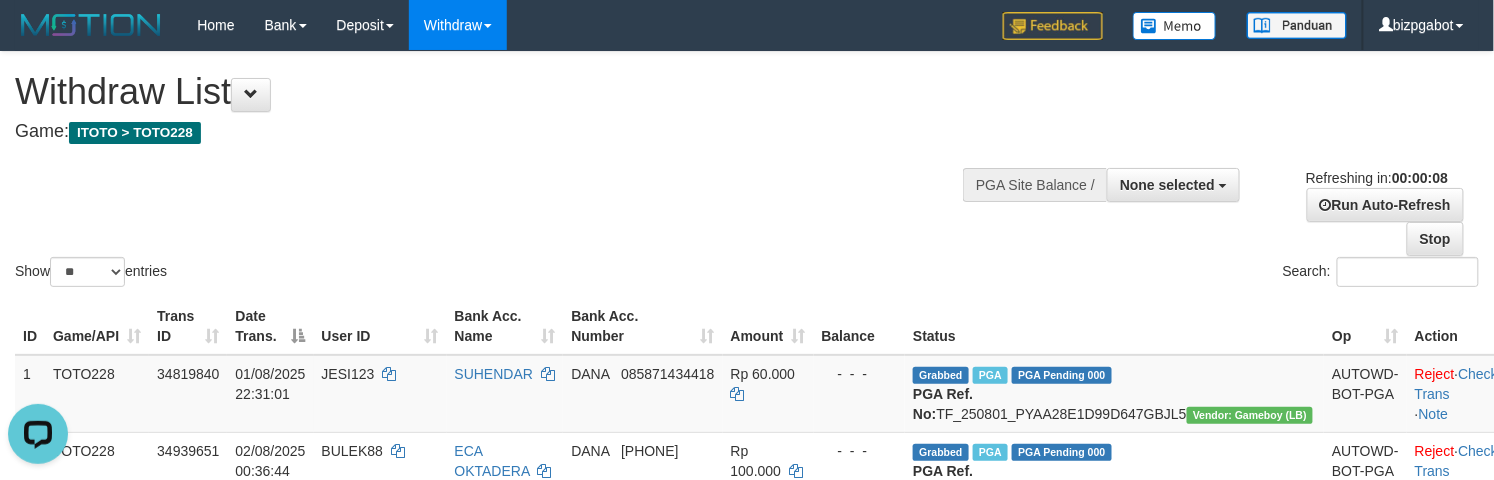 scroll, scrollTop: 0, scrollLeft: 0, axis: both 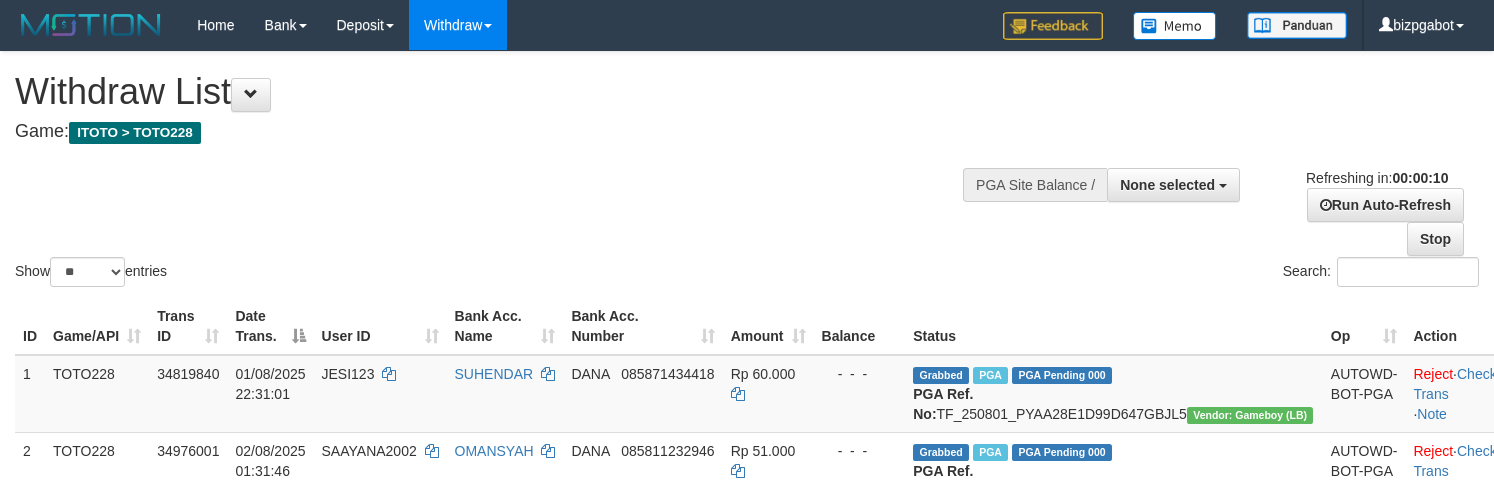 select 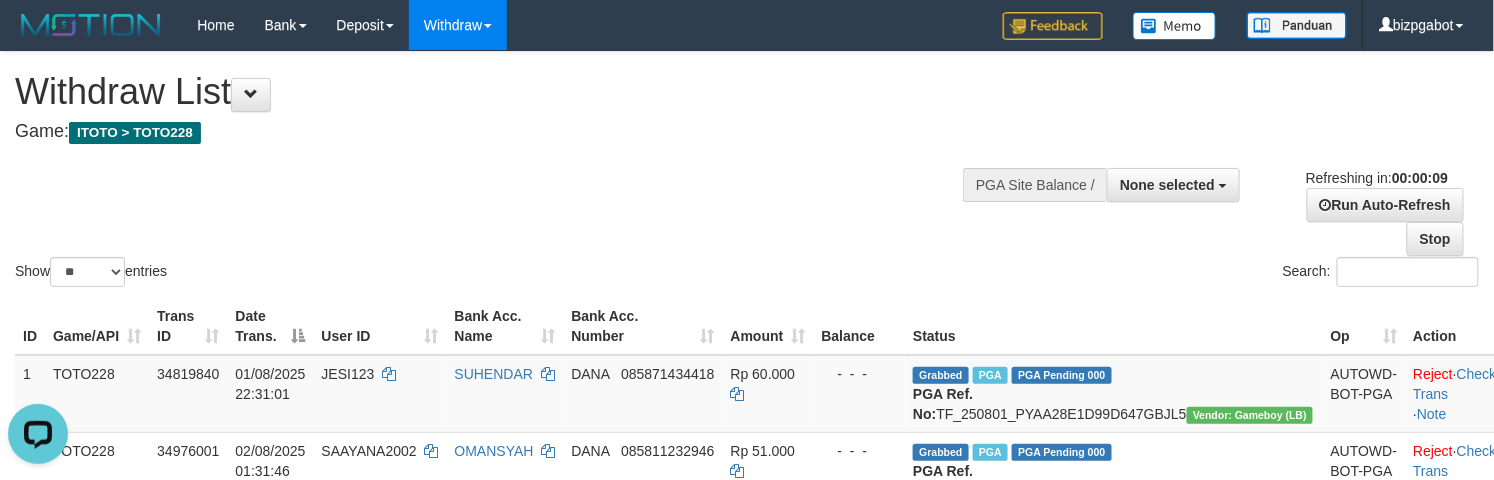 scroll, scrollTop: 0, scrollLeft: 0, axis: both 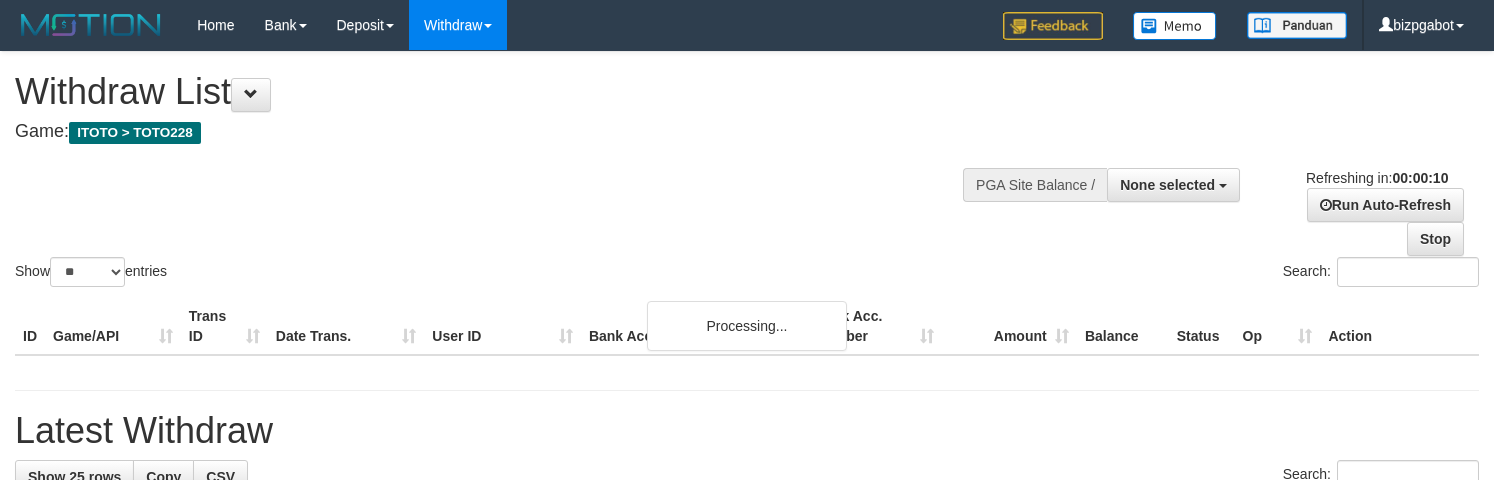 select 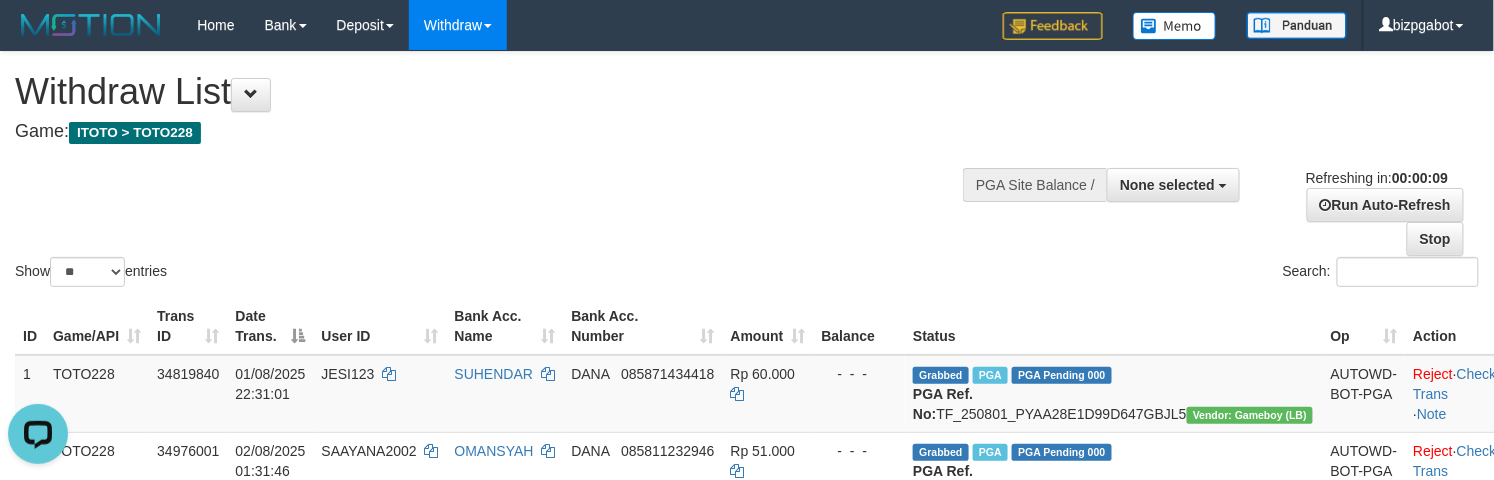 scroll, scrollTop: 0, scrollLeft: 0, axis: both 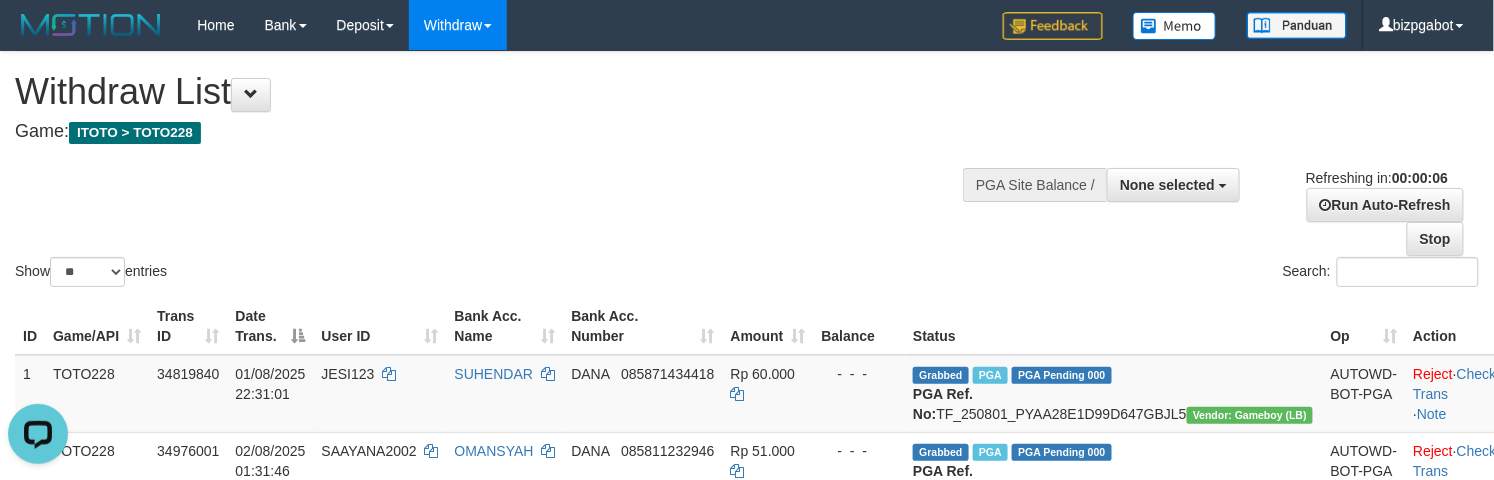 click on "Show  ** ** ** ***  entries Search:" at bounding box center [747, 171] 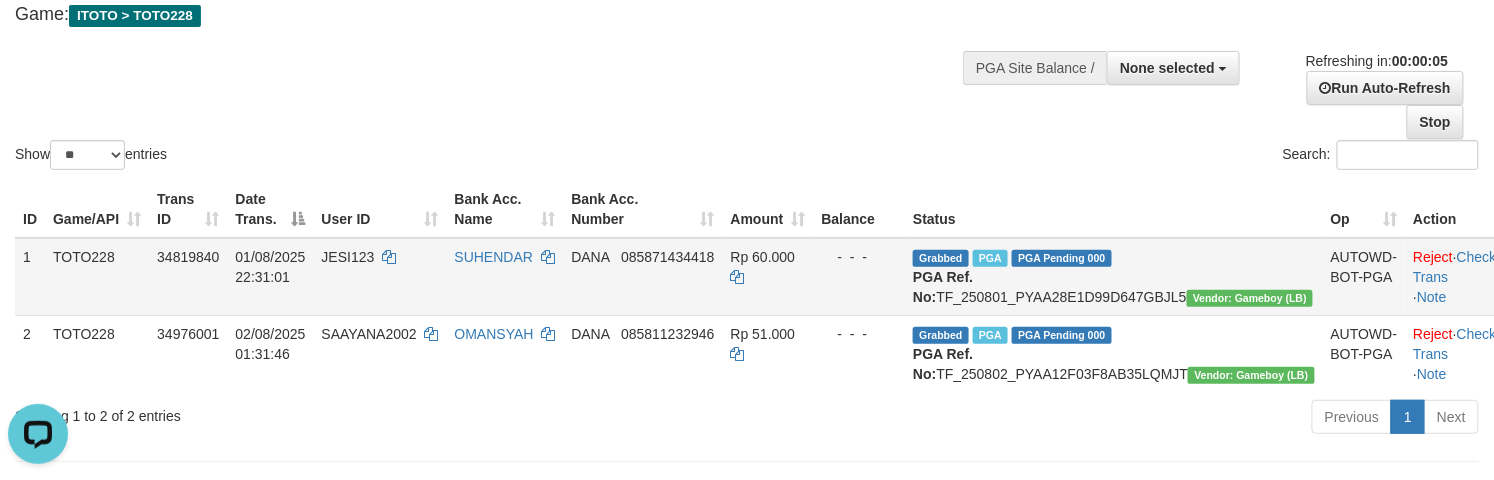 scroll, scrollTop: 177, scrollLeft: 0, axis: vertical 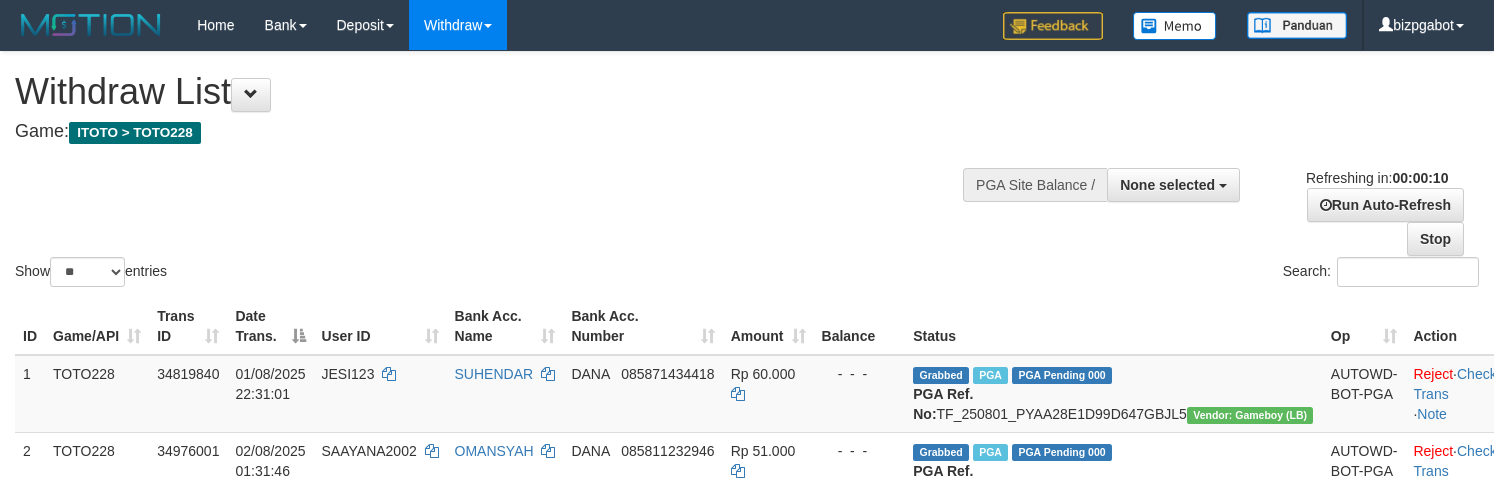 select 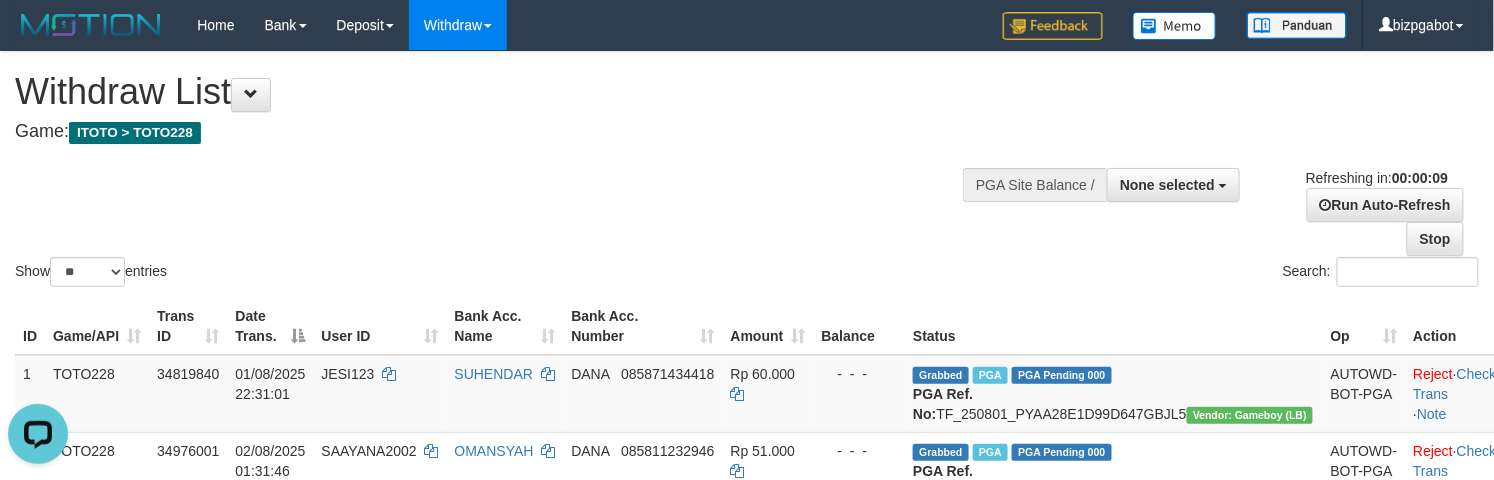 scroll, scrollTop: 0, scrollLeft: 0, axis: both 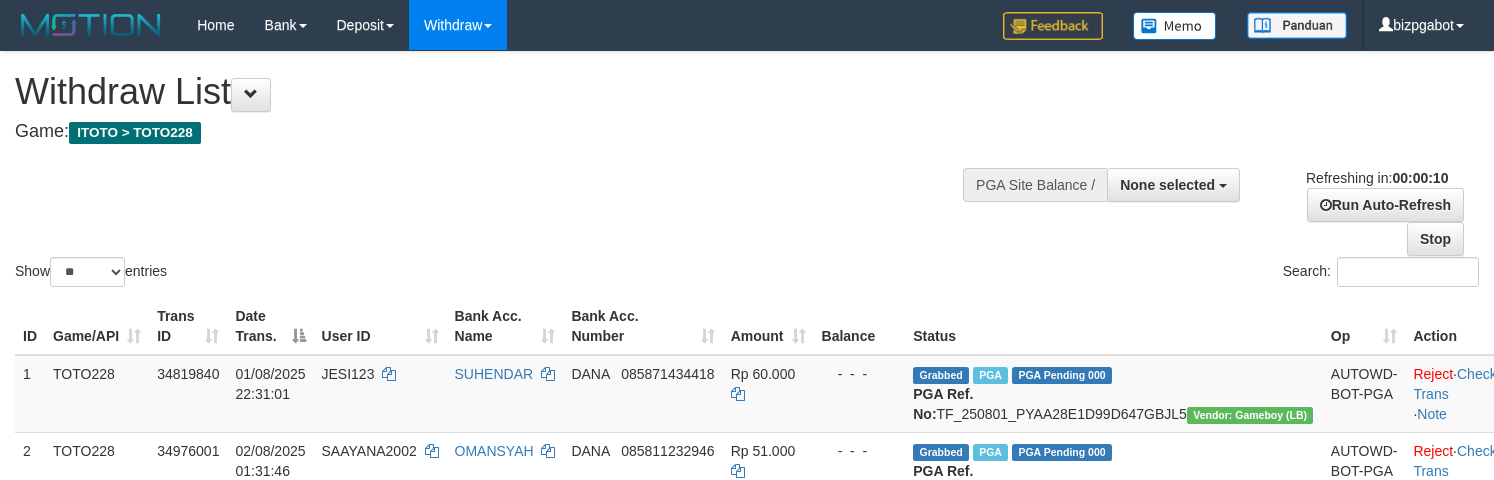 select 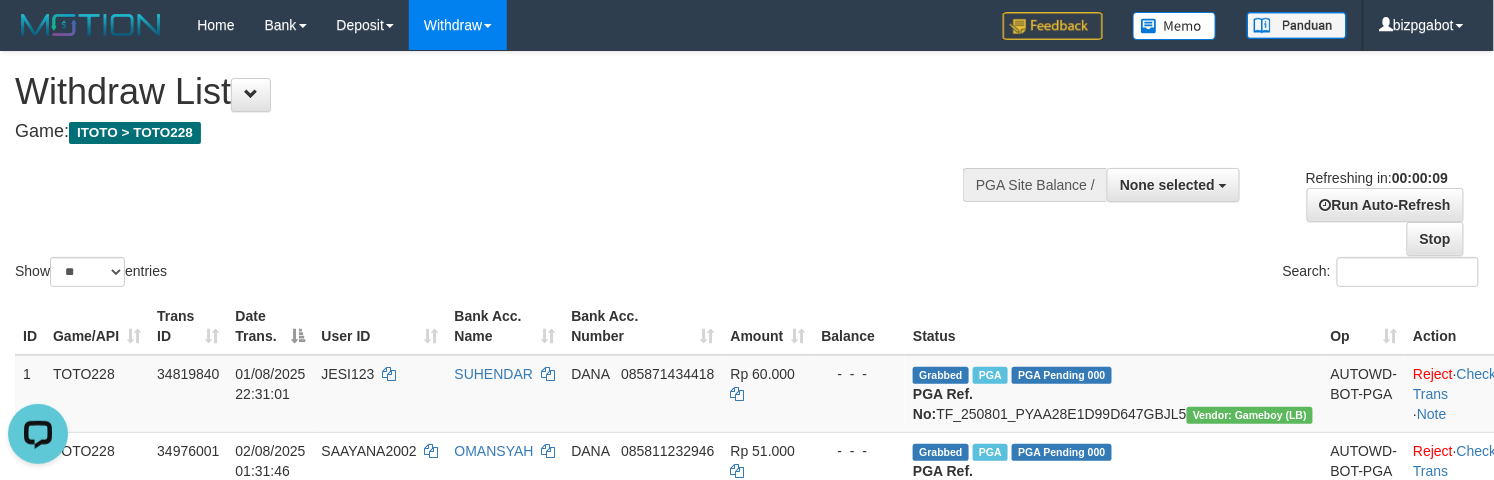 scroll, scrollTop: 0, scrollLeft: 0, axis: both 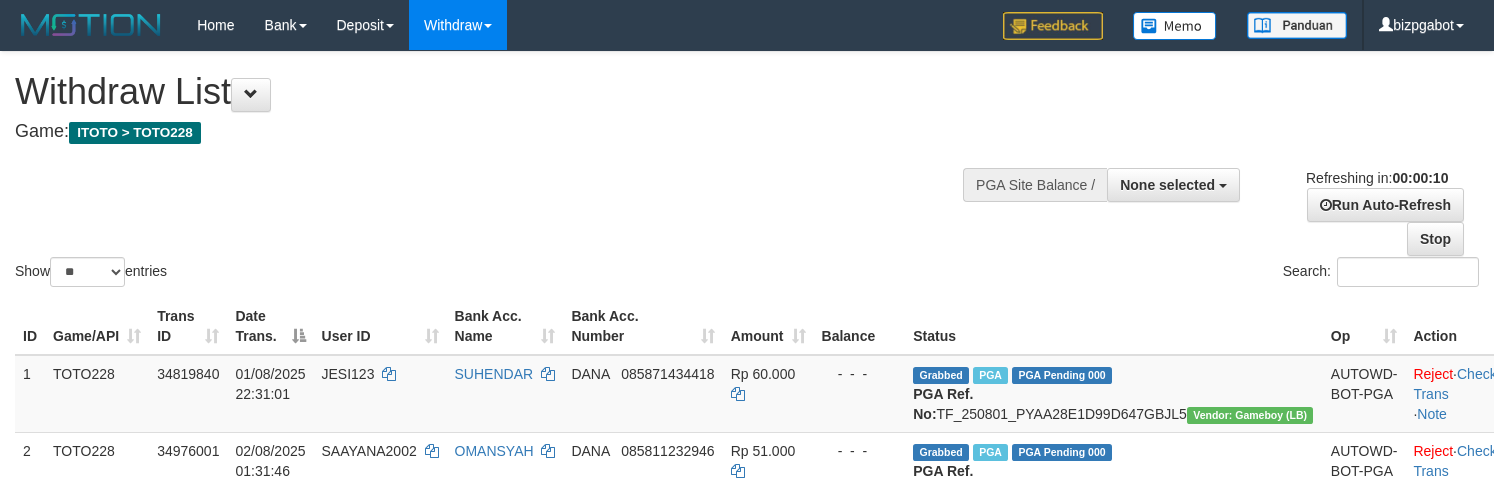 select 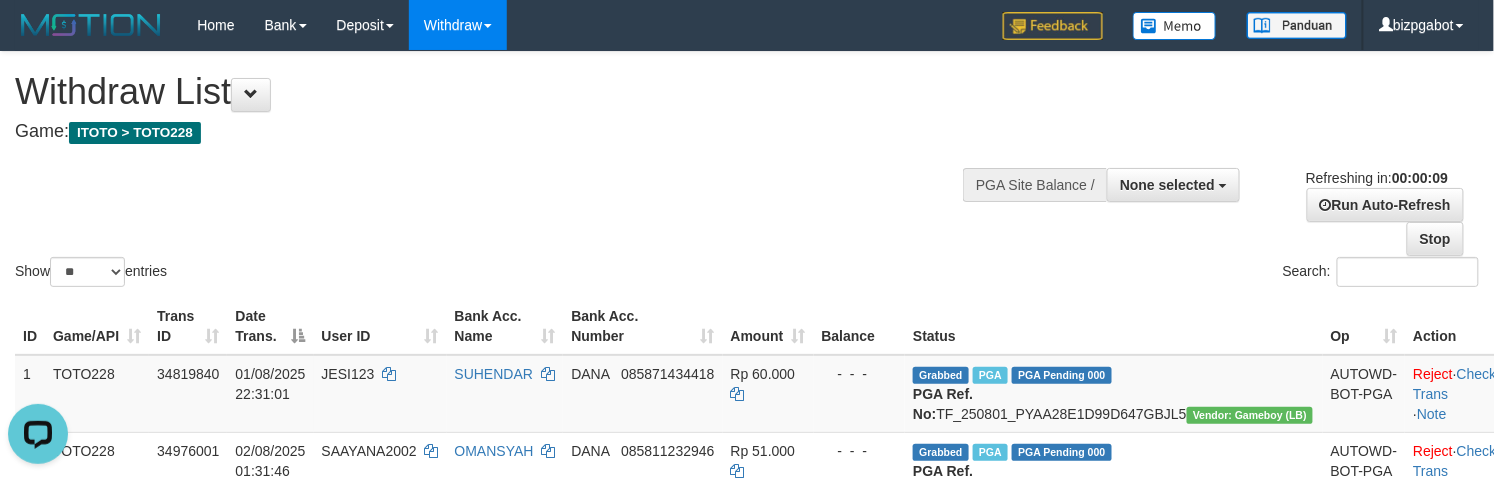 scroll, scrollTop: 0, scrollLeft: 0, axis: both 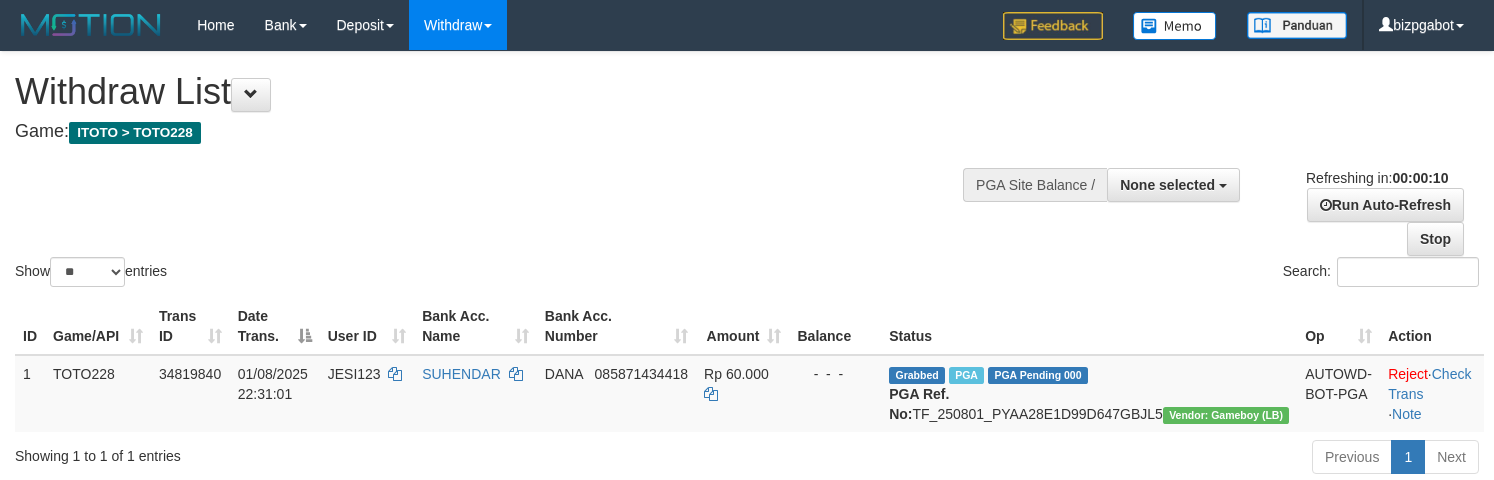 select 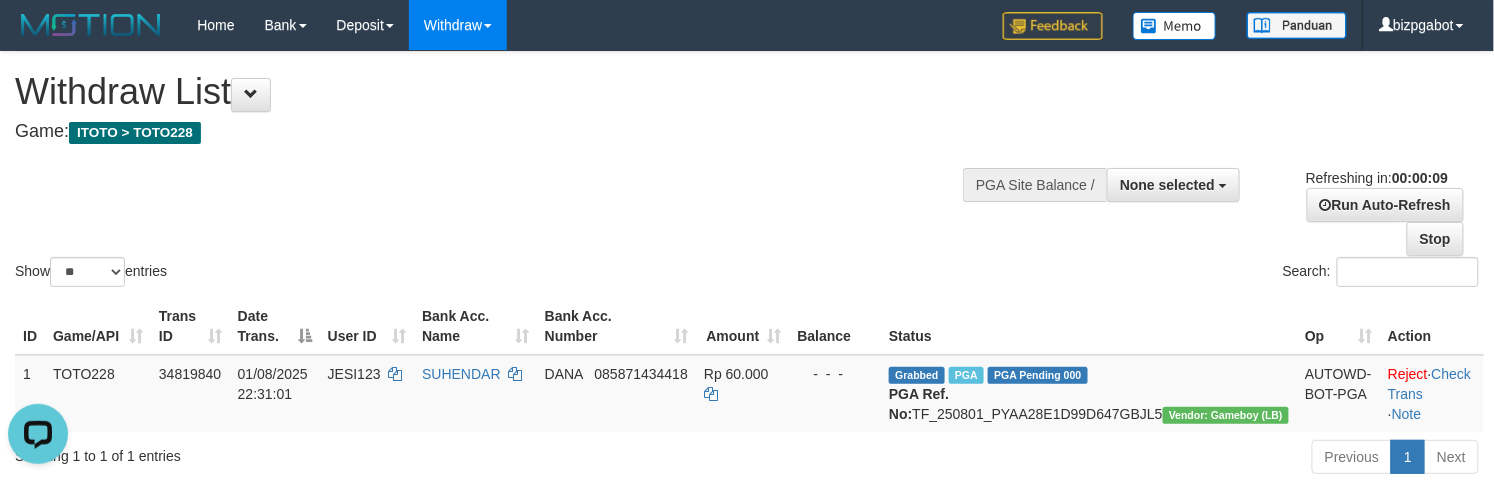 scroll, scrollTop: 0, scrollLeft: 0, axis: both 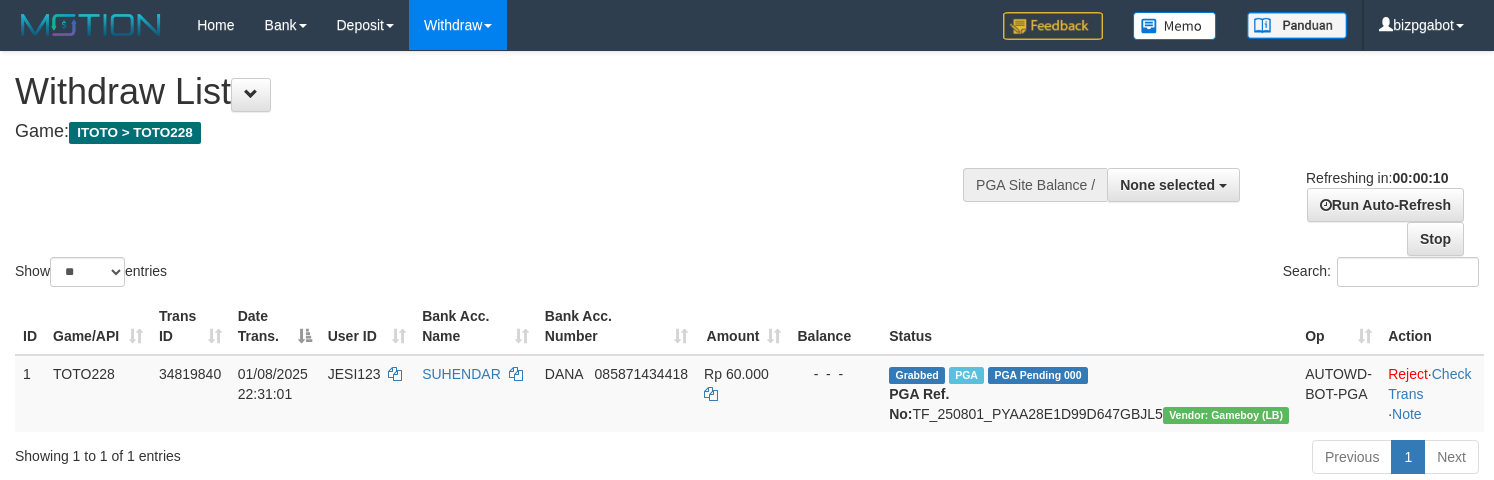 select 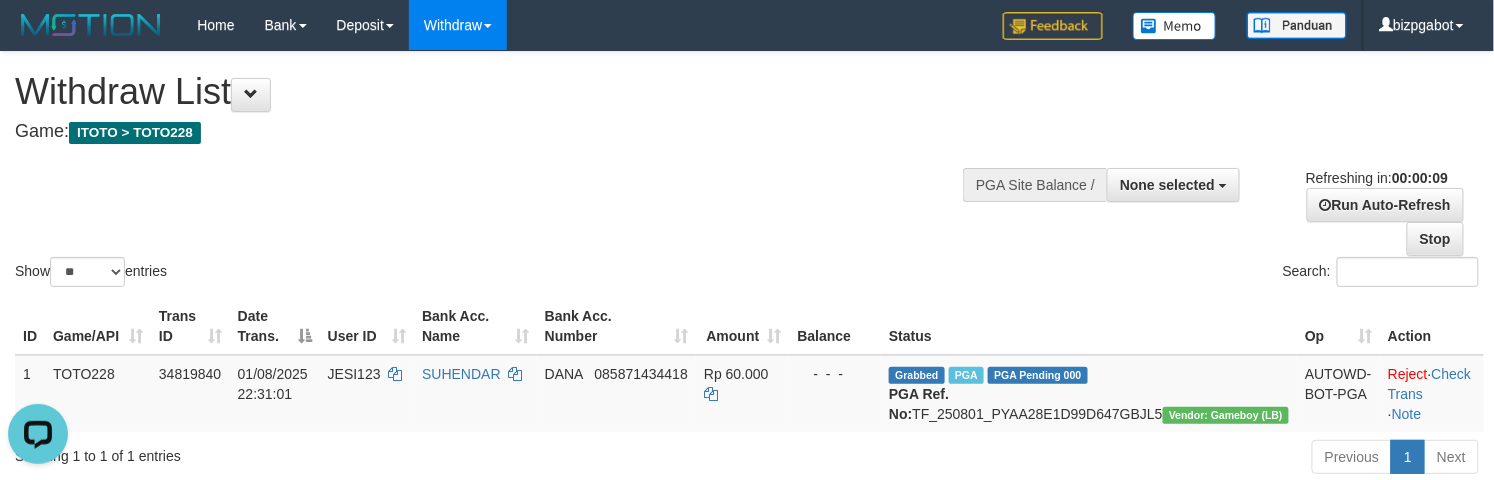 scroll, scrollTop: 0, scrollLeft: 0, axis: both 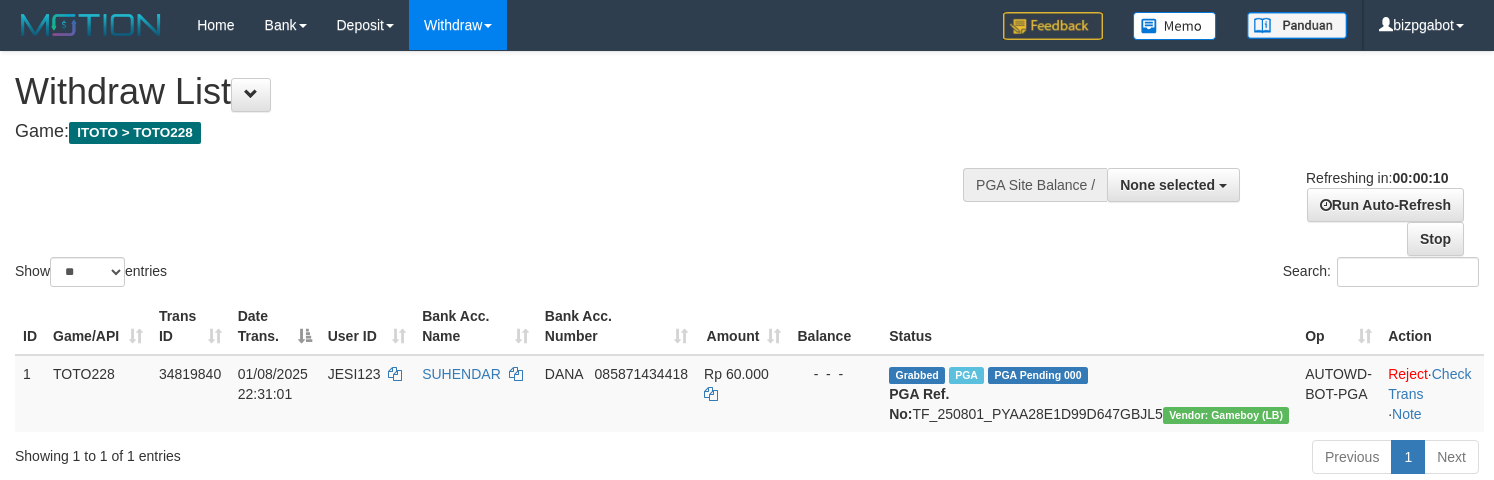 select 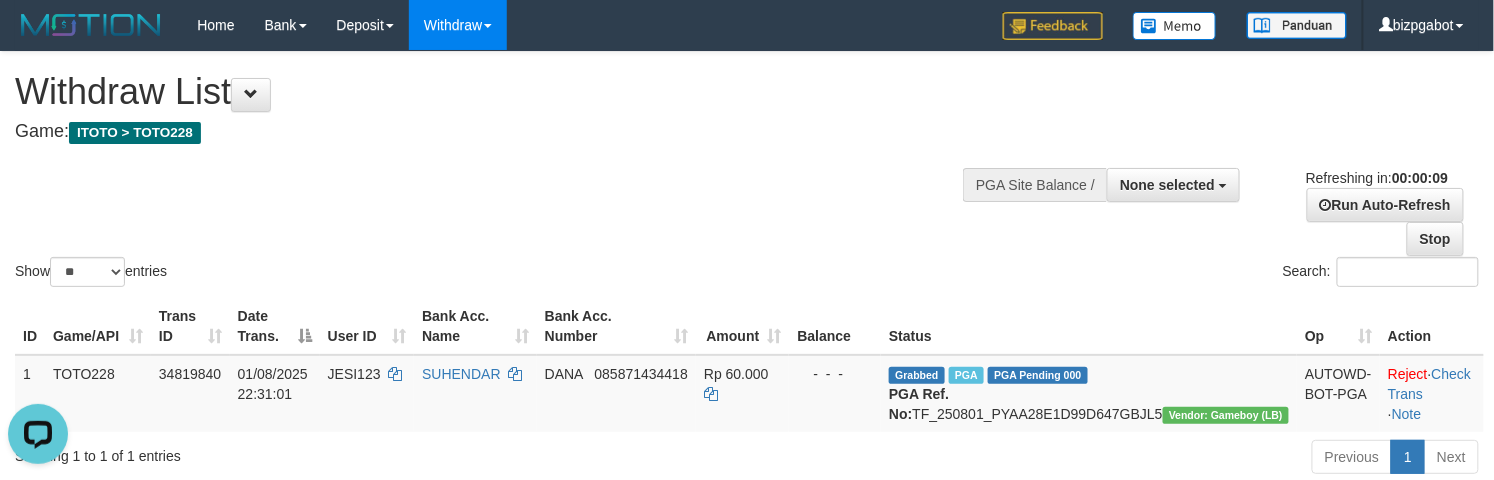 scroll, scrollTop: 0, scrollLeft: 0, axis: both 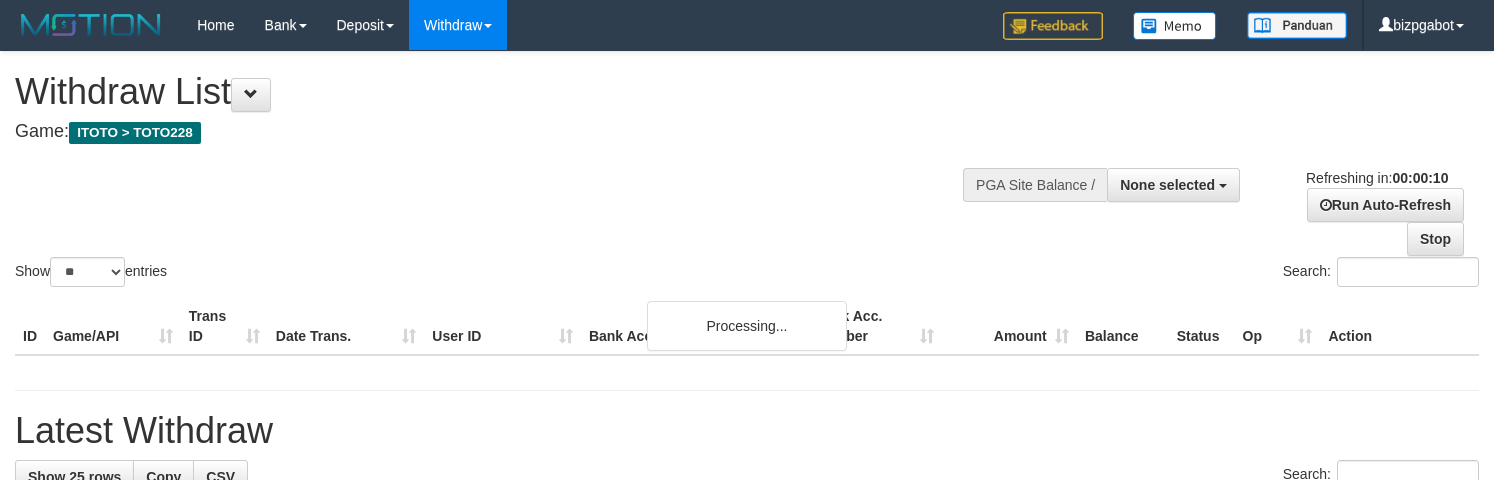 select 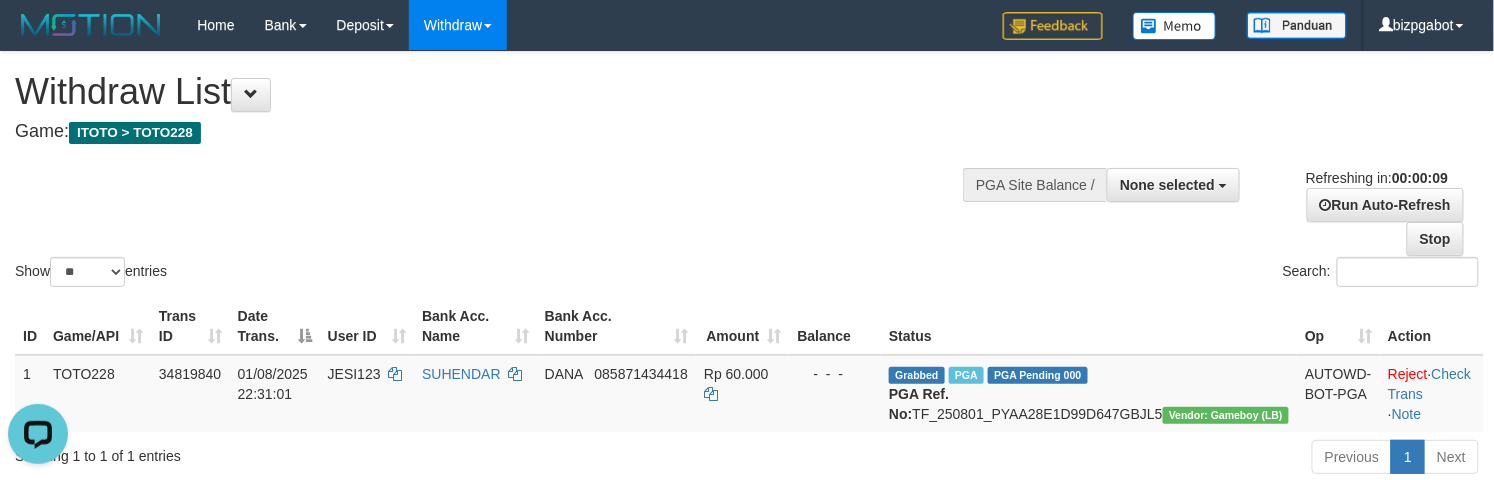 scroll, scrollTop: 0, scrollLeft: 0, axis: both 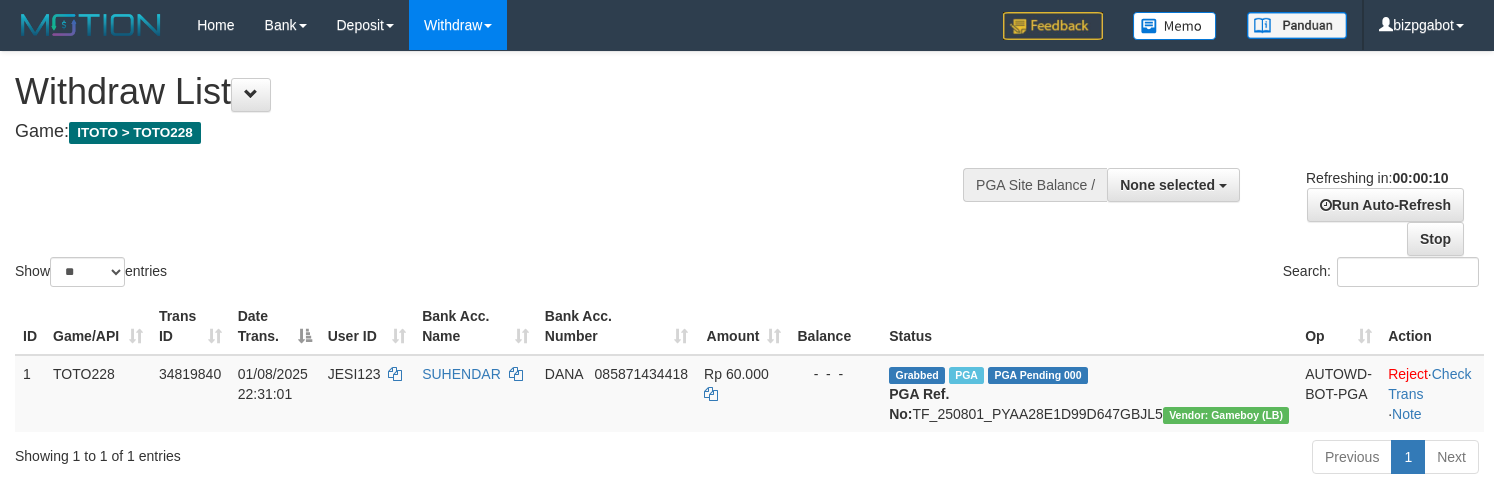 select 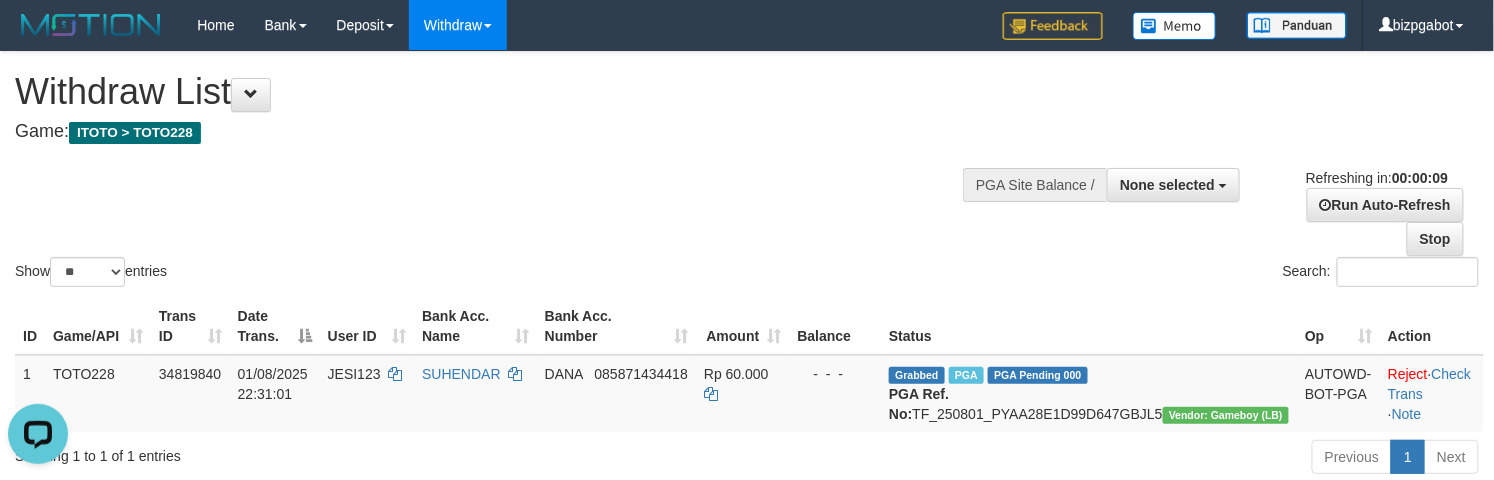 scroll, scrollTop: 0, scrollLeft: 0, axis: both 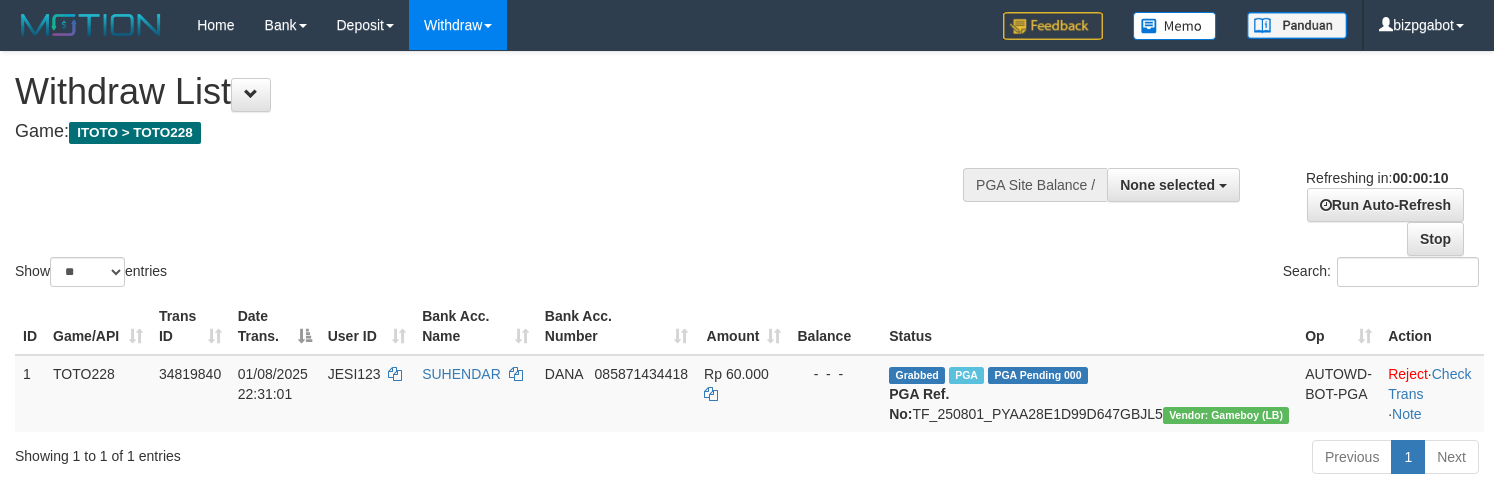 select 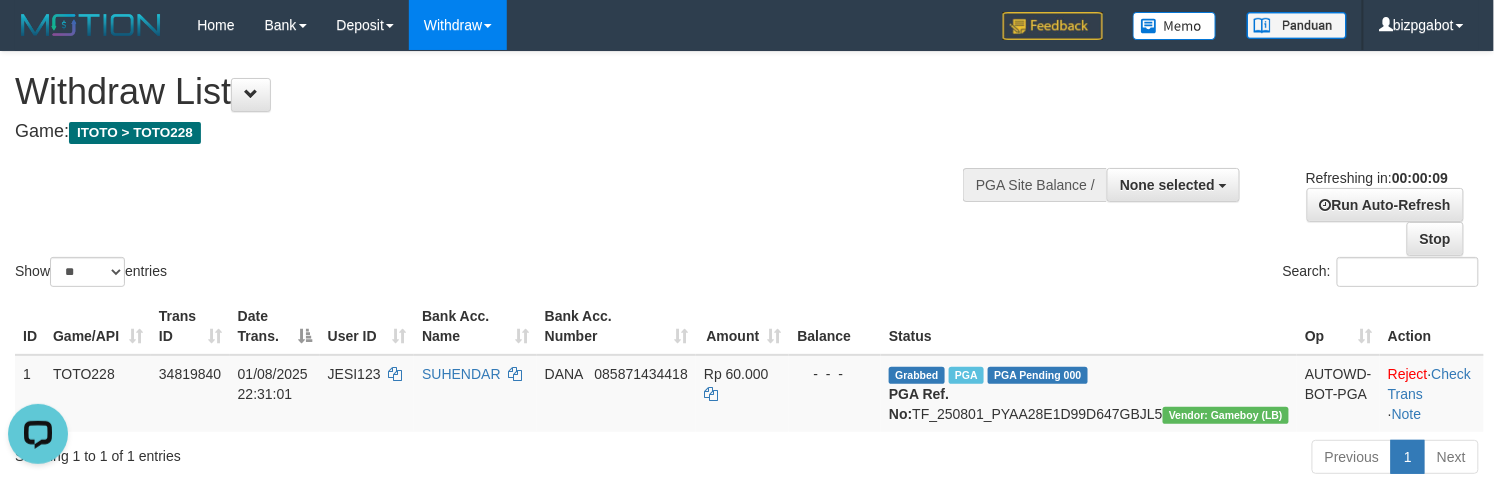 scroll, scrollTop: 0, scrollLeft: 0, axis: both 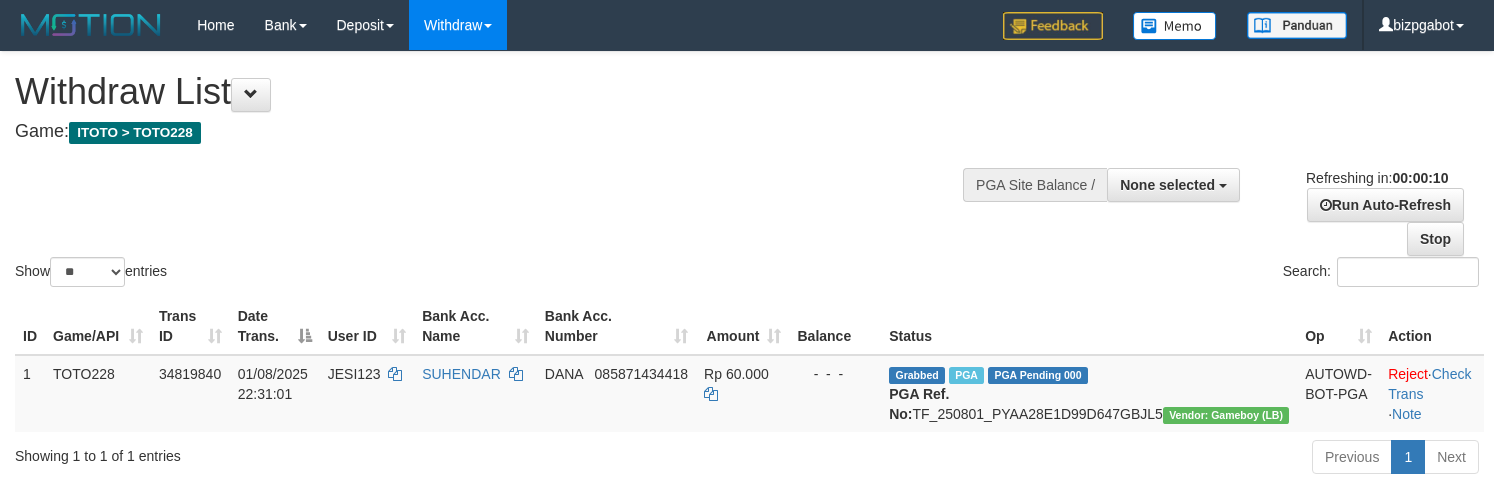 select 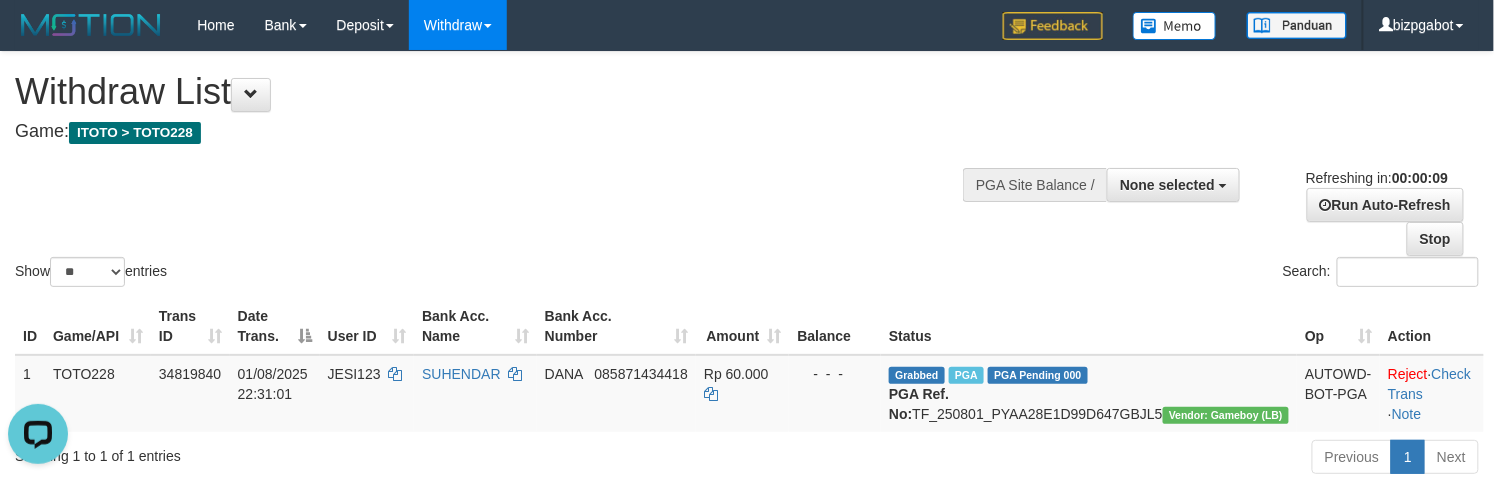 scroll, scrollTop: 0, scrollLeft: 0, axis: both 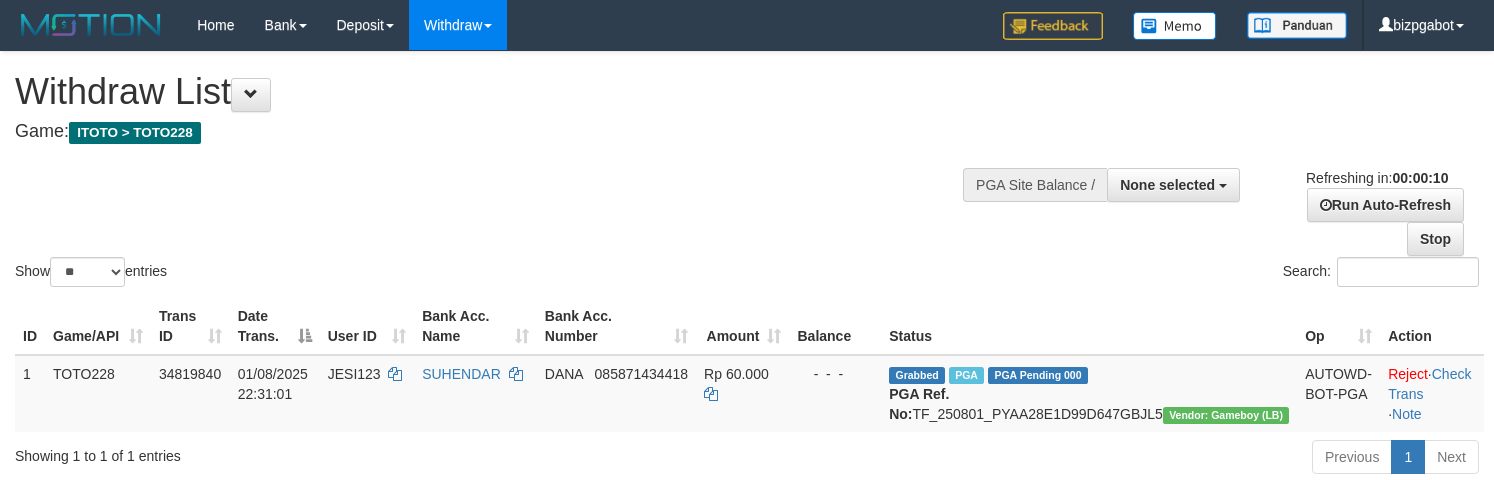 select 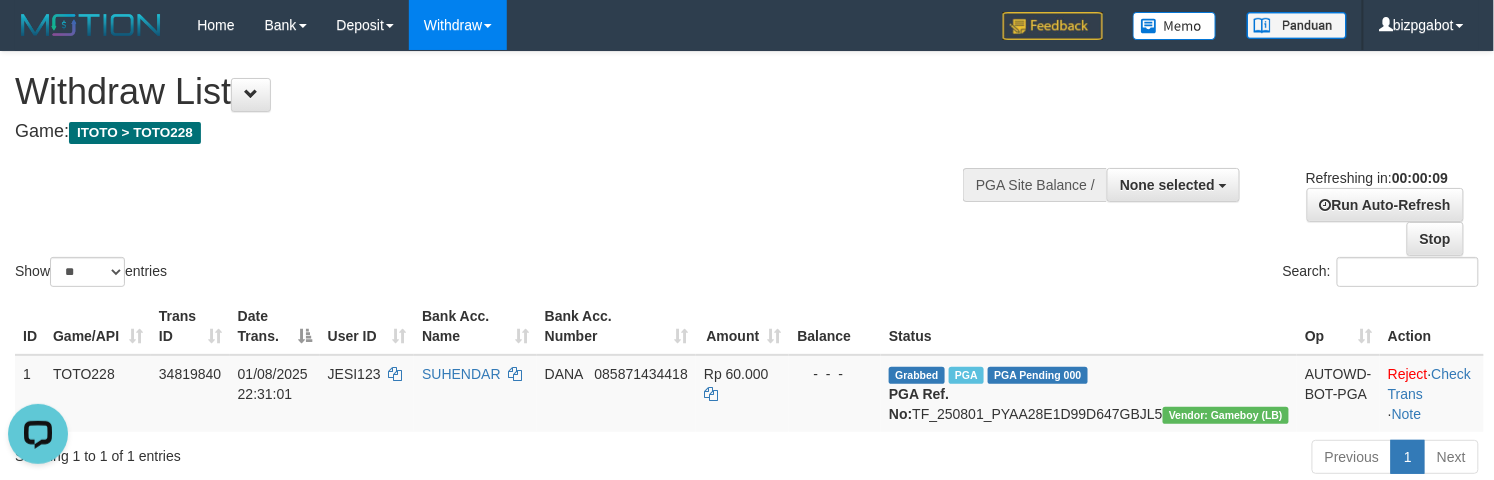 scroll, scrollTop: 0, scrollLeft: 0, axis: both 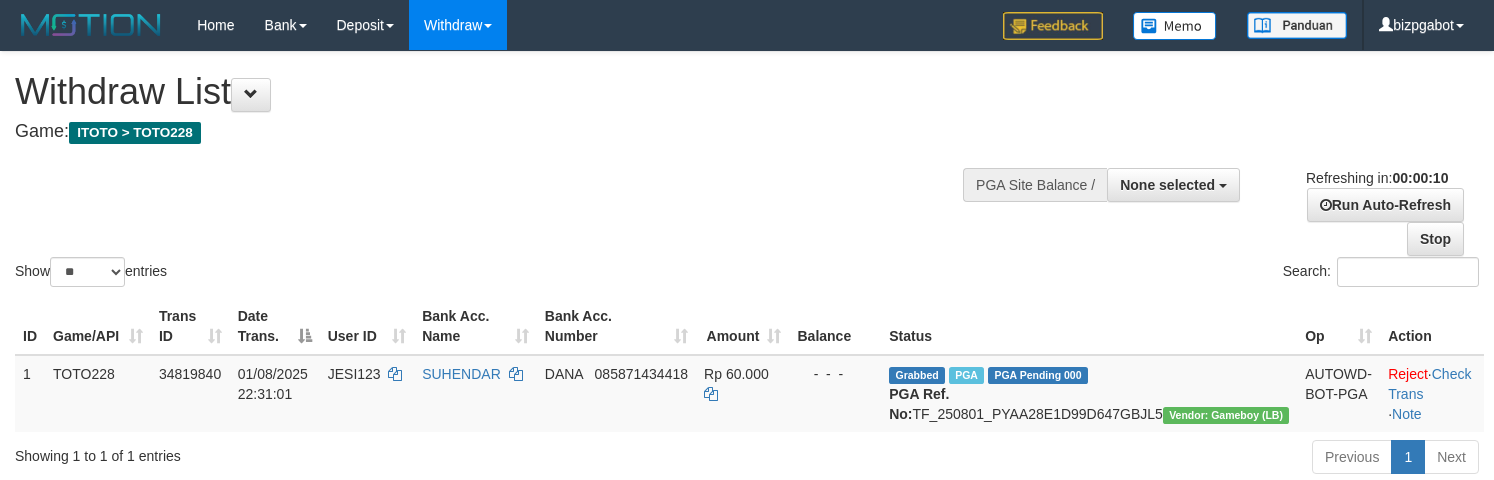 select 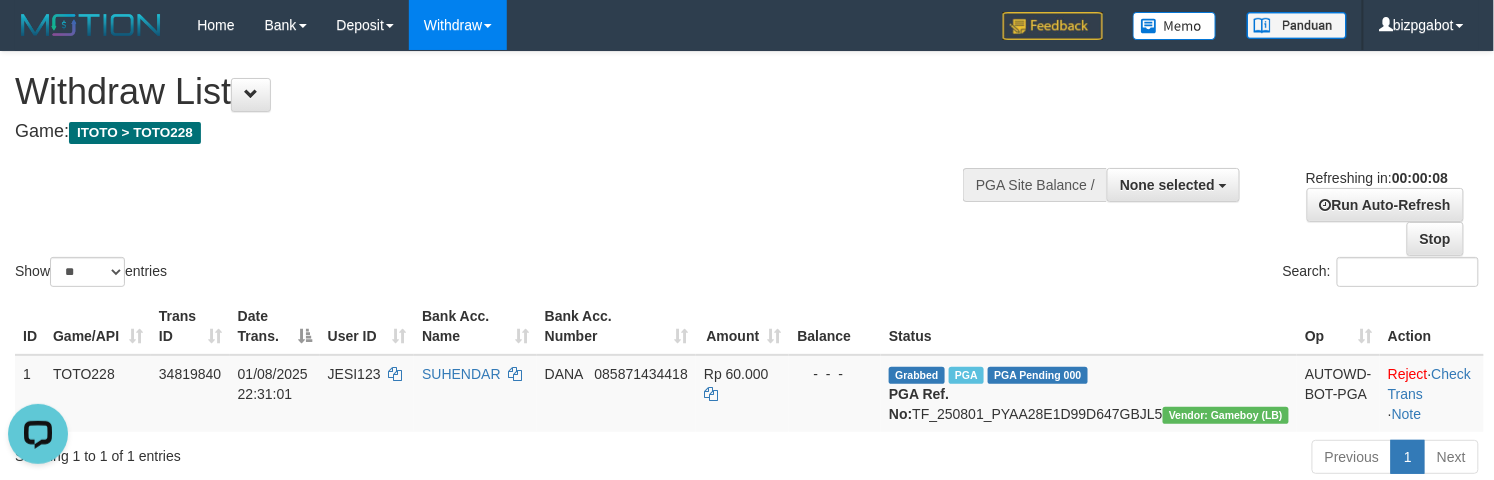 scroll, scrollTop: 0, scrollLeft: 0, axis: both 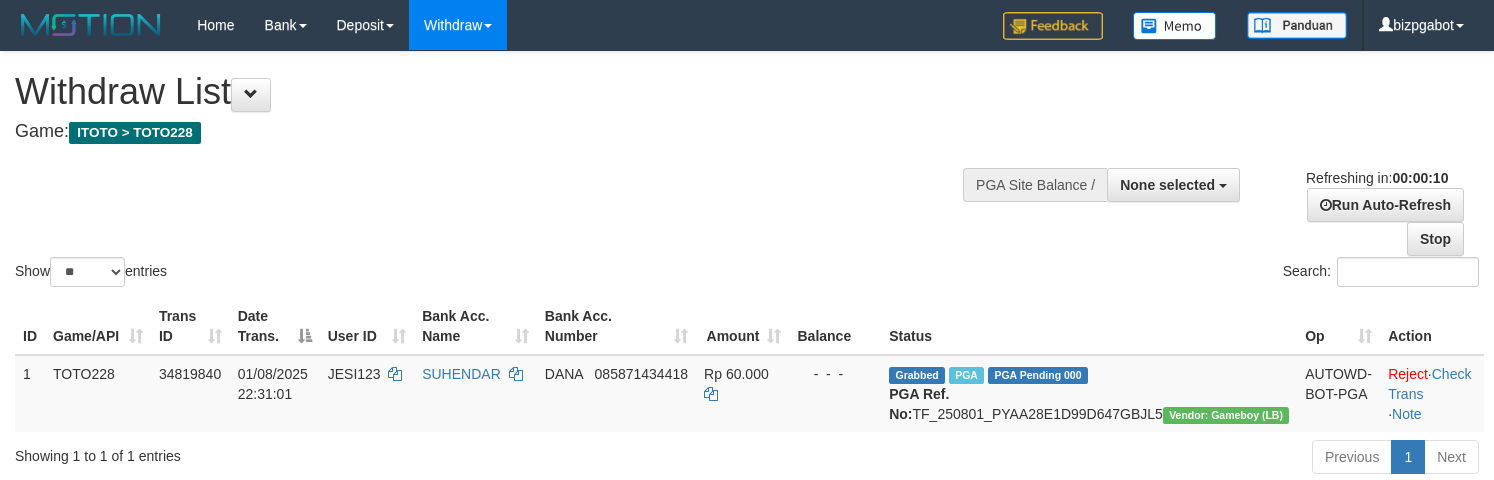 select 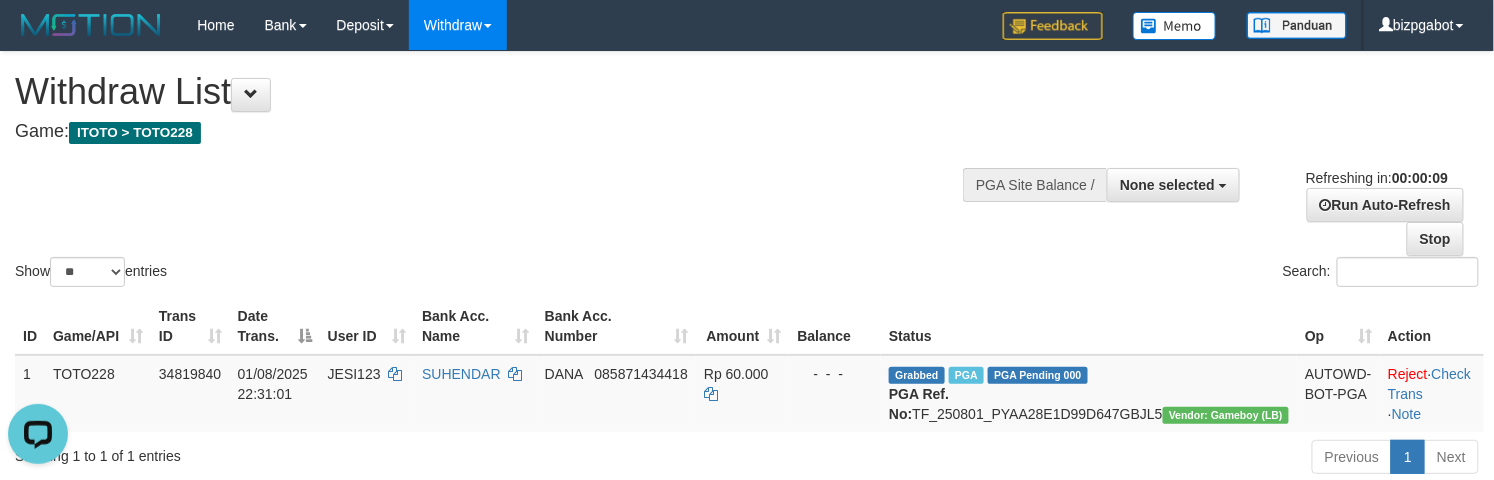 scroll, scrollTop: 0, scrollLeft: 0, axis: both 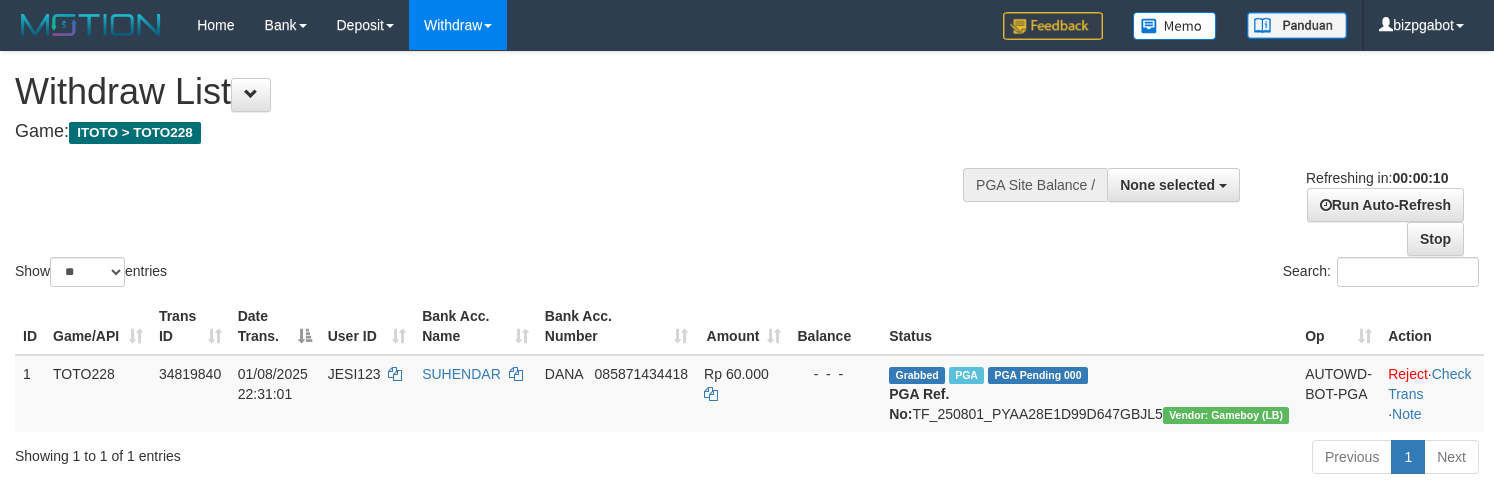 select 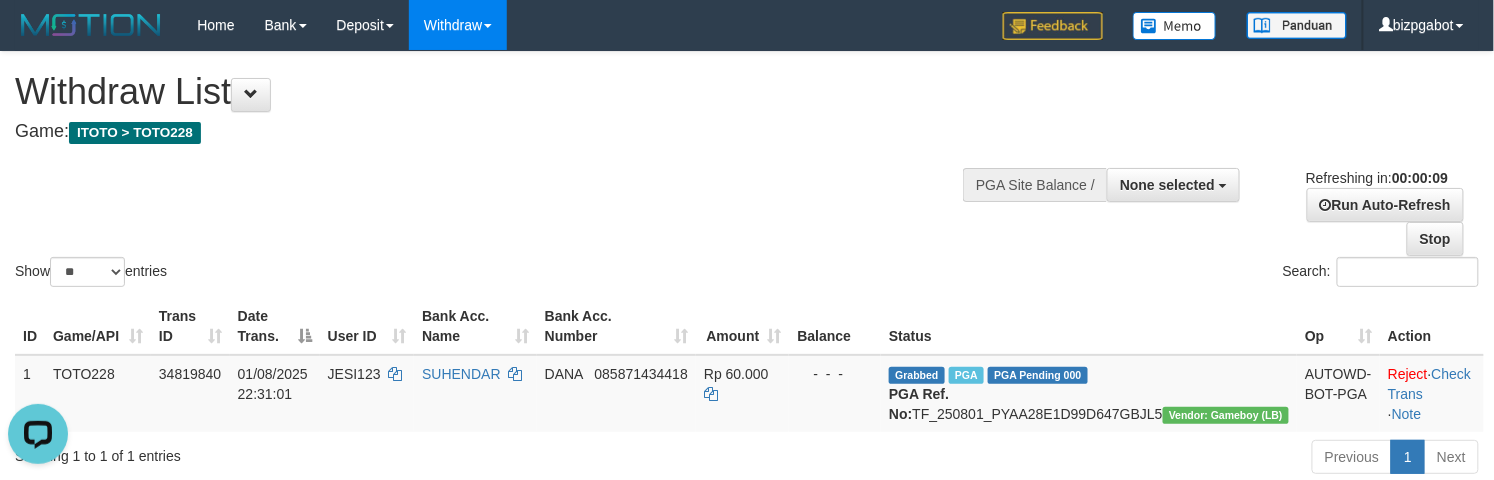 scroll, scrollTop: 0, scrollLeft: 0, axis: both 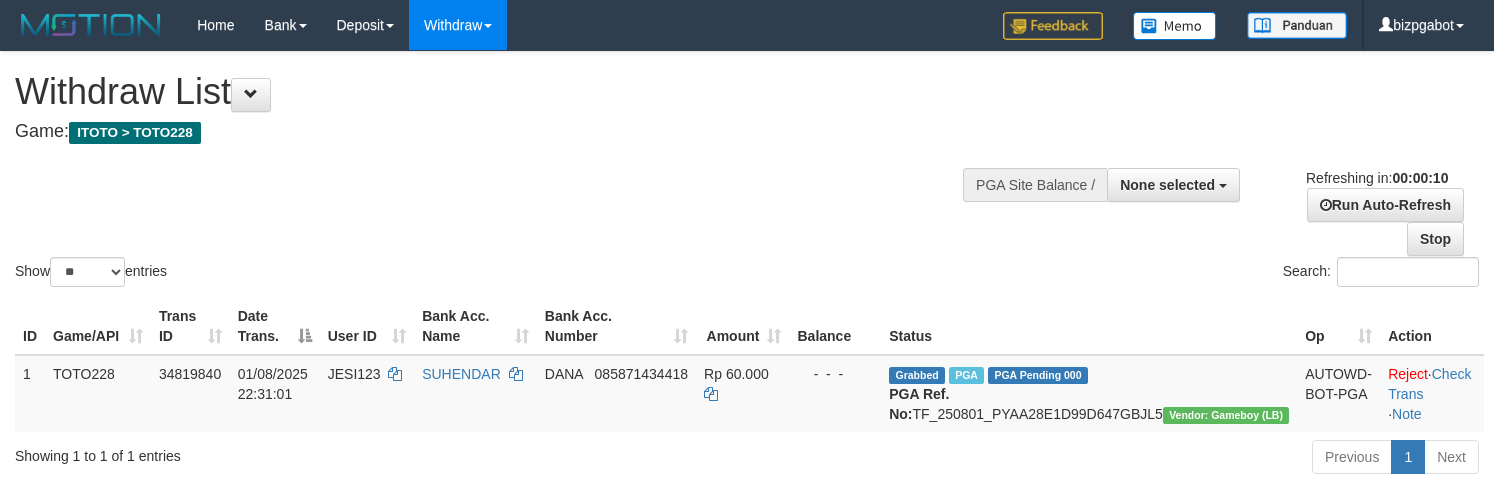 select 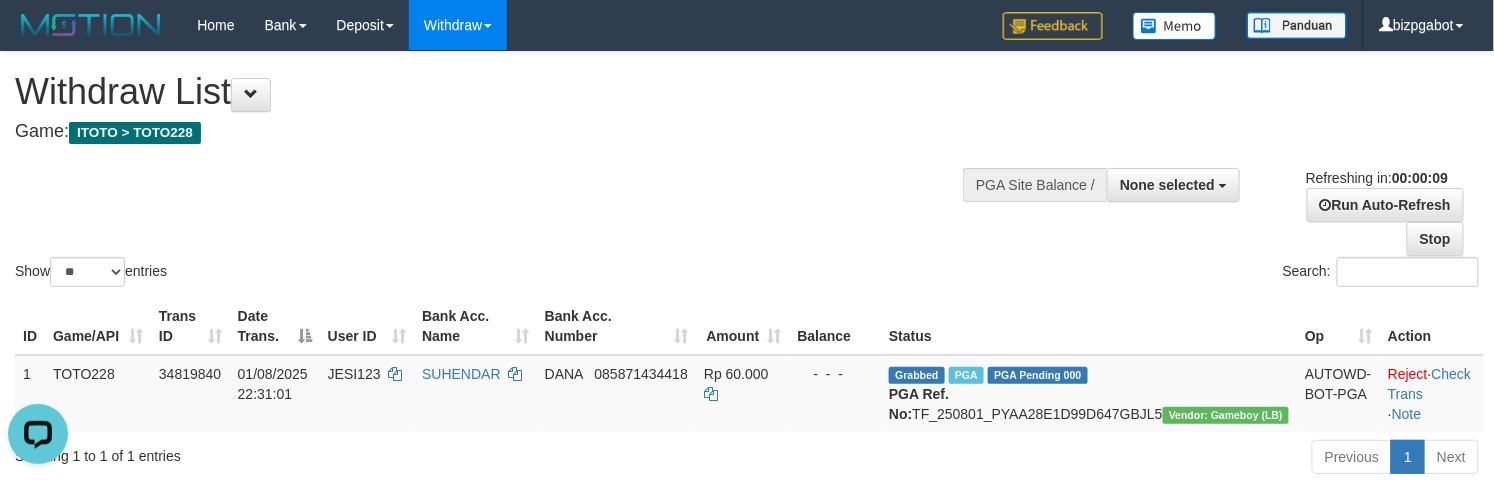scroll, scrollTop: 0, scrollLeft: 0, axis: both 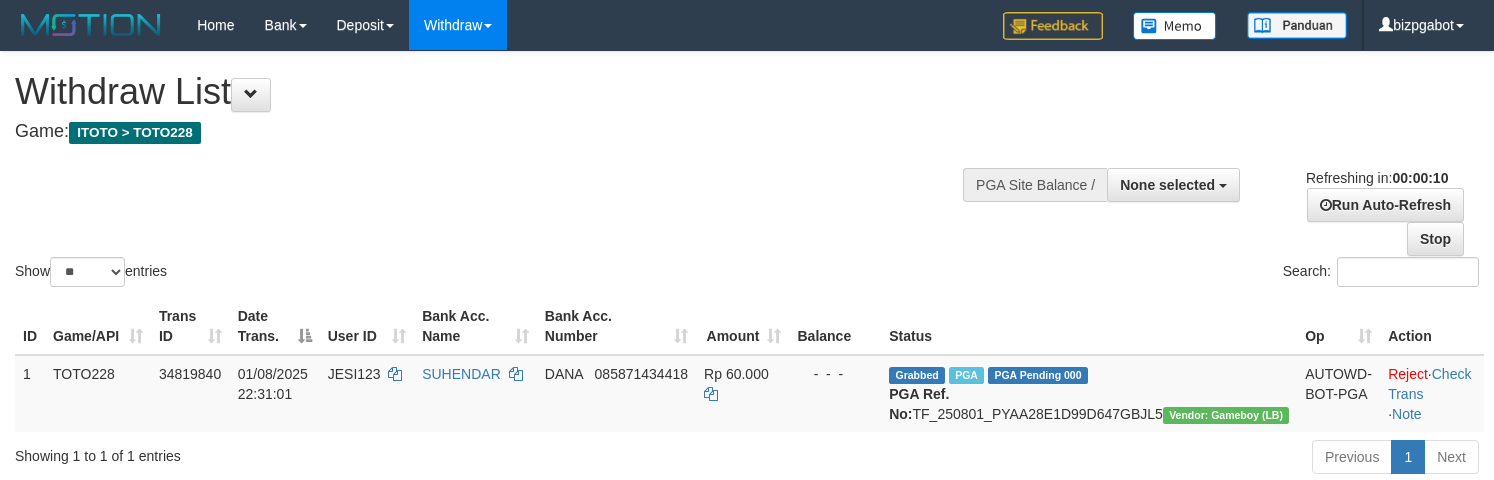 select 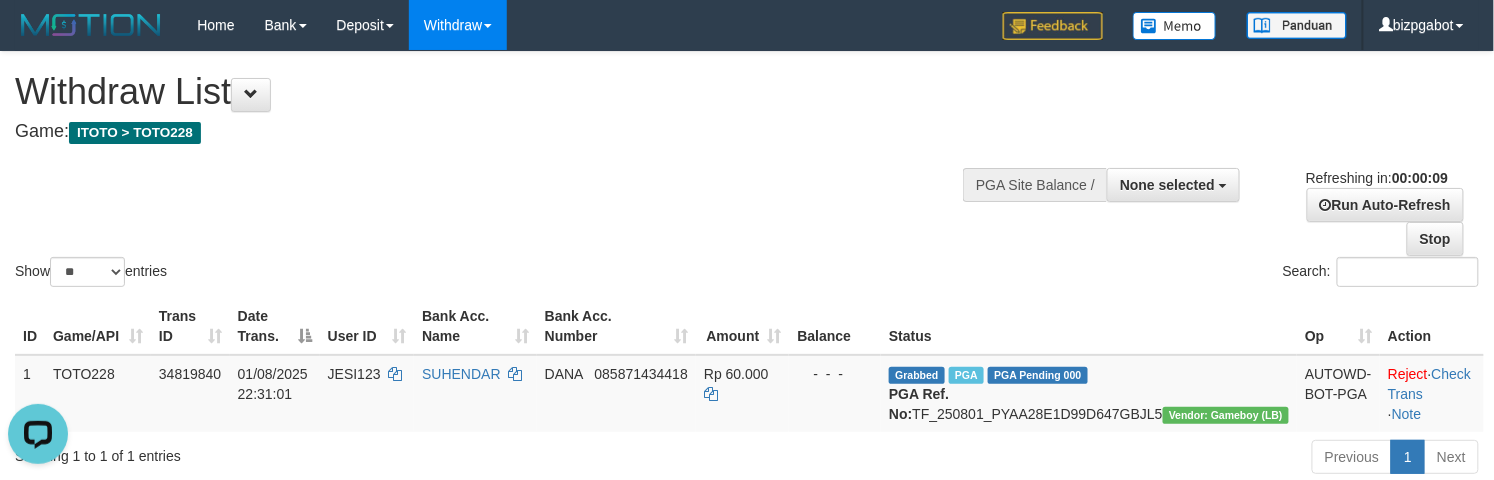 scroll, scrollTop: 0, scrollLeft: 0, axis: both 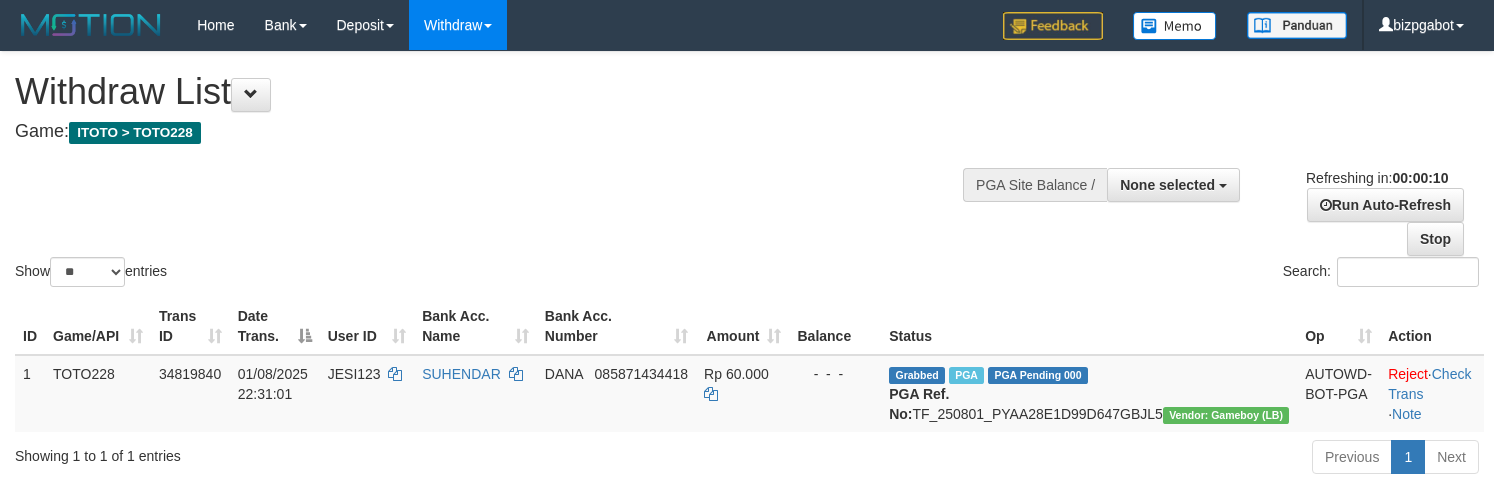 select 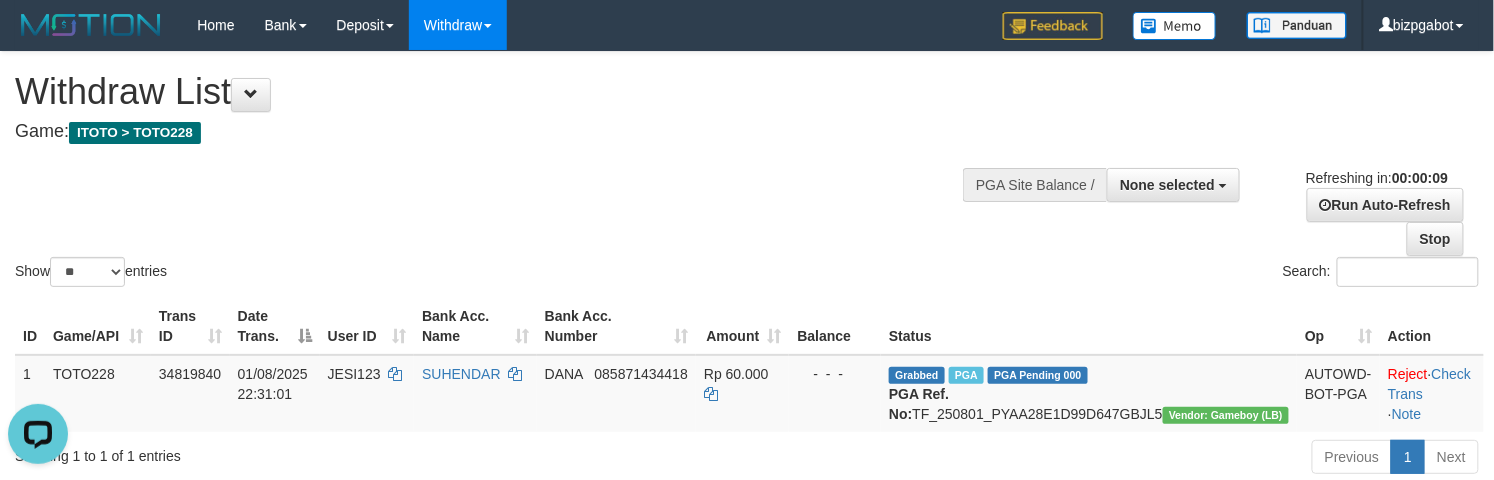 scroll, scrollTop: 0, scrollLeft: 0, axis: both 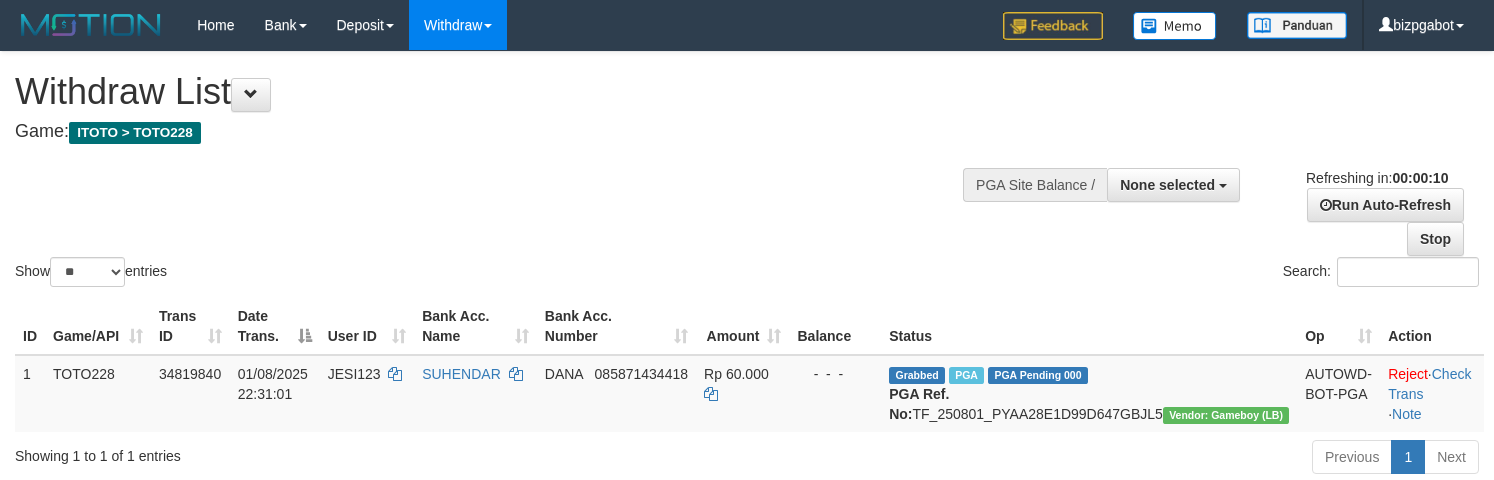 select 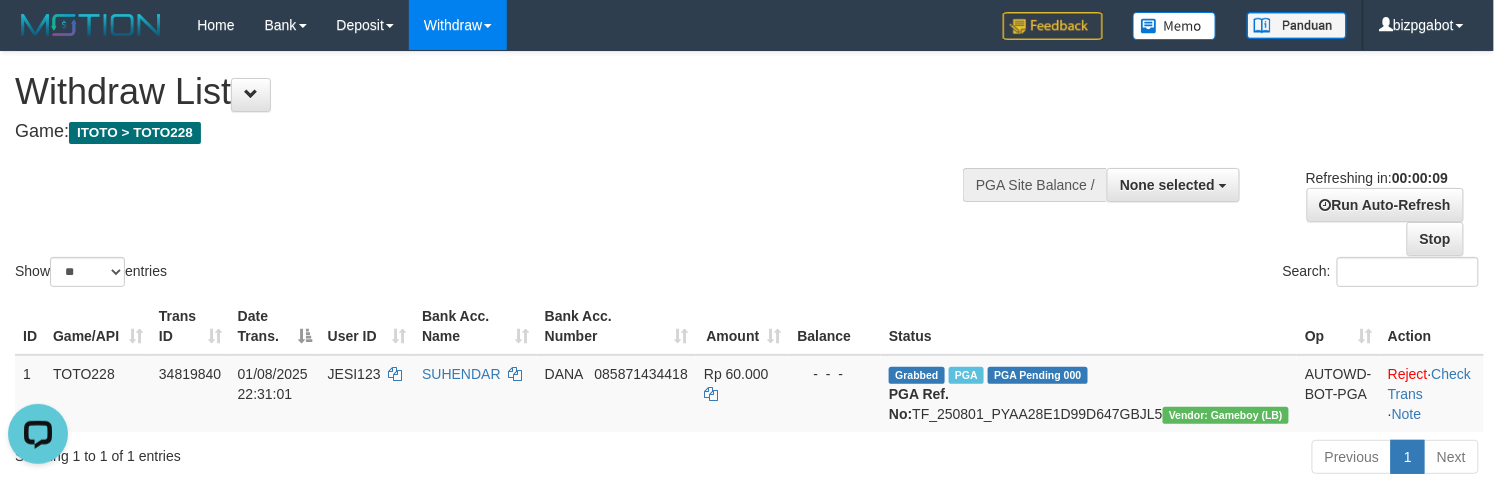 scroll, scrollTop: 0, scrollLeft: 0, axis: both 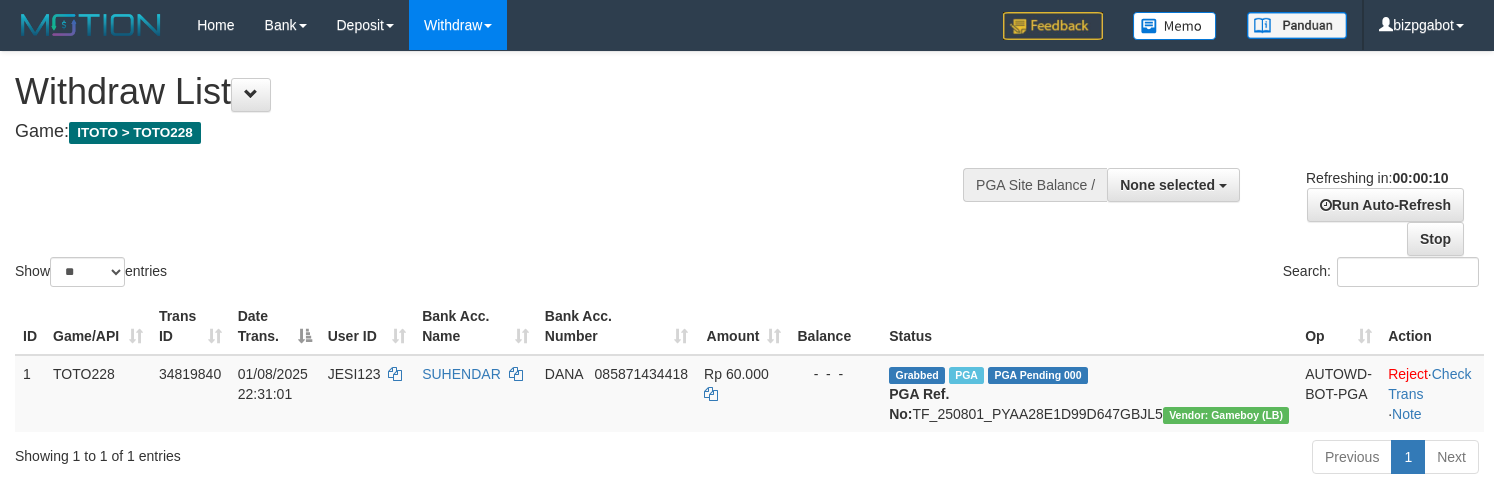select 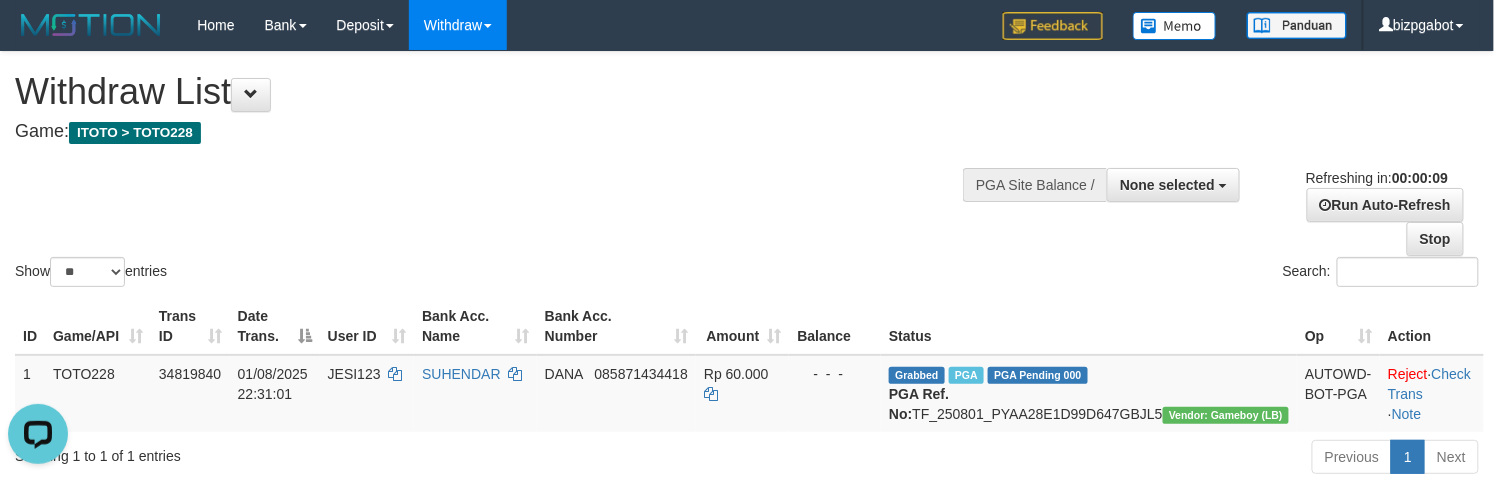 scroll, scrollTop: 0, scrollLeft: 0, axis: both 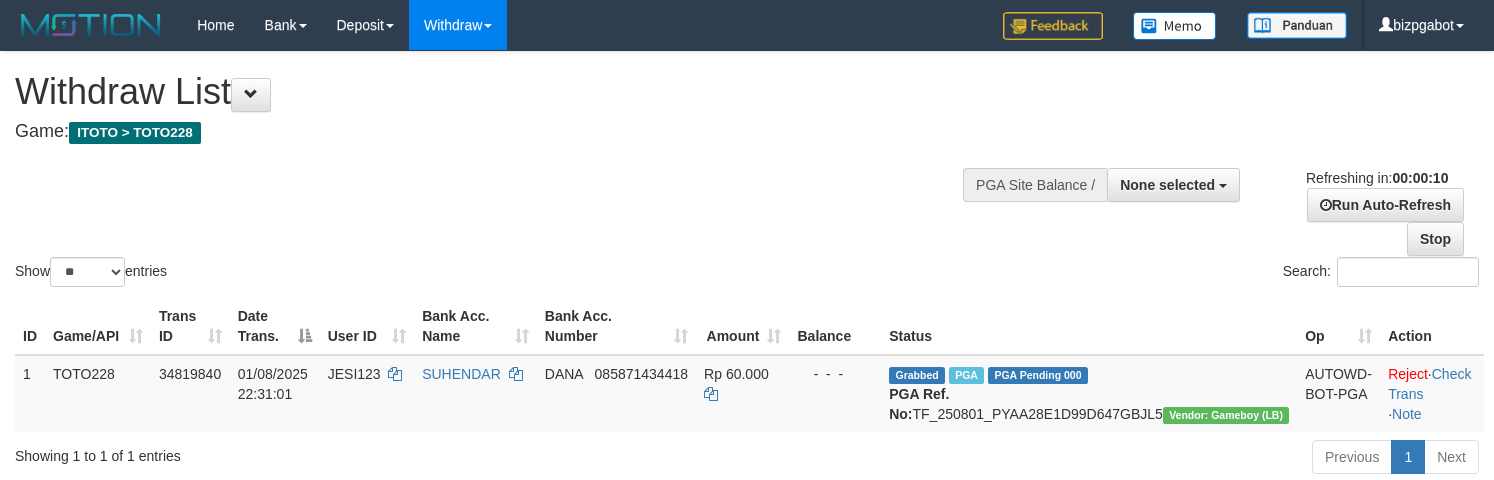 select 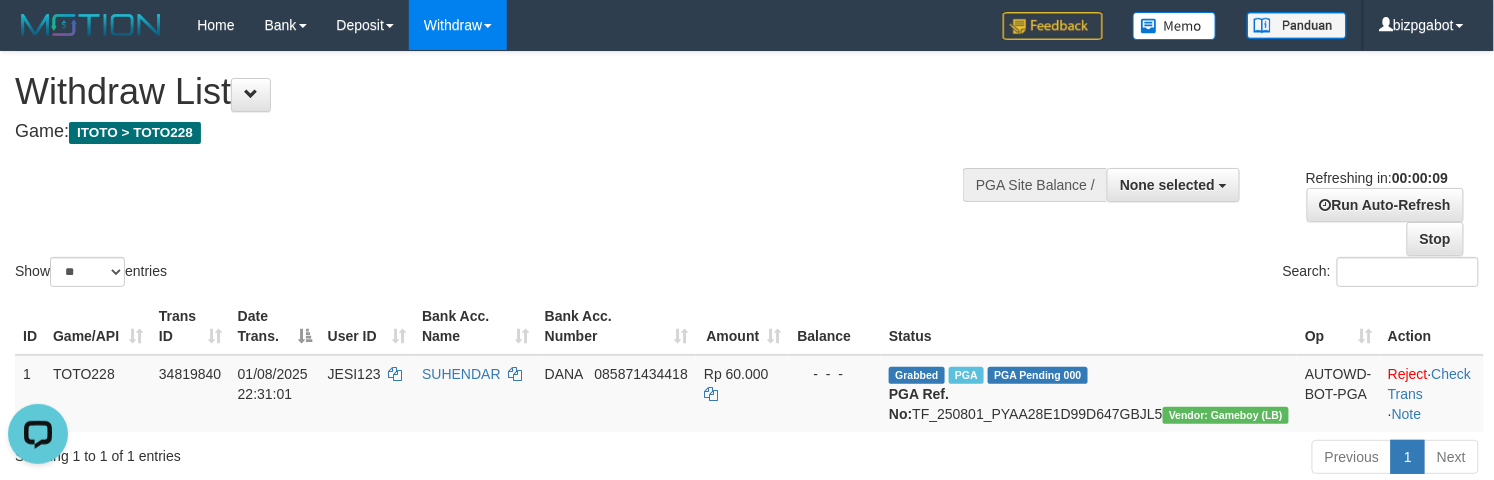 scroll, scrollTop: 0, scrollLeft: 0, axis: both 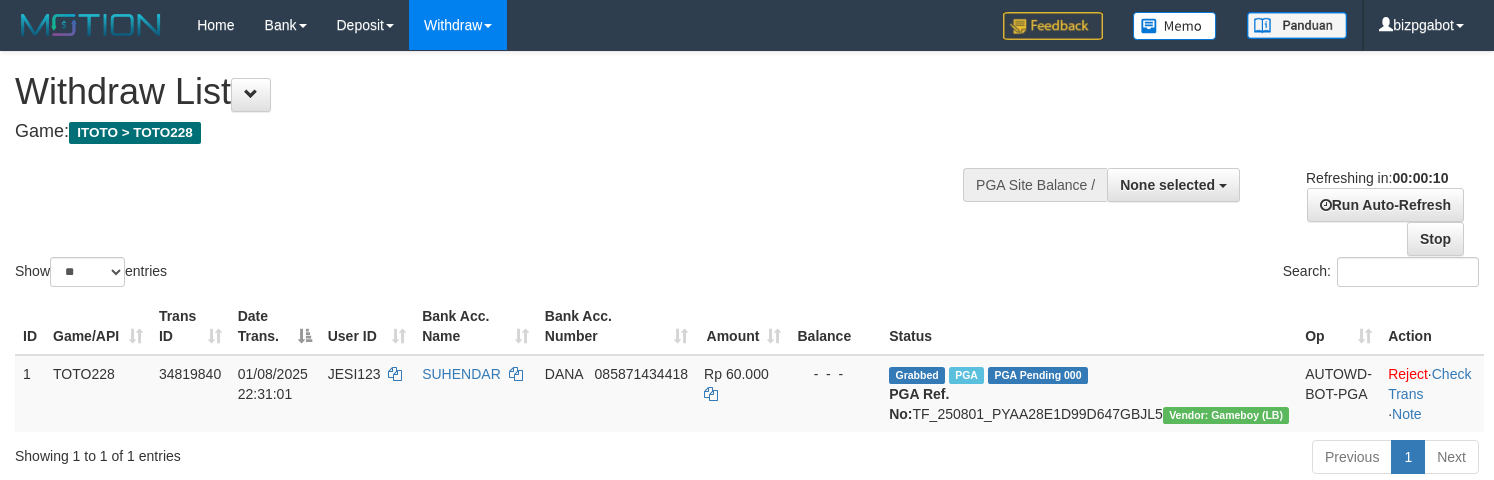 select 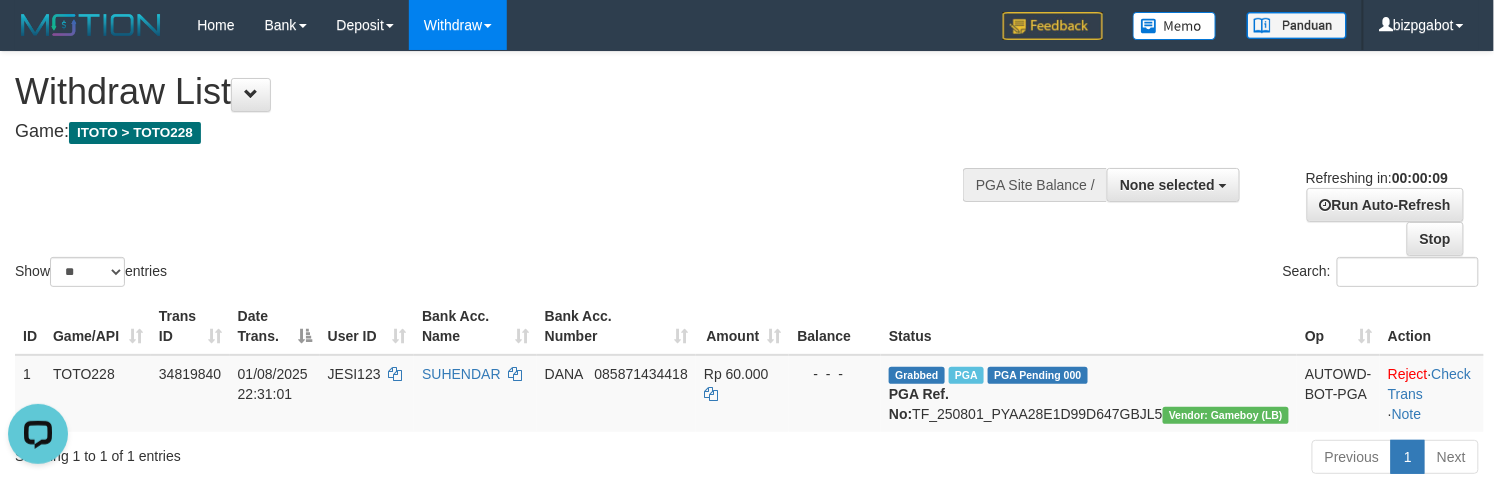 scroll, scrollTop: 0, scrollLeft: 0, axis: both 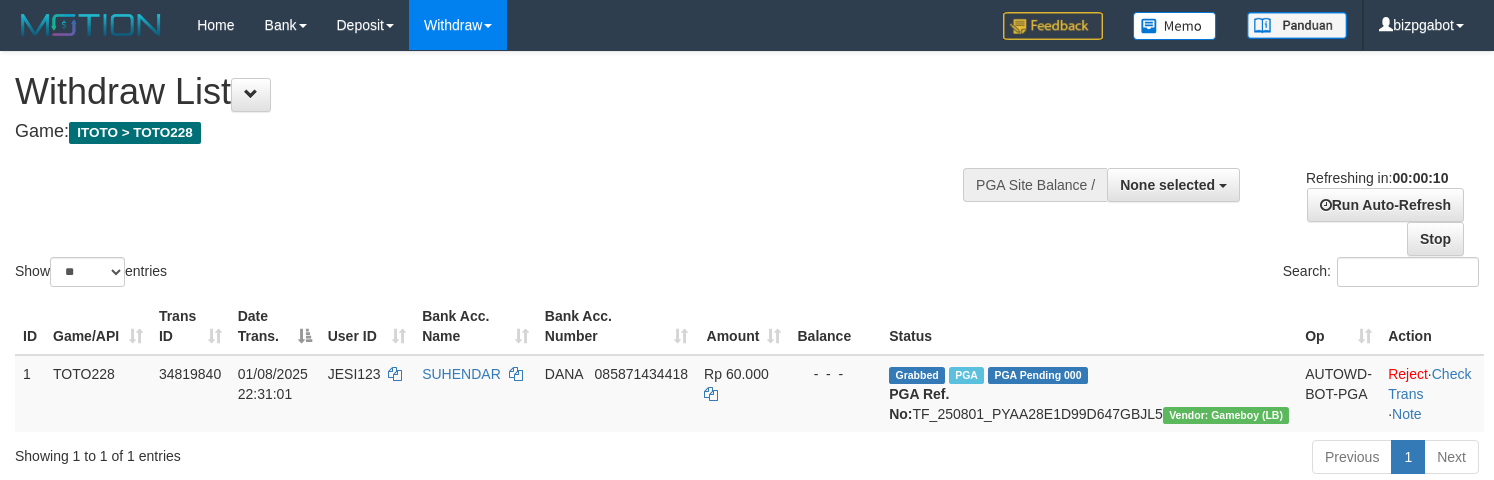 select 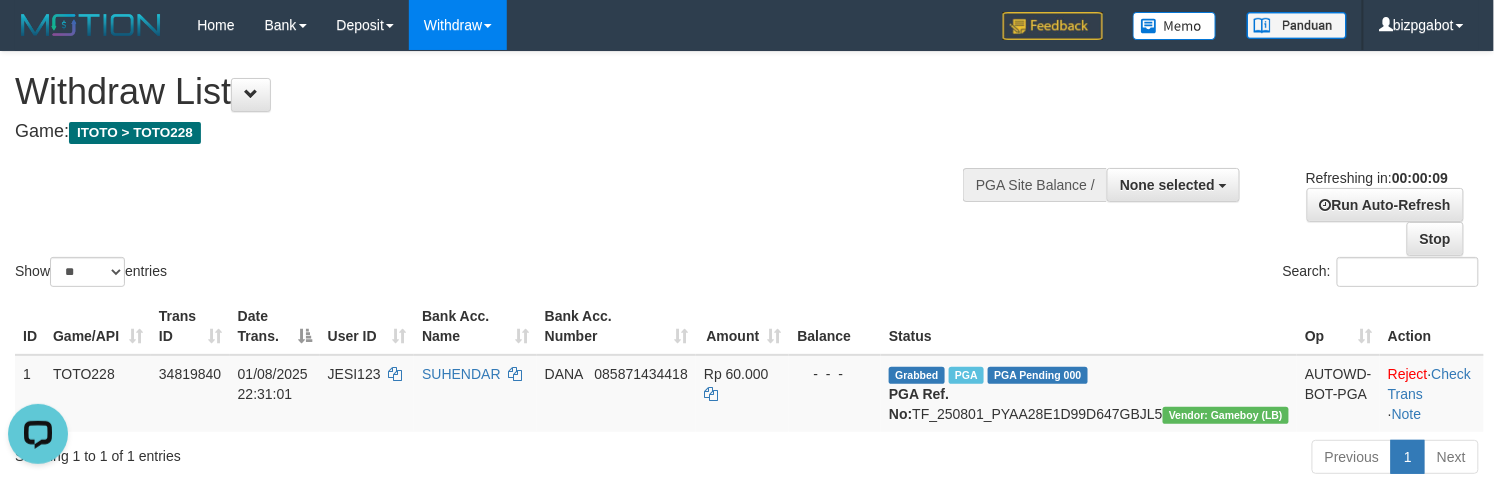 scroll, scrollTop: 0, scrollLeft: 0, axis: both 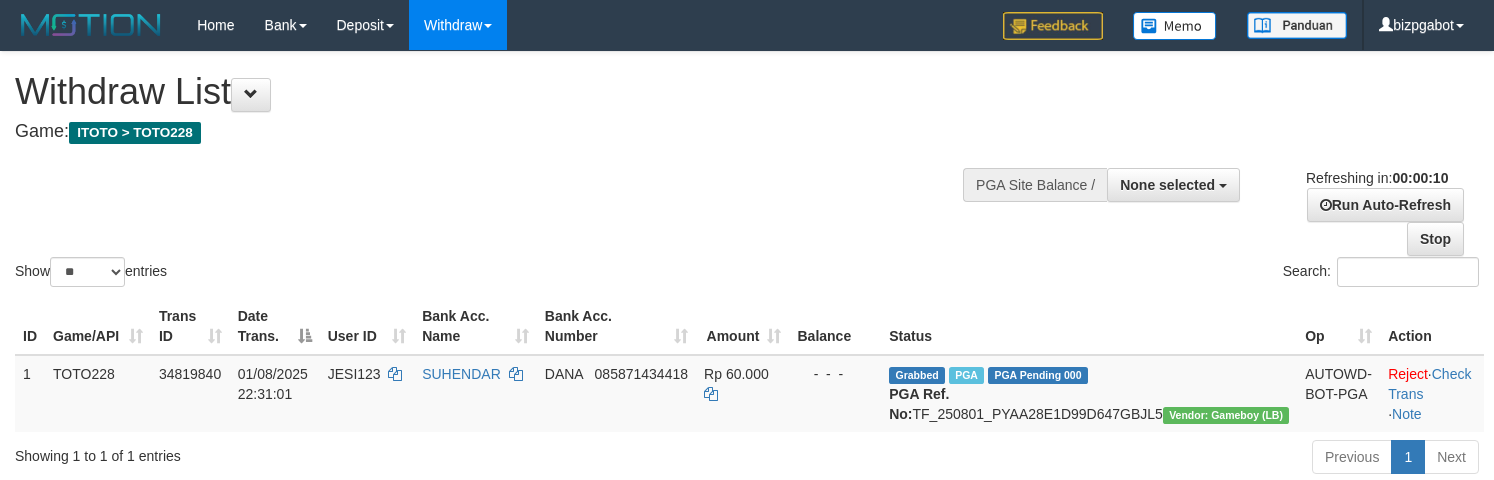 select 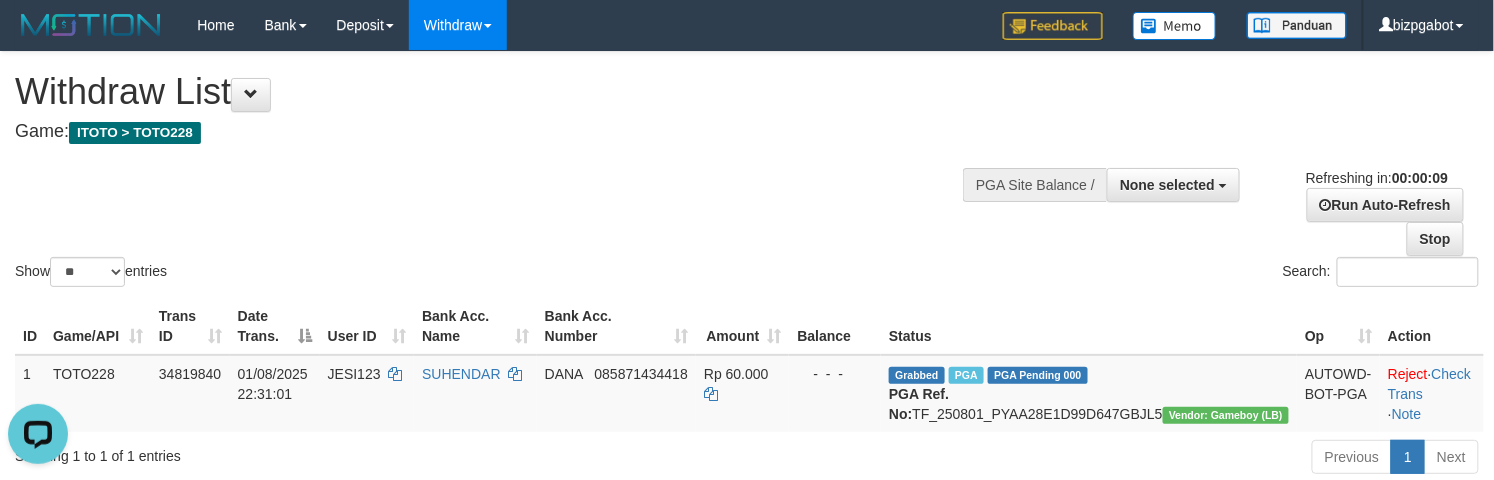 scroll, scrollTop: 0, scrollLeft: 0, axis: both 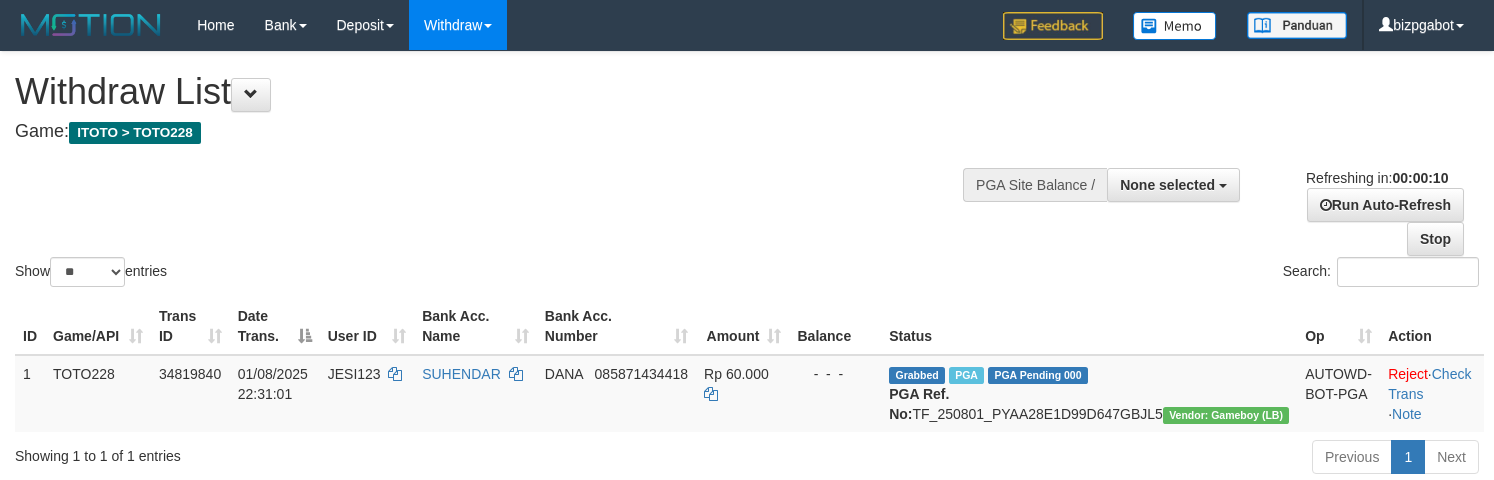 select 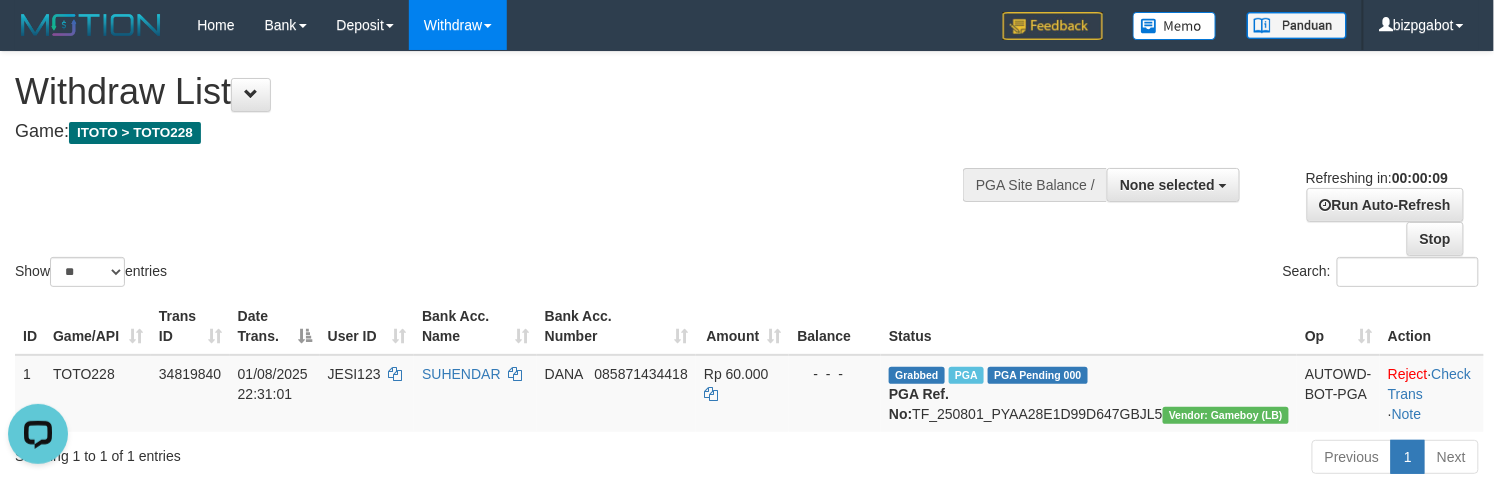scroll, scrollTop: 0, scrollLeft: 0, axis: both 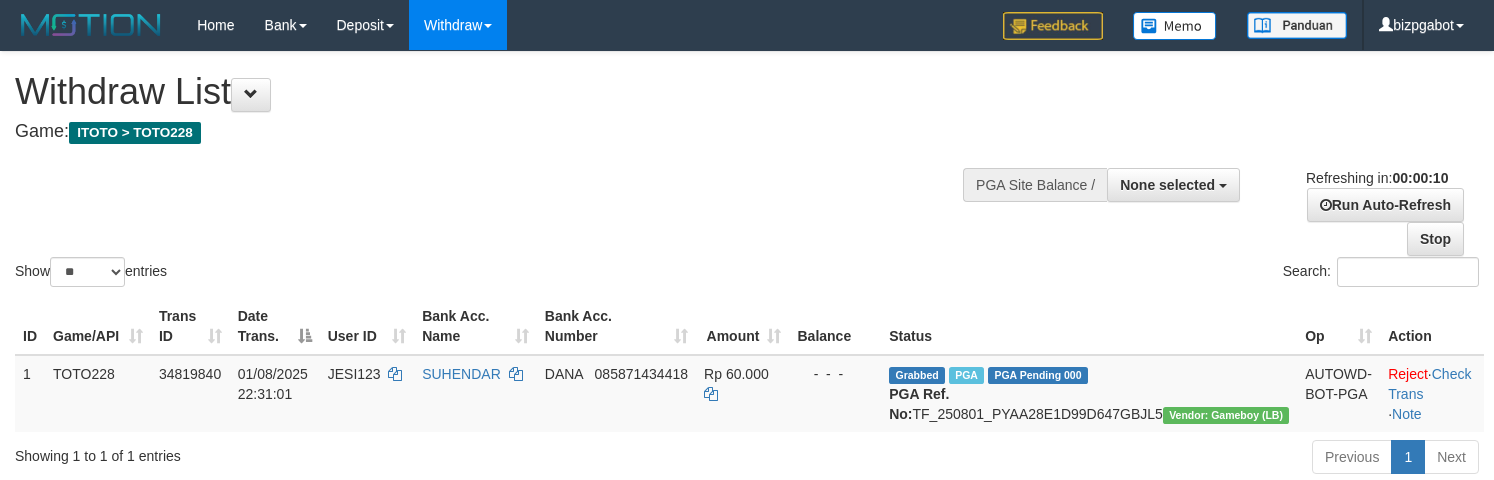 select 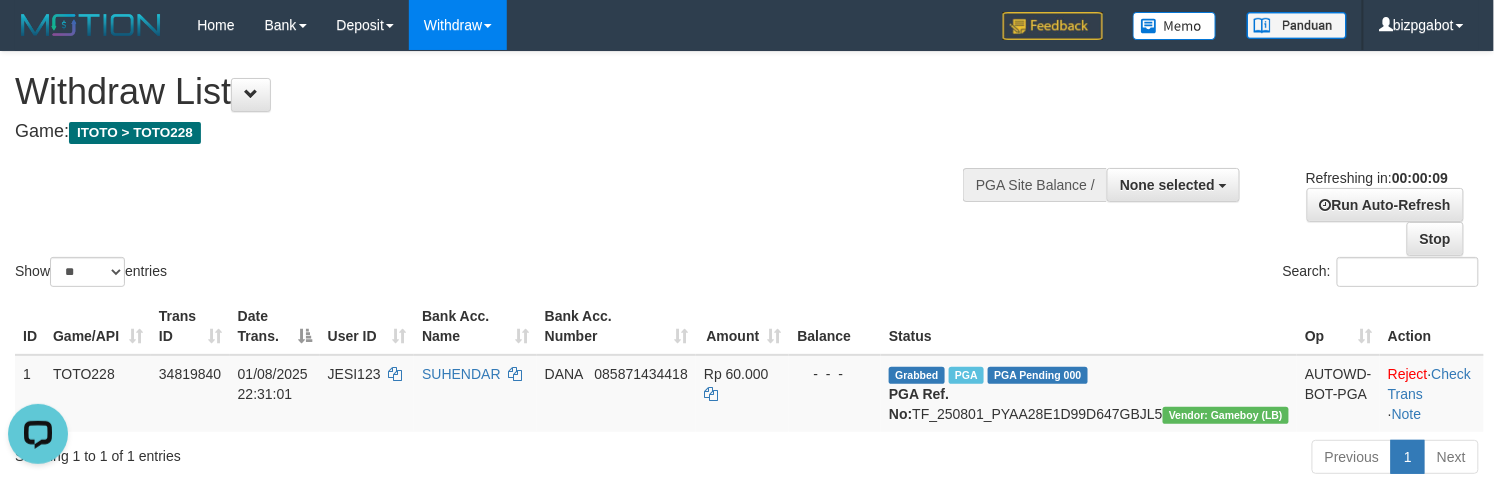 scroll, scrollTop: 0, scrollLeft: 0, axis: both 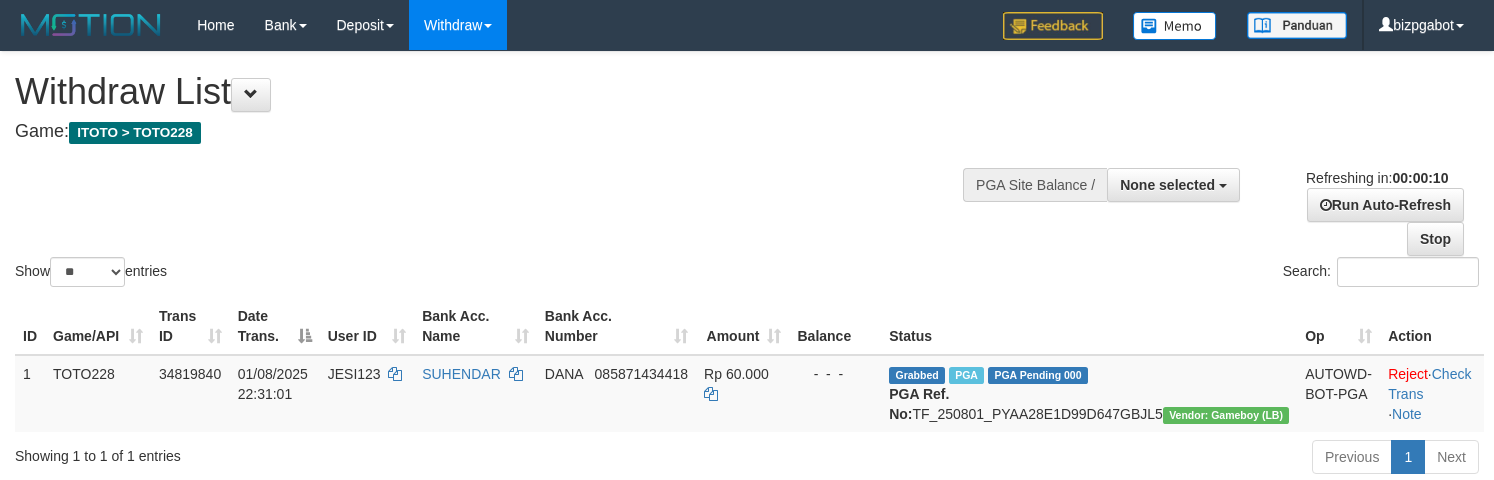 select 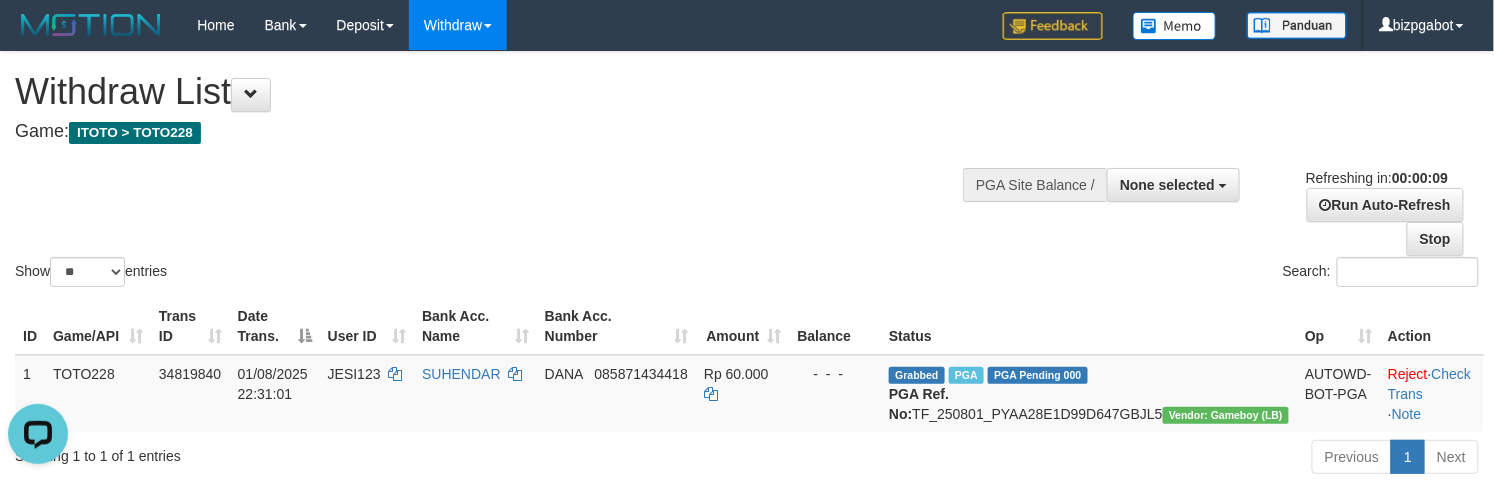 scroll, scrollTop: 0, scrollLeft: 0, axis: both 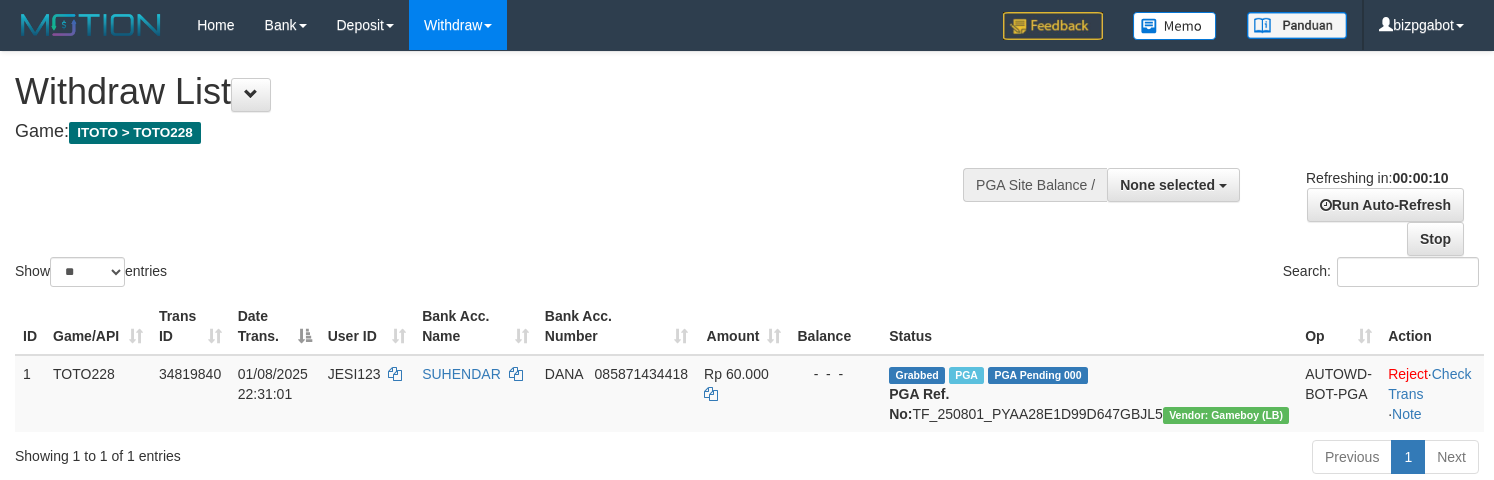 select 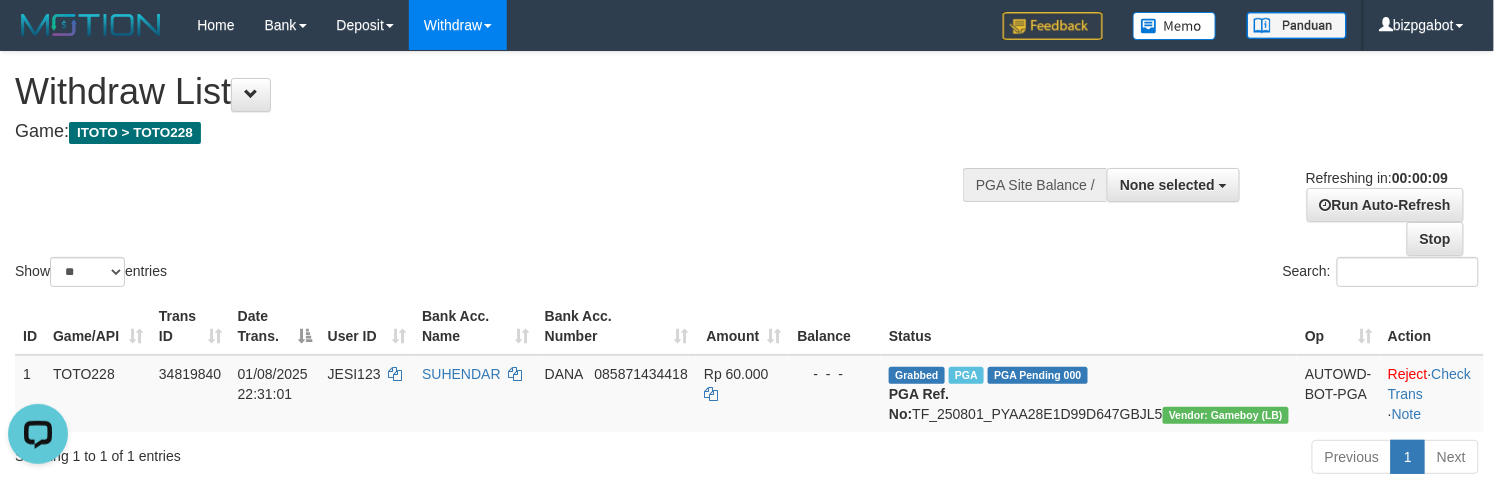 scroll, scrollTop: 0, scrollLeft: 0, axis: both 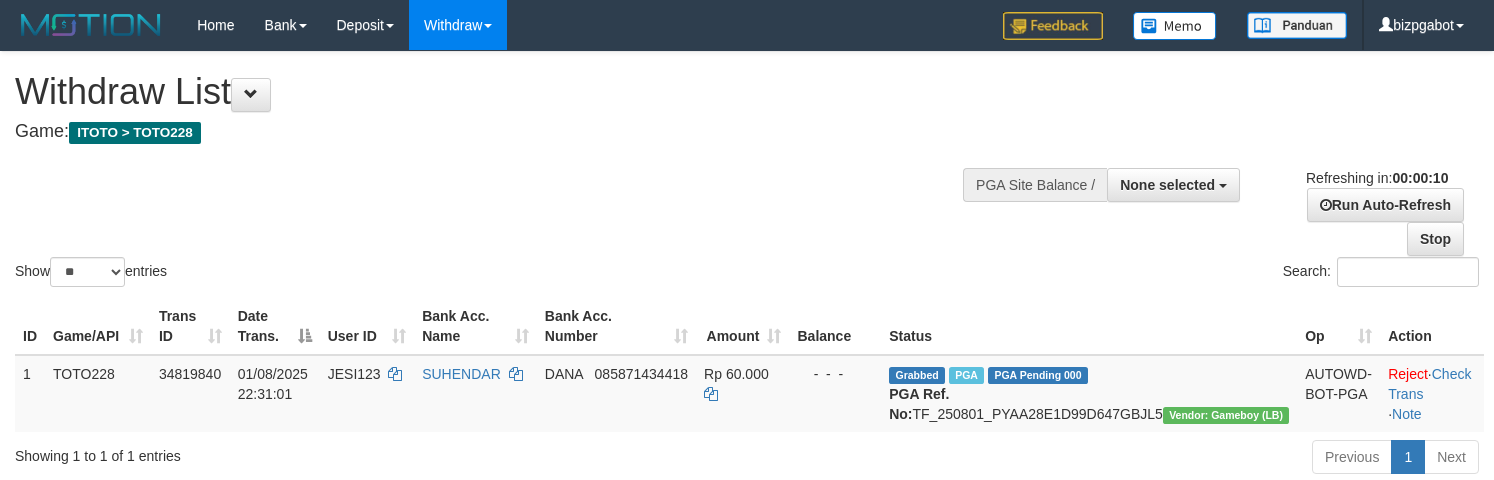 select 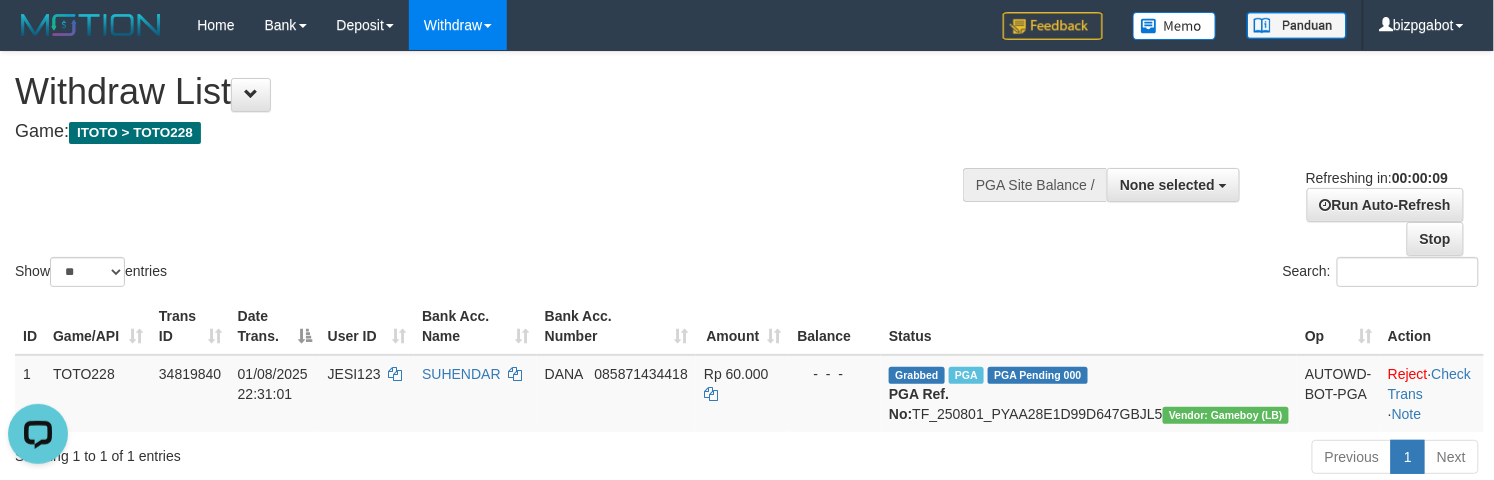 scroll, scrollTop: 0, scrollLeft: 0, axis: both 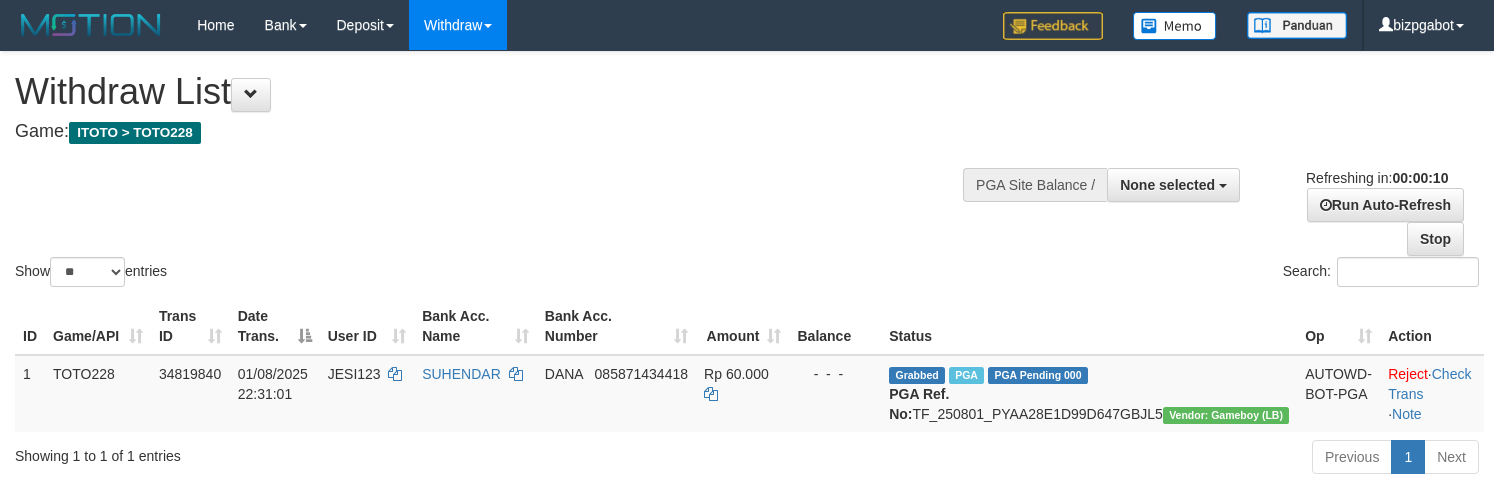 select 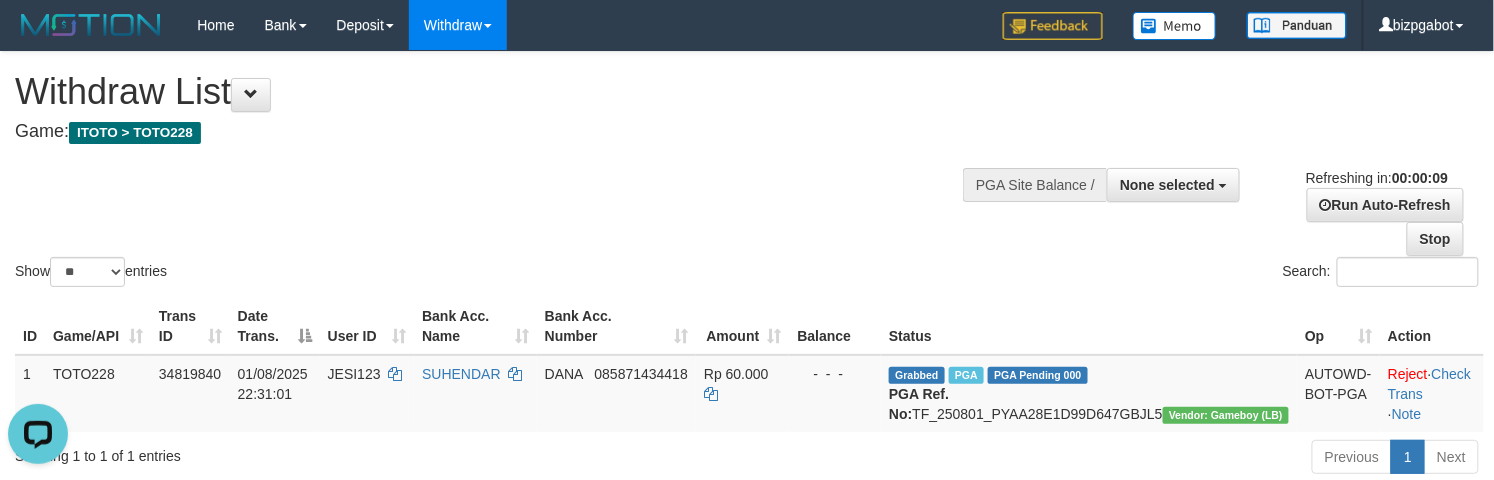 scroll, scrollTop: 0, scrollLeft: 0, axis: both 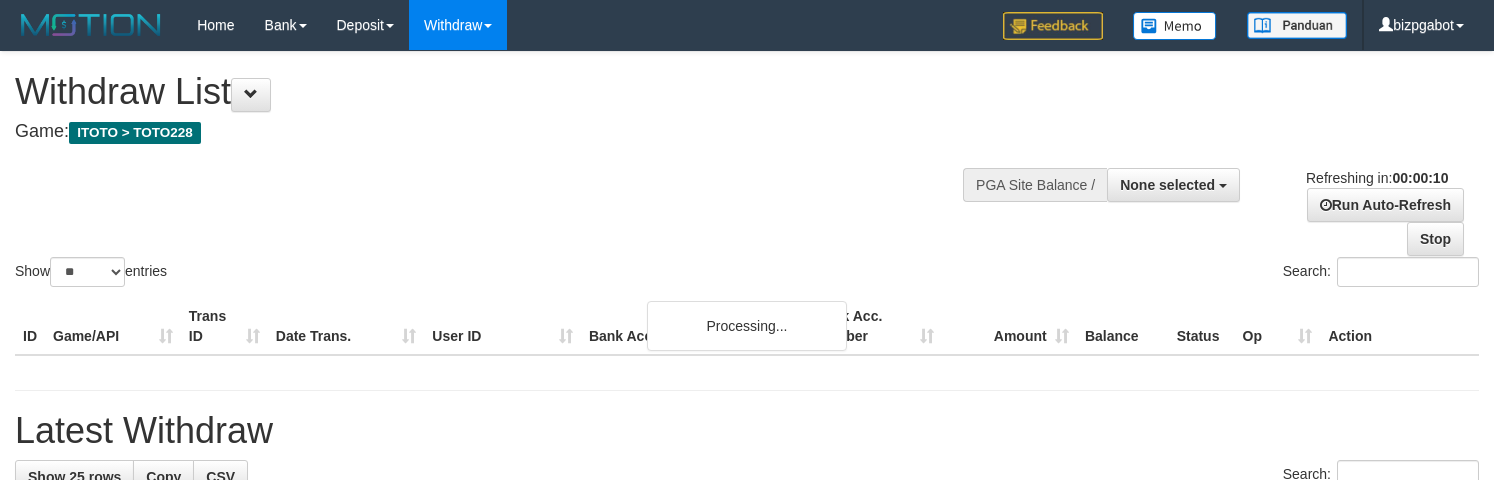select 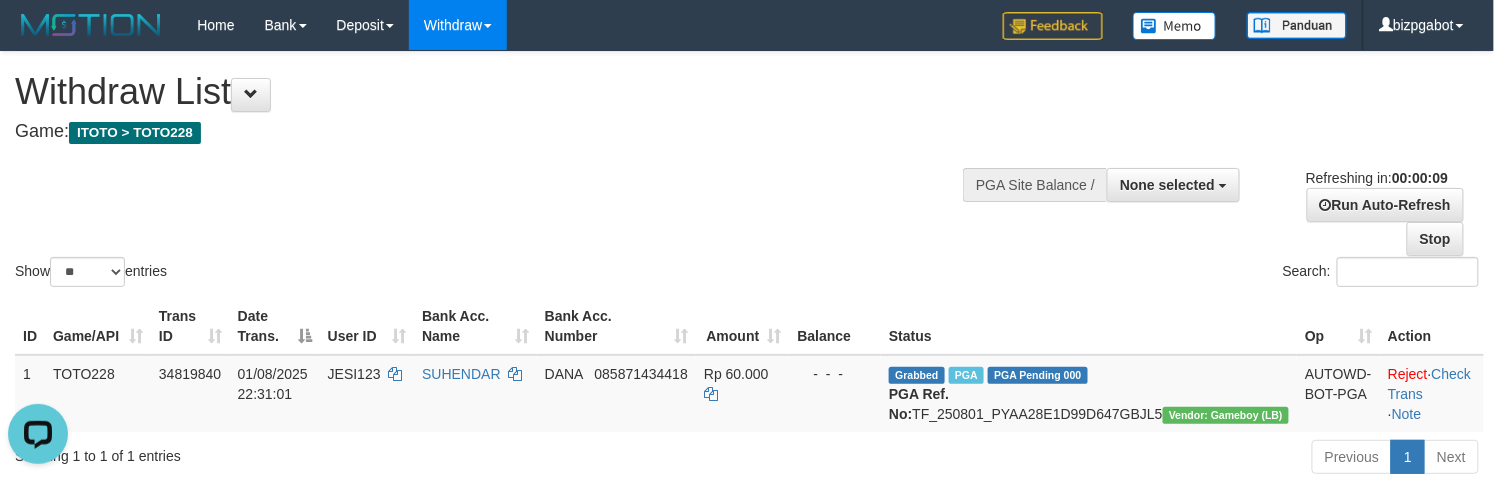 scroll, scrollTop: 0, scrollLeft: 0, axis: both 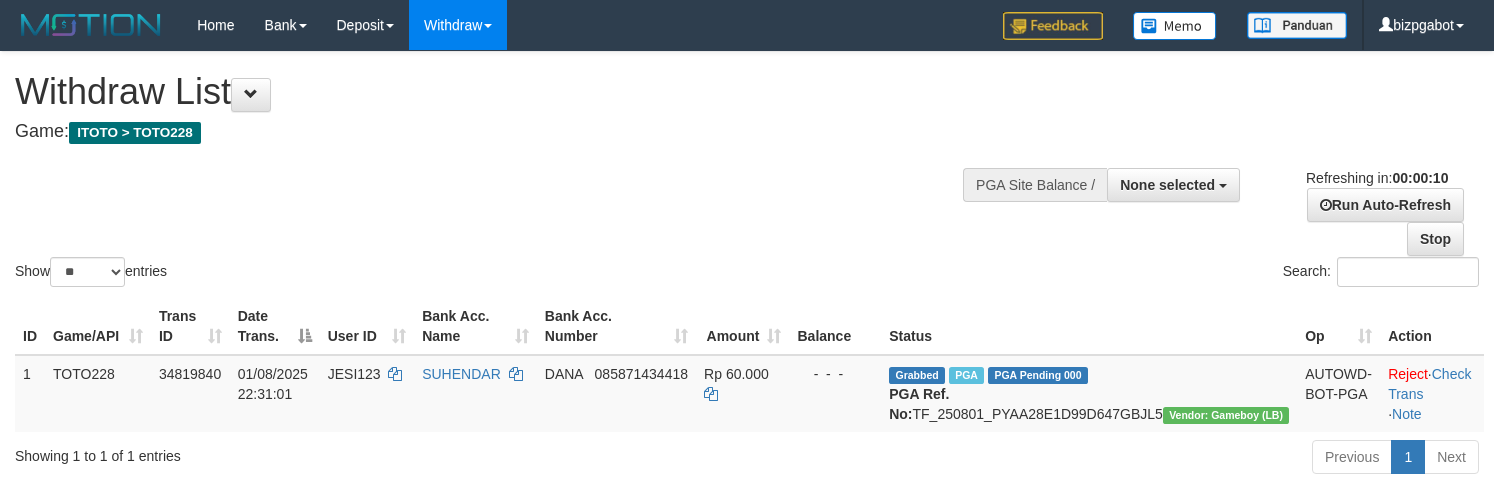 select 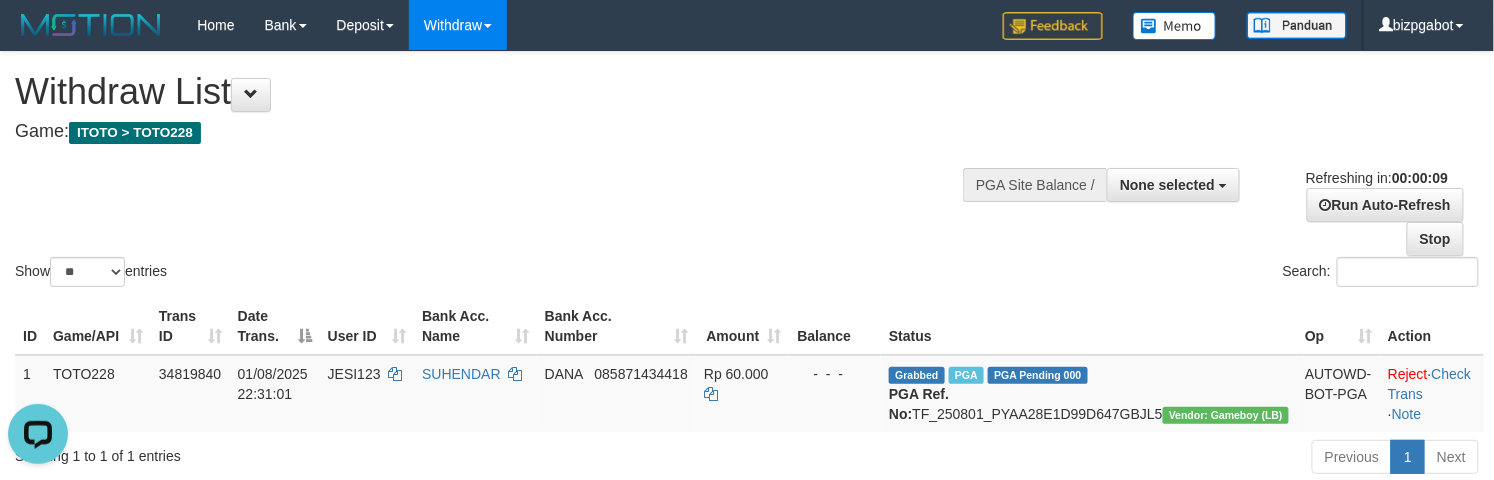 scroll, scrollTop: 0, scrollLeft: 0, axis: both 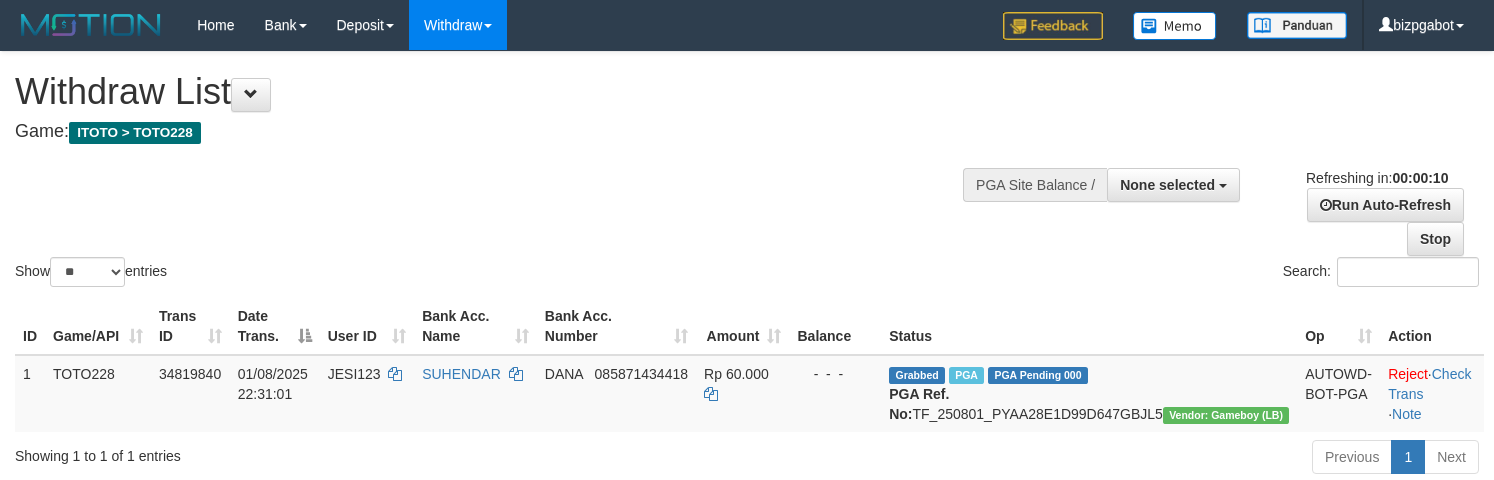 select 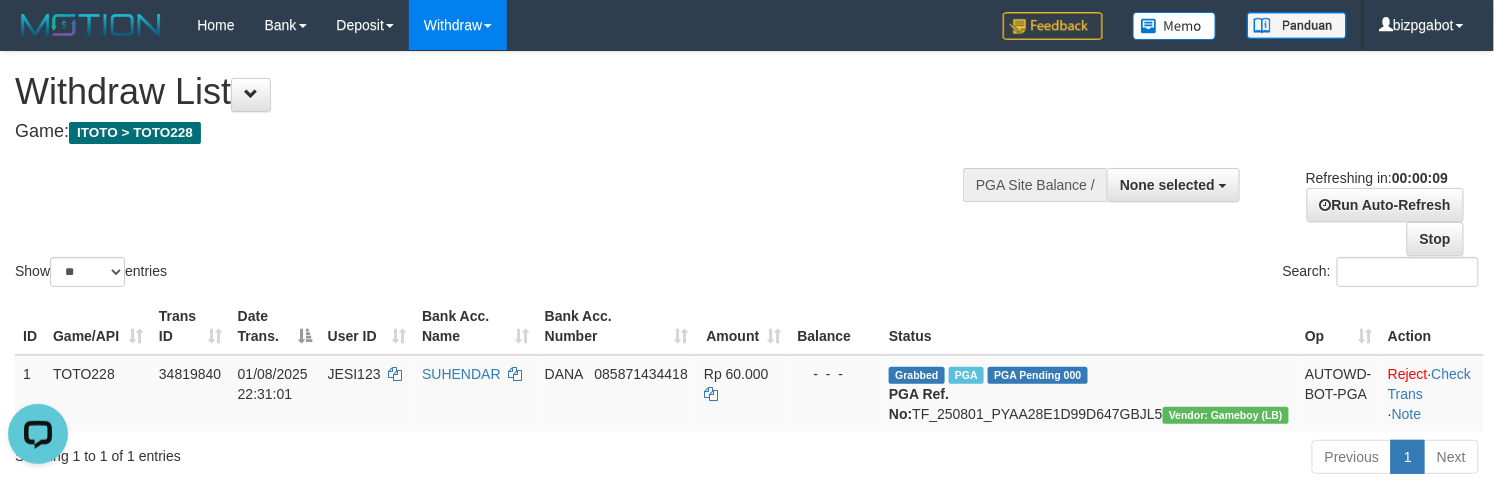 scroll, scrollTop: 0, scrollLeft: 0, axis: both 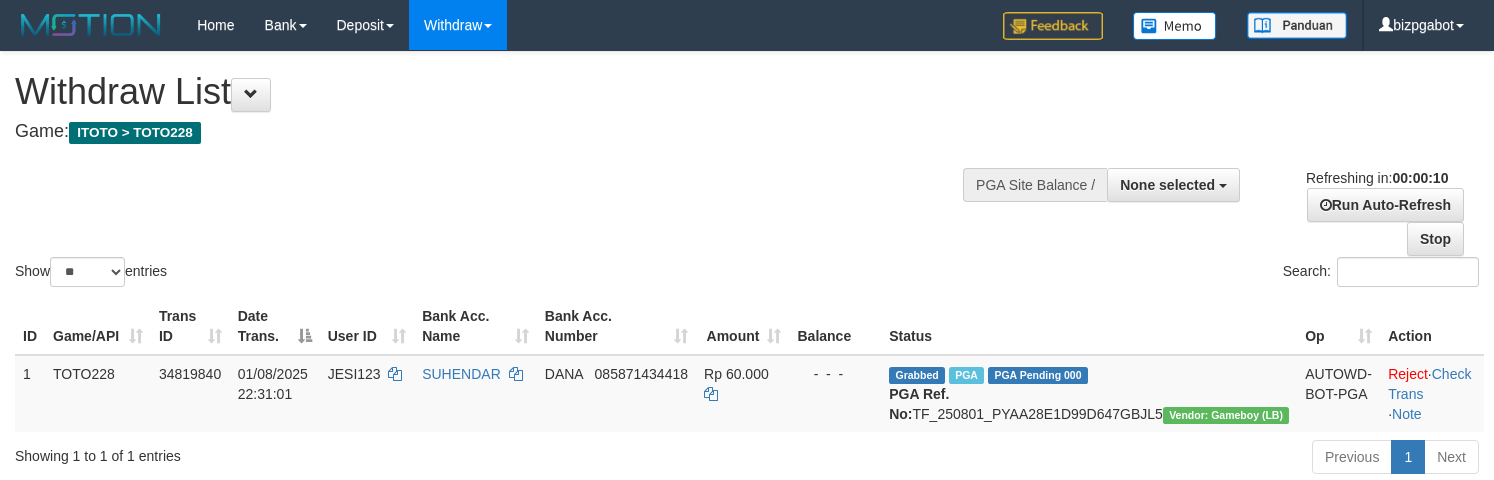 select 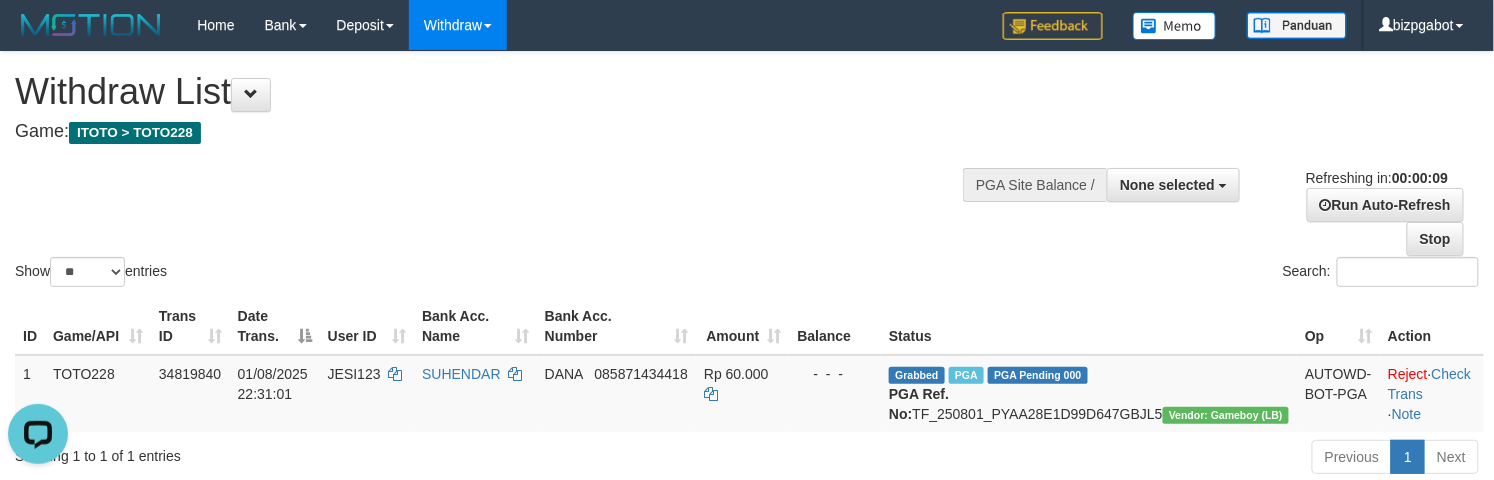 scroll, scrollTop: 0, scrollLeft: 0, axis: both 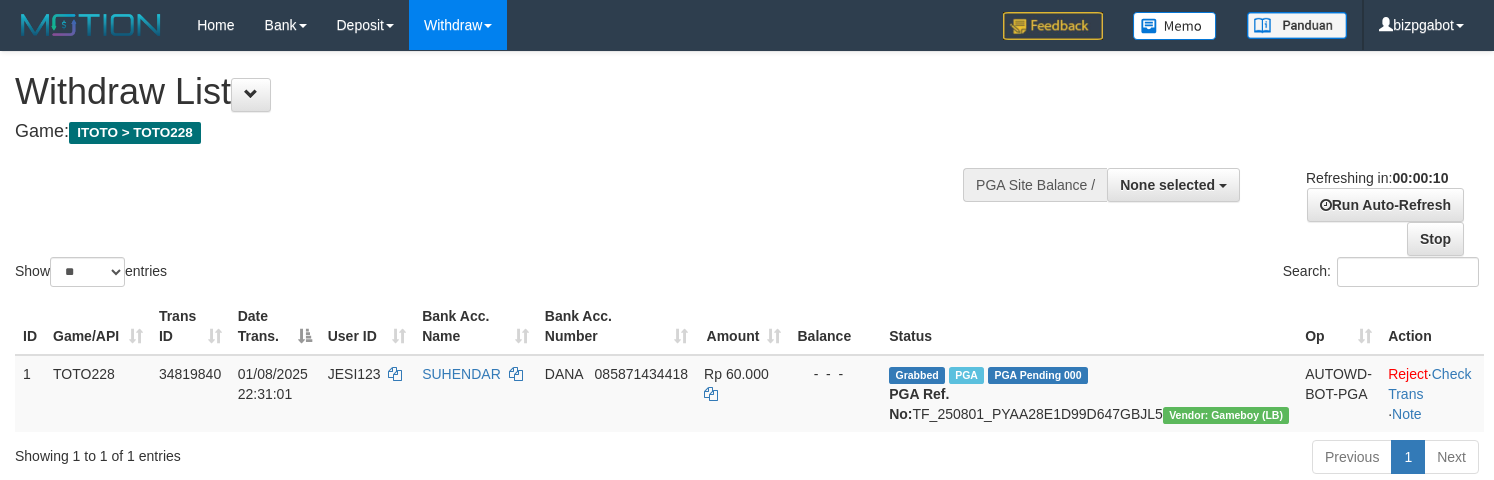 select 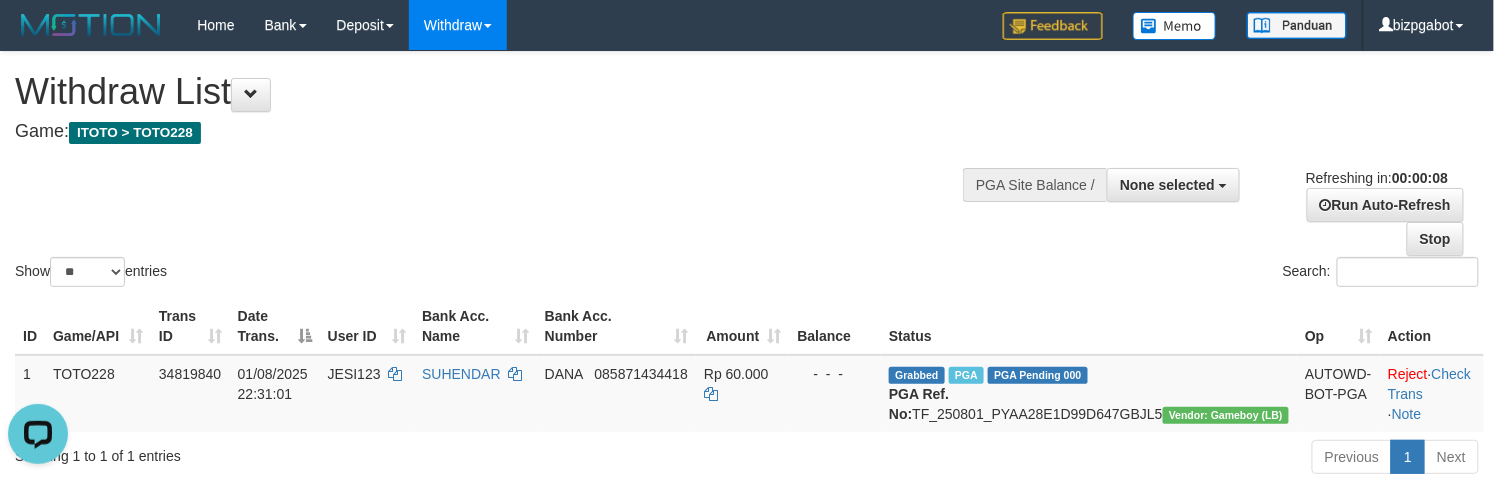 scroll, scrollTop: 0, scrollLeft: 0, axis: both 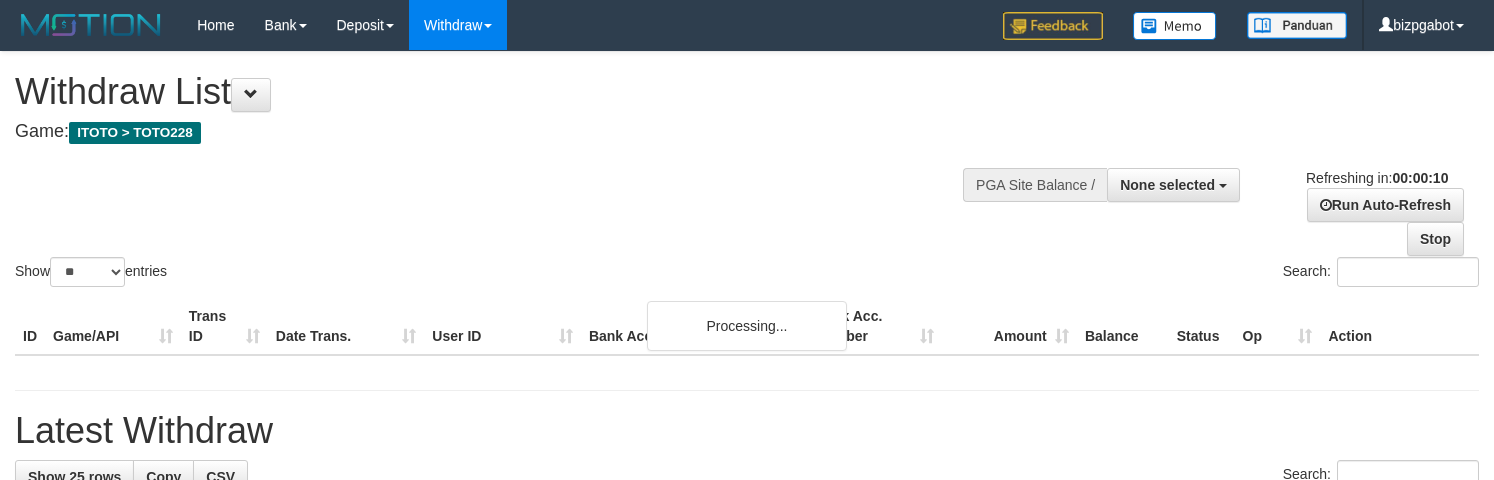 select 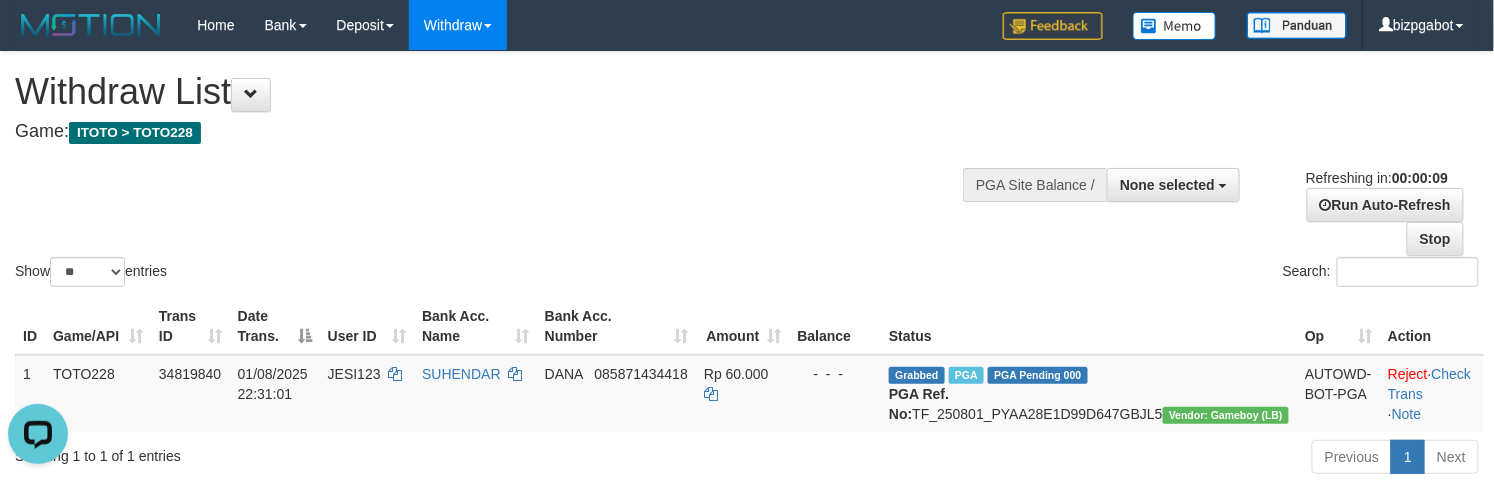 scroll, scrollTop: 0, scrollLeft: 0, axis: both 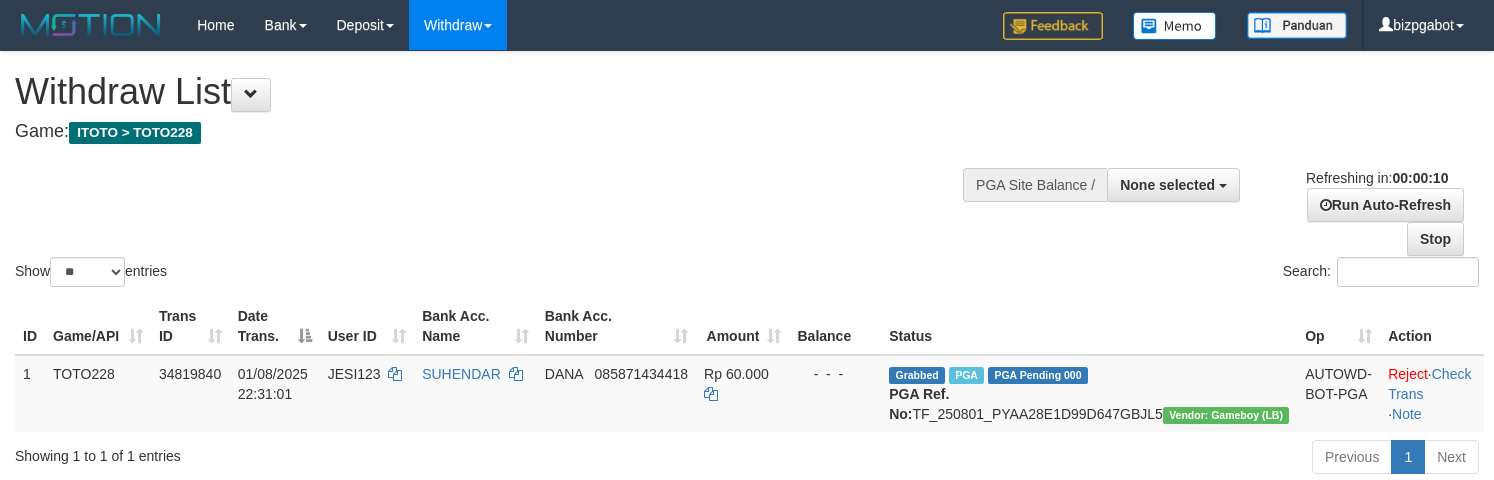 select 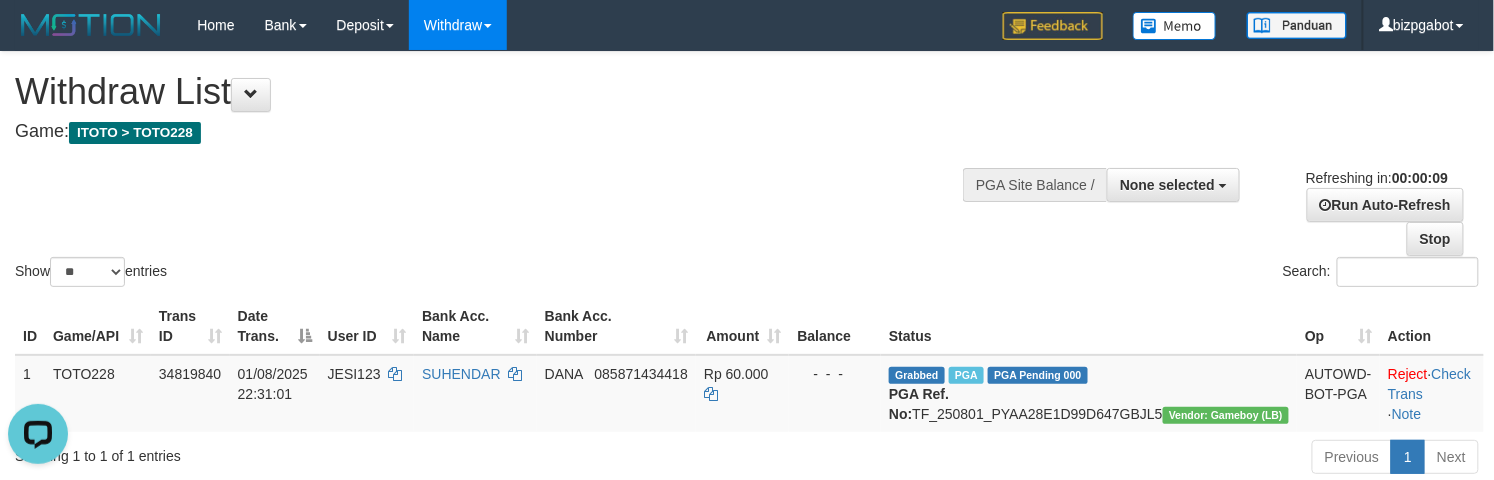 scroll, scrollTop: 0, scrollLeft: 0, axis: both 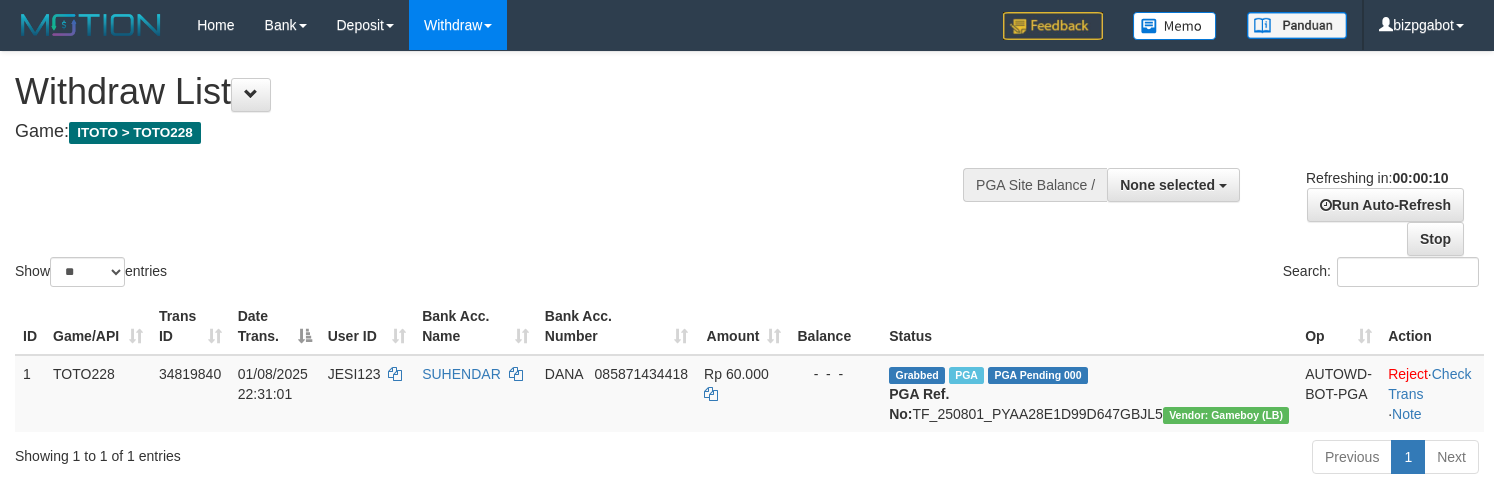 select 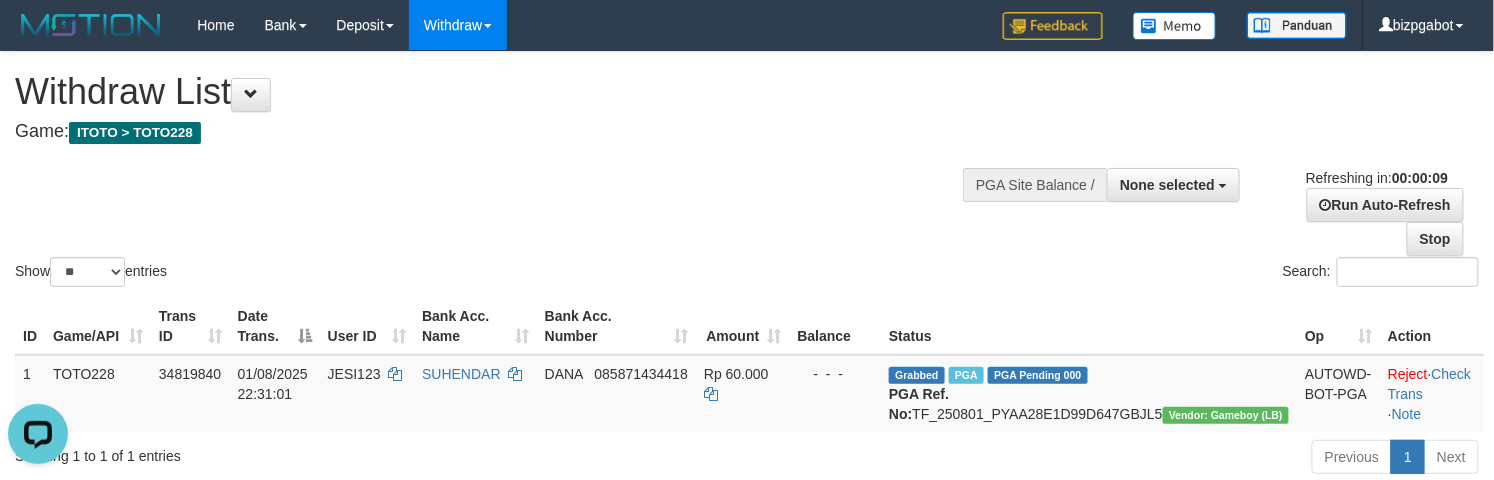 scroll, scrollTop: 0, scrollLeft: 0, axis: both 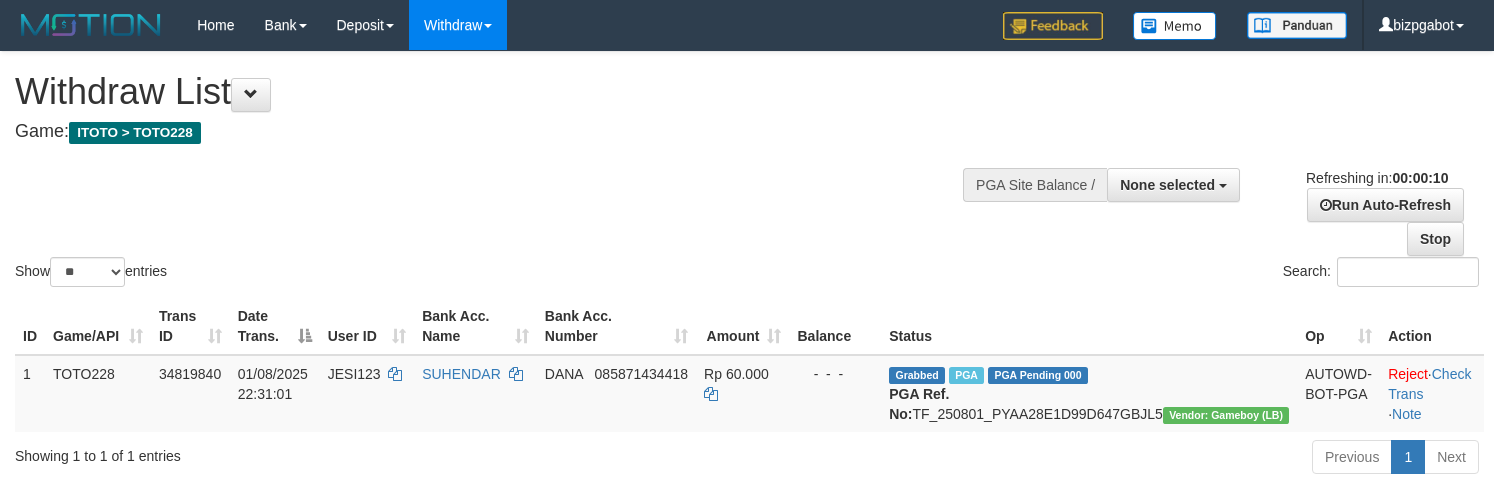 select 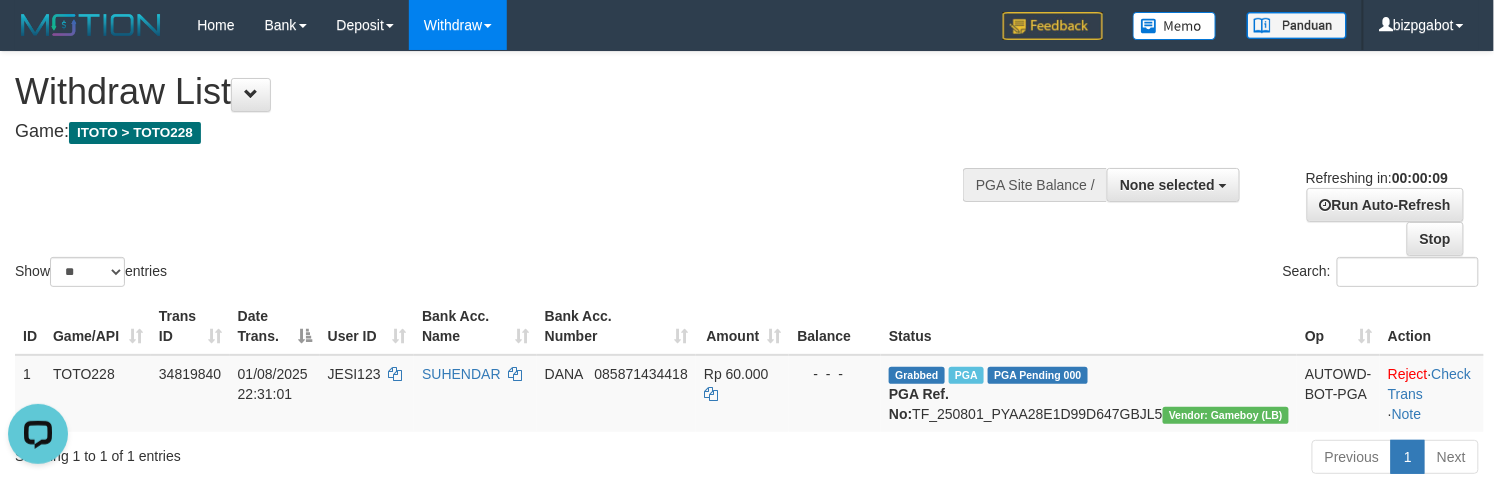 scroll, scrollTop: 0, scrollLeft: 0, axis: both 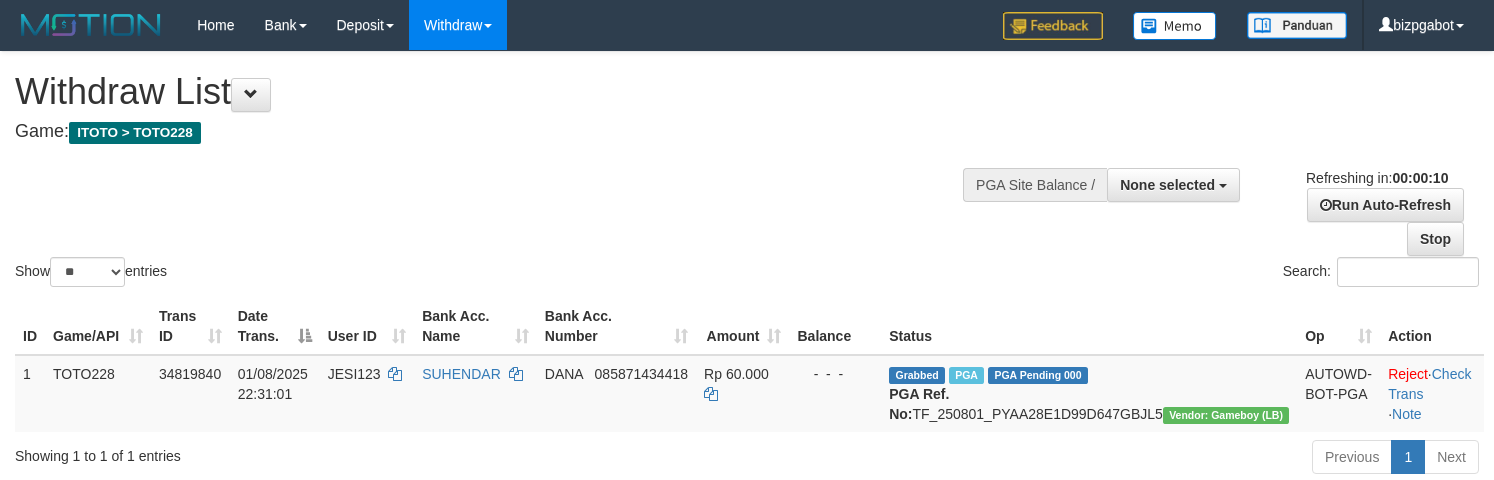 select 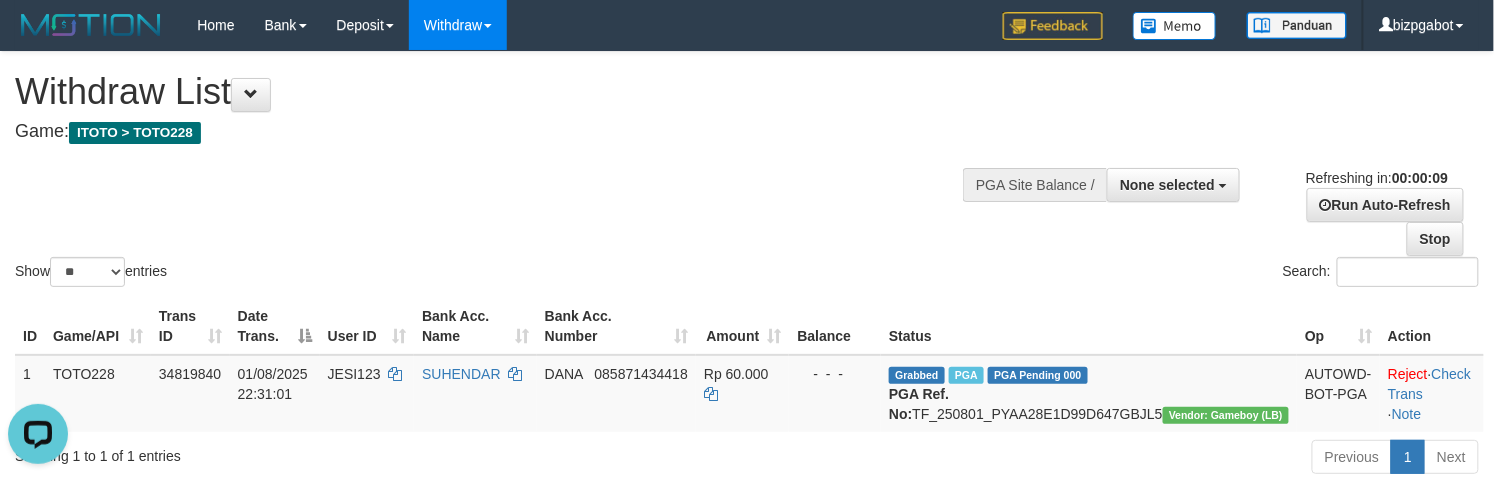 scroll, scrollTop: 0, scrollLeft: 0, axis: both 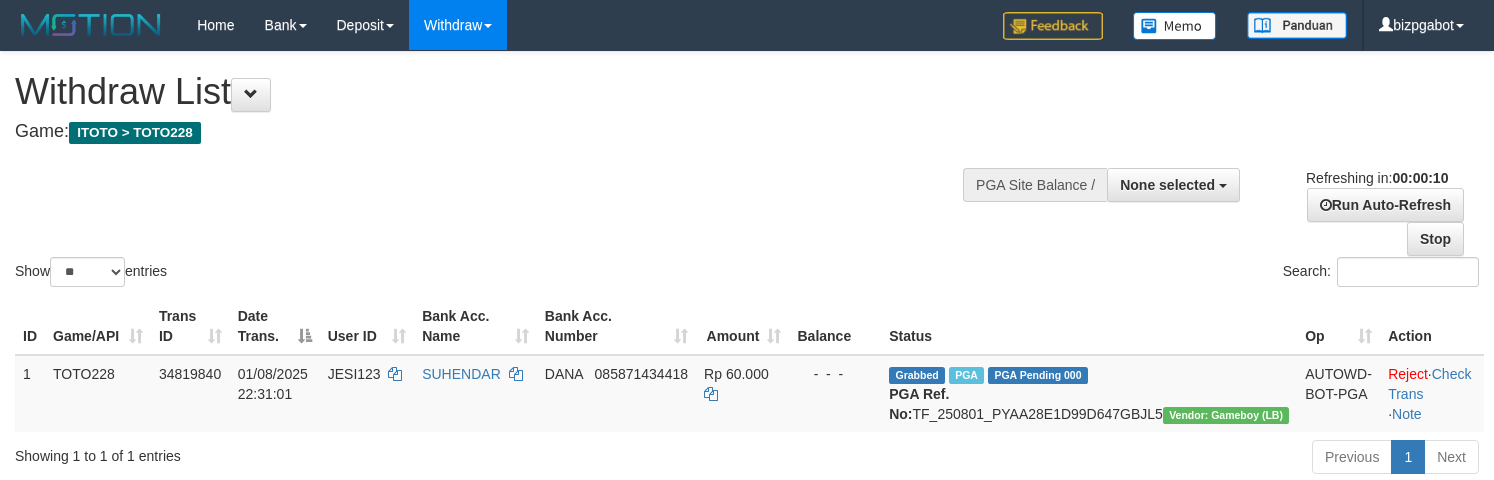 select 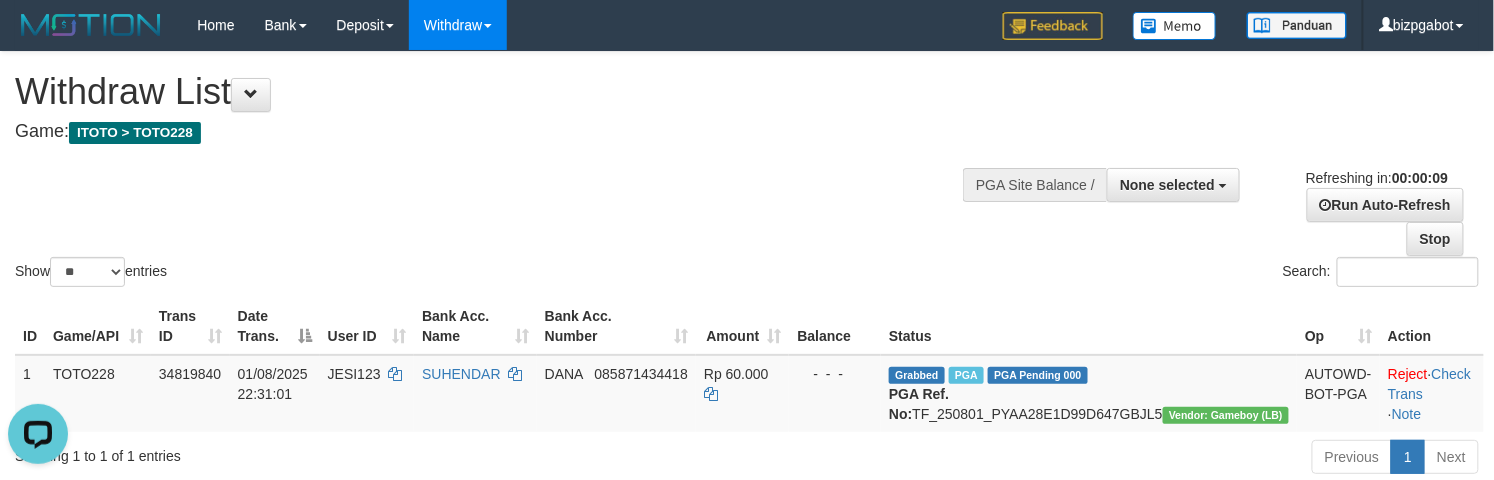 scroll, scrollTop: 0, scrollLeft: 0, axis: both 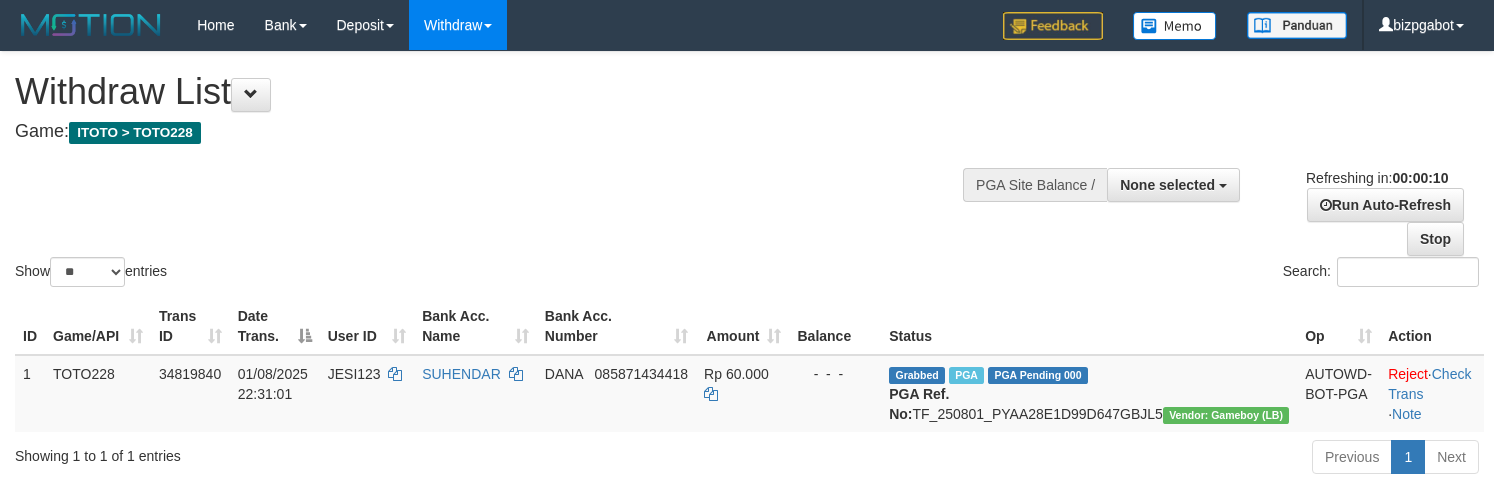 select 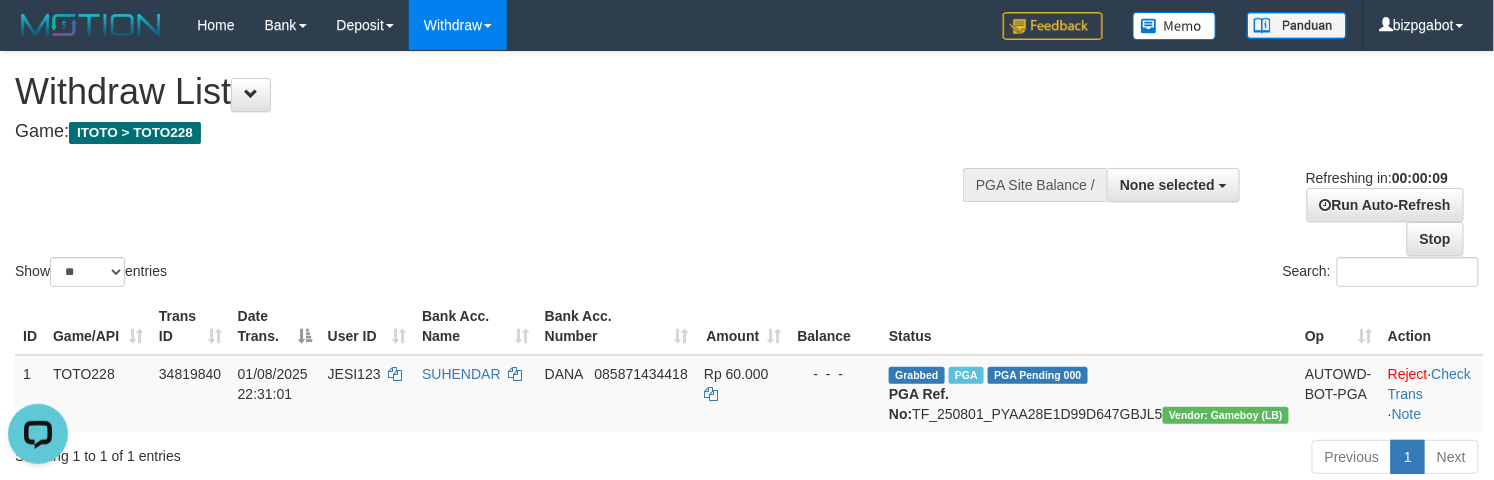 scroll, scrollTop: 0, scrollLeft: 0, axis: both 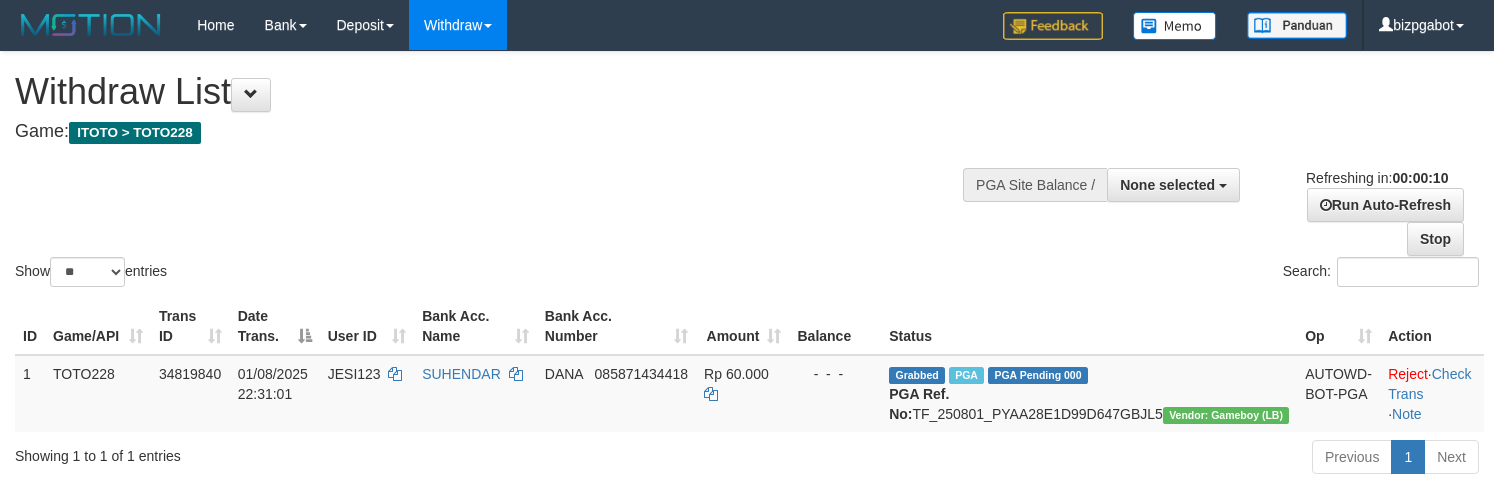 select 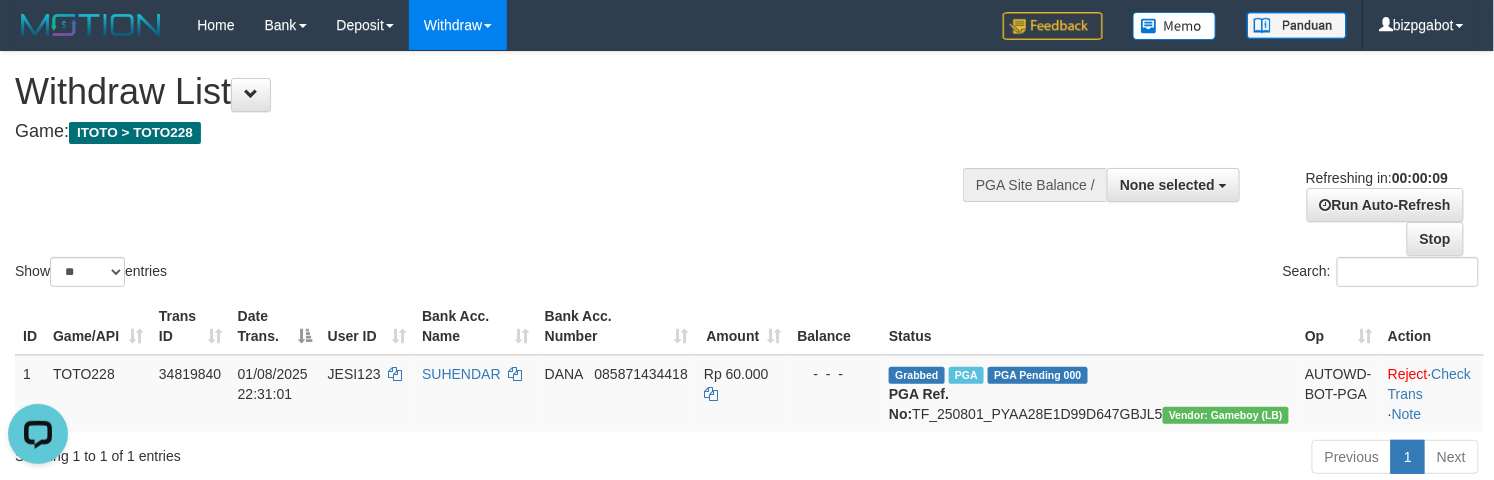 scroll, scrollTop: 0, scrollLeft: 0, axis: both 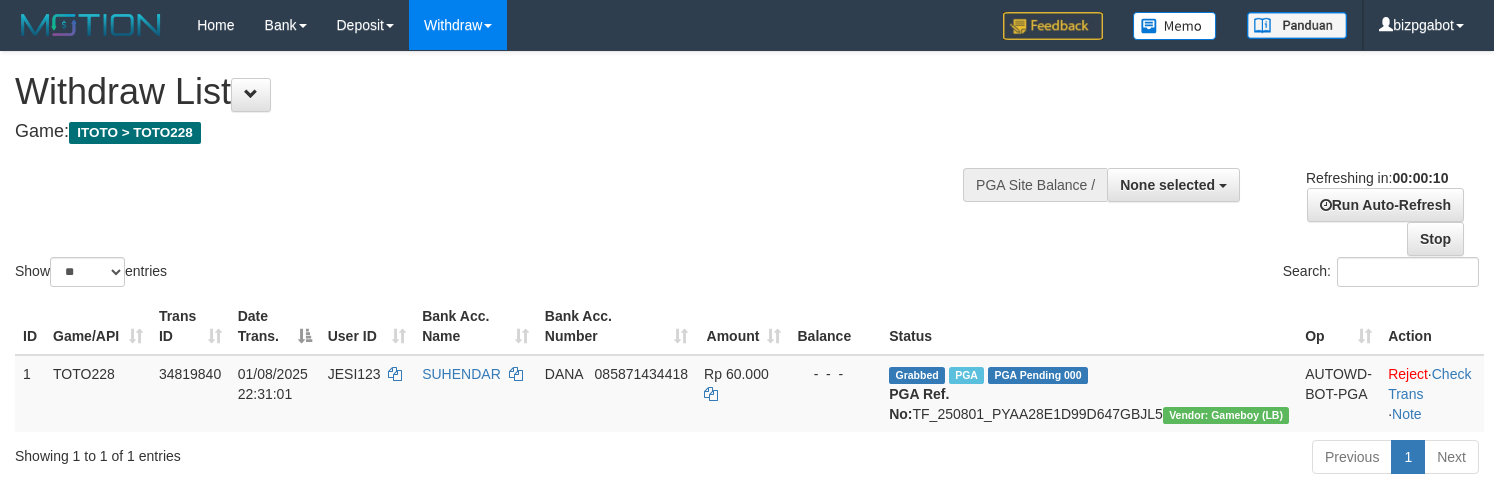 select 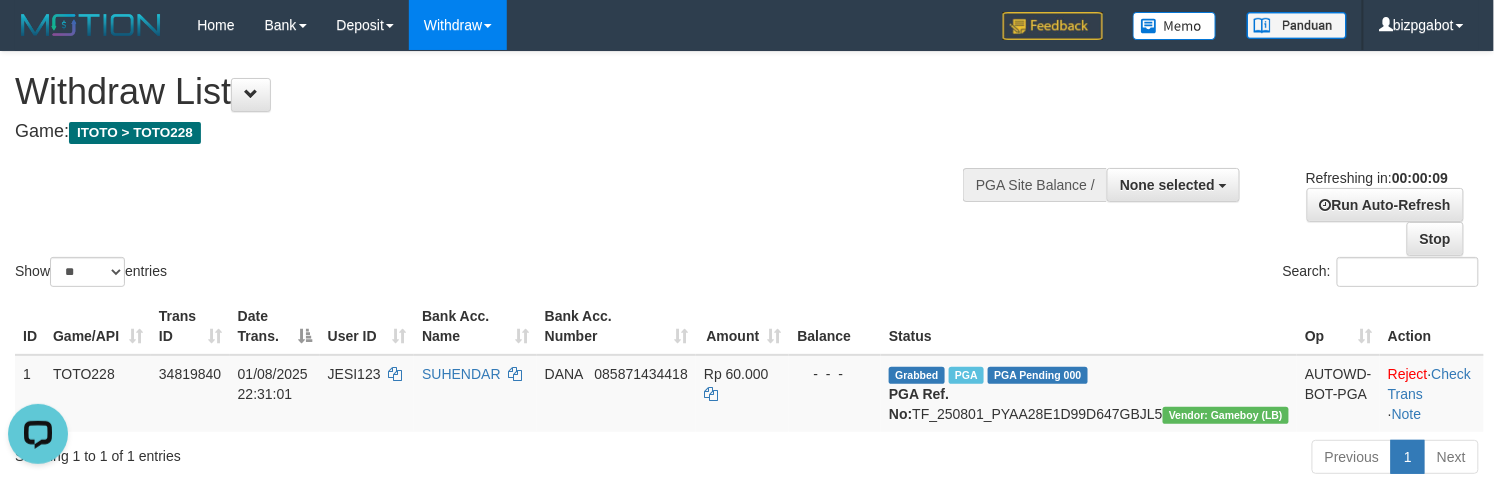 scroll, scrollTop: 0, scrollLeft: 0, axis: both 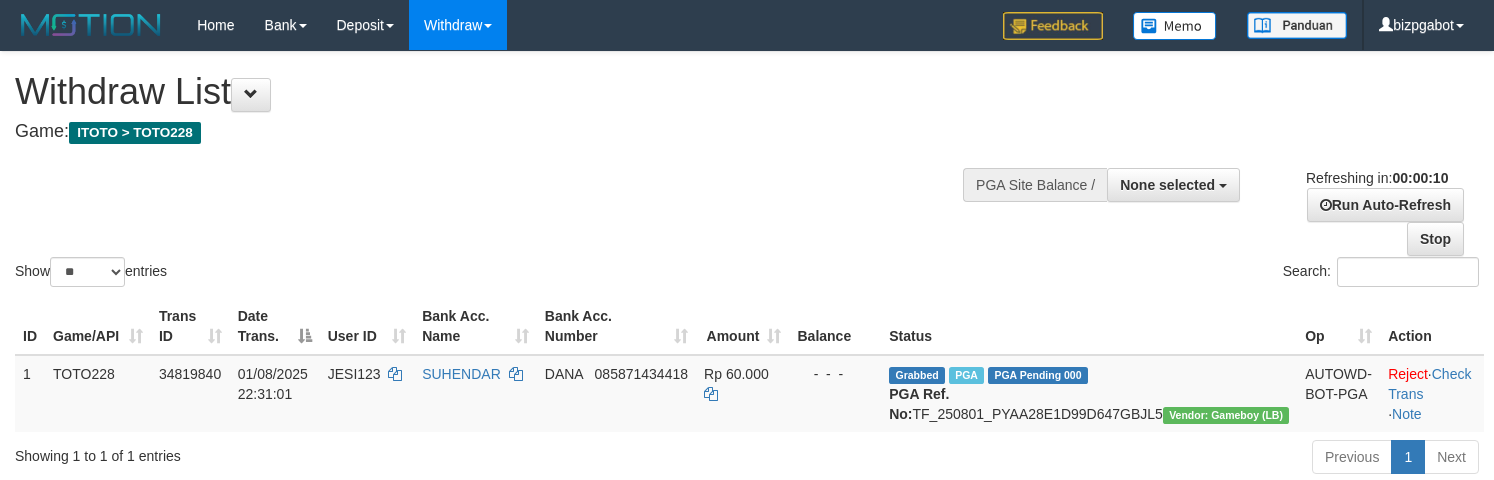 select 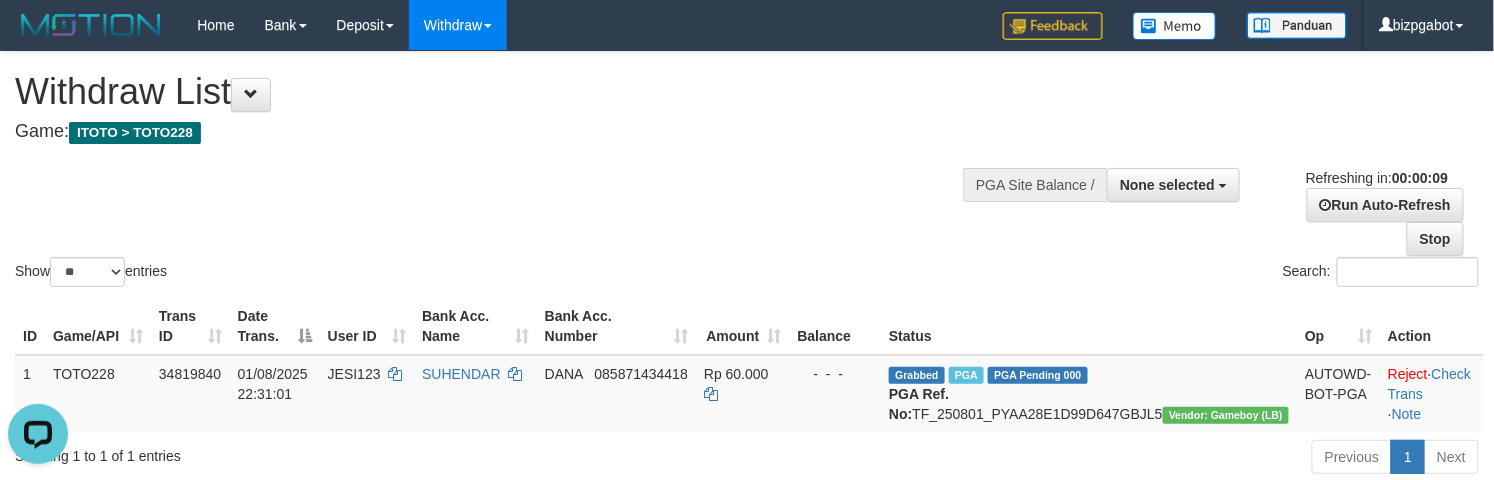 scroll, scrollTop: 0, scrollLeft: 0, axis: both 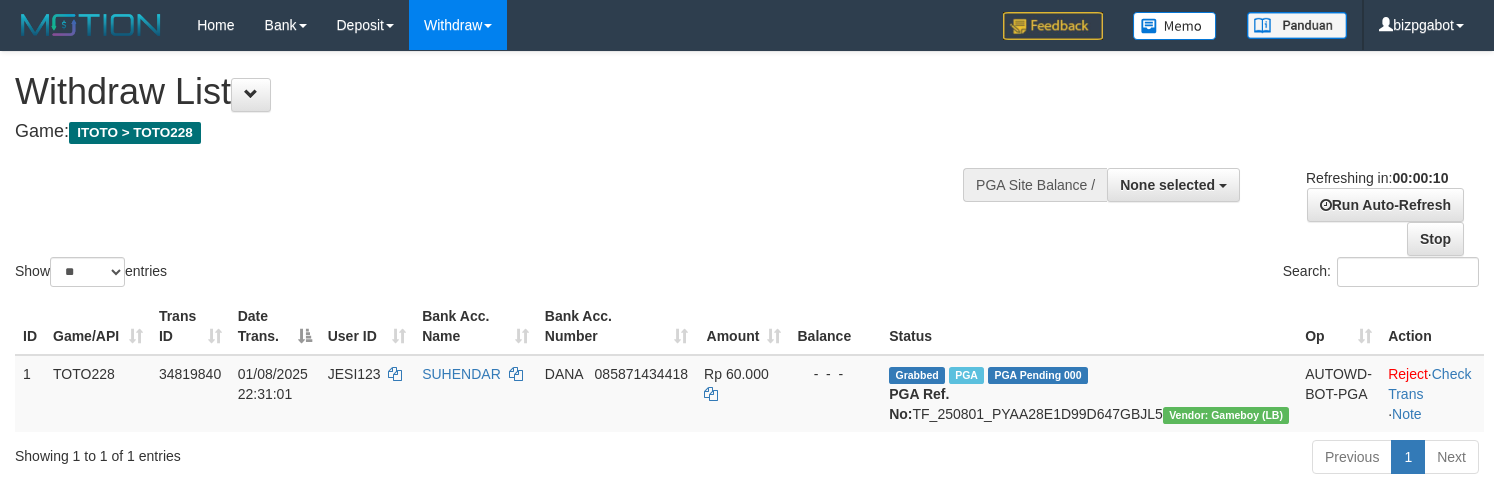 select 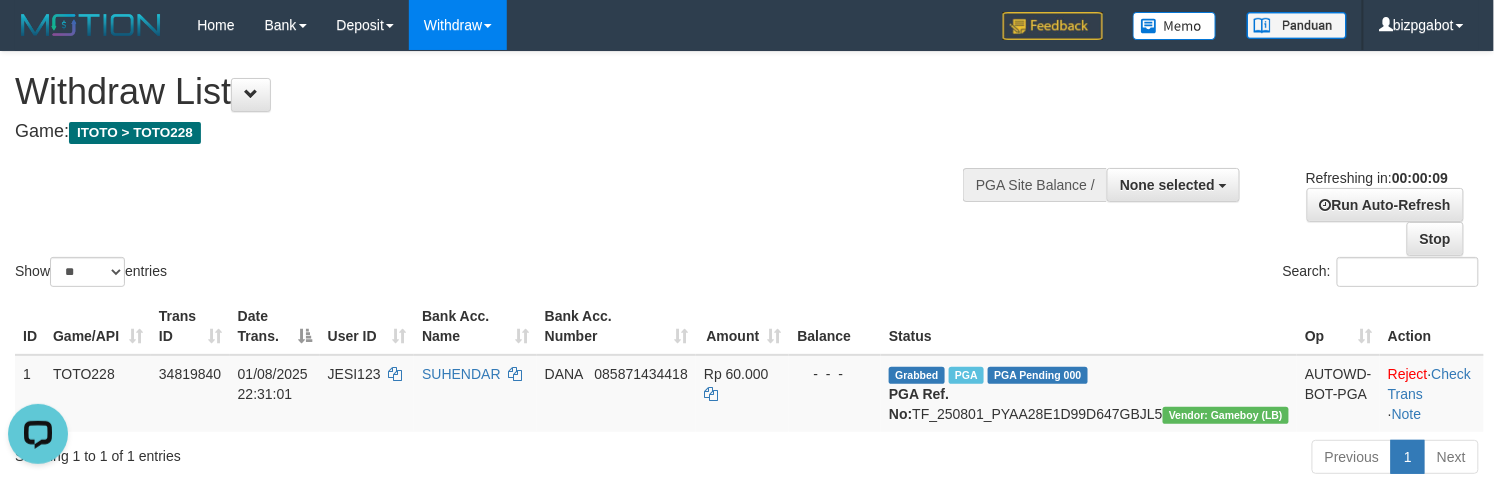 scroll, scrollTop: 0, scrollLeft: 0, axis: both 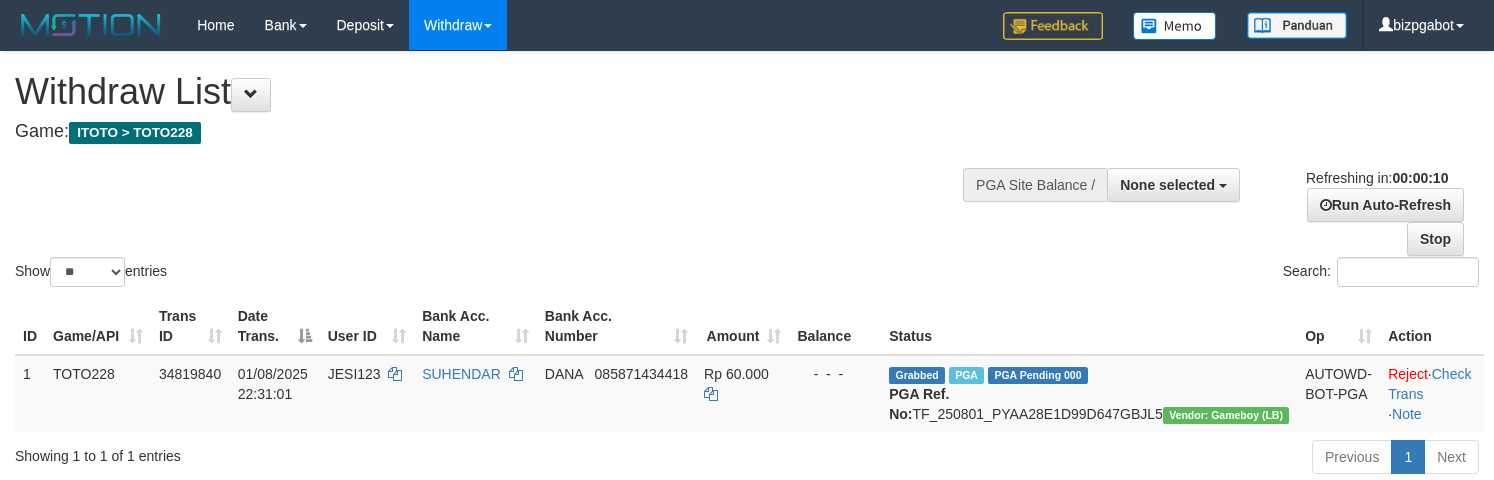 select 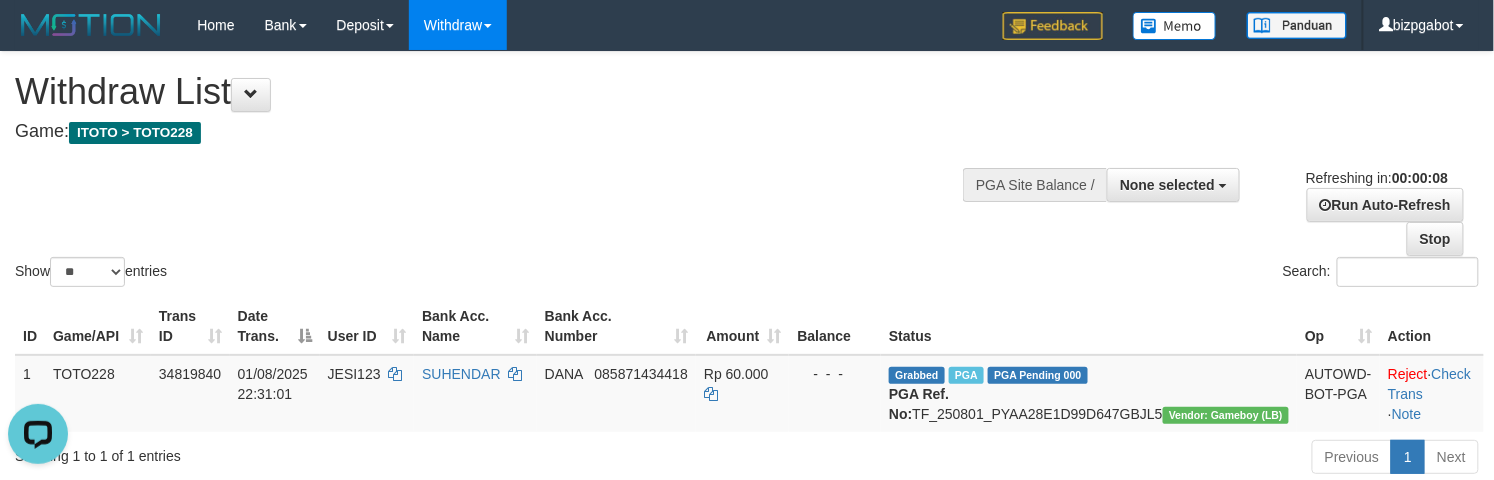 scroll, scrollTop: 0, scrollLeft: 0, axis: both 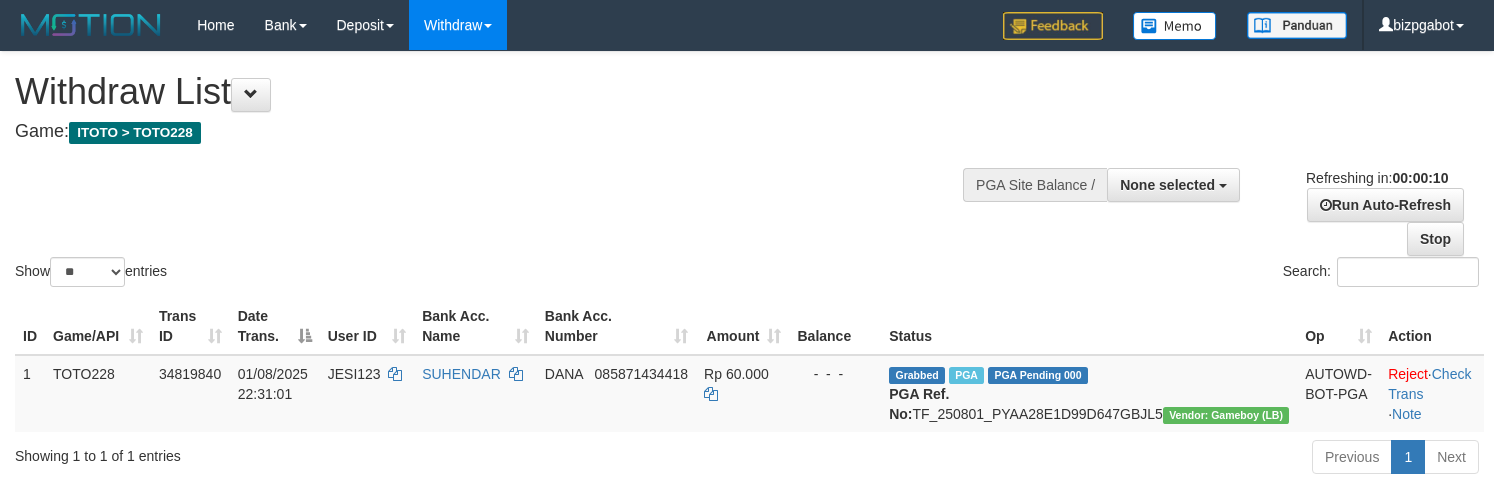 select 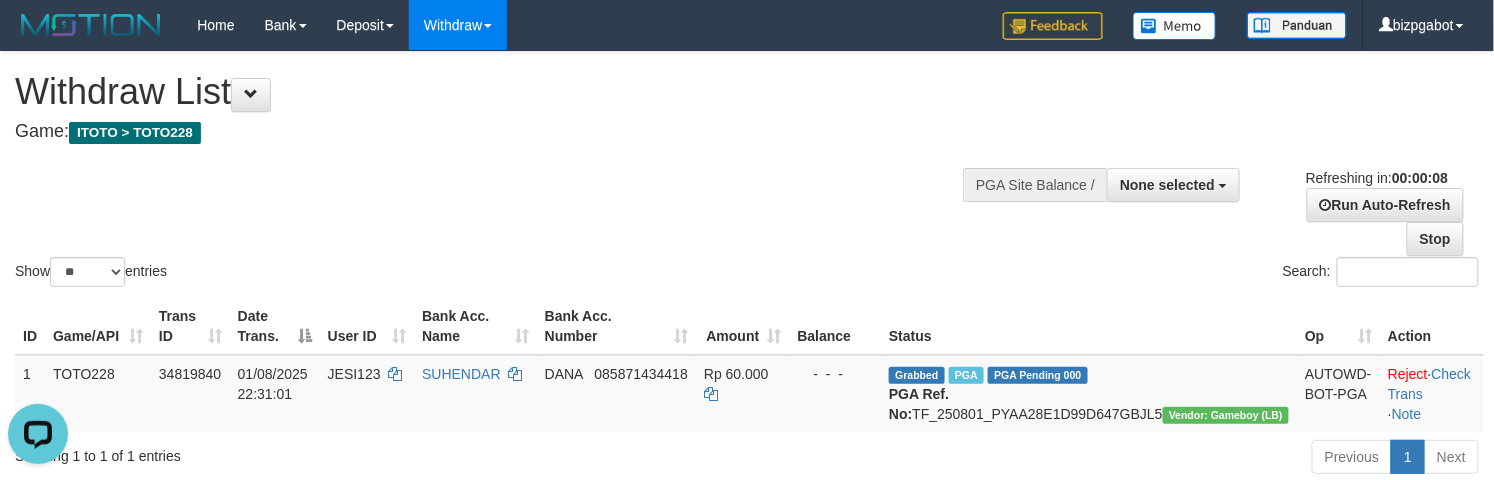 scroll, scrollTop: 0, scrollLeft: 0, axis: both 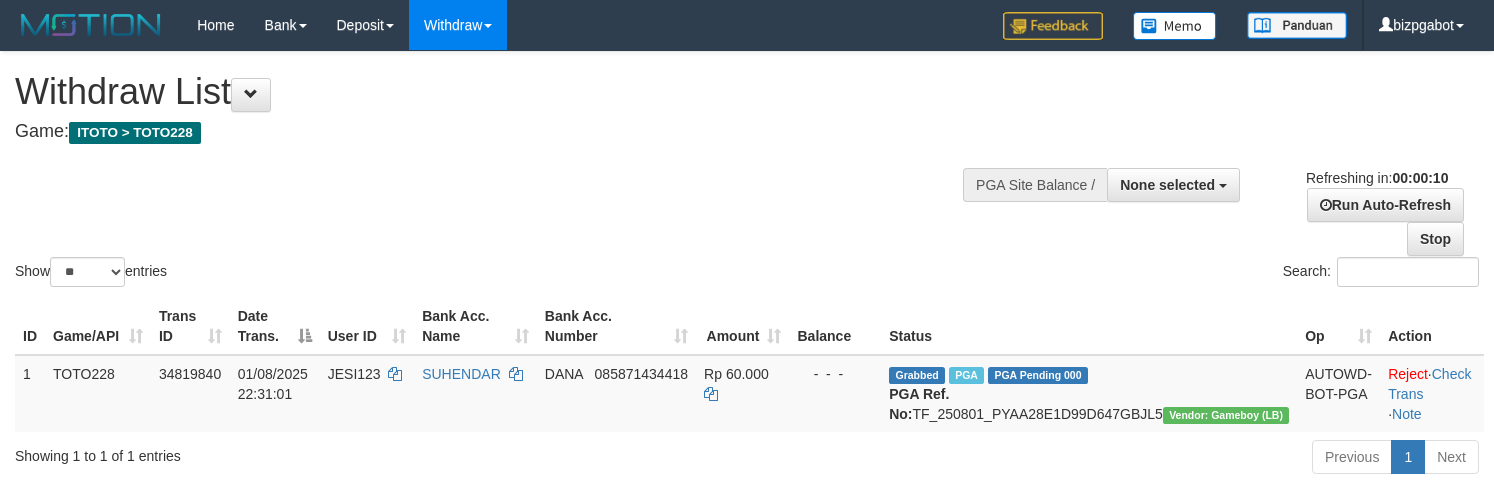 select 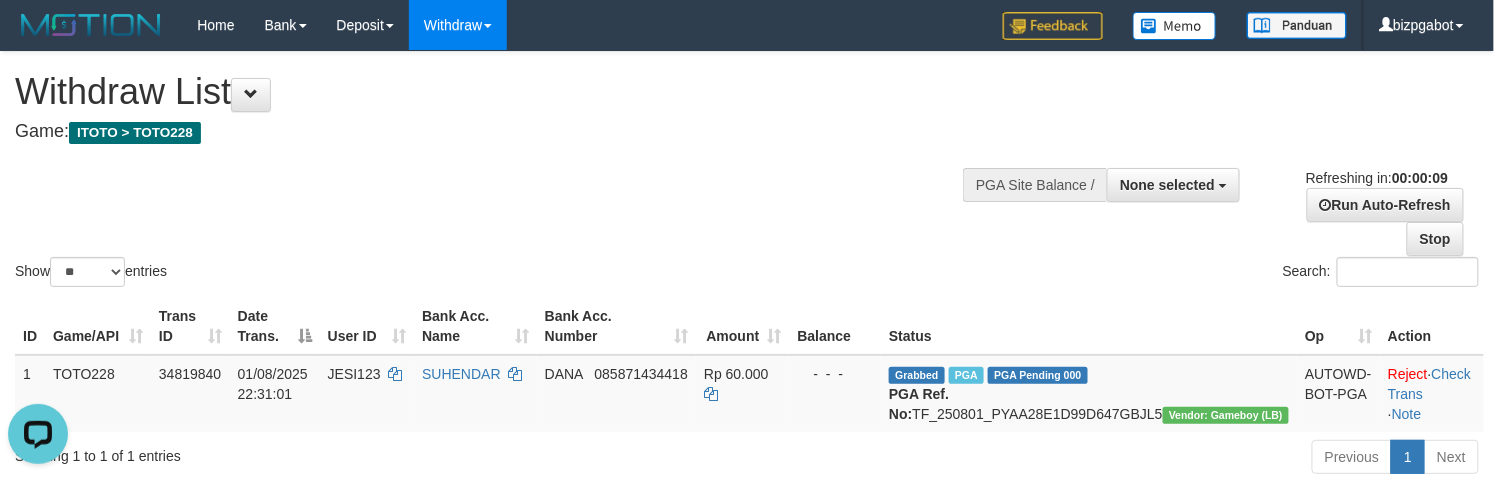 scroll, scrollTop: 0, scrollLeft: 0, axis: both 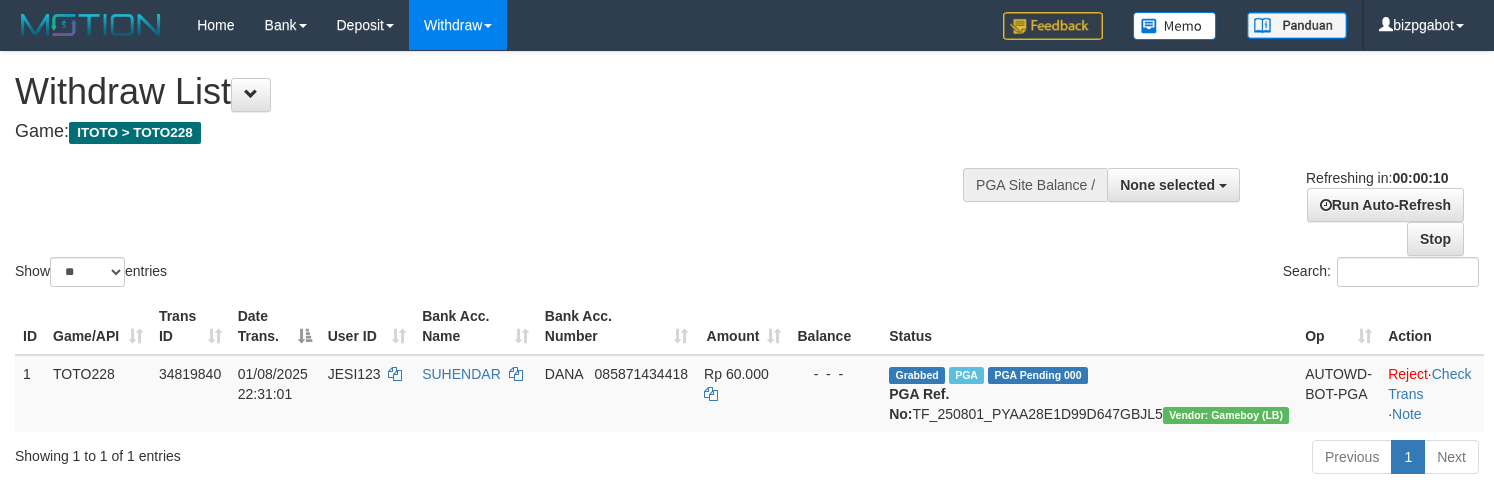 select 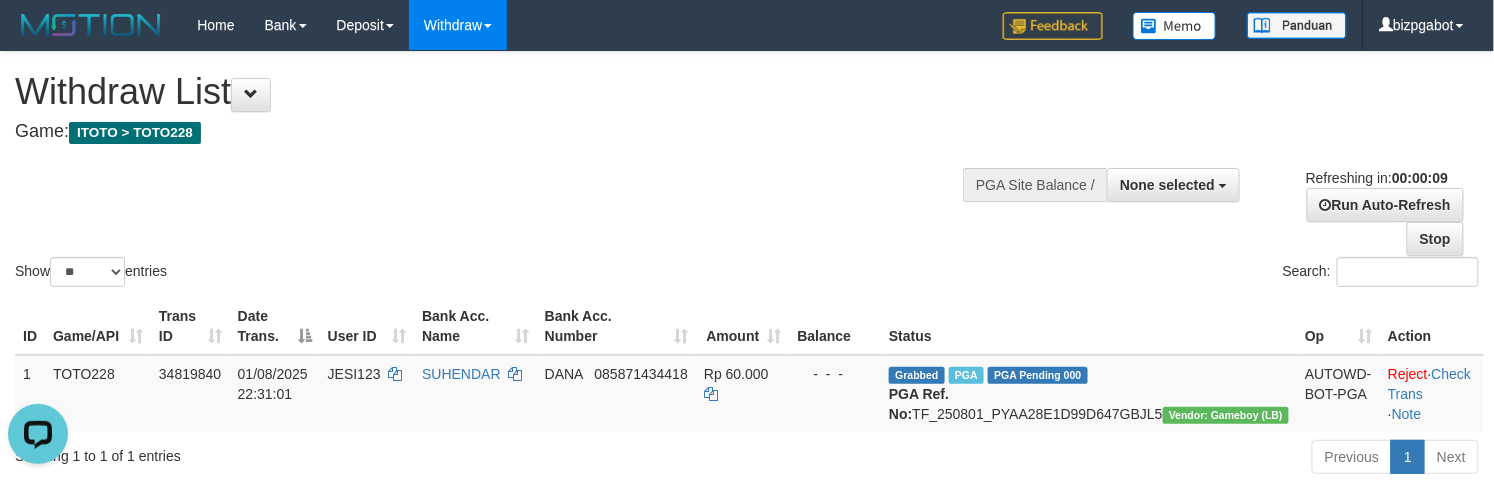 scroll, scrollTop: 0, scrollLeft: 0, axis: both 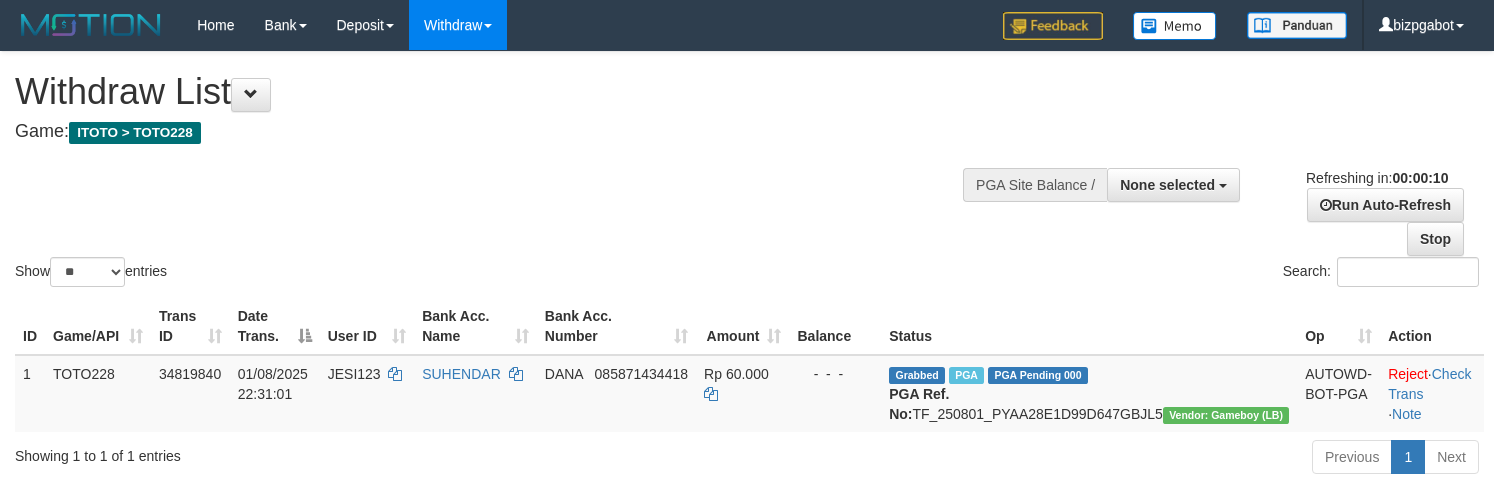 select 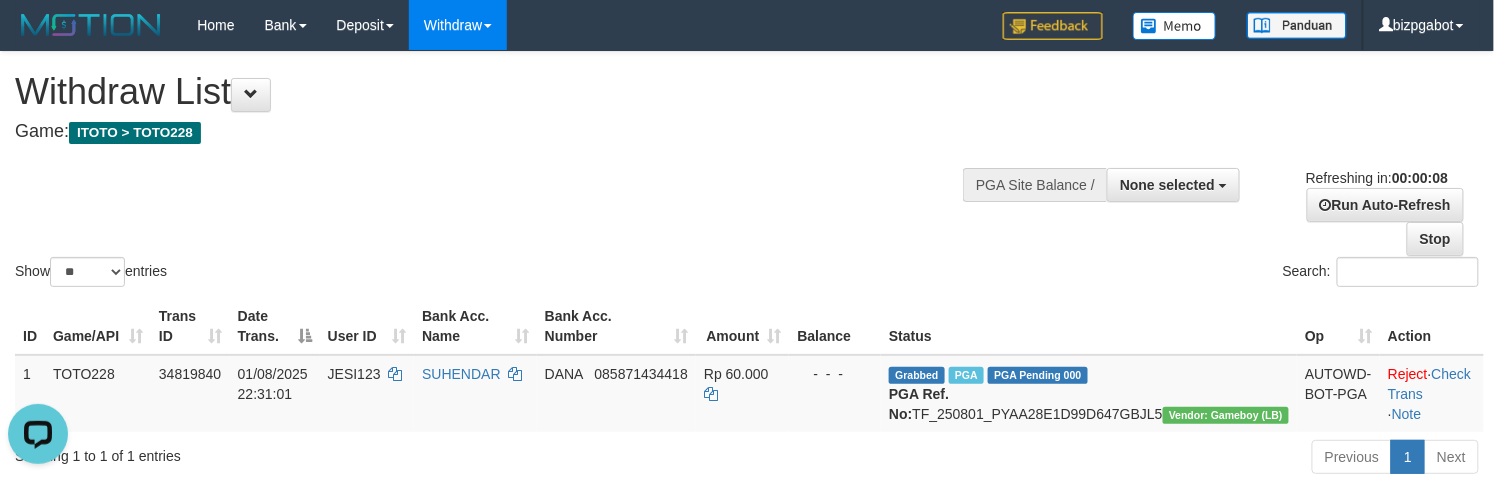 scroll, scrollTop: 0, scrollLeft: 0, axis: both 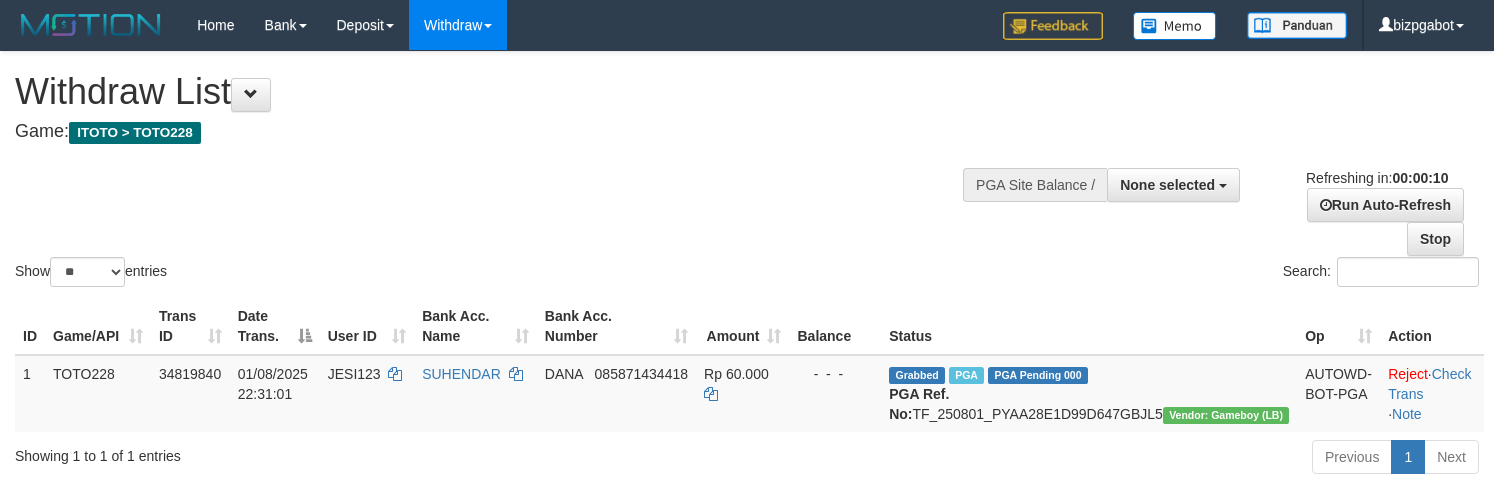 select 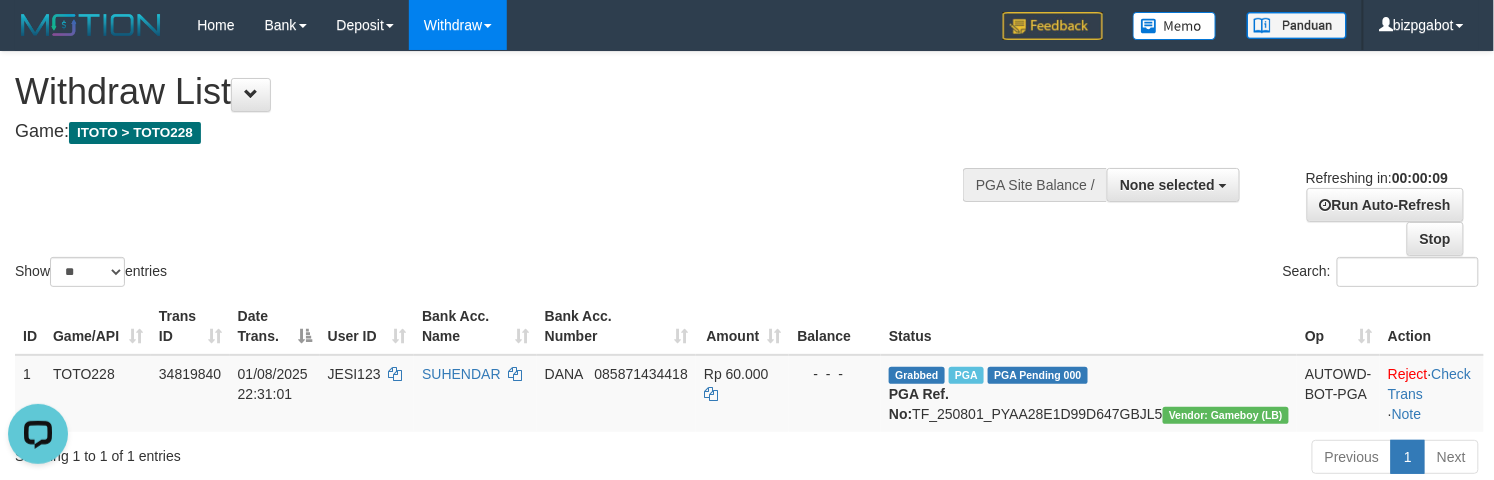 scroll, scrollTop: 0, scrollLeft: 0, axis: both 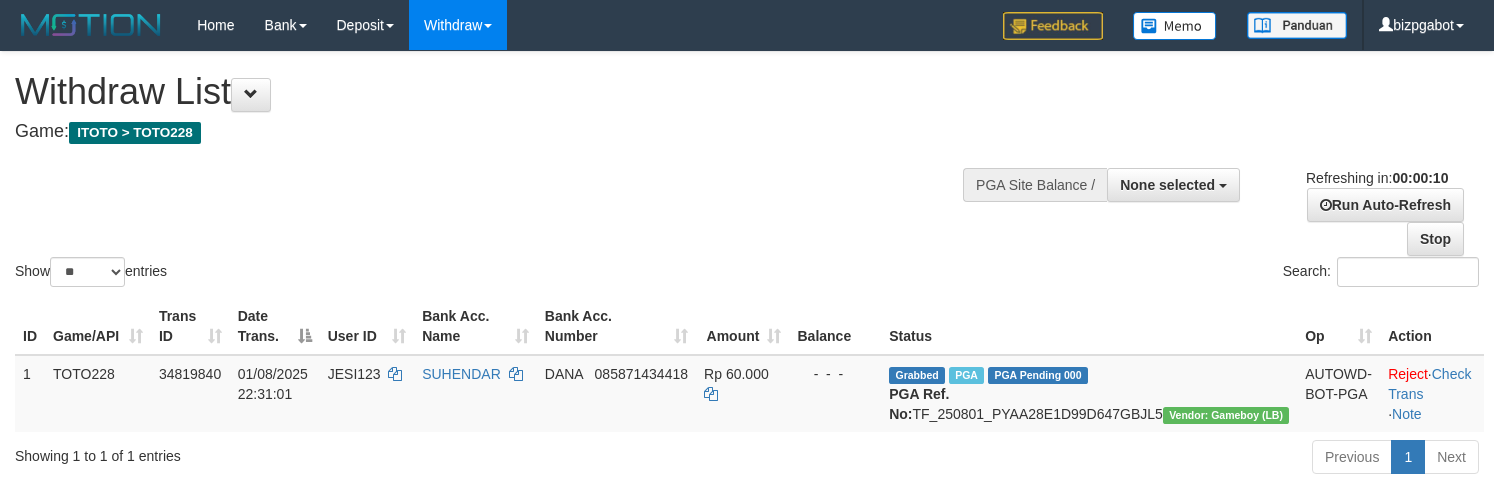 select 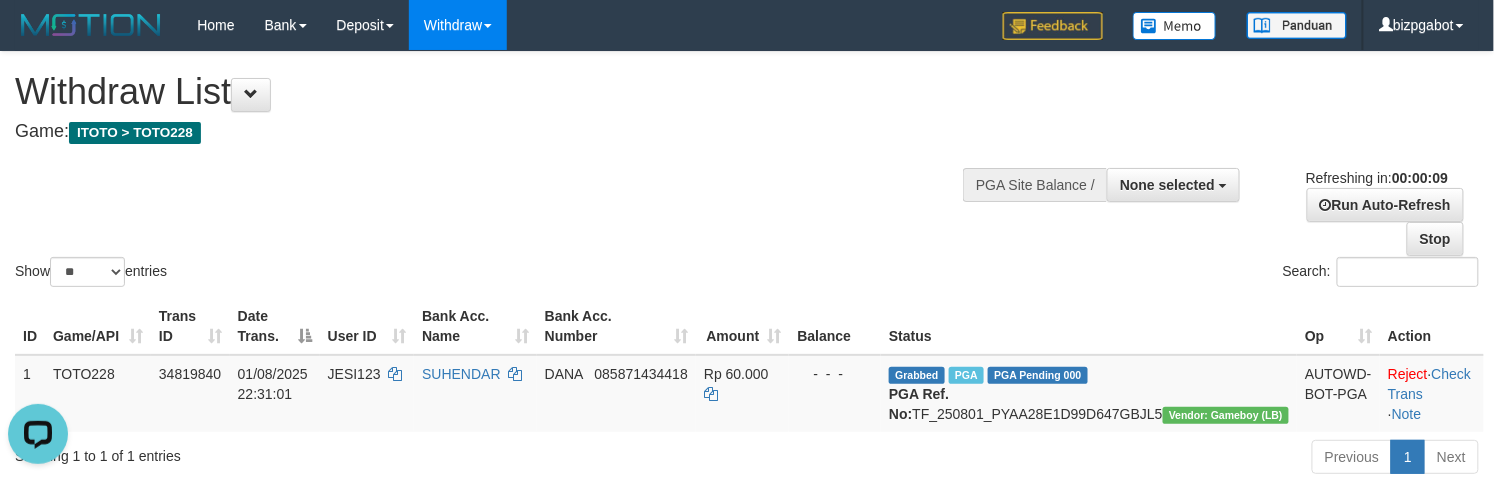 scroll, scrollTop: 0, scrollLeft: 0, axis: both 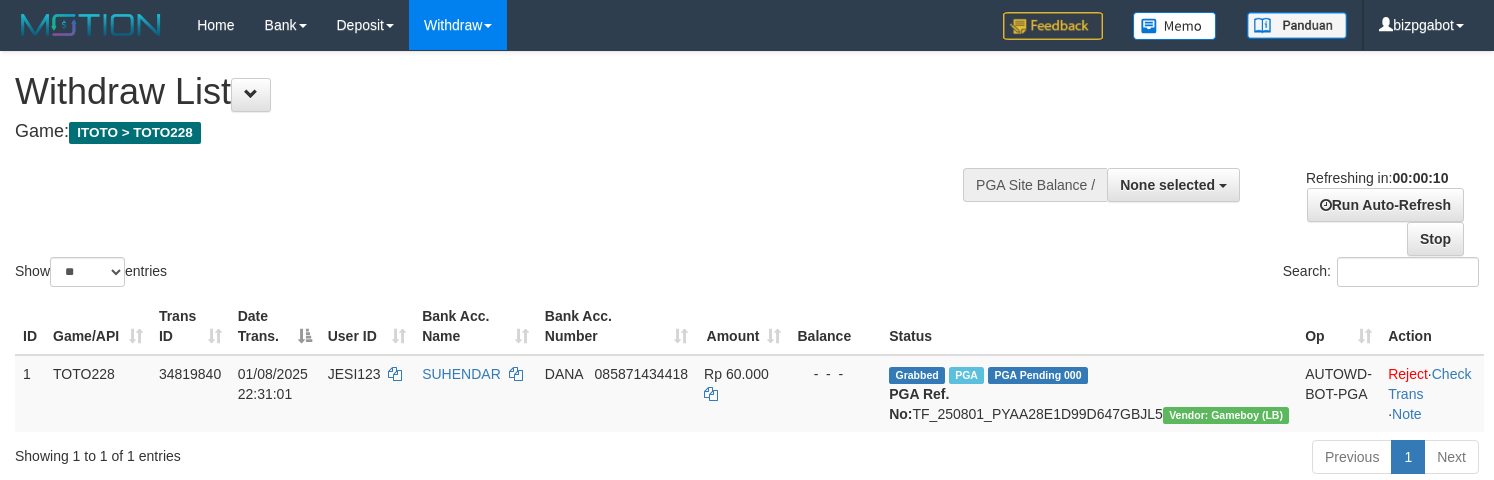 select 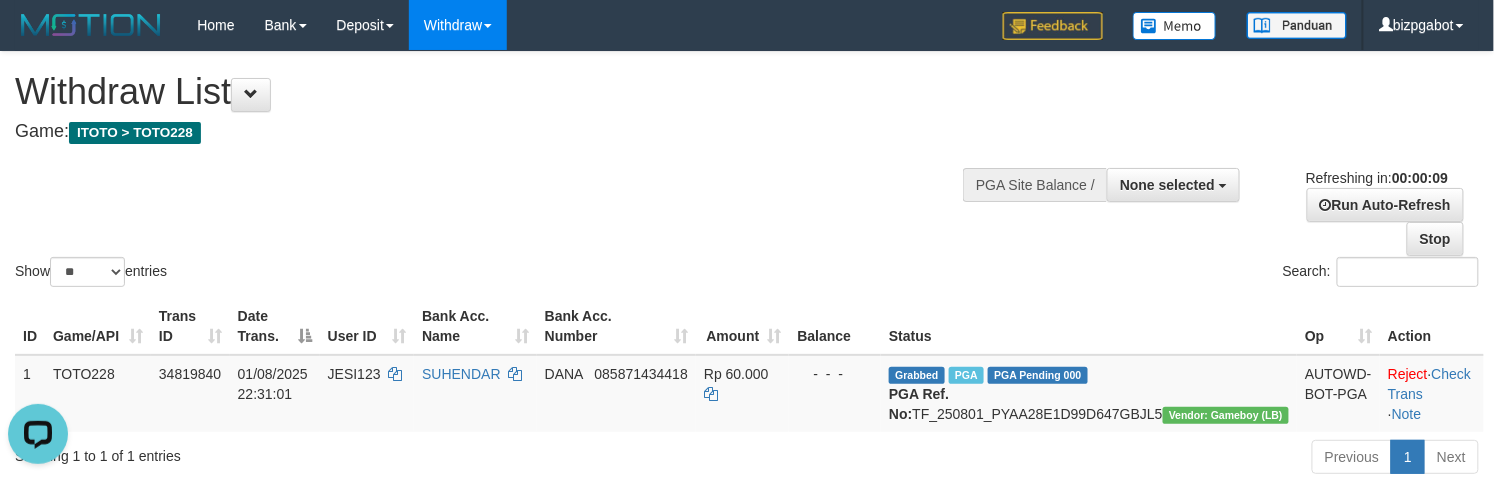 scroll, scrollTop: 0, scrollLeft: 0, axis: both 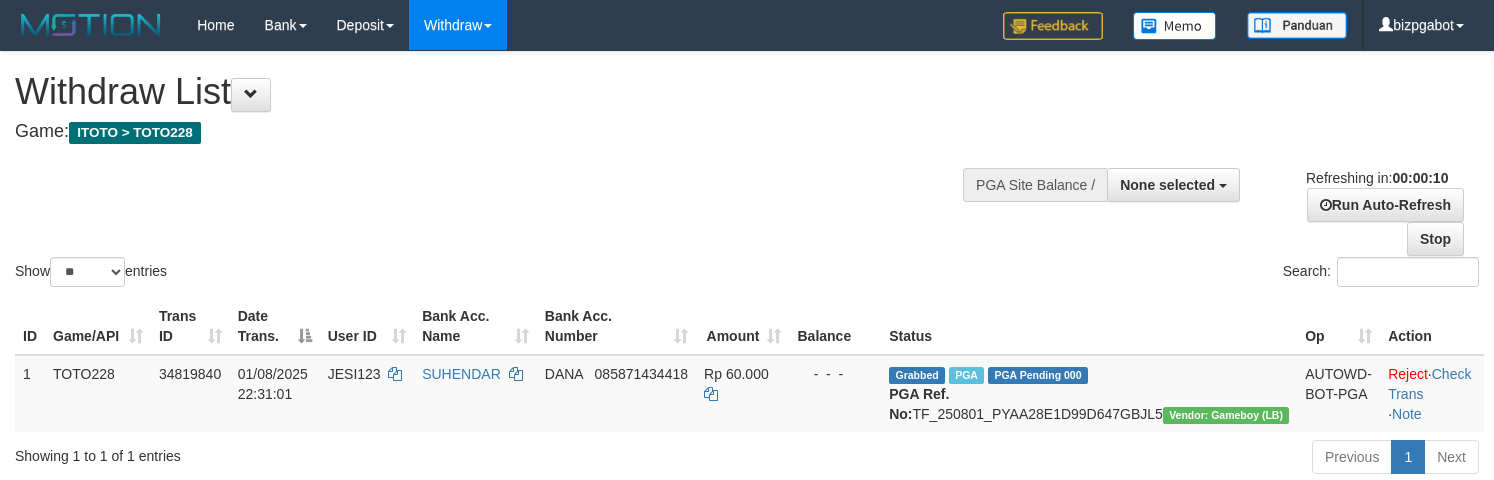 select 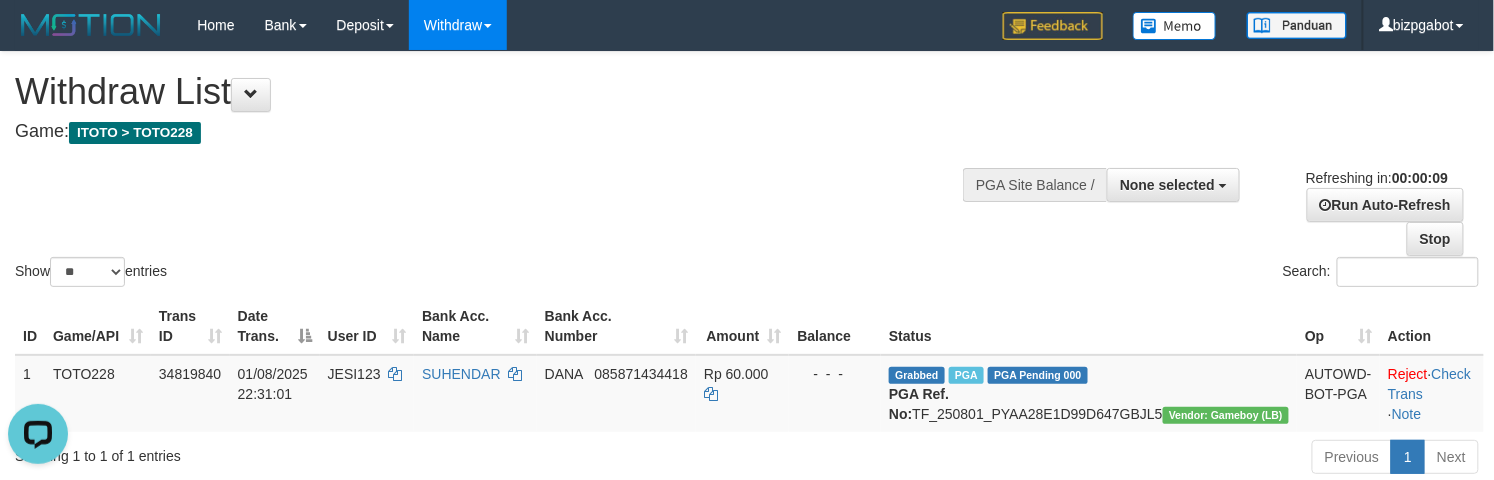 scroll, scrollTop: 0, scrollLeft: 0, axis: both 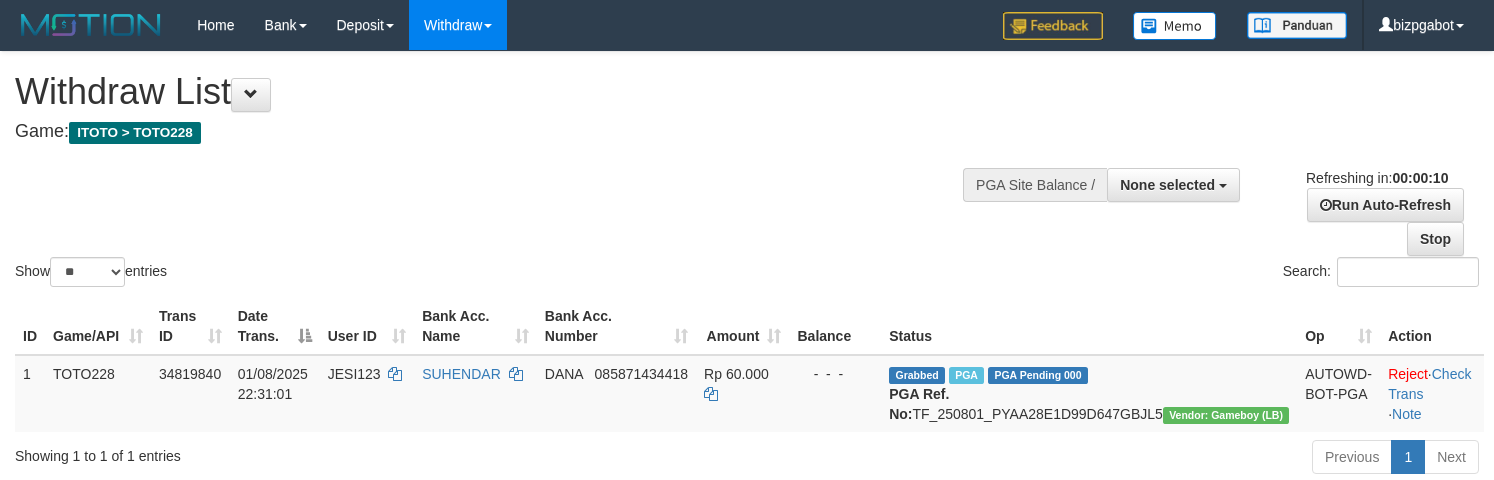 select 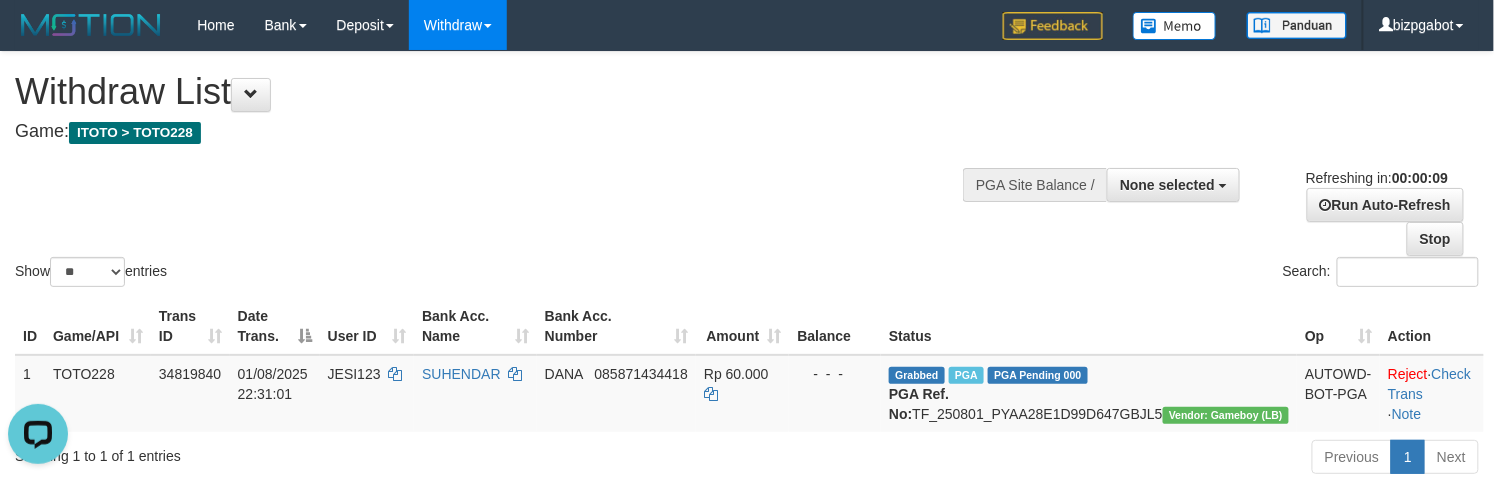 scroll, scrollTop: 0, scrollLeft: 0, axis: both 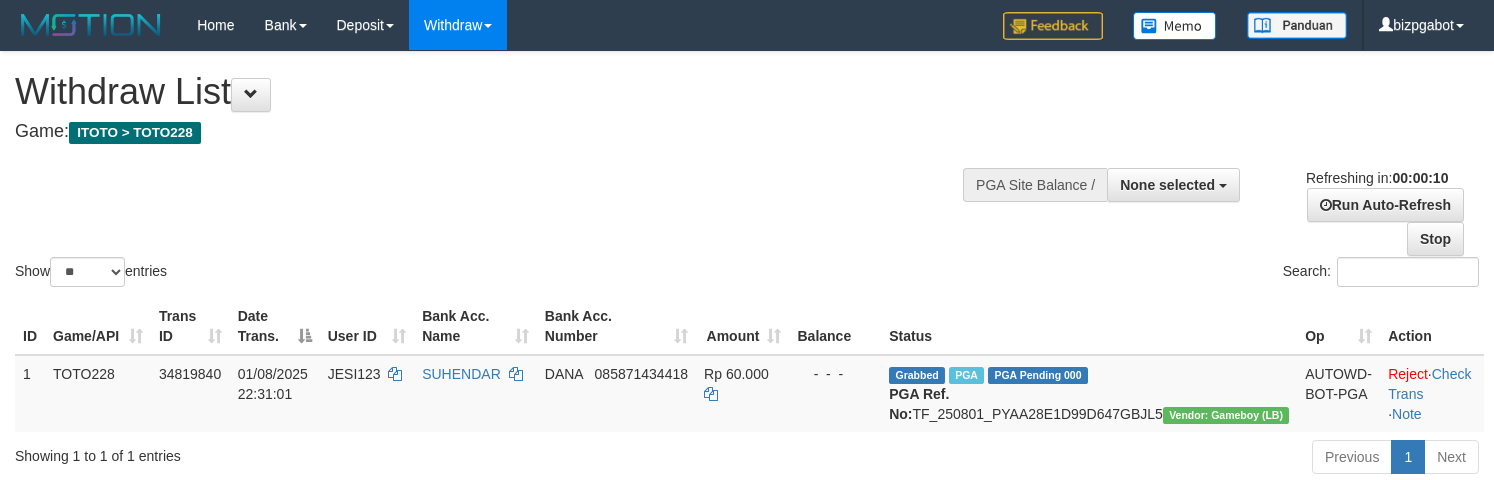 select 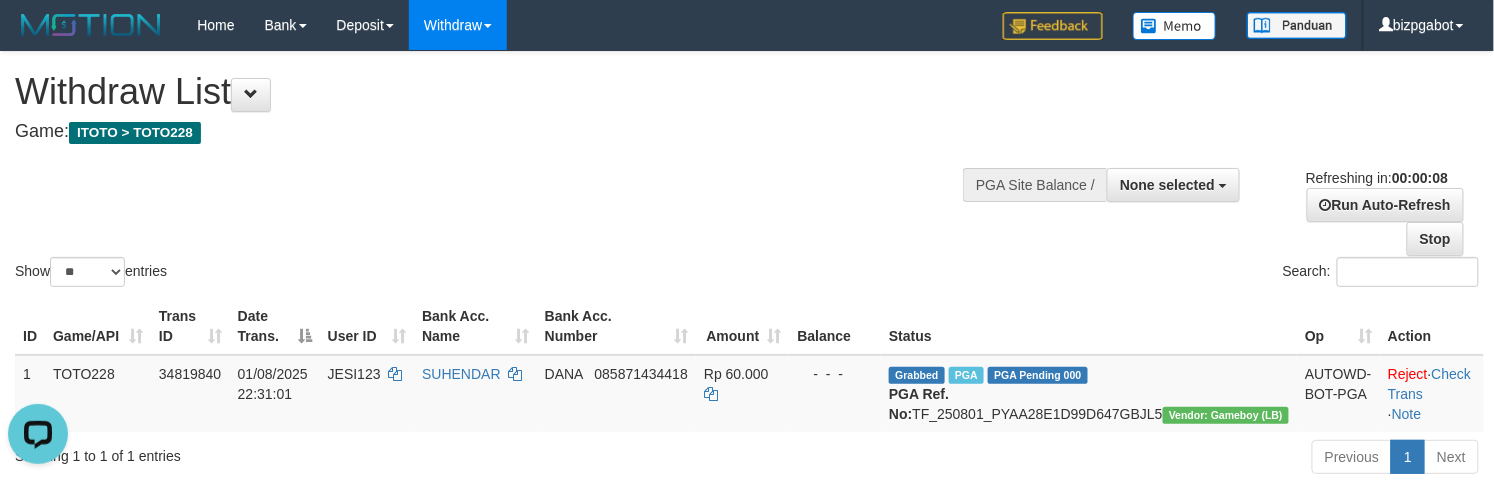 scroll, scrollTop: 0, scrollLeft: 0, axis: both 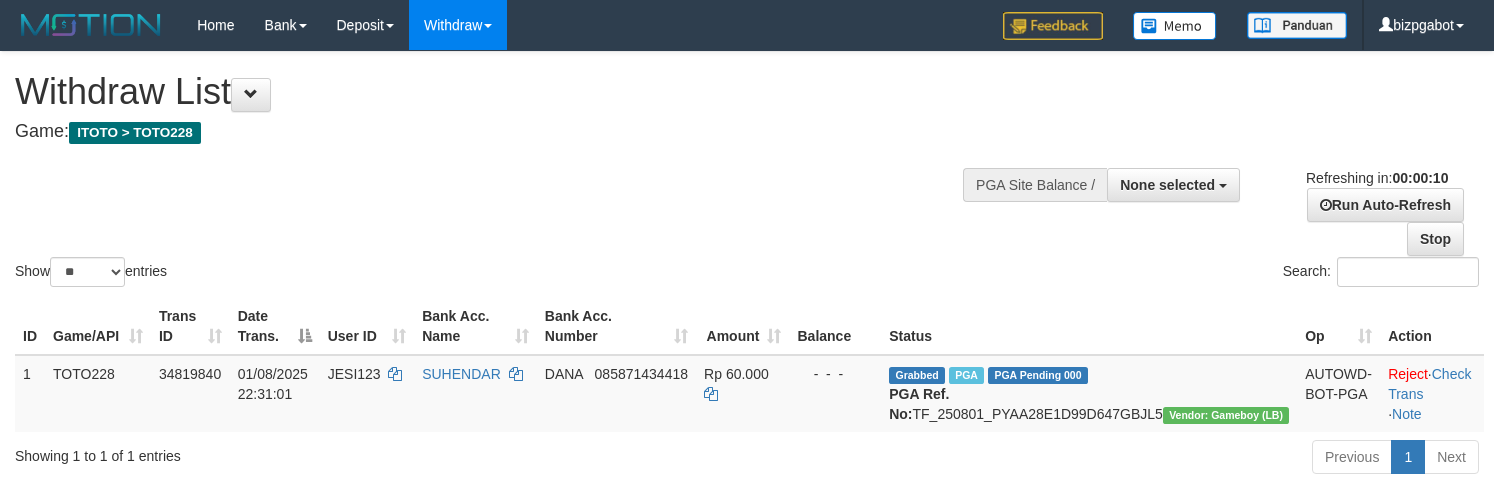 select 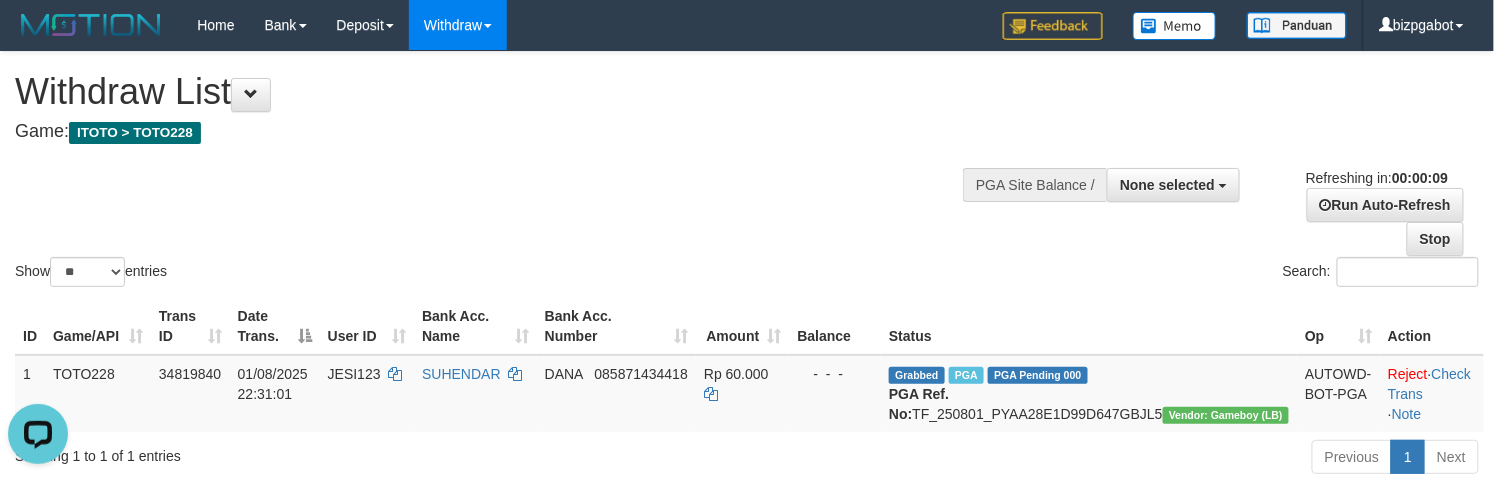 scroll, scrollTop: 0, scrollLeft: 0, axis: both 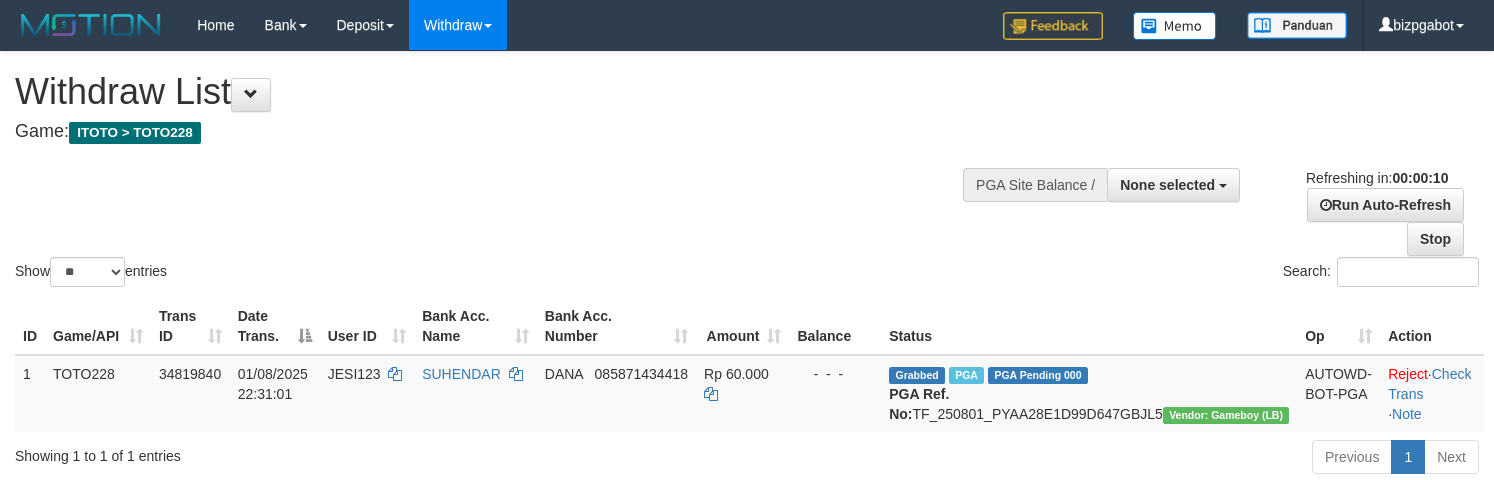 select 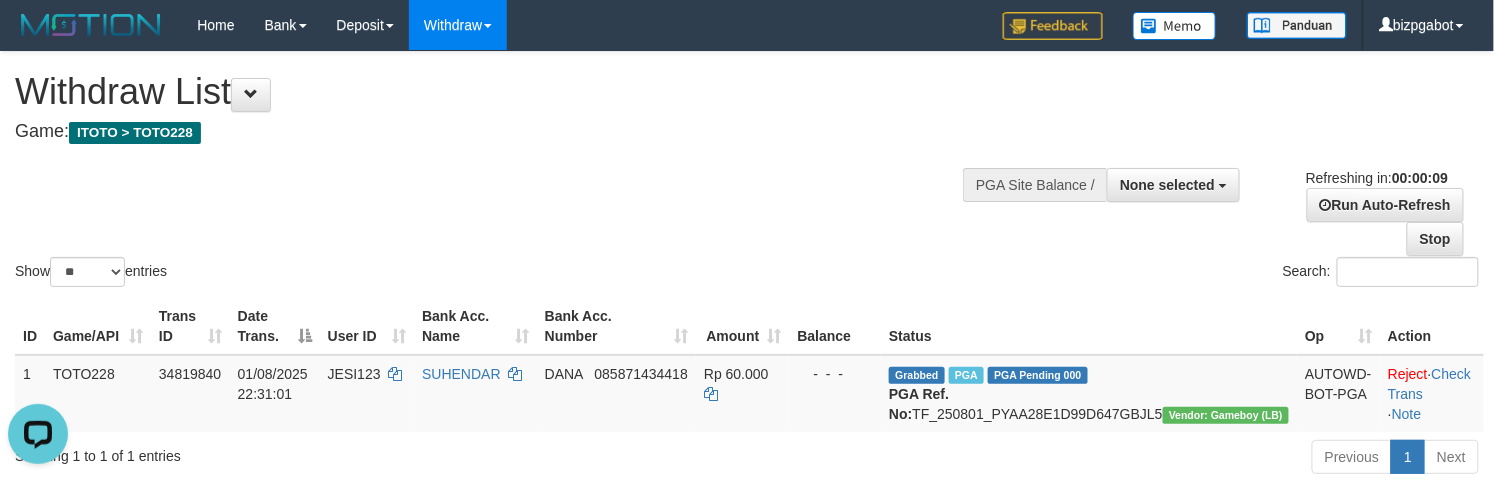scroll, scrollTop: 0, scrollLeft: 0, axis: both 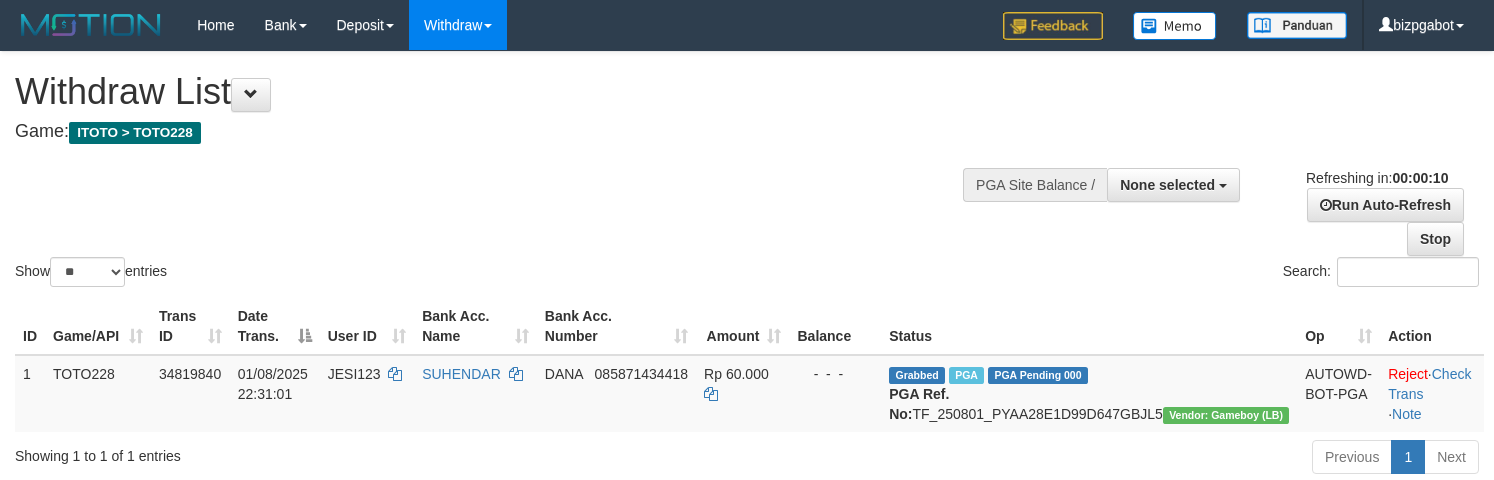select 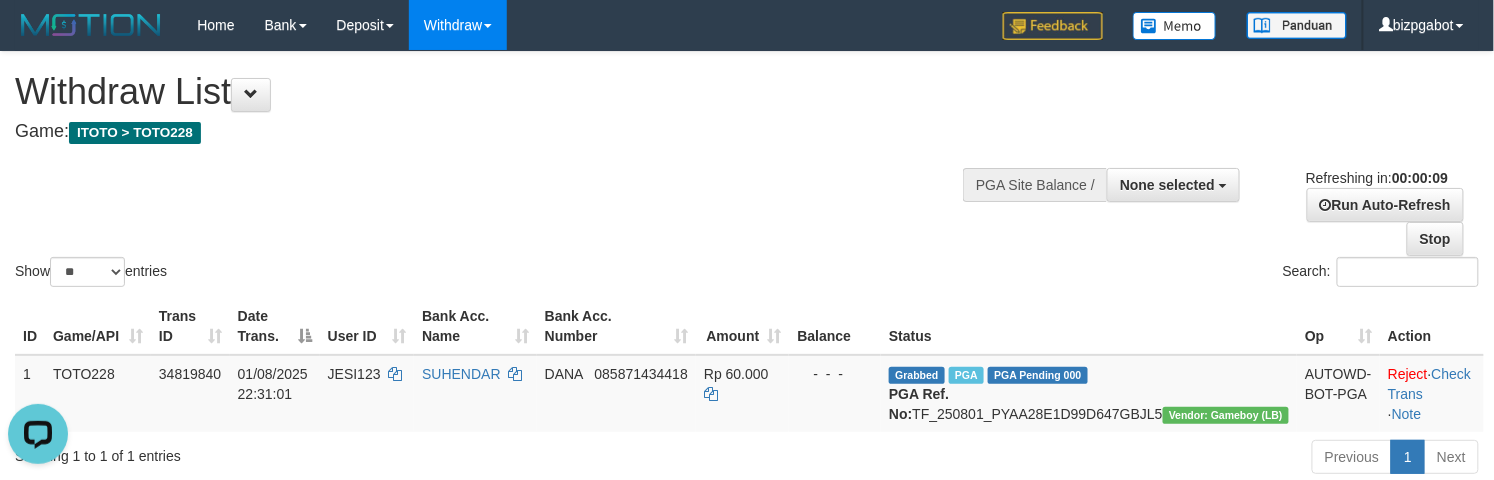 scroll, scrollTop: 0, scrollLeft: 0, axis: both 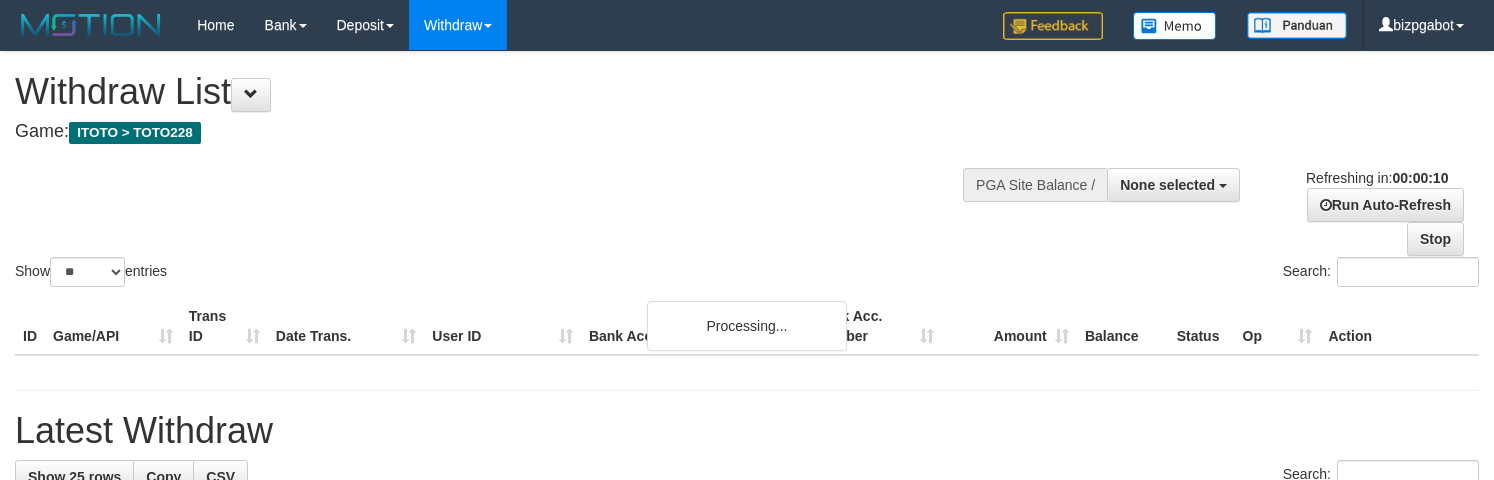 select 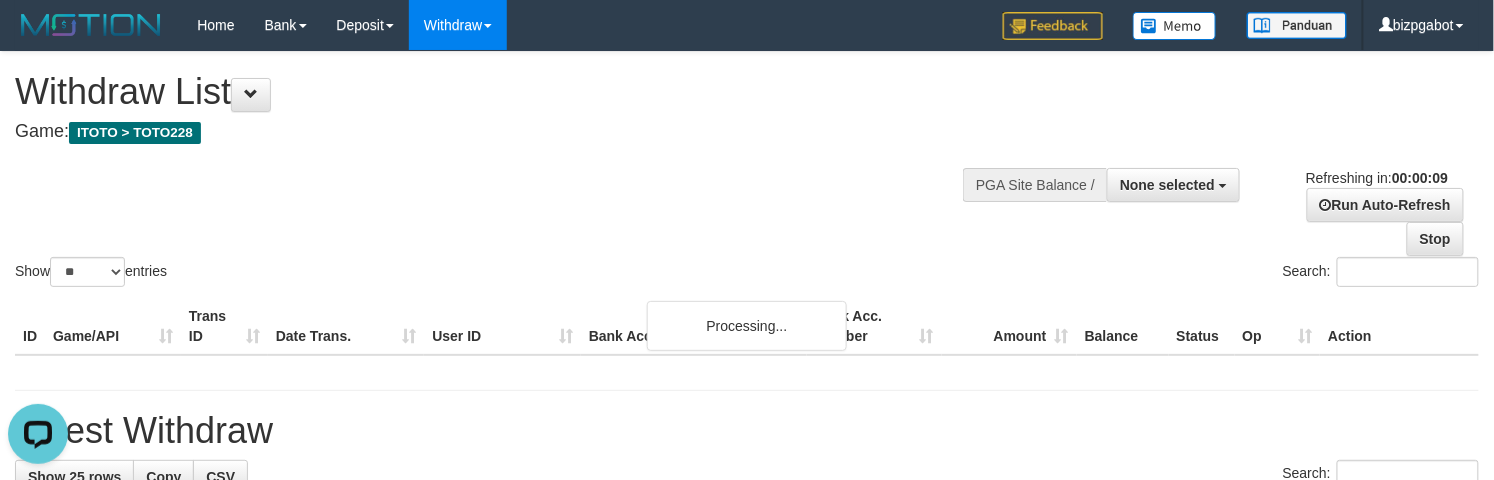 scroll, scrollTop: 0, scrollLeft: 0, axis: both 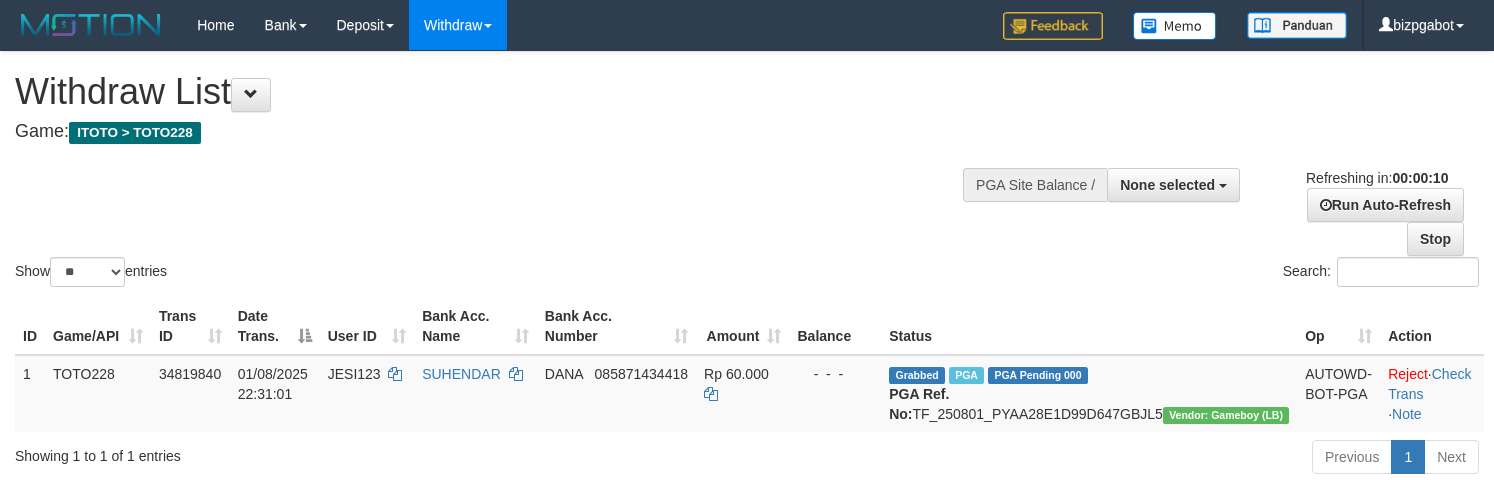select 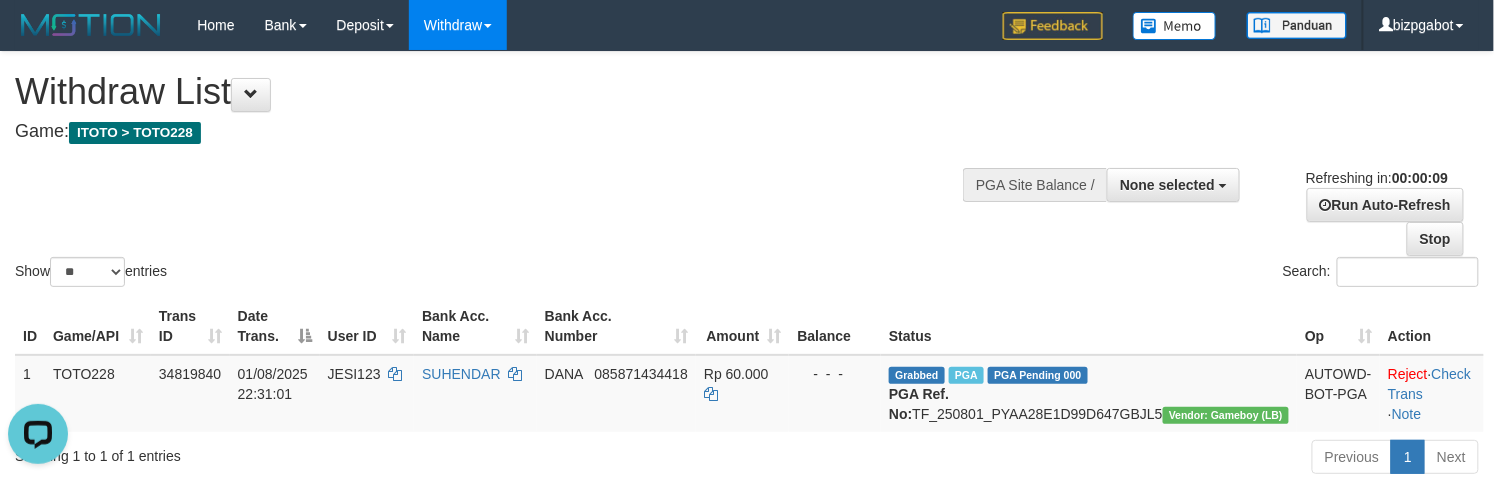 scroll, scrollTop: 0, scrollLeft: 0, axis: both 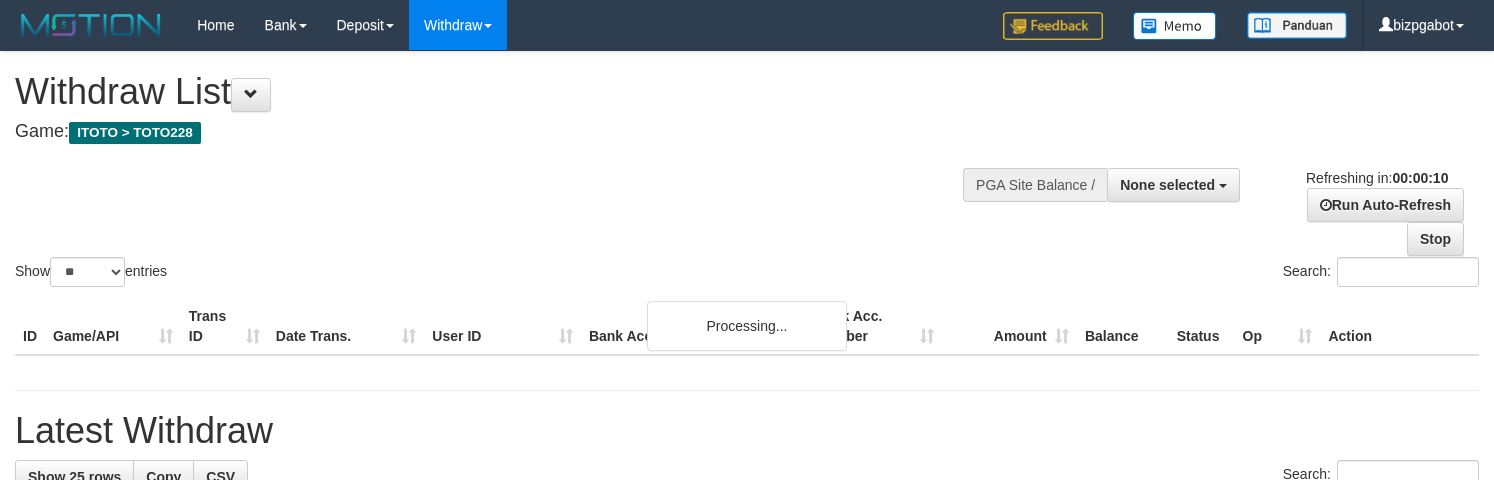 select 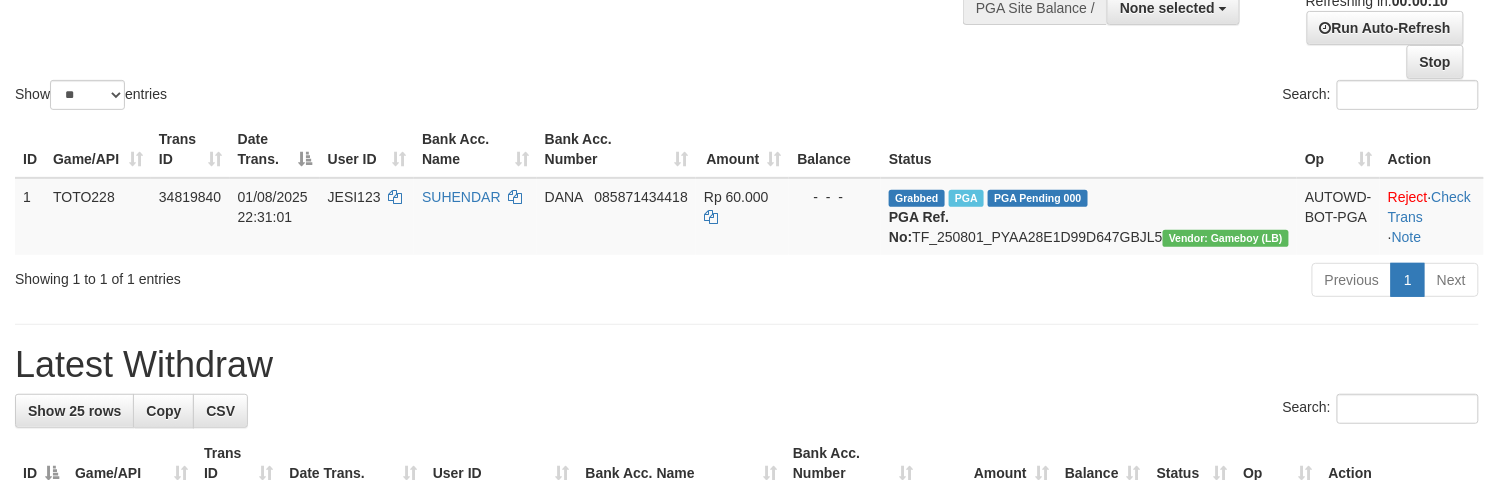scroll, scrollTop: 60, scrollLeft: 0, axis: vertical 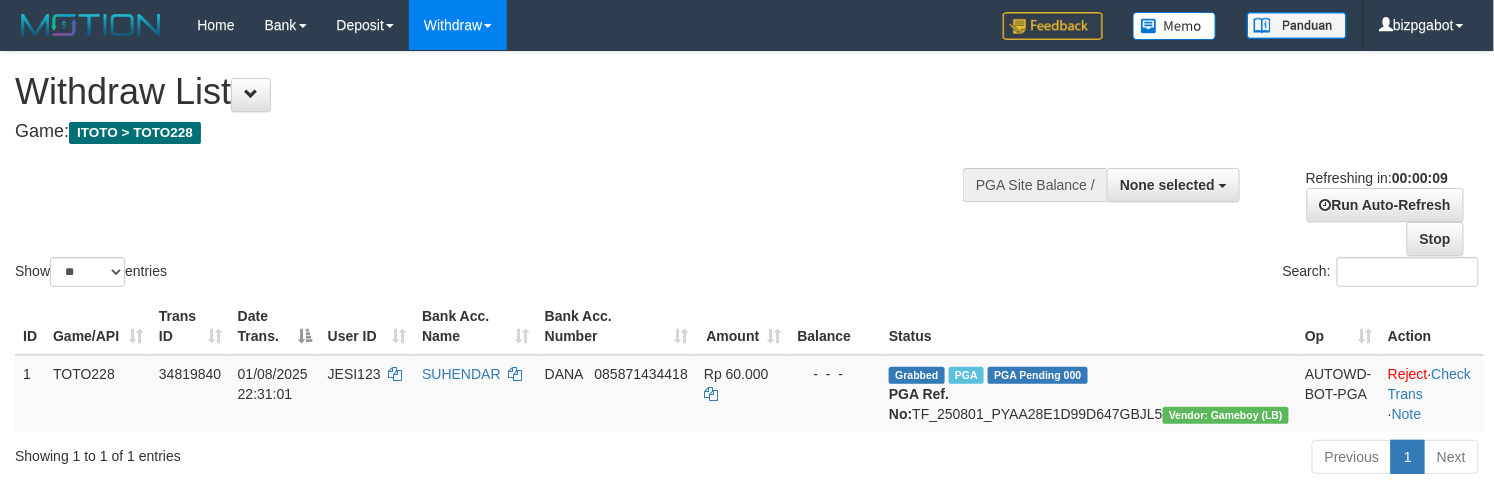 click on "Show  ** ** ** ***  entries Search:" at bounding box center [747, 171] 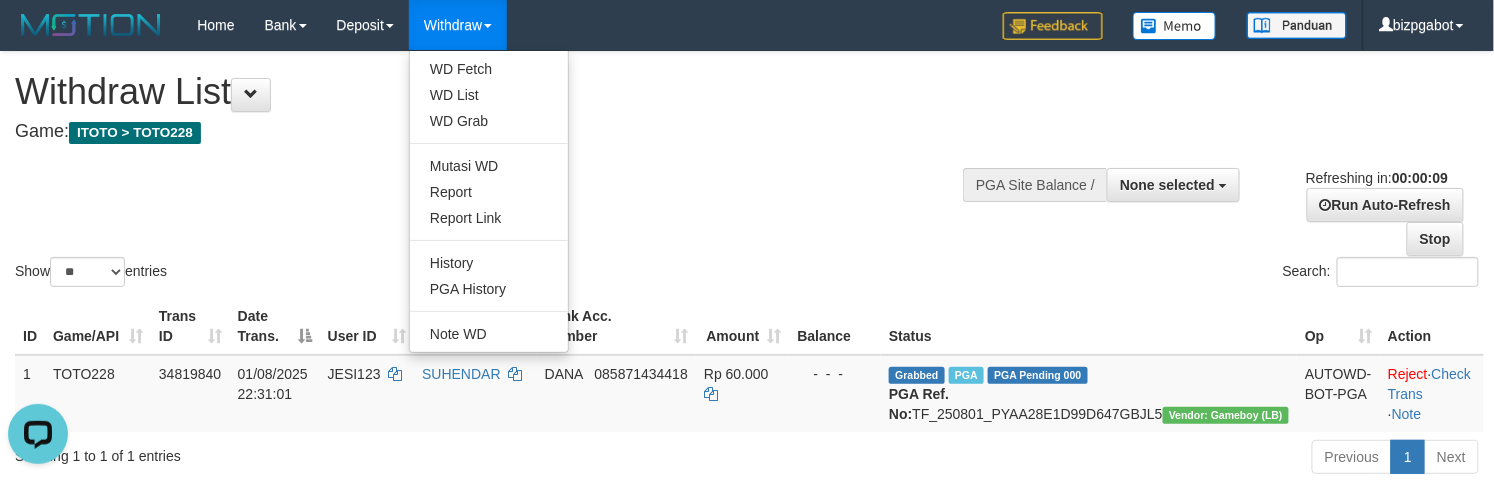 scroll, scrollTop: 0, scrollLeft: 0, axis: both 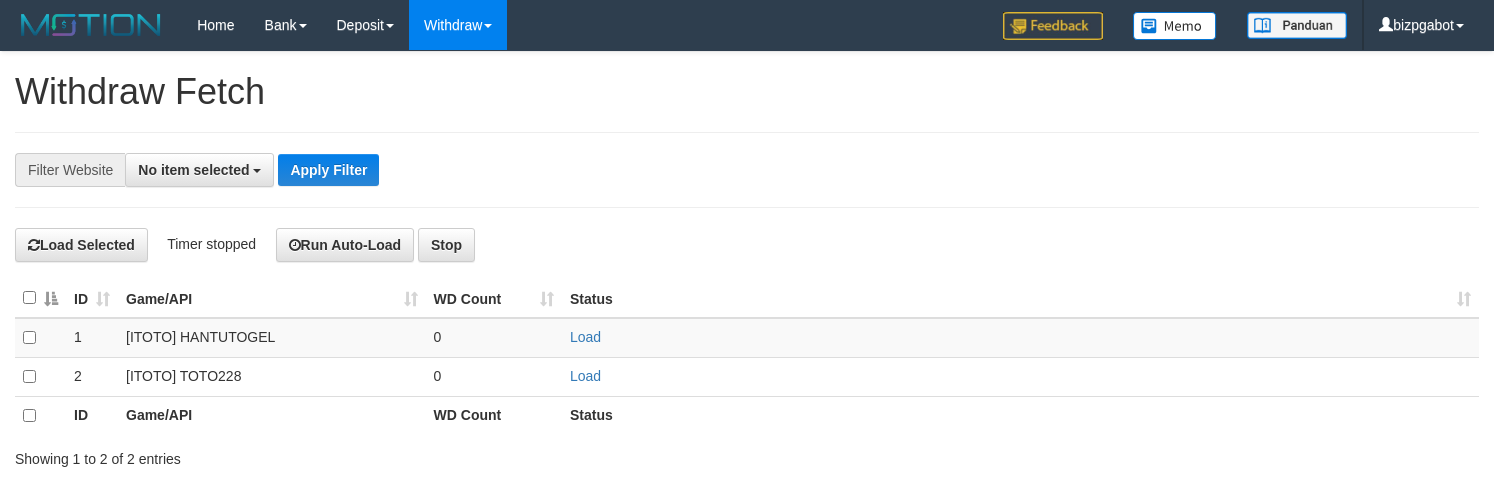select 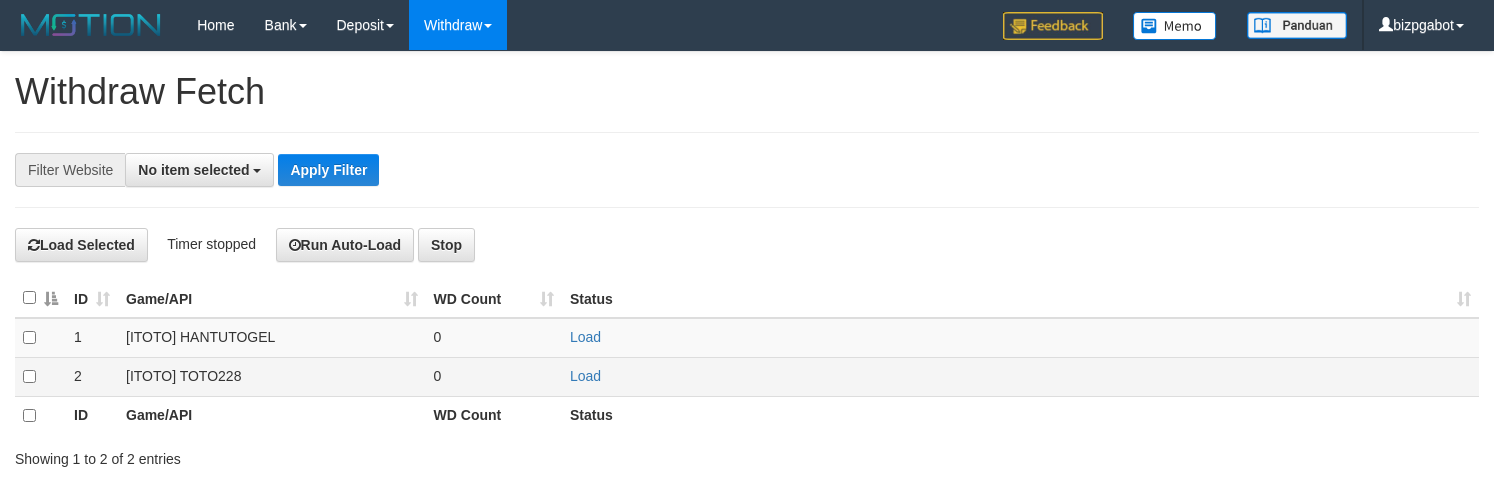 scroll, scrollTop: 0, scrollLeft: 0, axis: both 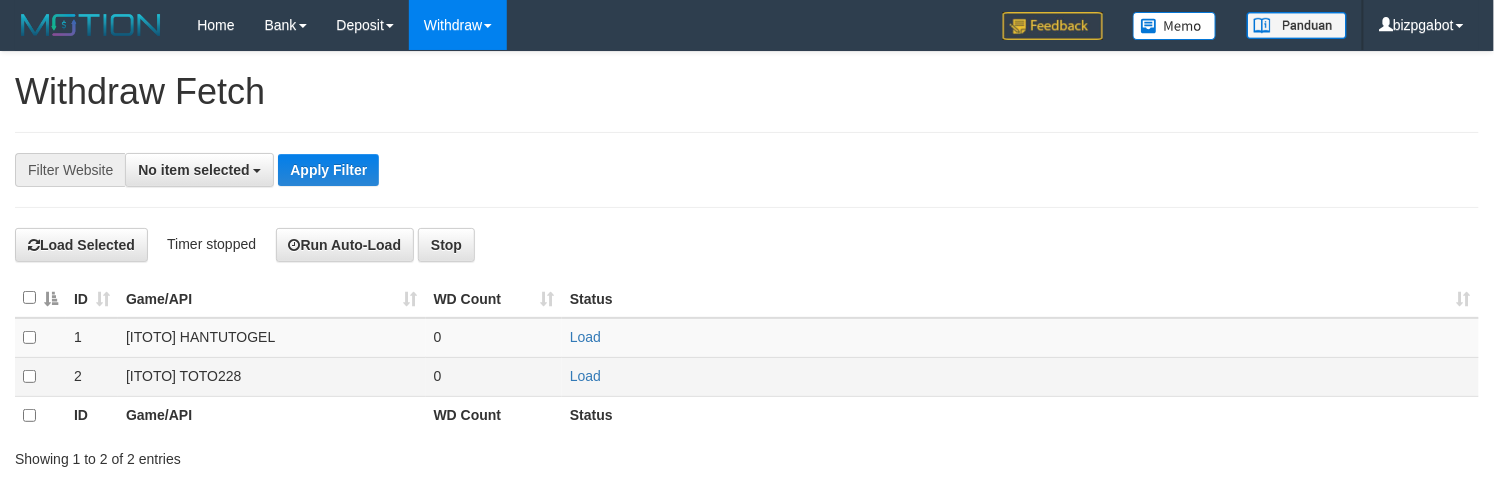click at bounding box center [40, 376] 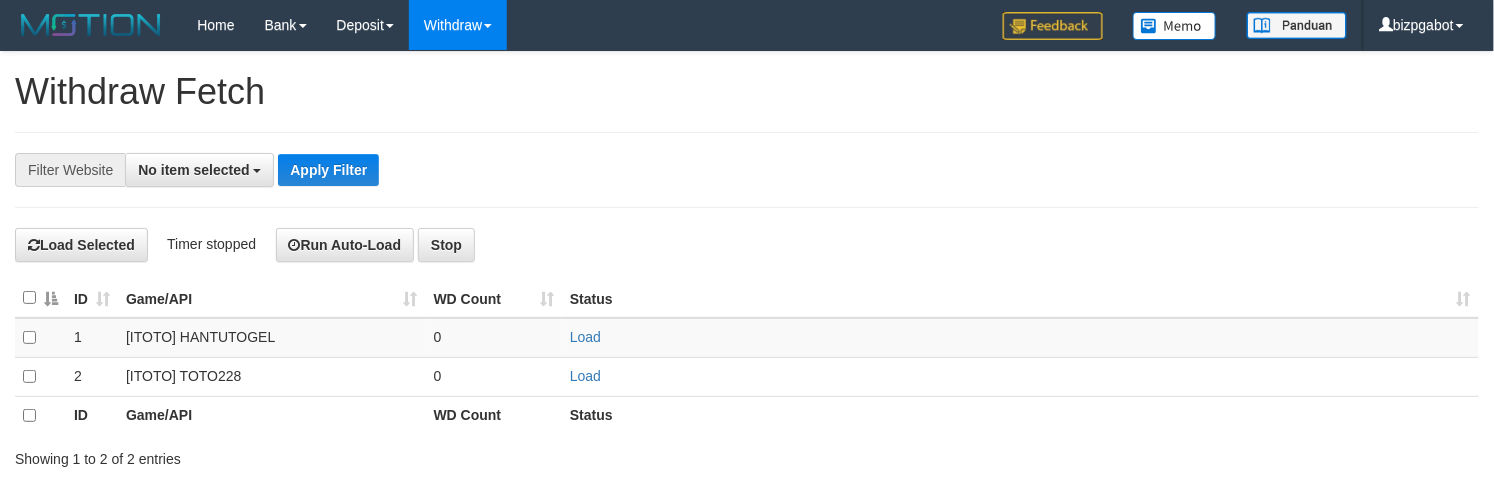 scroll, scrollTop: 0, scrollLeft: 0, axis: both 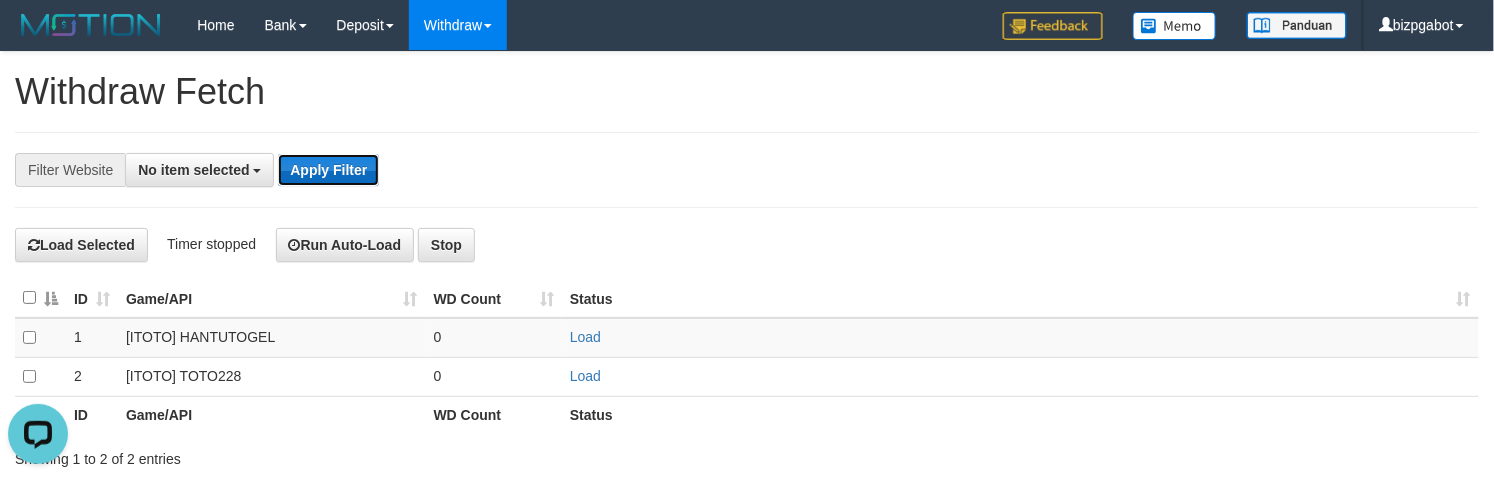 click on "Apply Filter" at bounding box center (328, 170) 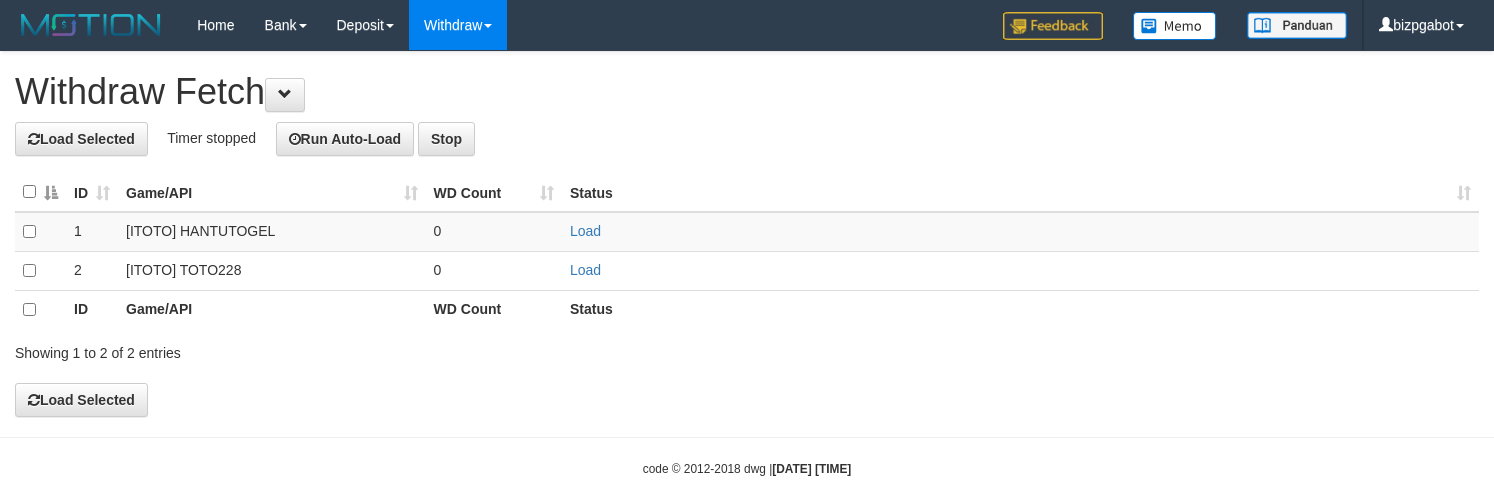 scroll, scrollTop: 0, scrollLeft: 0, axis: both 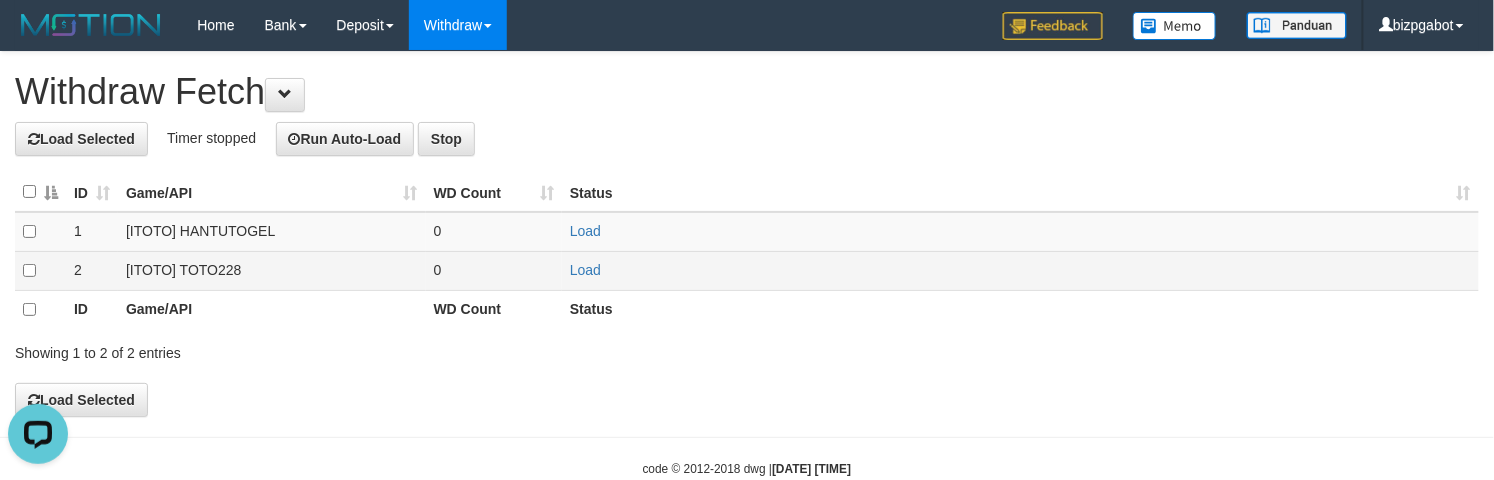 click at bounding box center (40, 270) 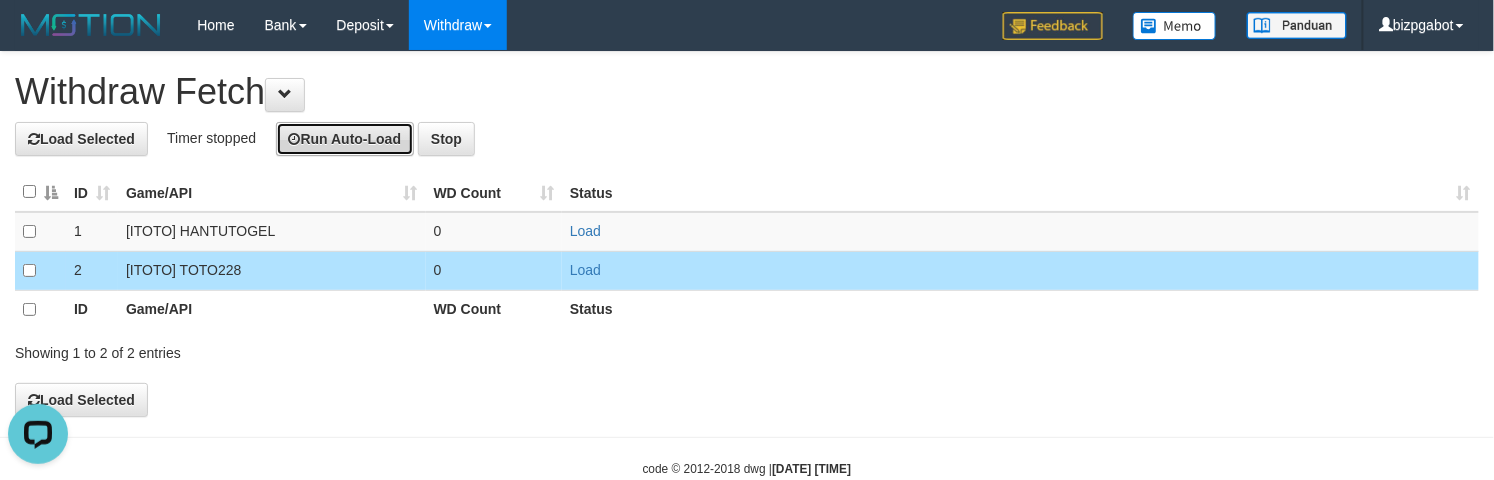 click on "Run Auto-Load" at bounding box center (345, 139) 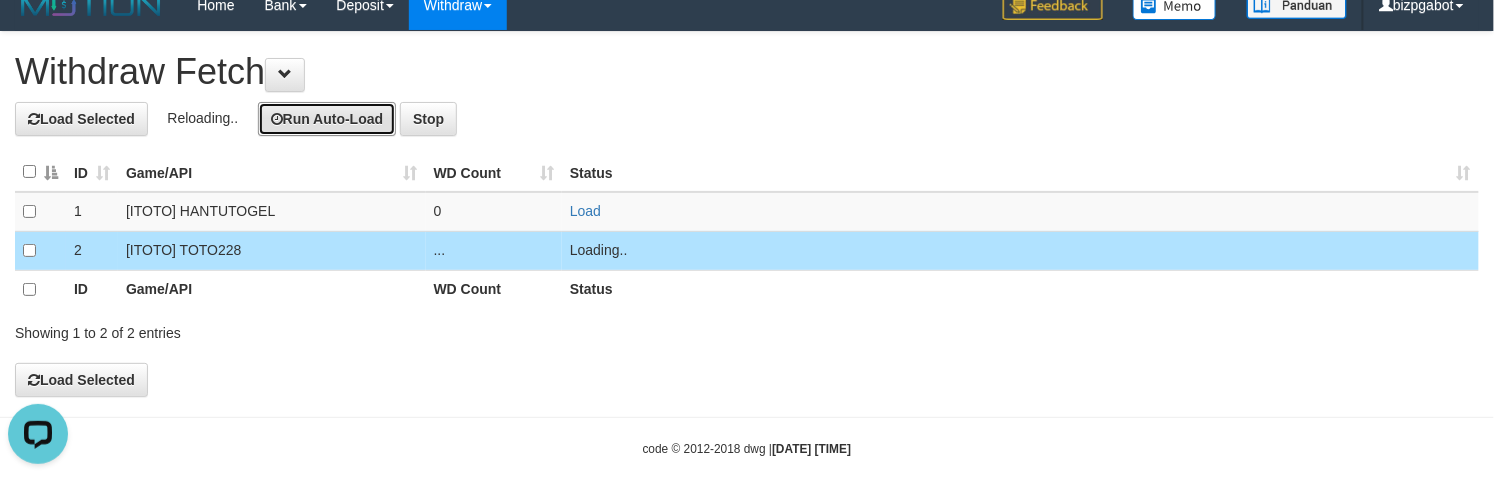 scroll, scrollTop: 50, scrollLeft: 0, axis: vertical 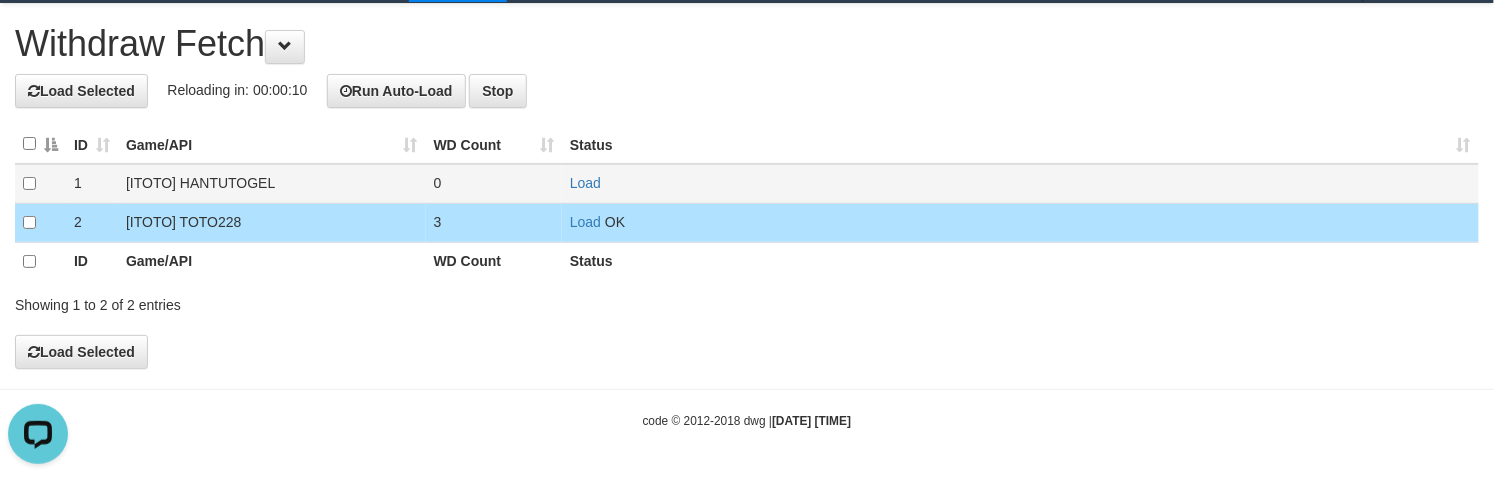 click on "Load" at bounding box center [1020, 184] 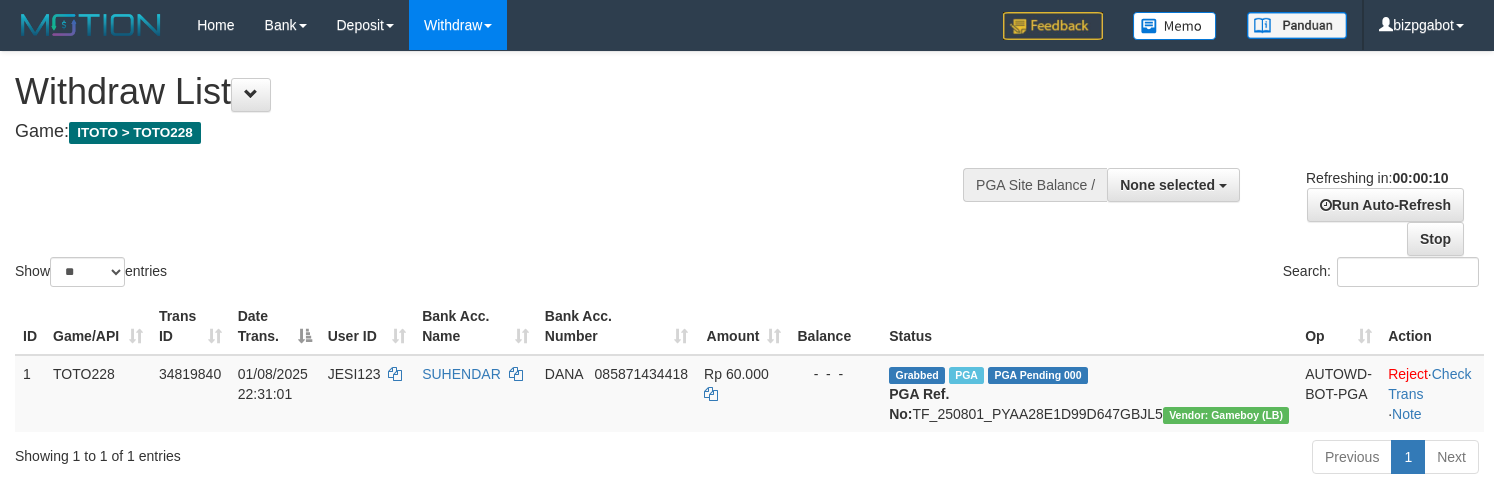 select 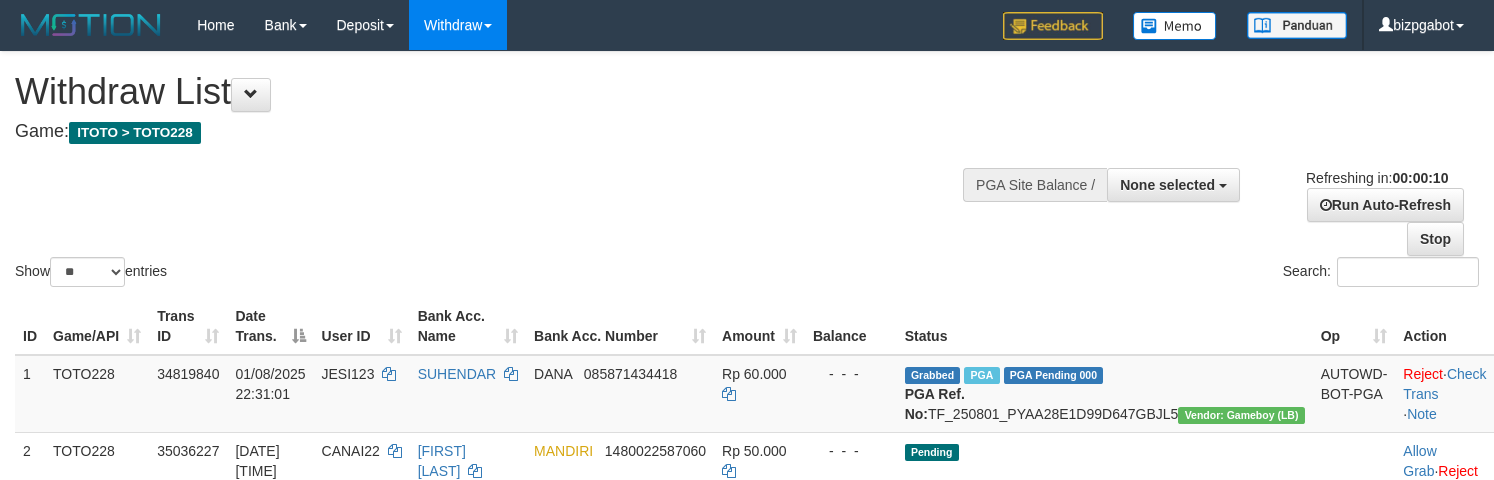 select 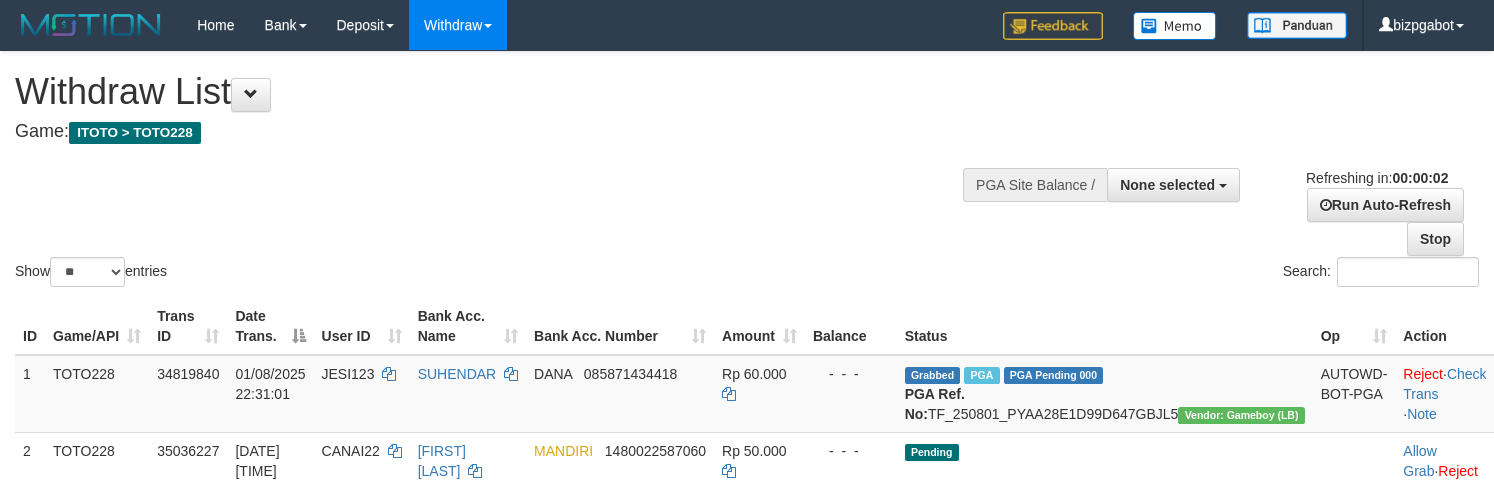 scroll, scrollTop: 0, scrollLeft: 0, axis: both 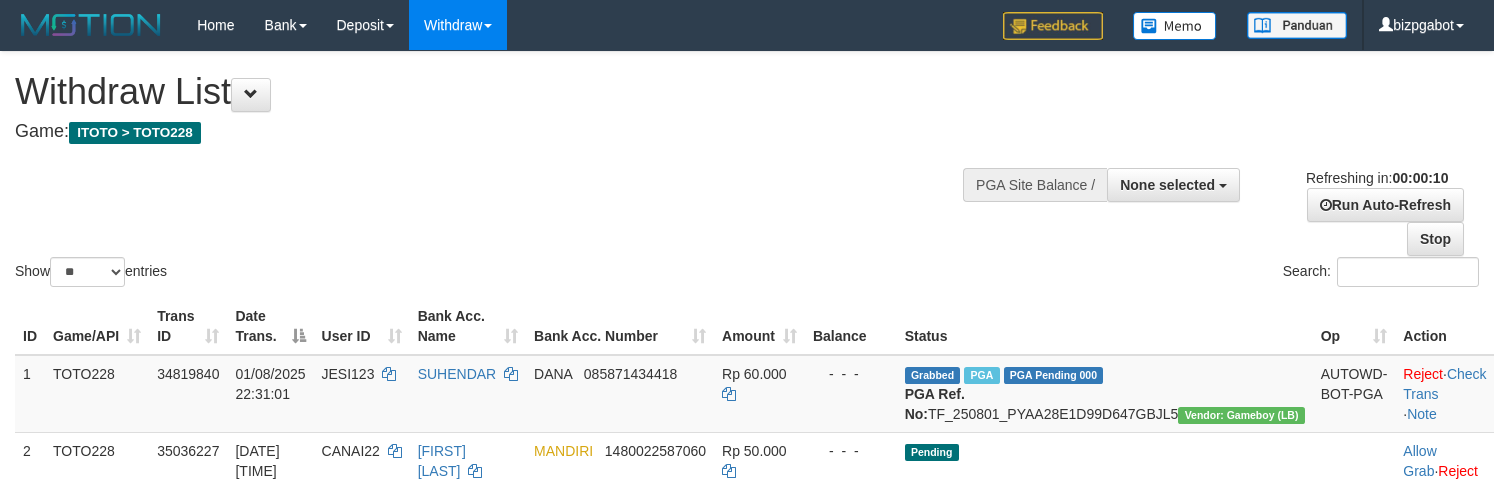 select 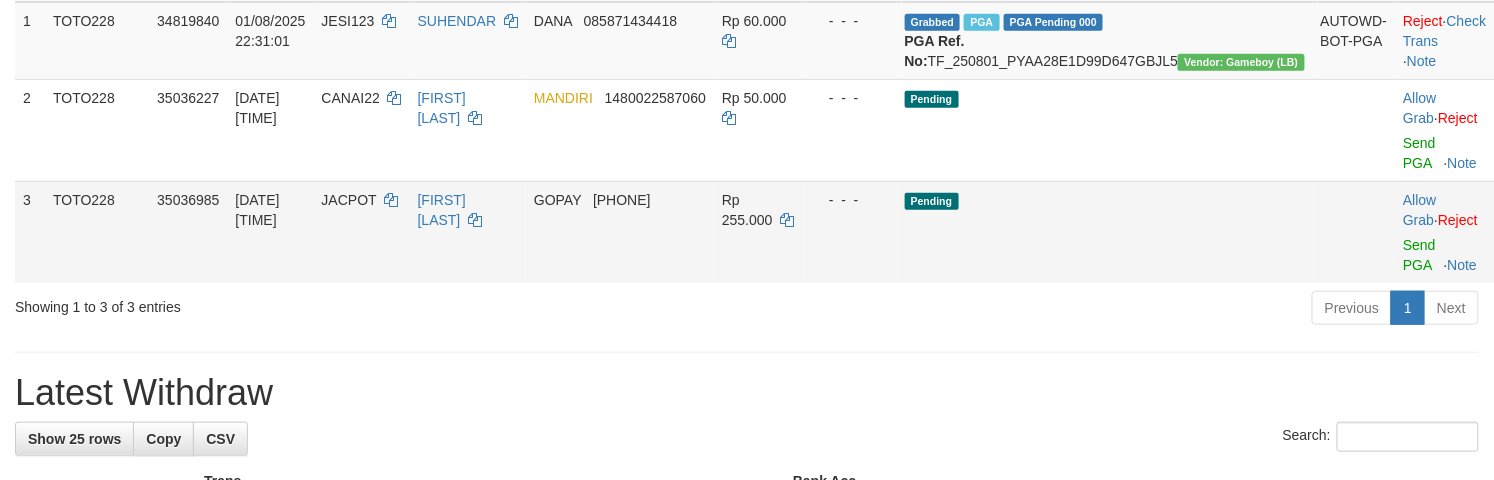 scroll, scrollTop: 356, scrollLeft: 0, axis: vertical 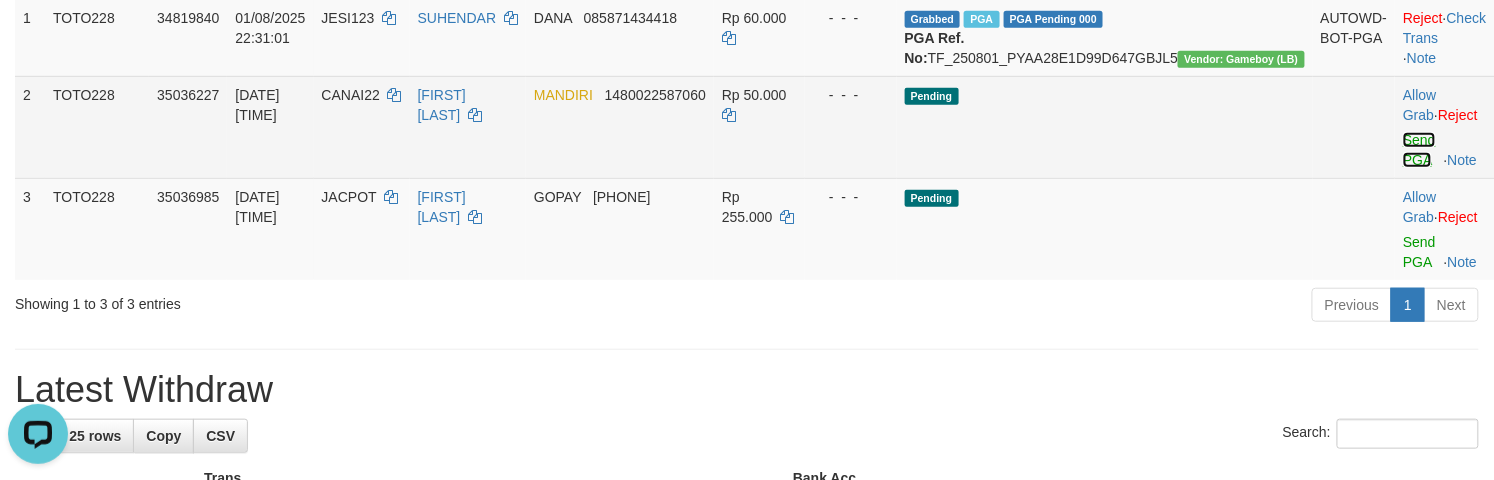 click on "Send PGA" at bounding box center (1419, 150) 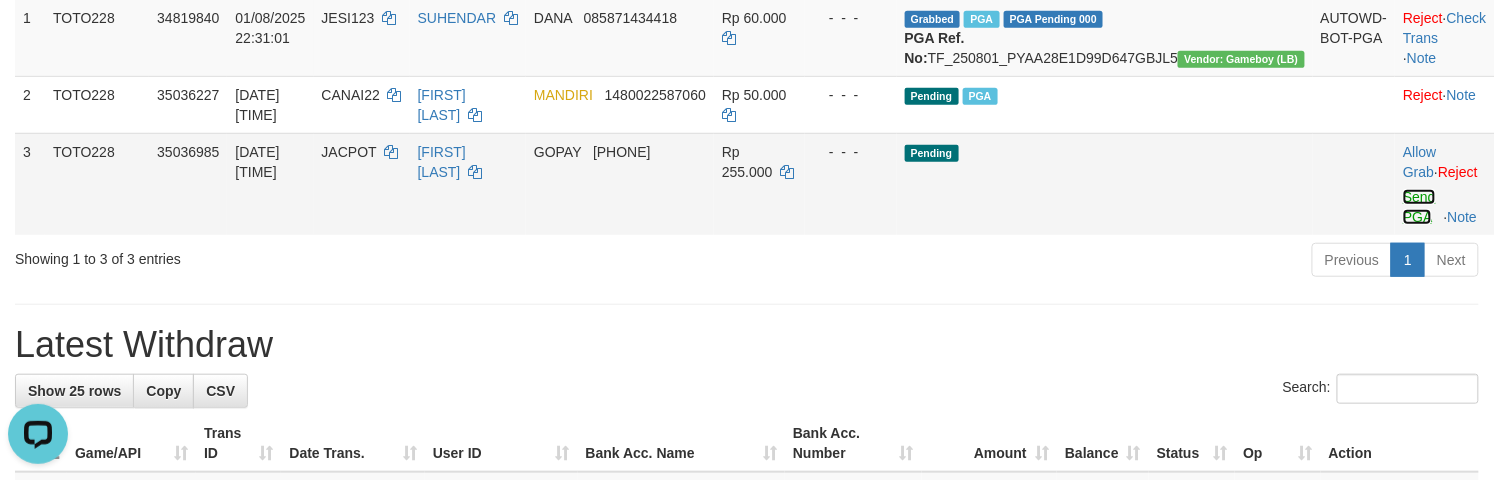 click on "Send PGA" at bounding box center (1419, 207) 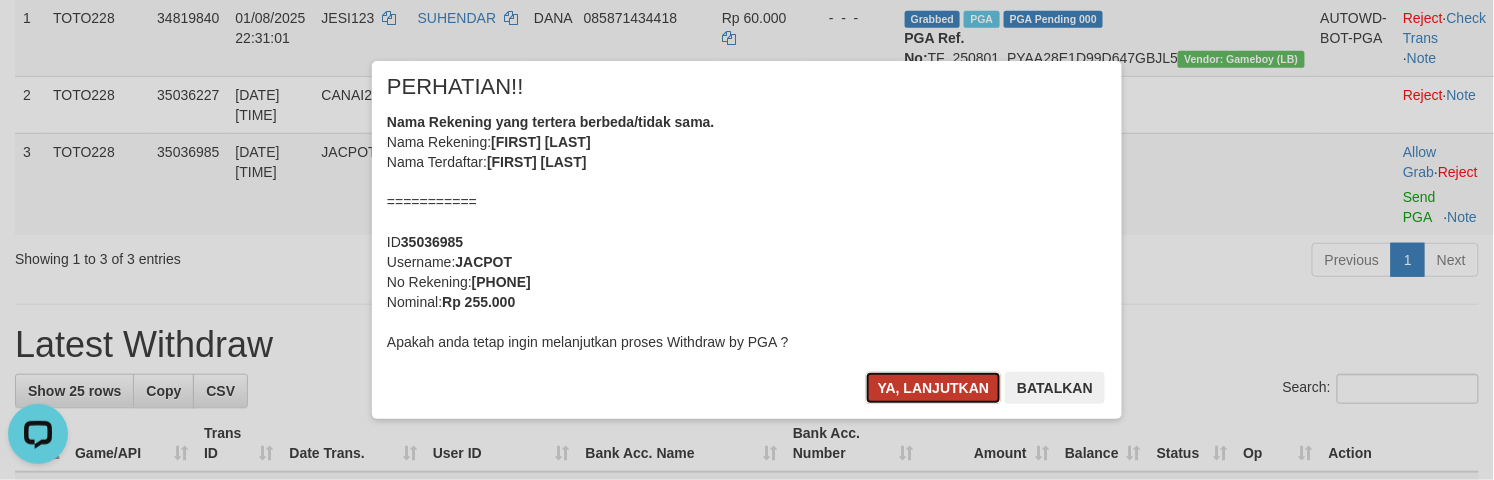 click on "Ya, lanjutkan" at bounding box center (934, 388) 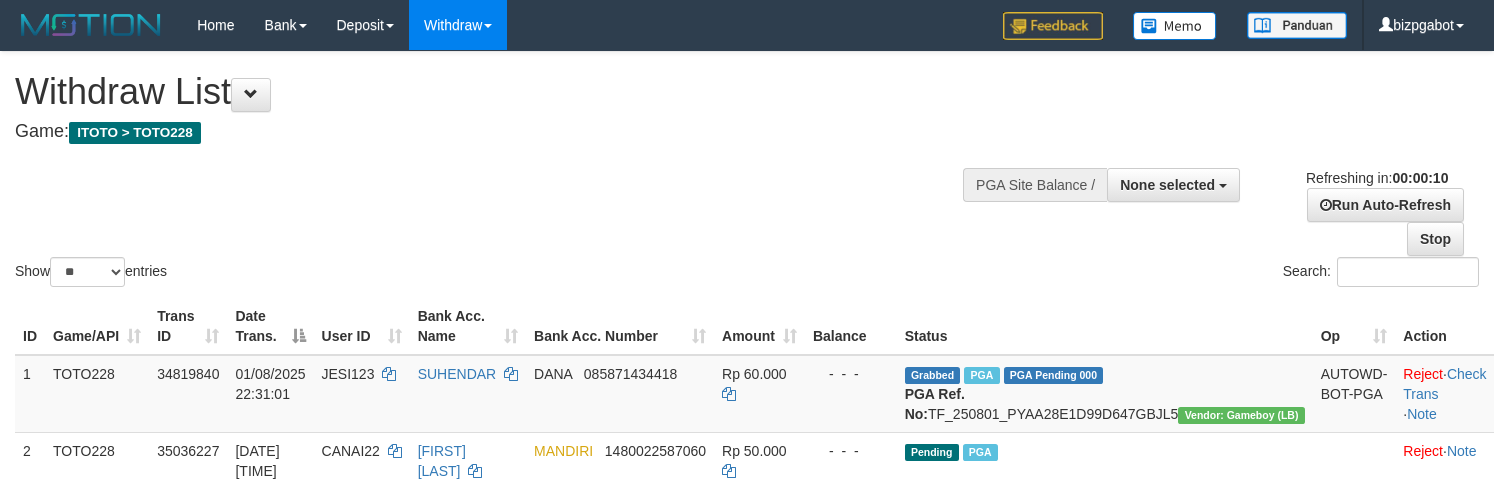select 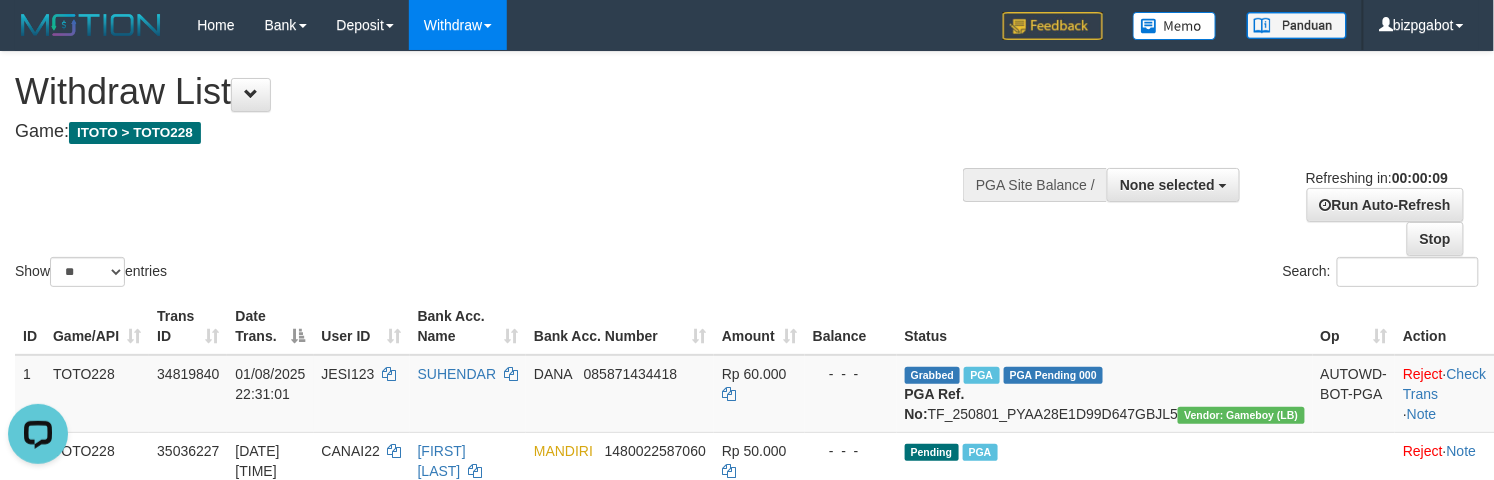 scroll, scrollTop: 0, scrollLeft: 0, axis: both 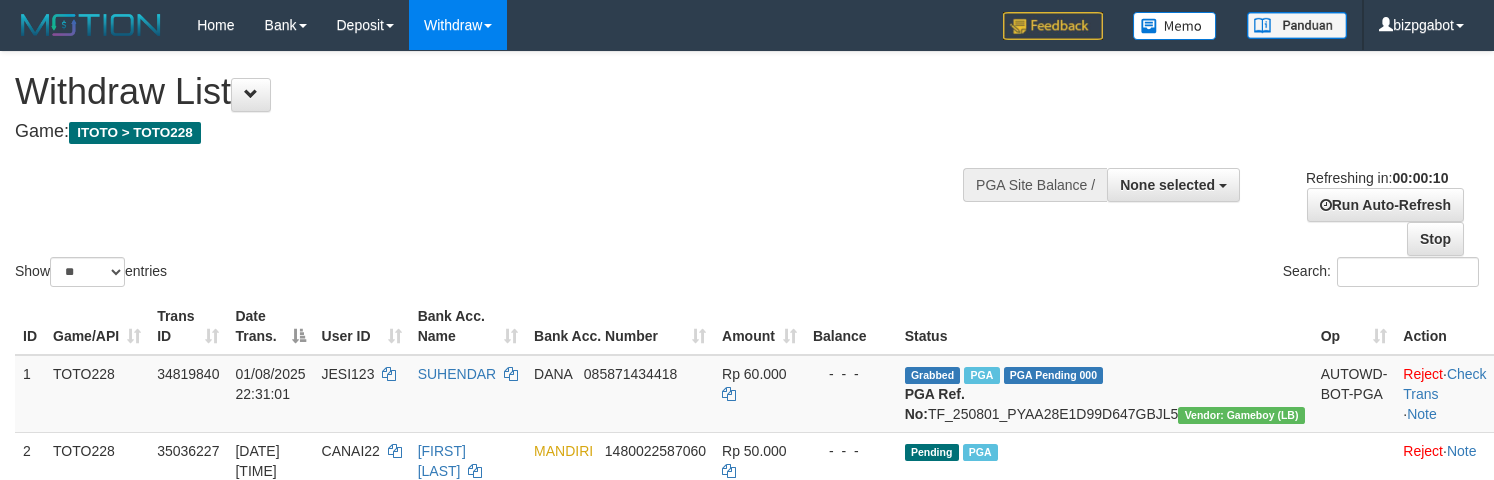 select 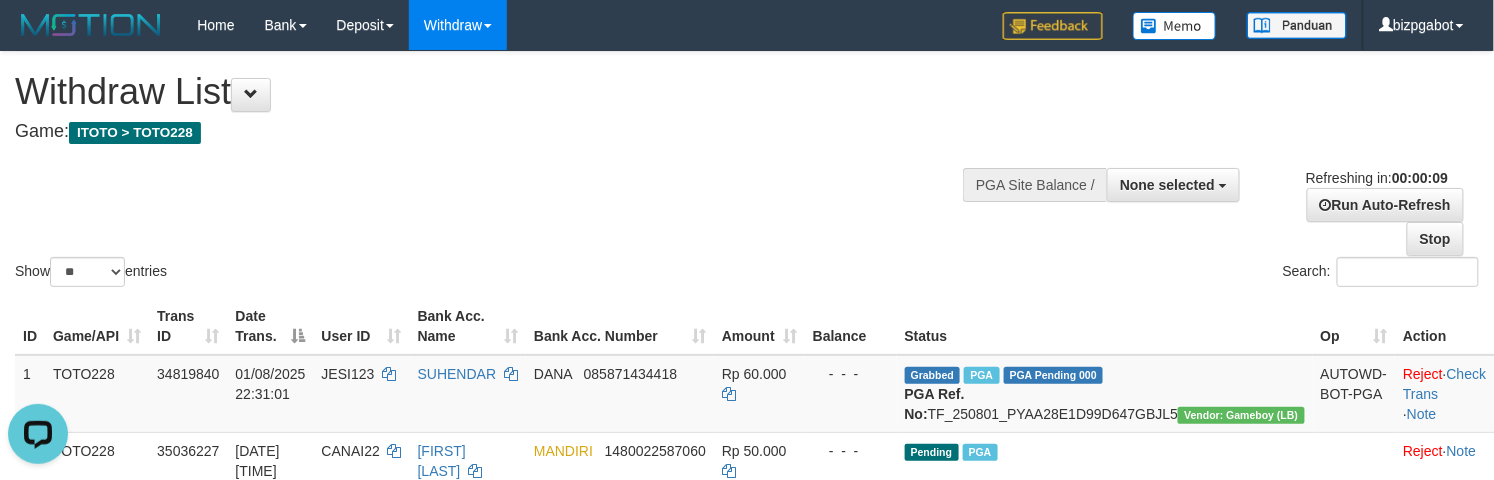 scroll, scrollTop: 0, scrollLeft: 0, axis: both 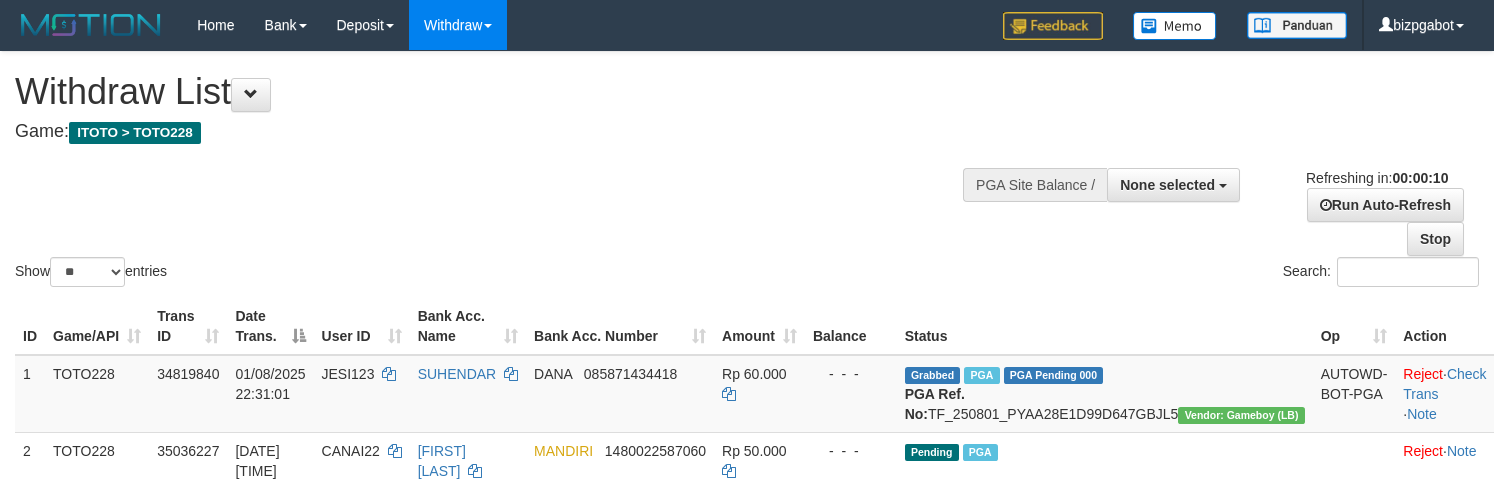 select 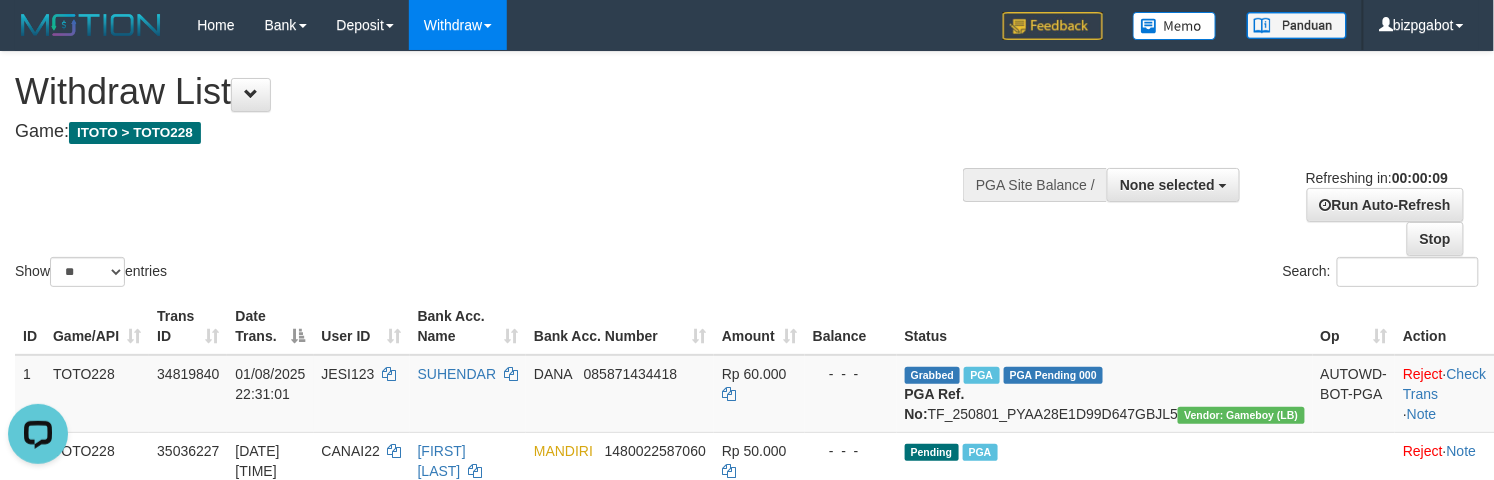 scroll, scrollTop: 0, scrollLeft: 0, axis: both 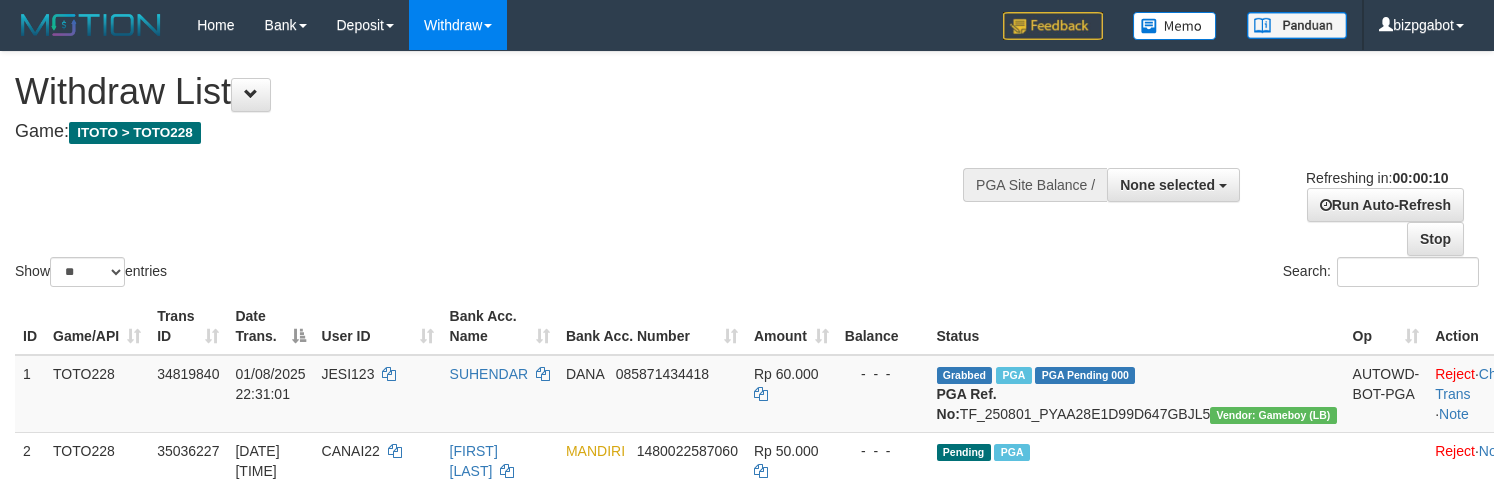 select 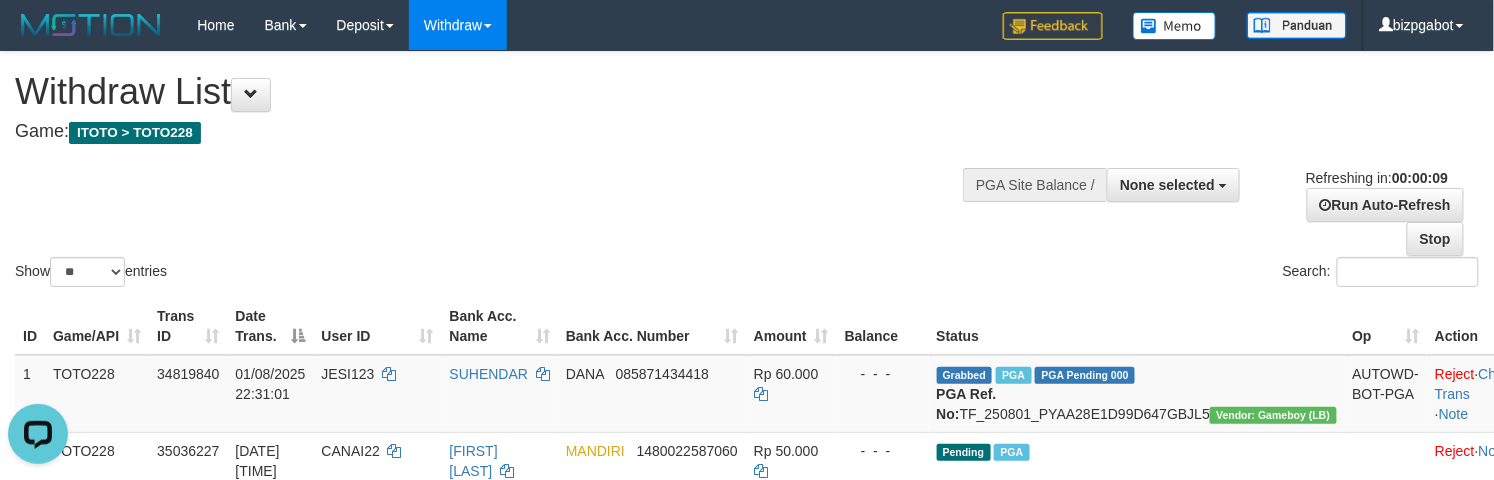 scroll, scrollTop: 0, scrollLeft: 0, axis: both 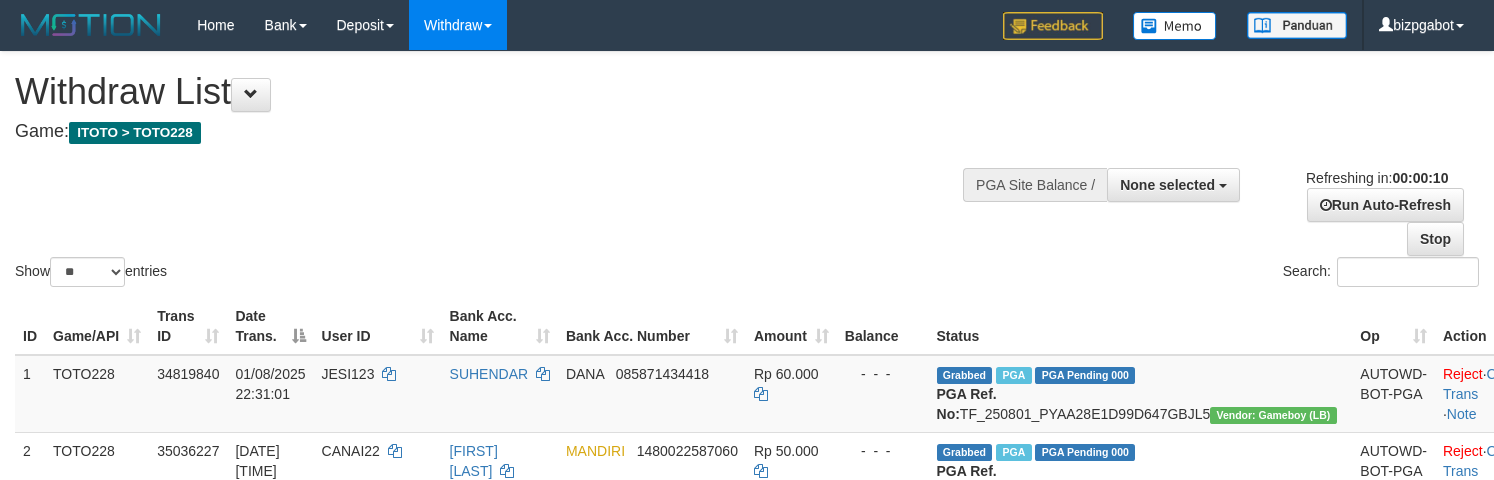 select 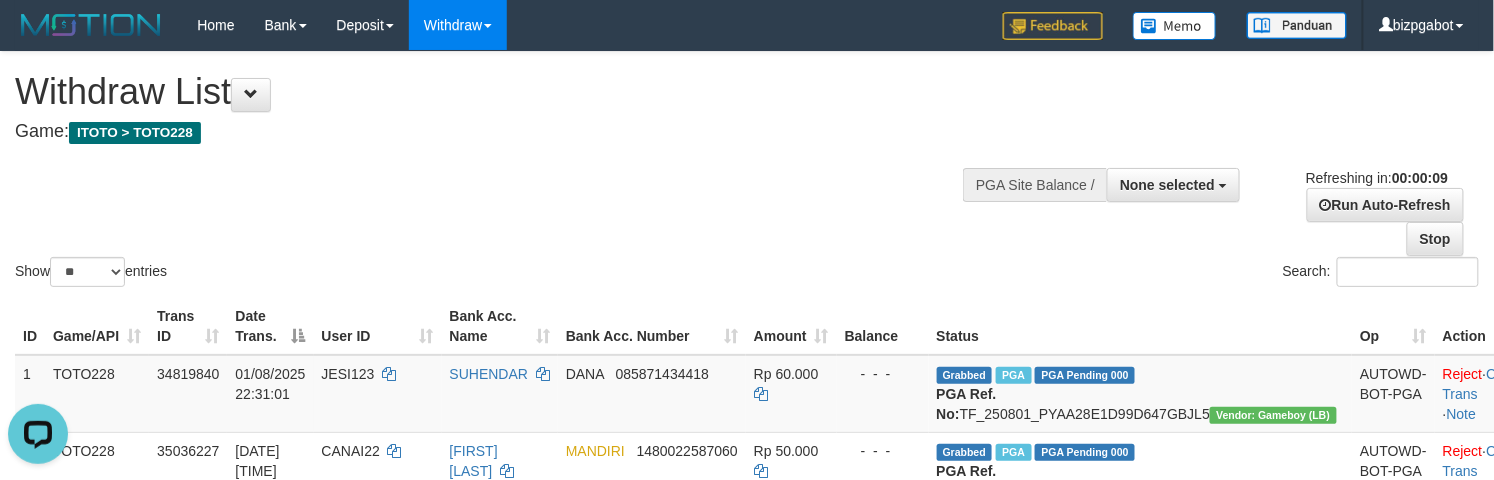 scroll, scrollTop: 0, scrollLeft: 0, axis: both 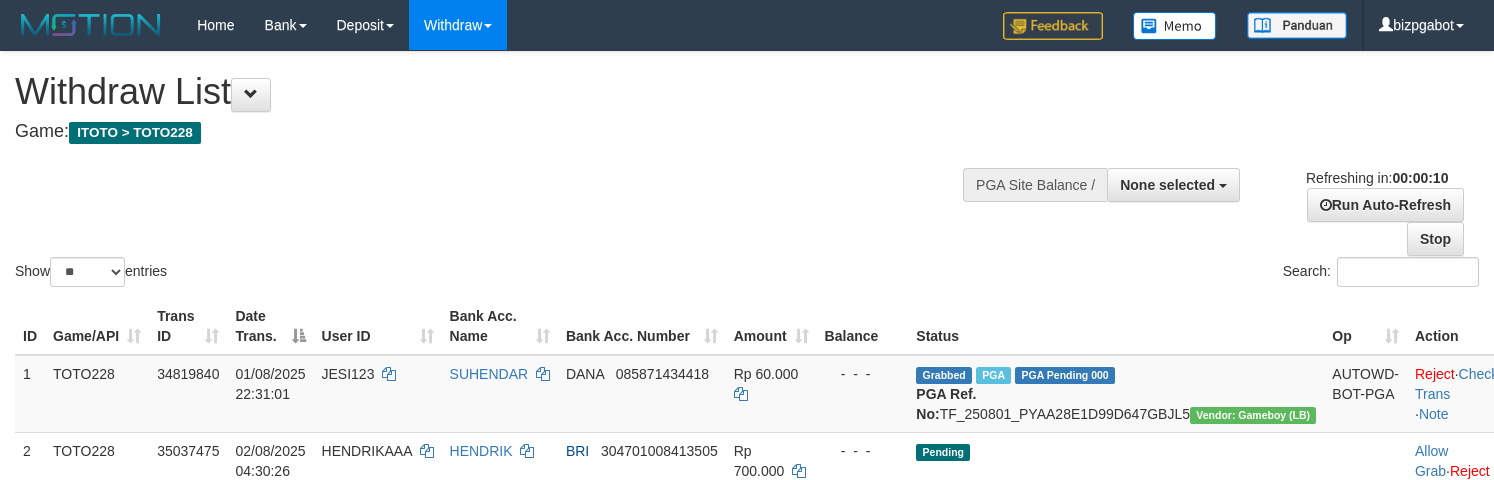 select 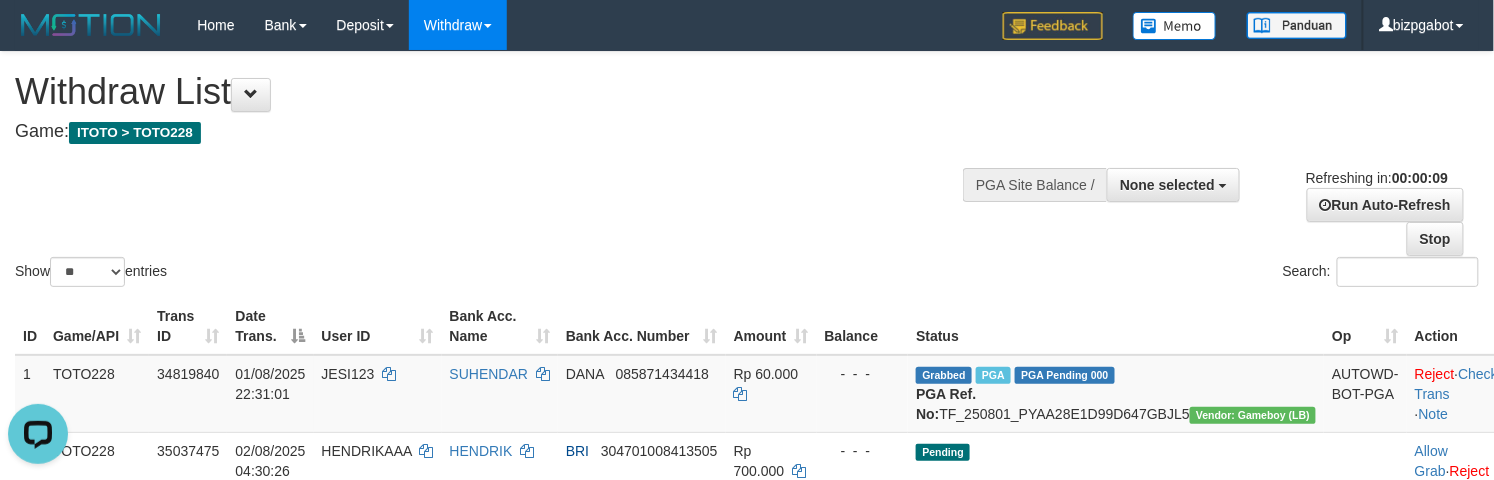 scroll, scrollTop: 0, scrollLeft: 0, axis: both 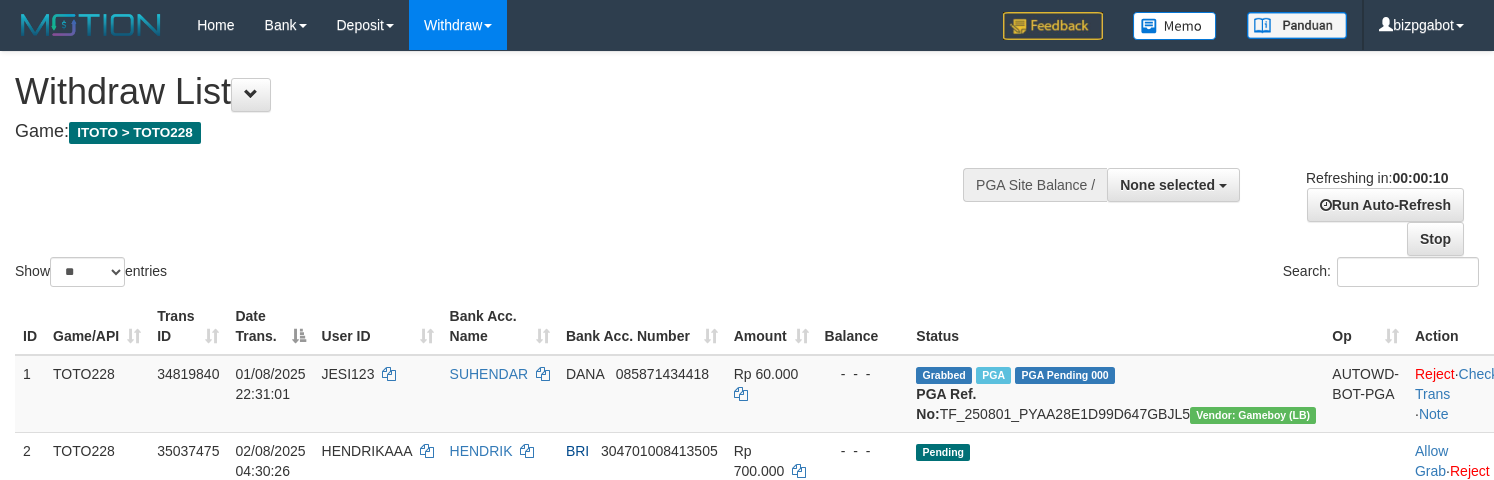 select 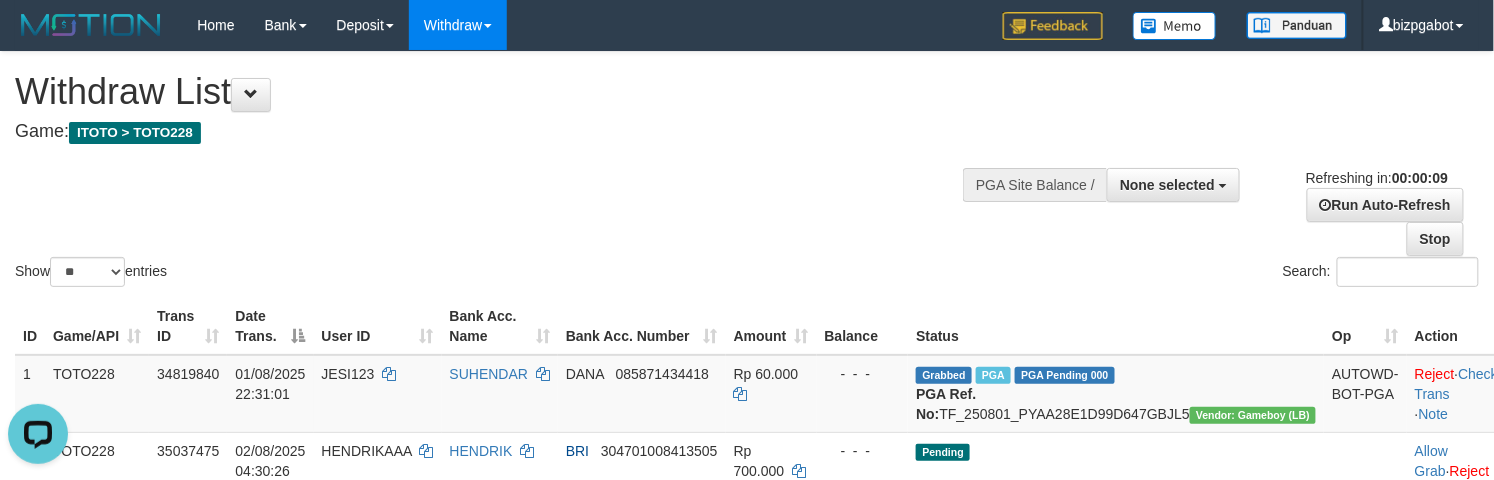 scroll, scrollTop: 0, scrollLeft: 0, axis: both 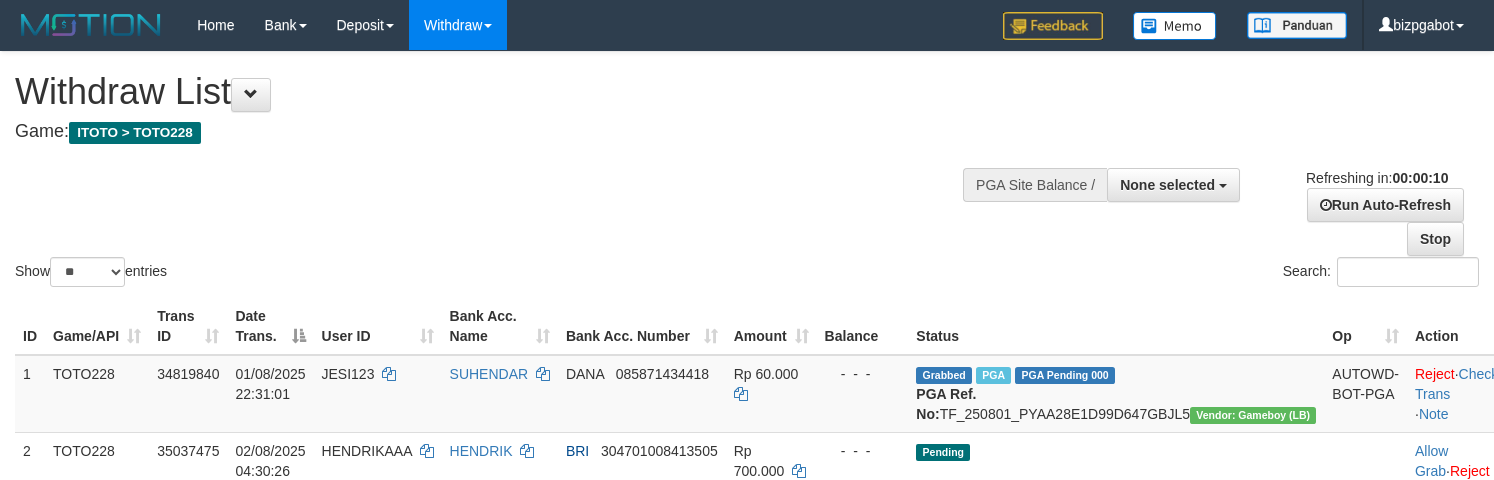 select 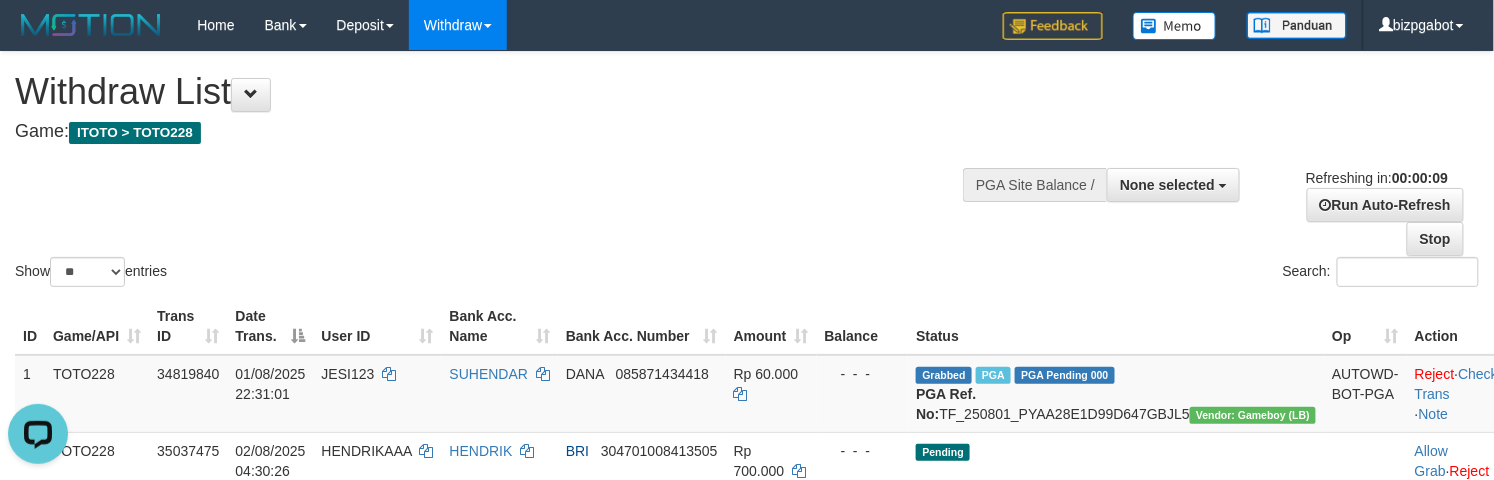 scroll, scrollTop: 0, scrollLeft: 0, axis: both 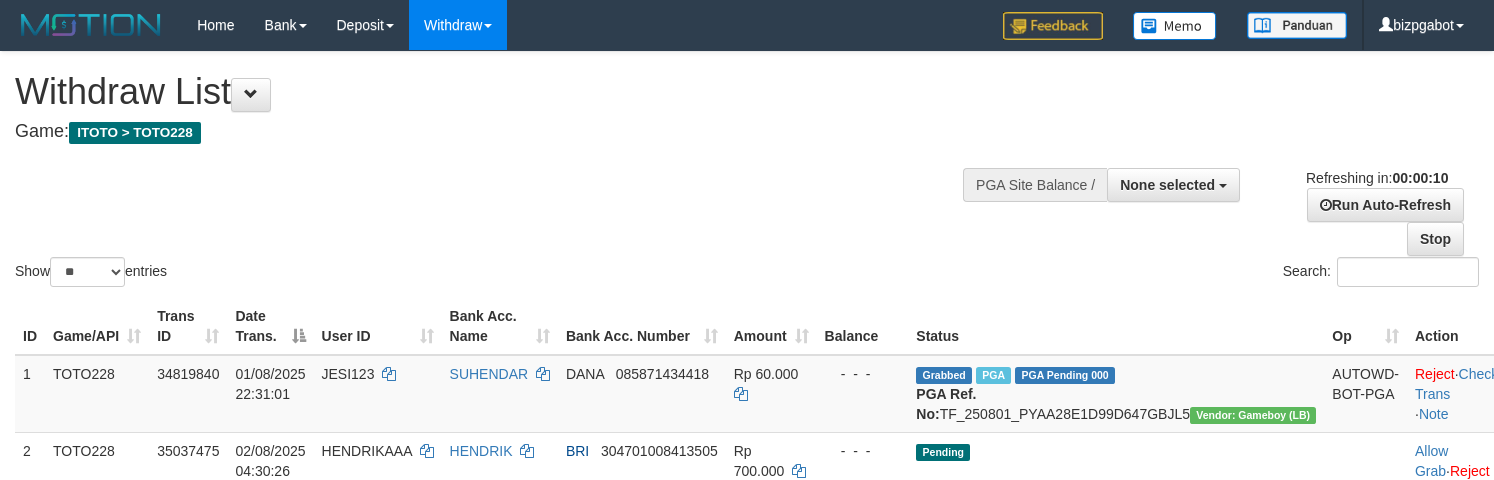 select 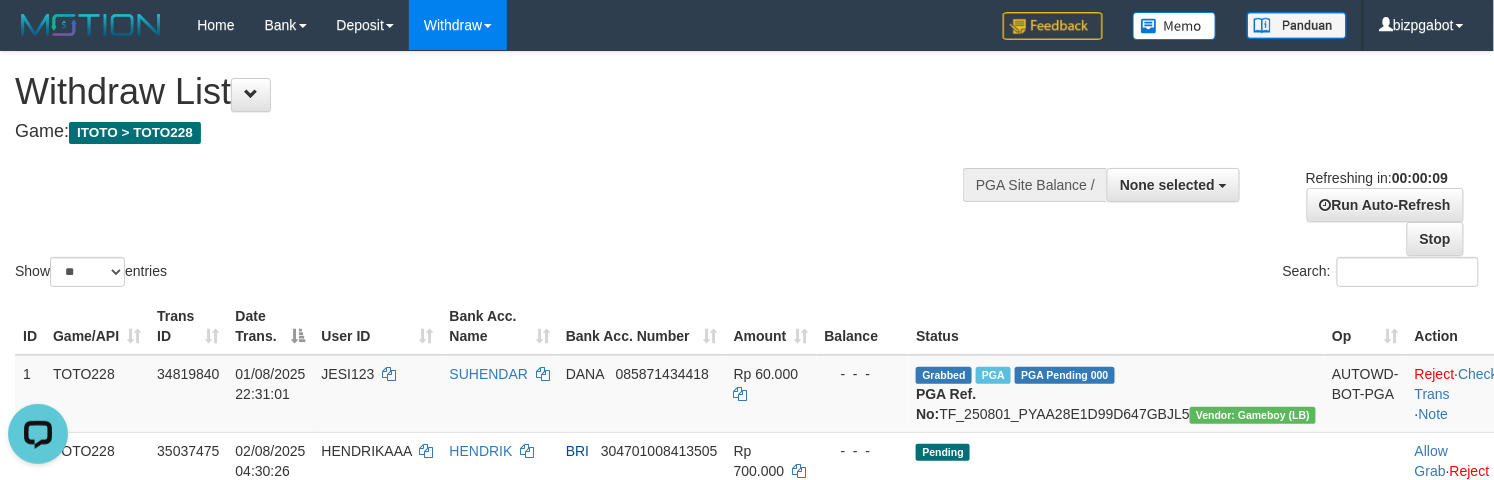 scroll, scrollTop: 0, scrollLeft: 0, axis: both 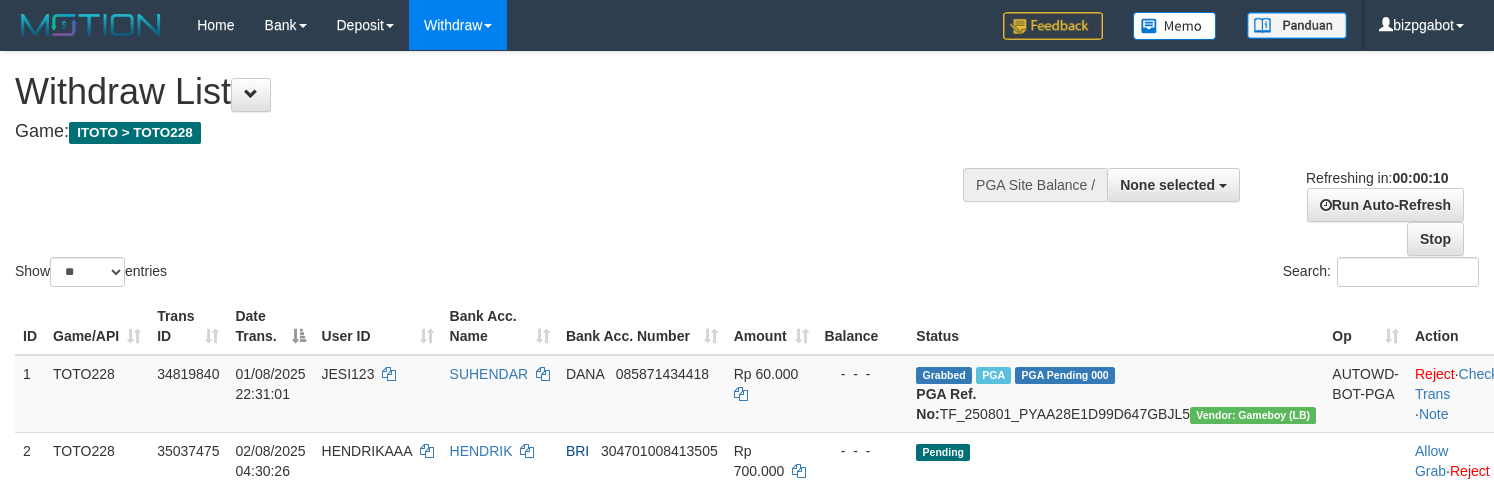 select 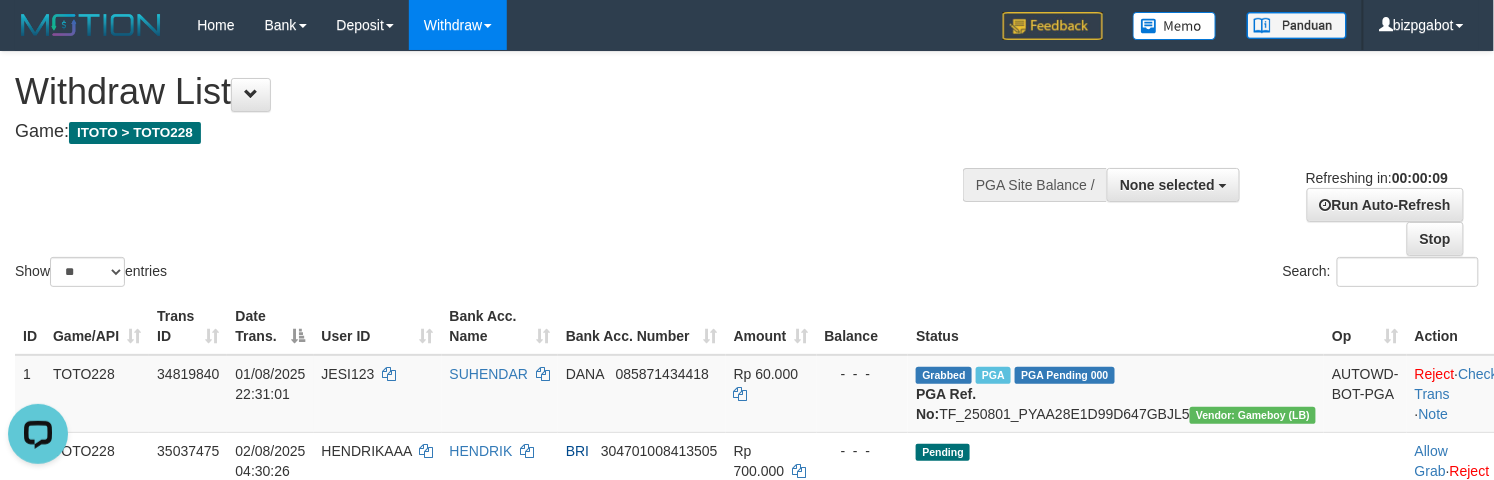 scroll, scrollTop: 0, scrollLeft: 0, axis: both 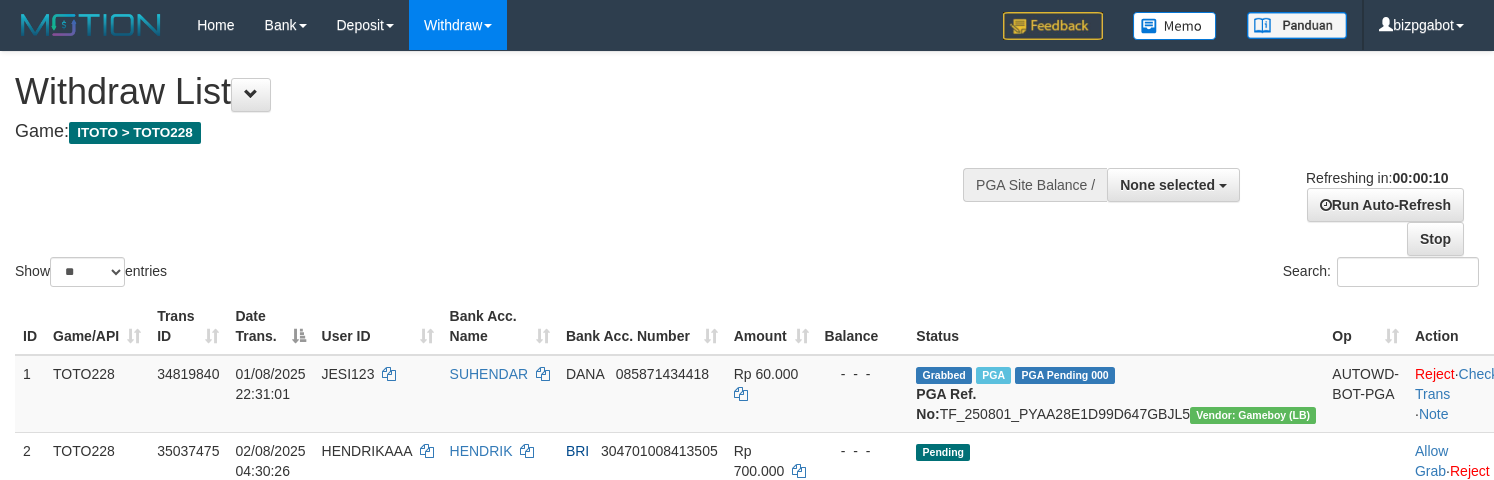 select 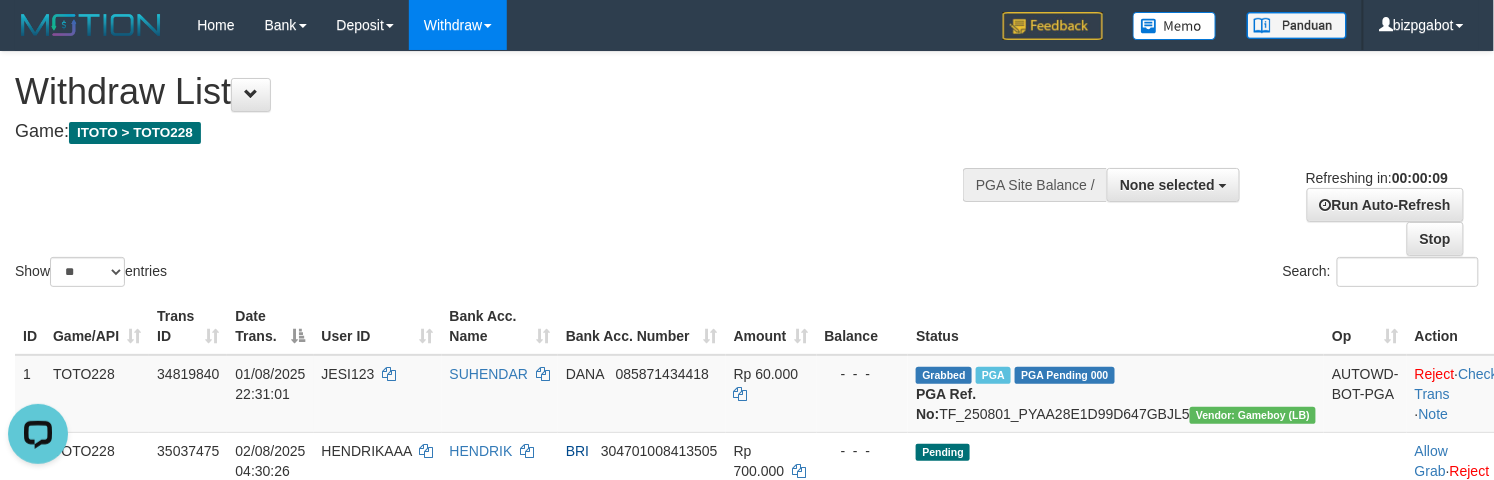 scroll, scrollTop: 0, scrollLeft: 0, axis: both 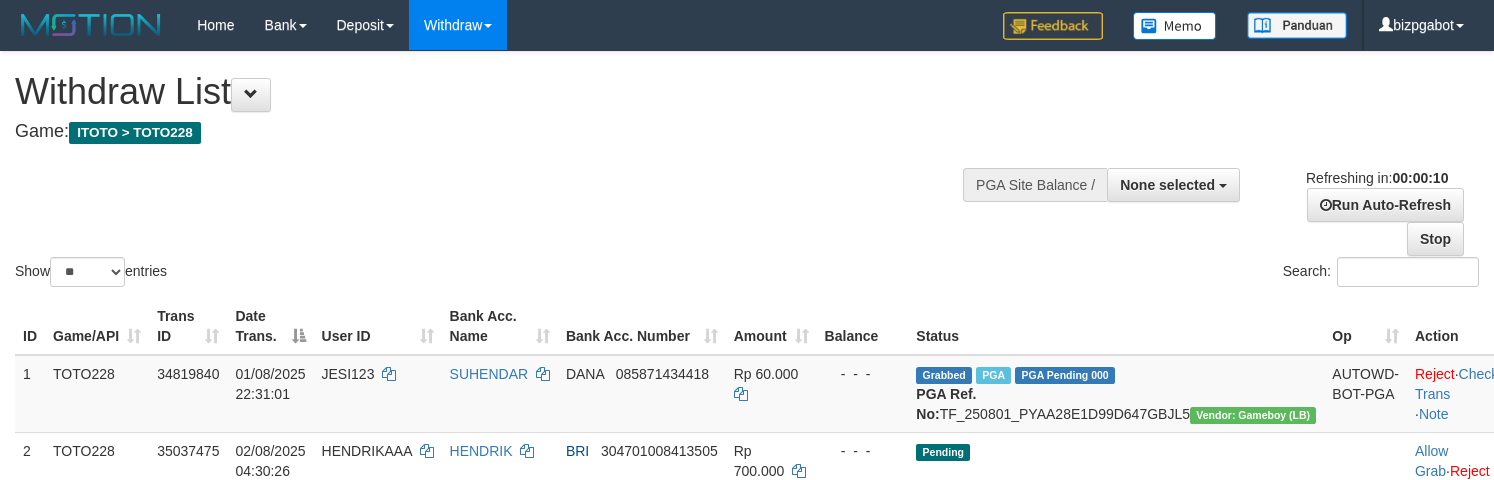 select 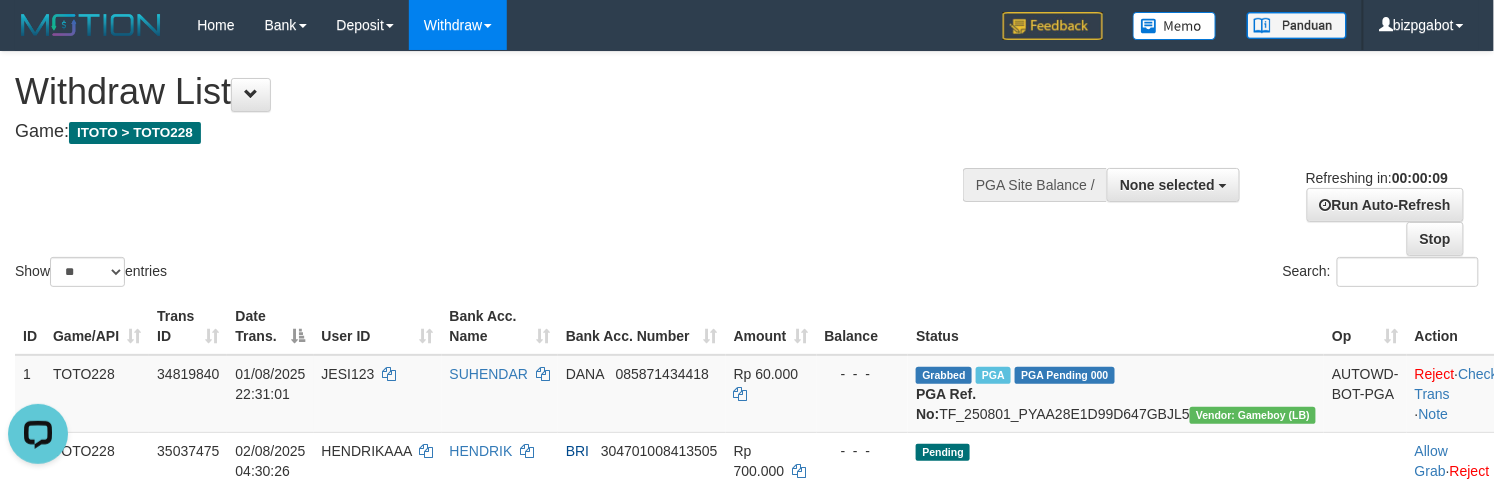 scroll, scrollTop: 0, scrollLeft: 0, axis: both 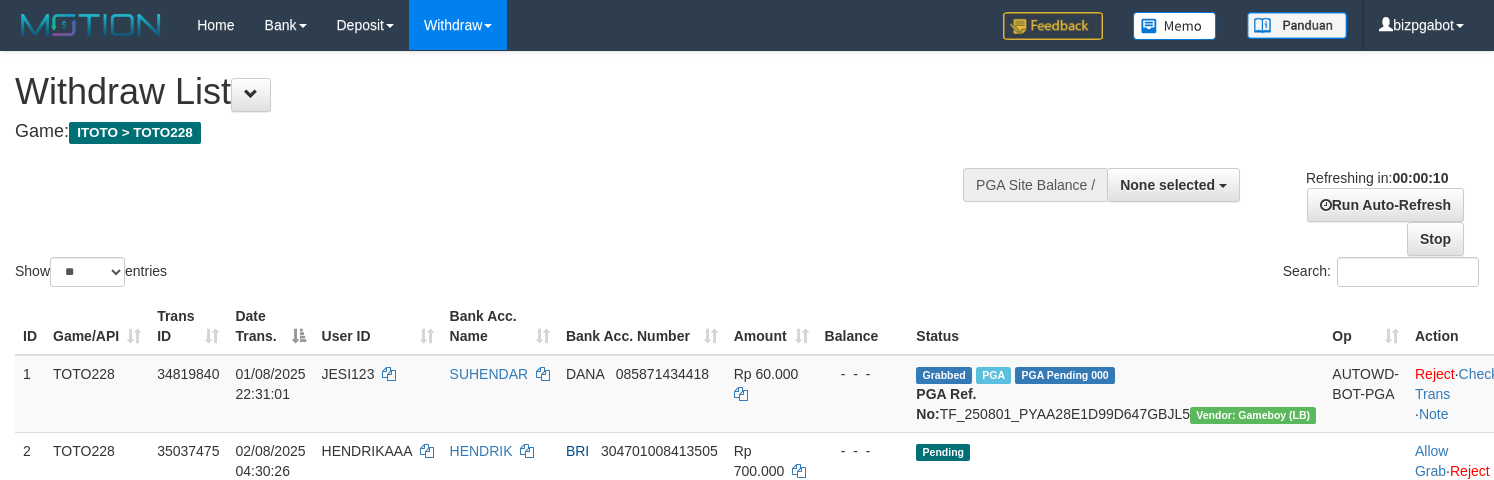 select 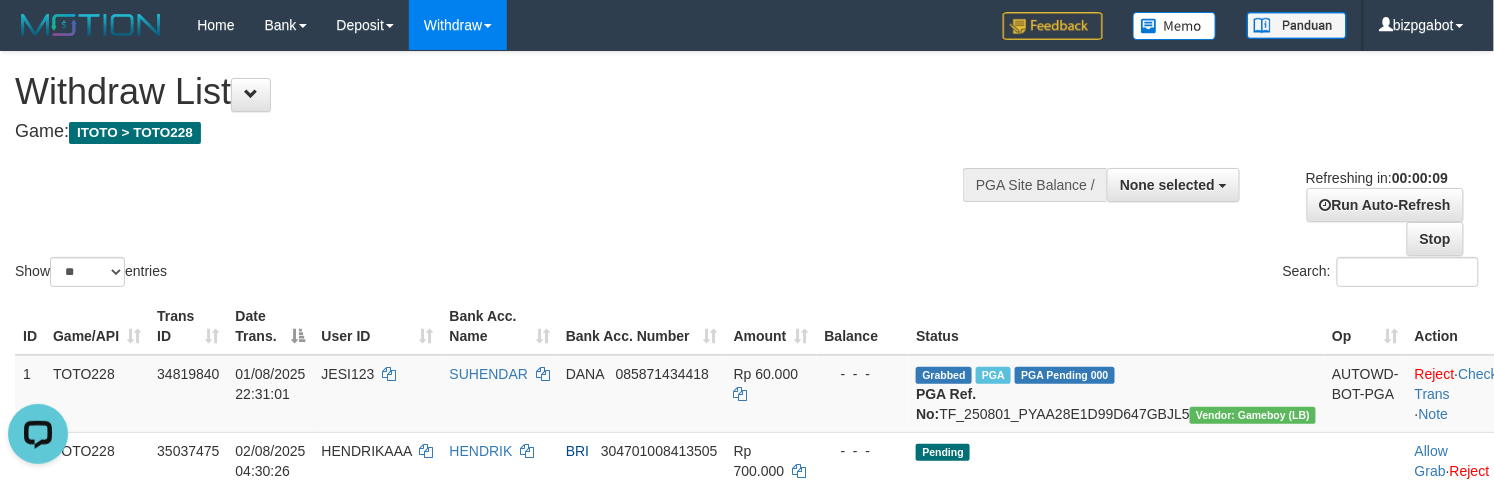 scroll, scrollTop: 0, scrollLeft: 0, axis: both 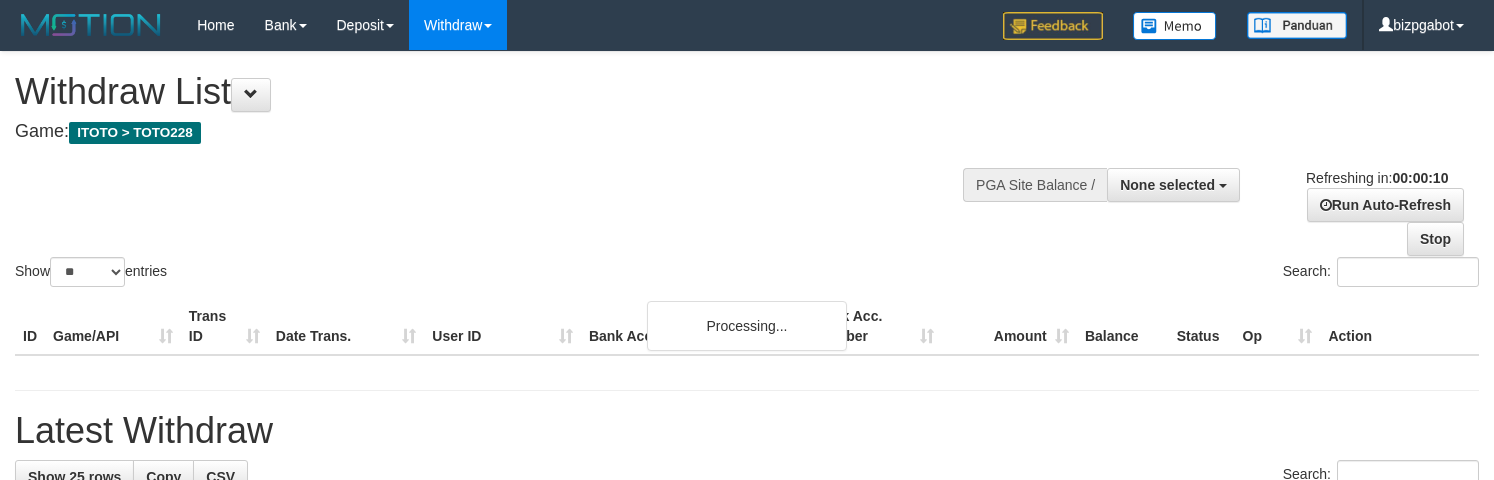 select 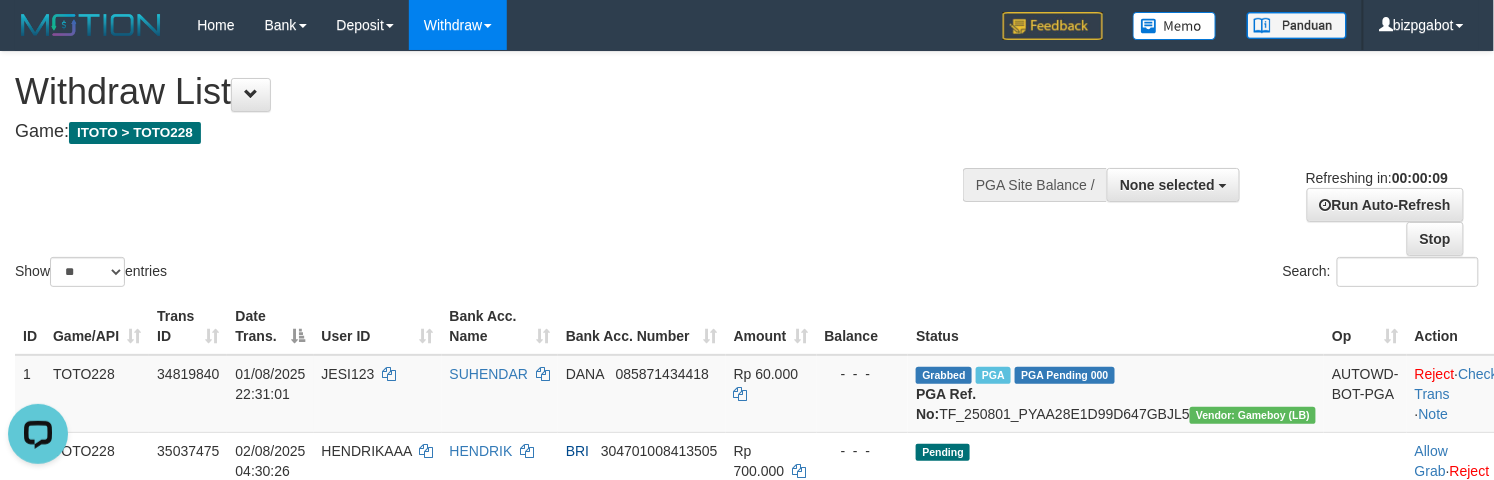 scroll, scrollTop: 0, scrollLeft: 0, axis: both 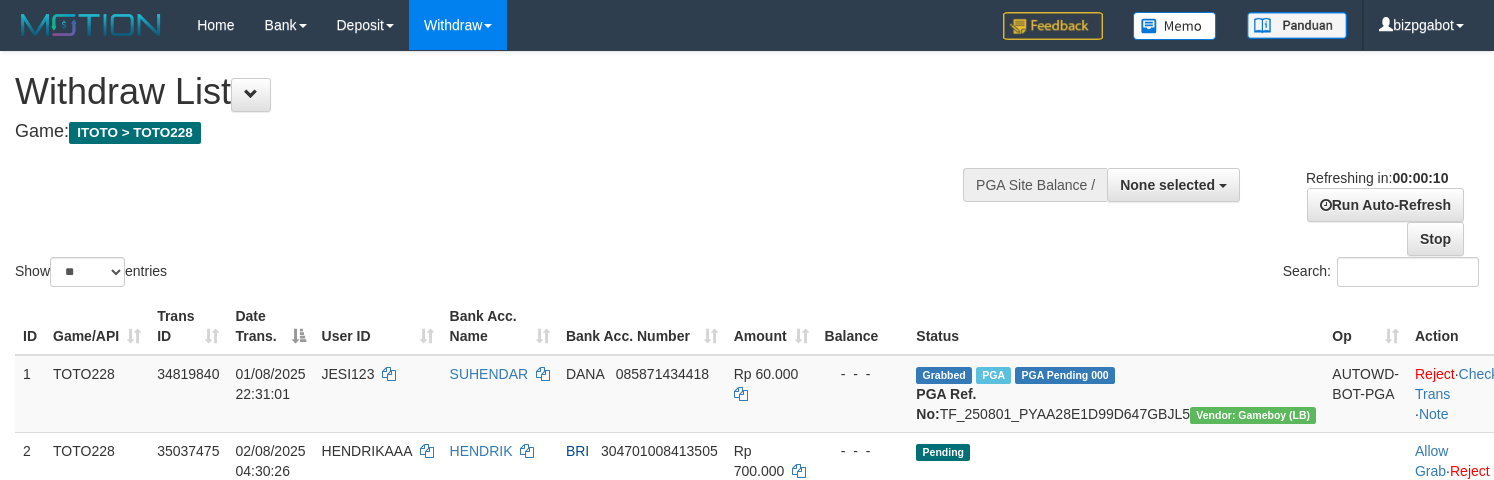 select 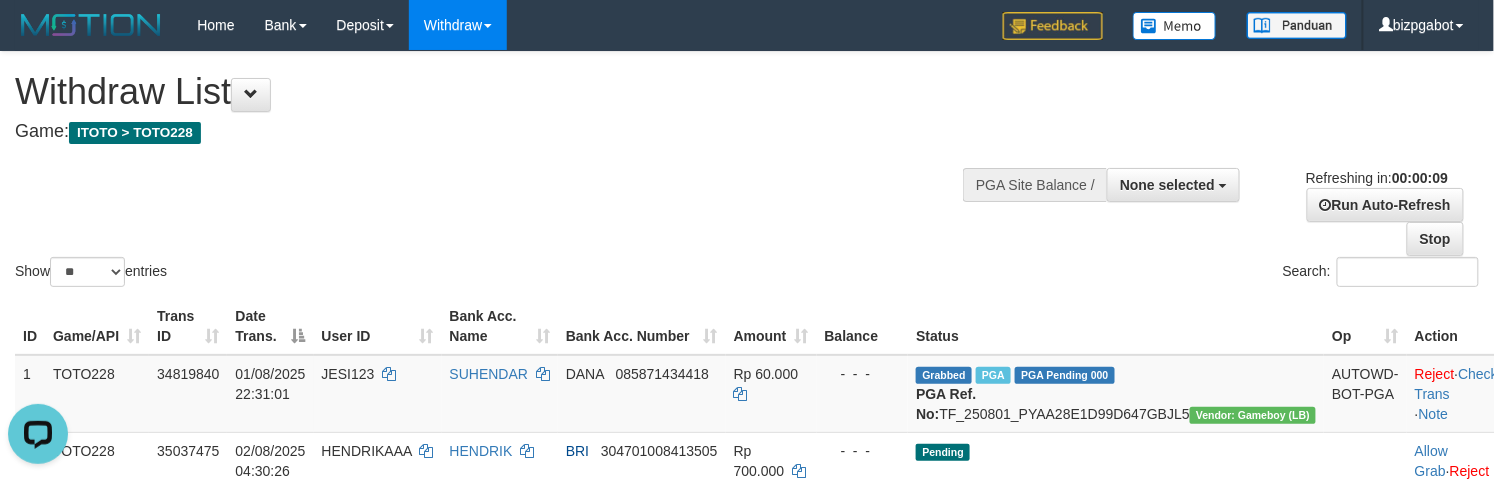 scroll, scrollTop: 0, scrollLeft: 0, axis: both 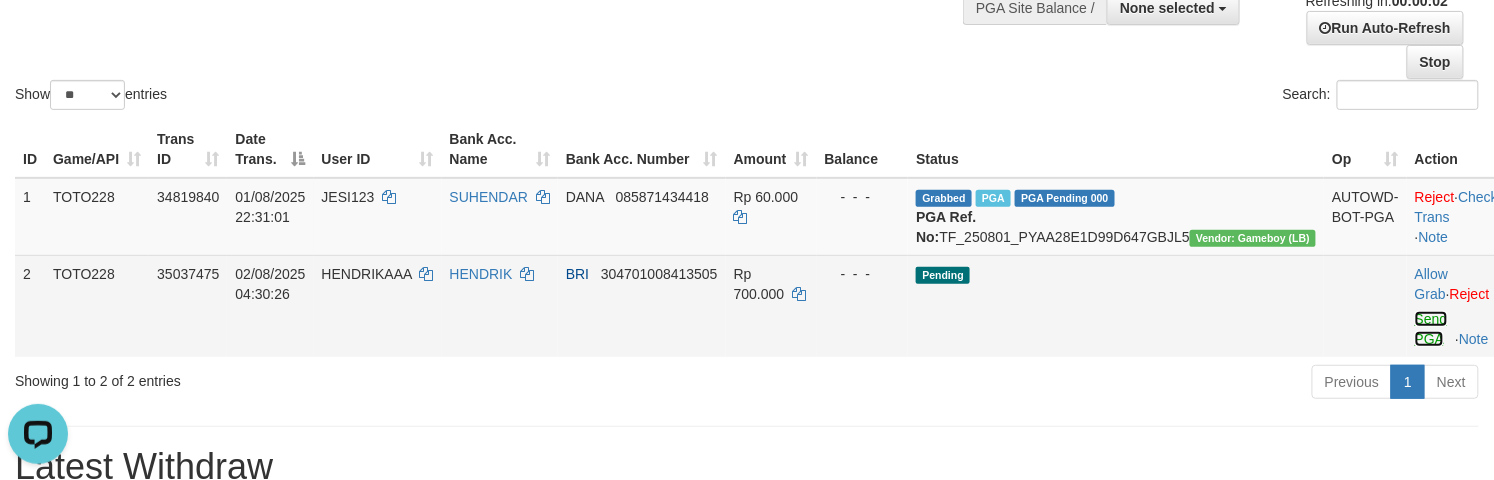 click on "Send PGA" at bounding box center (1431, 329) 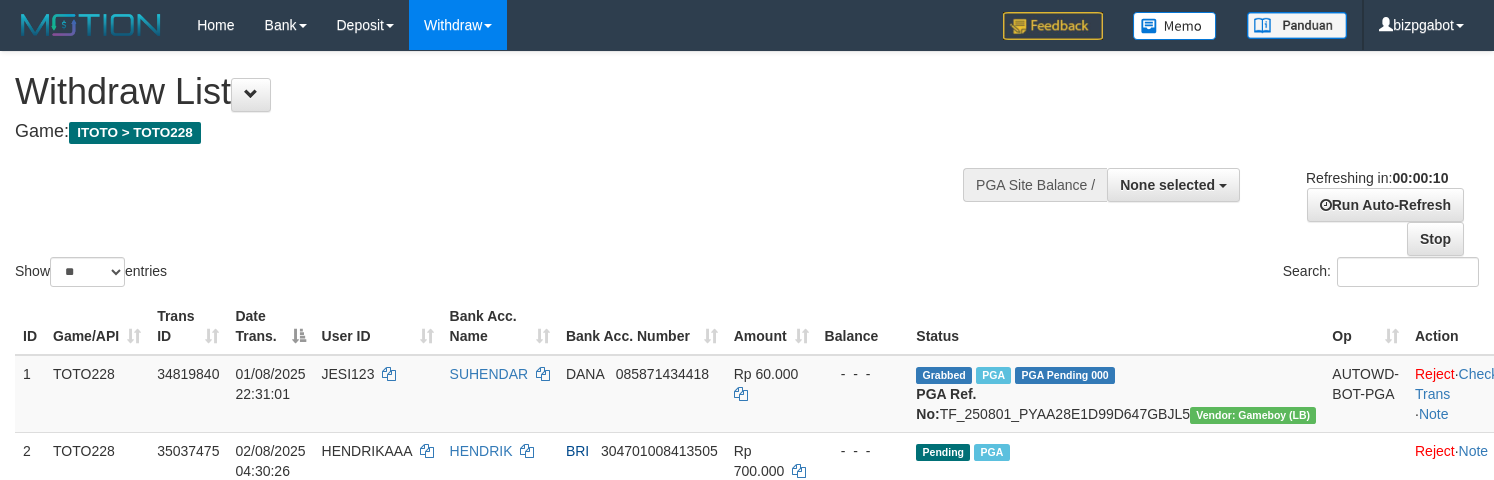 select 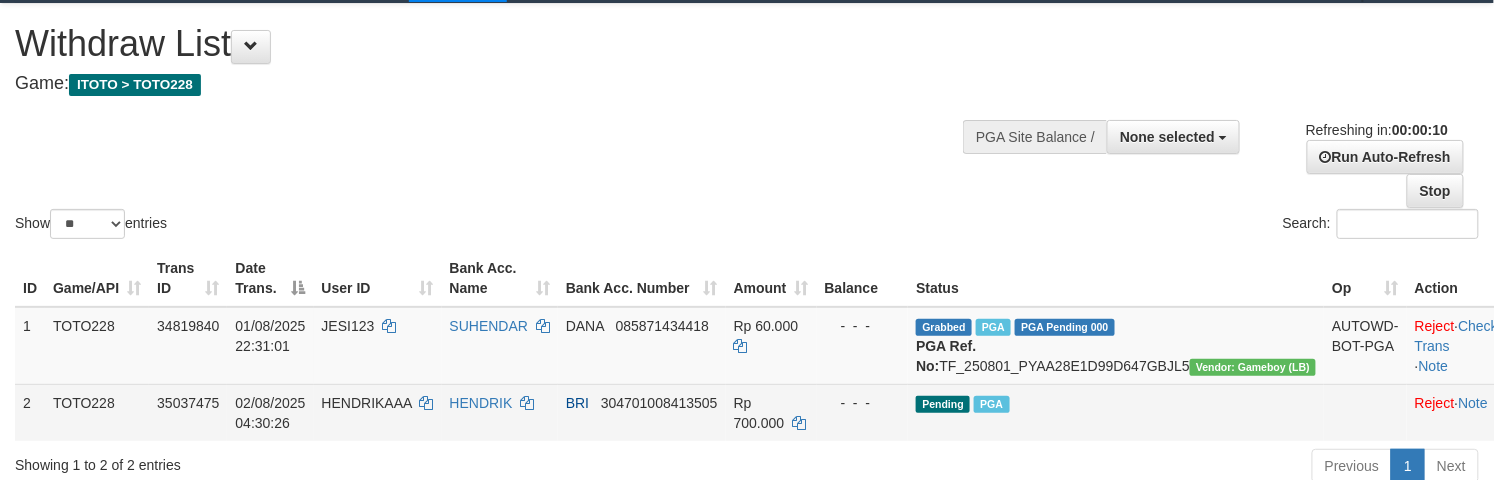 scroll, scrollTop: 177, scrollLeft: 0, axis: vertical 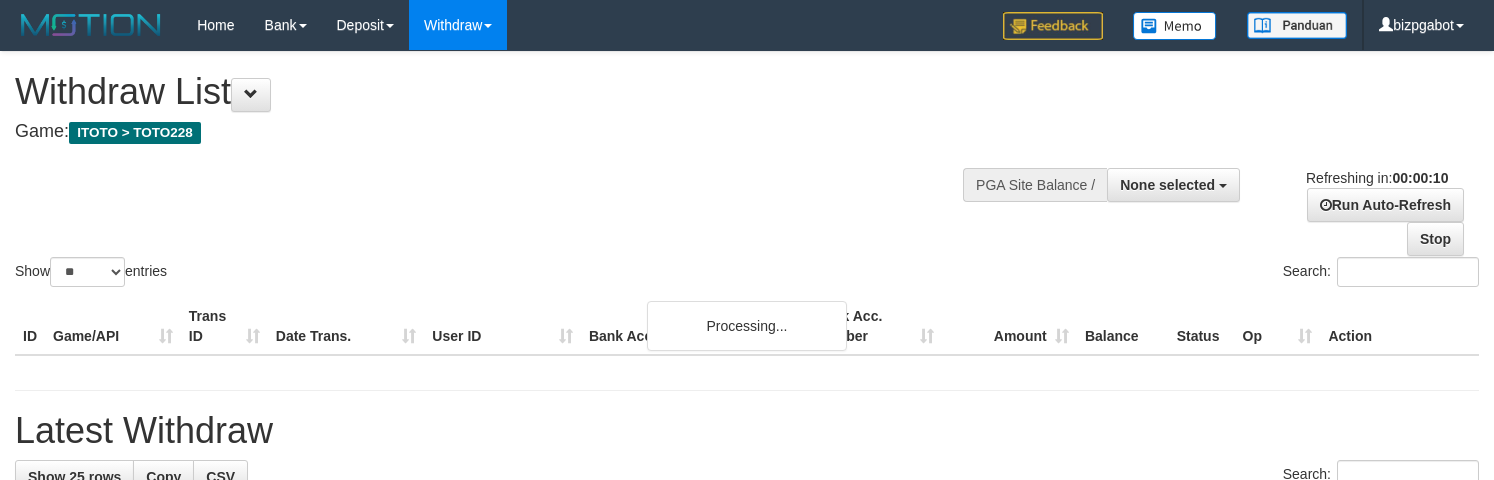 select 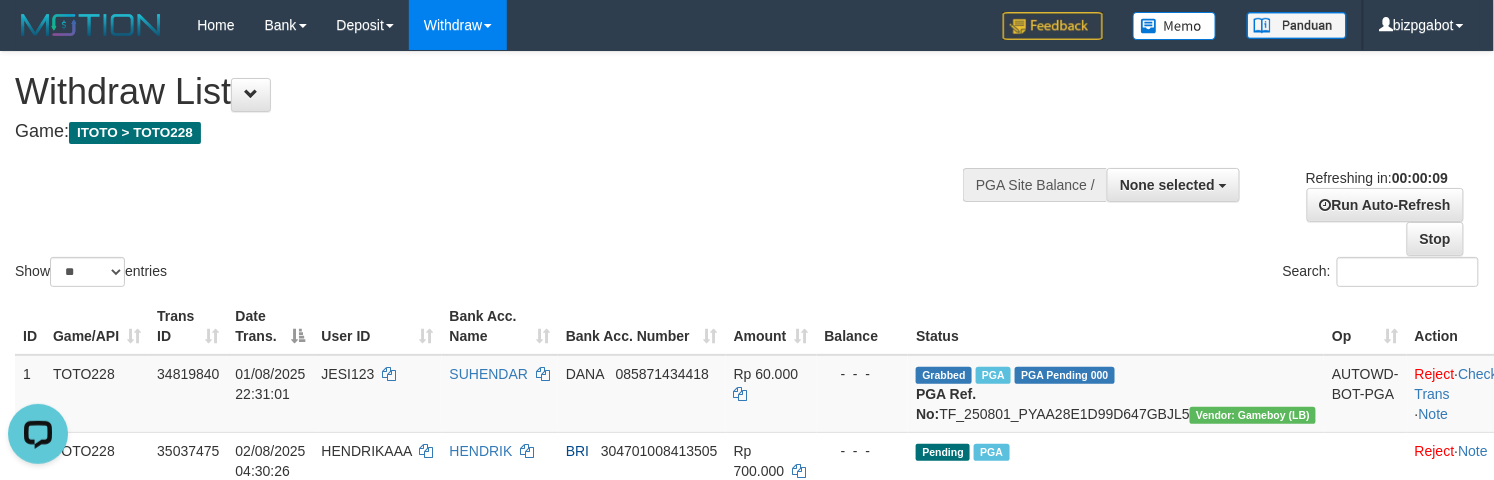 scroll, scrollTop: 0, scrollLeft: 0, axis: both 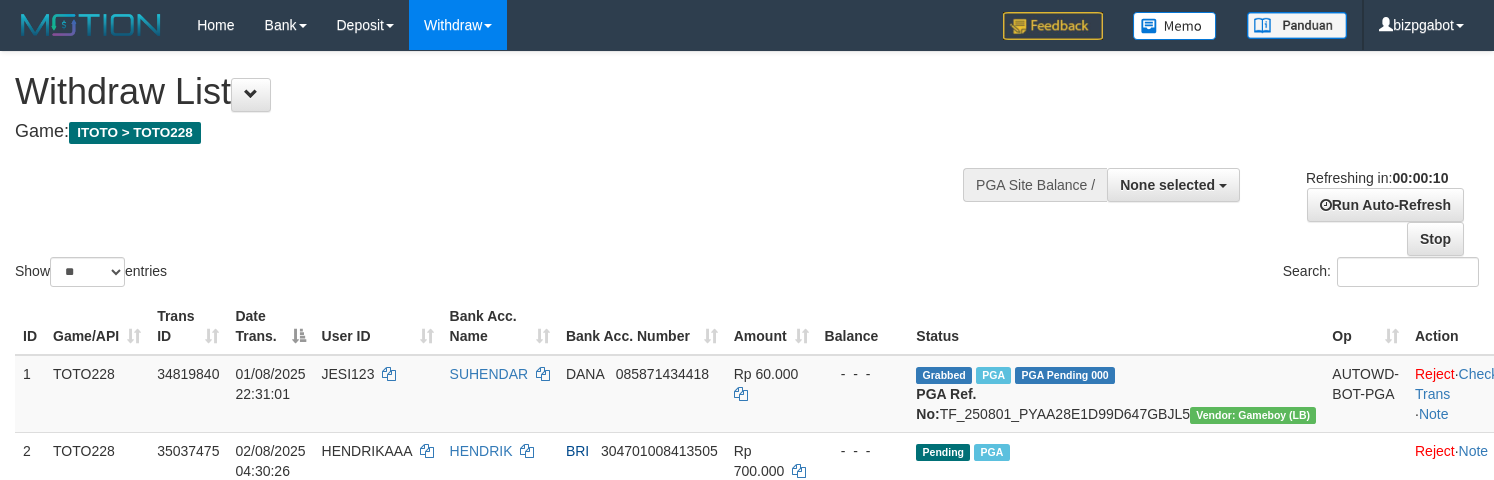 select 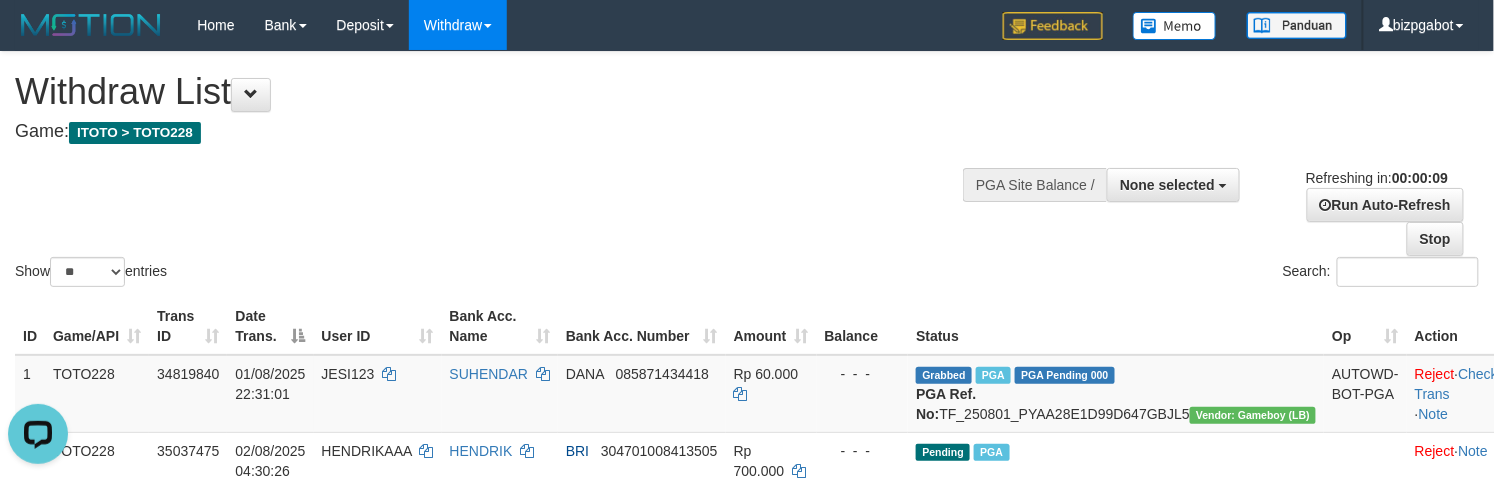 scroll, scrollTop: 0, scrollLeft: 0, axis: both 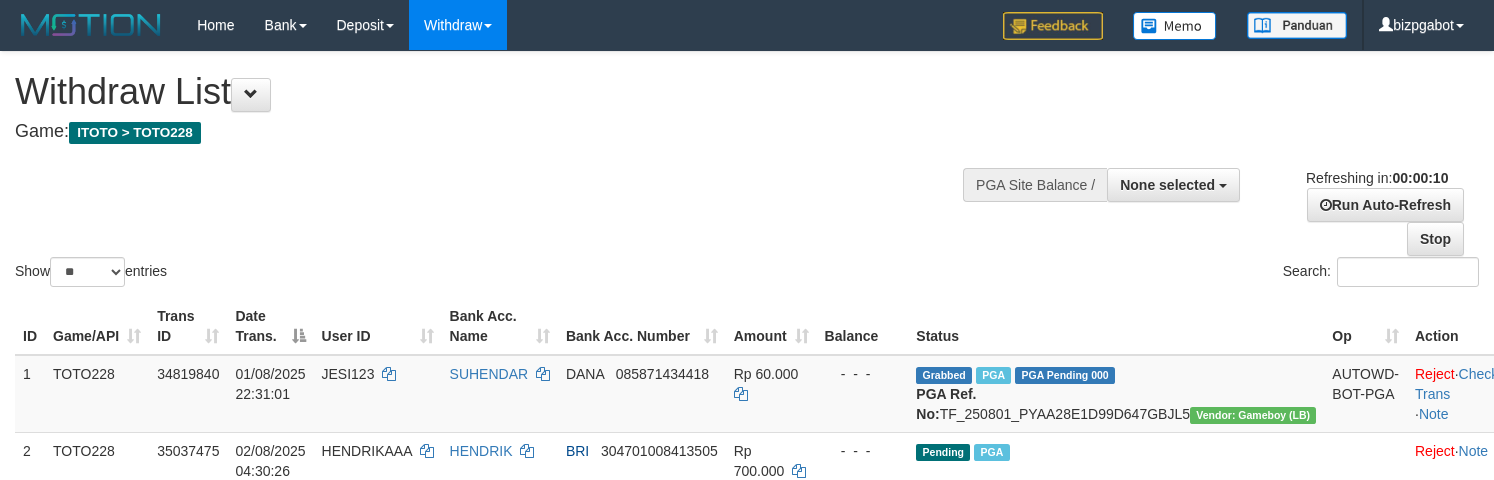 select 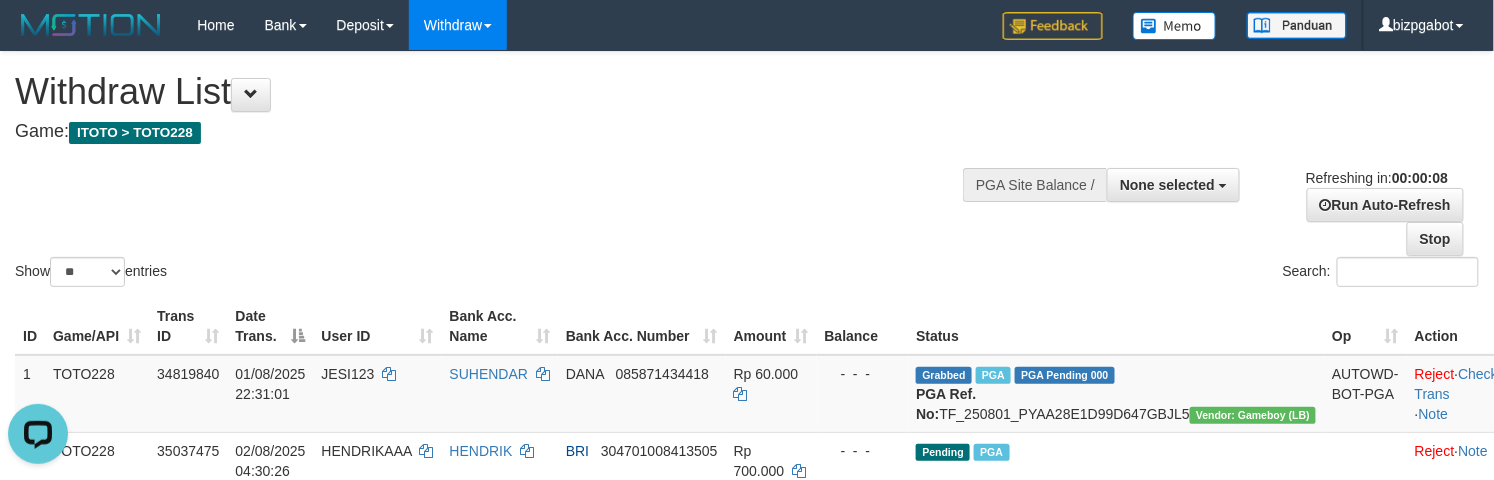 scroll, scrollTop: 0, scrollLeft: 0, axis: both 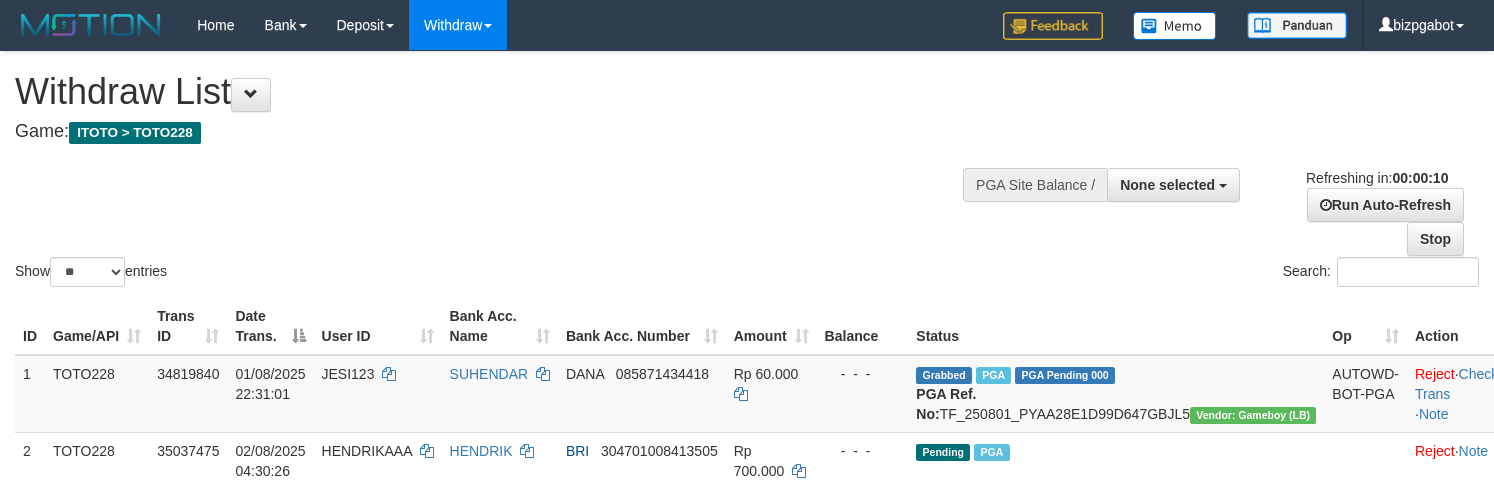 select 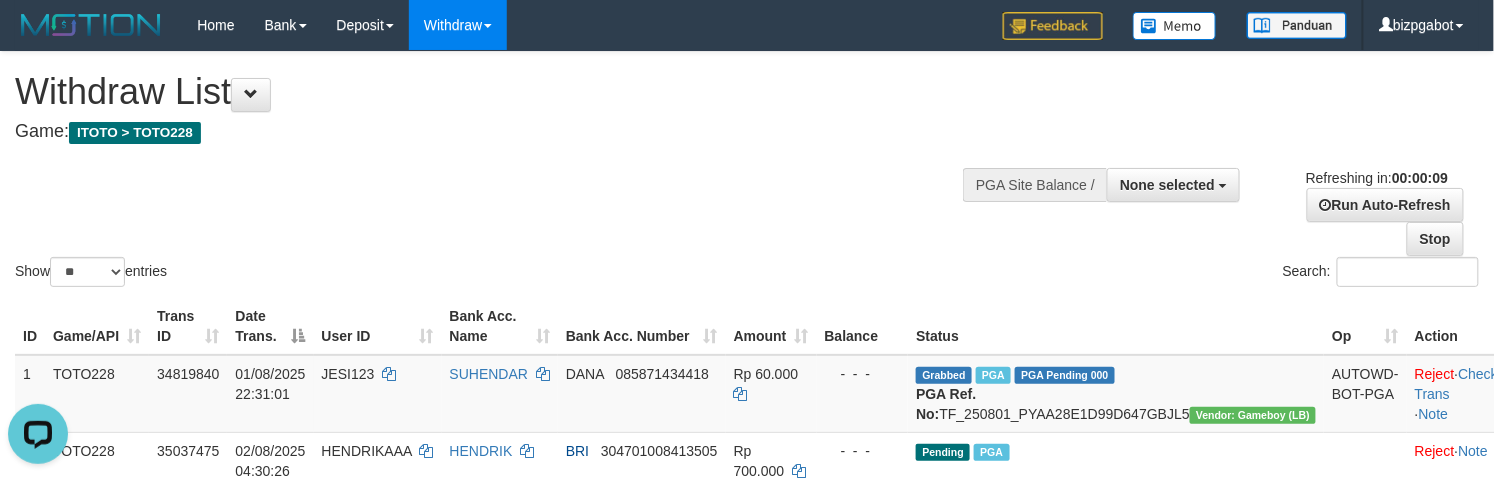 scroll, scrollTop: 0, scrollLeft: 0, axis: both 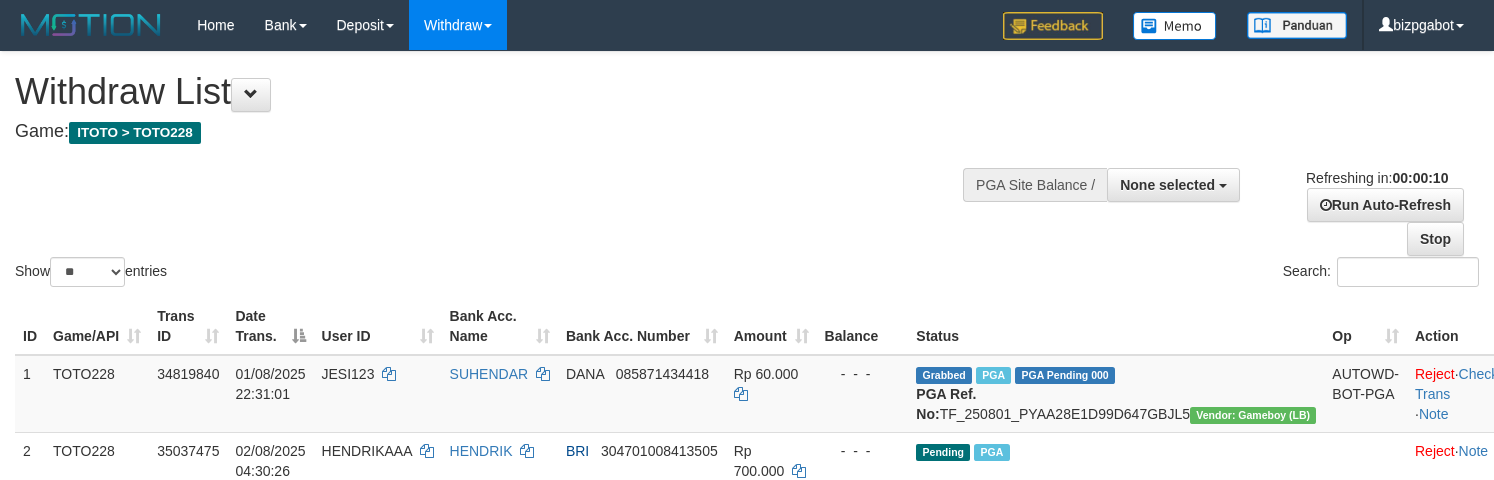 select 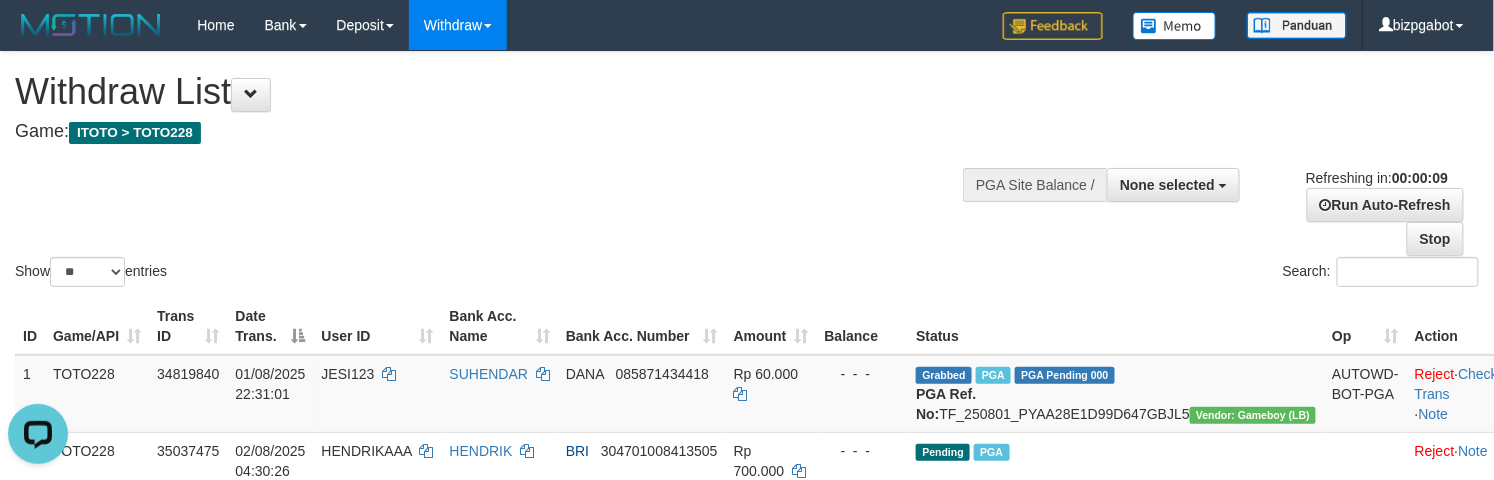 scroll, scrollTop: 0, scrollLeft: 0, axis: both 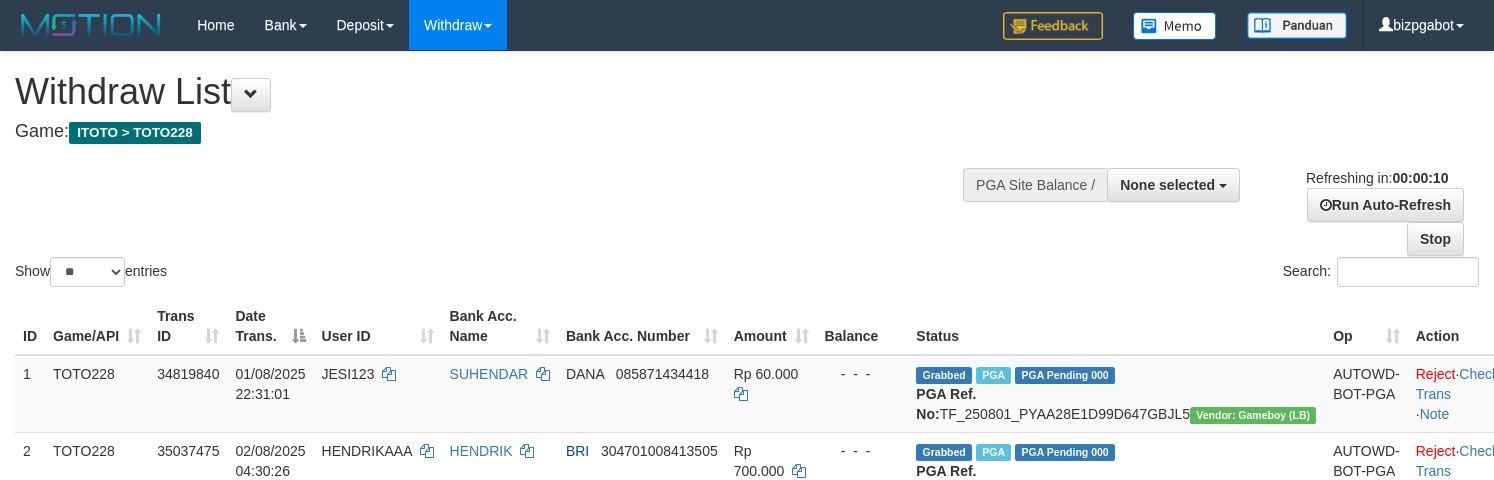 select 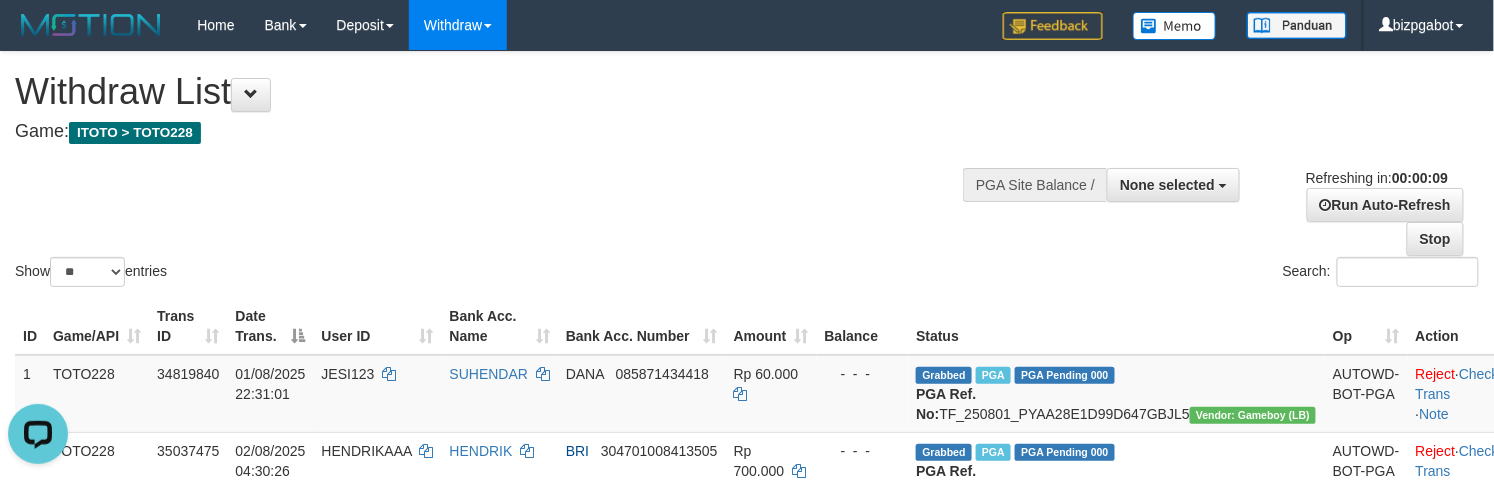 scroll, scrollTop: 0, scrollLeft: 0, axis: both 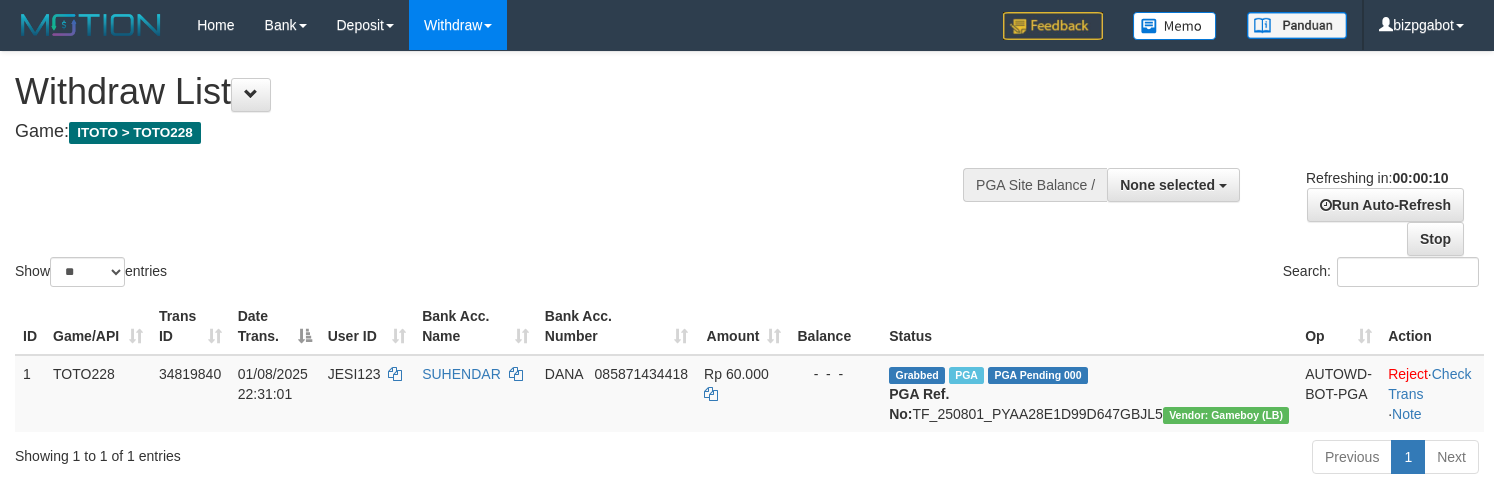 select 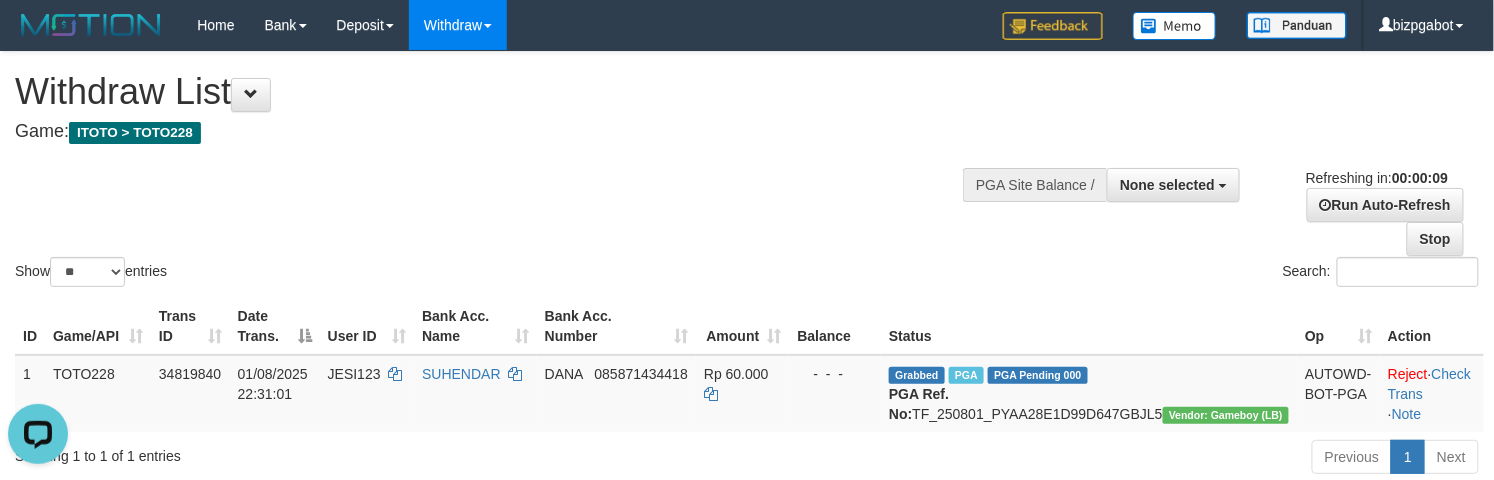 scroll, scrollTop: 0, scrollLeft: 0, axis: both 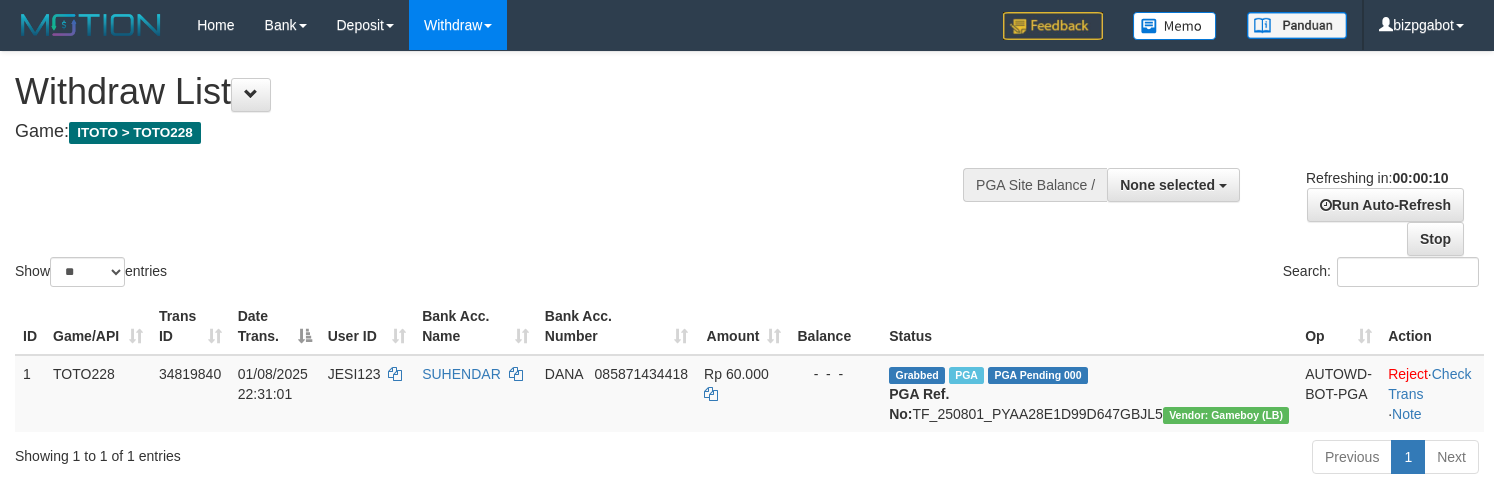 select 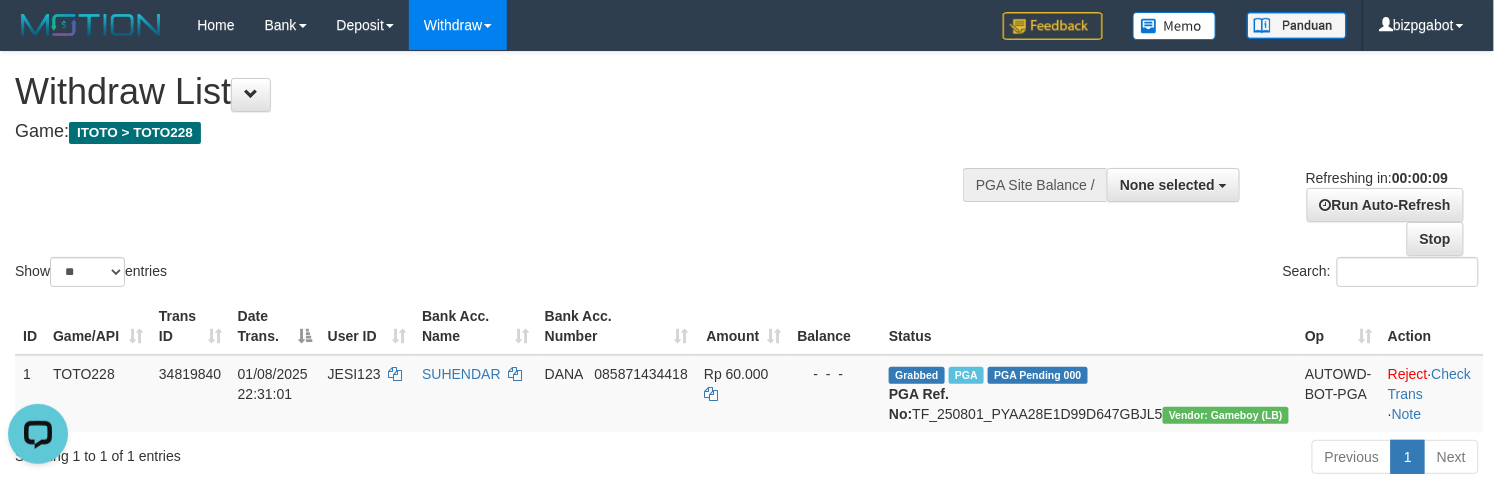 scroll, scrollTop: 0, scrollLeft: 0, axis: both 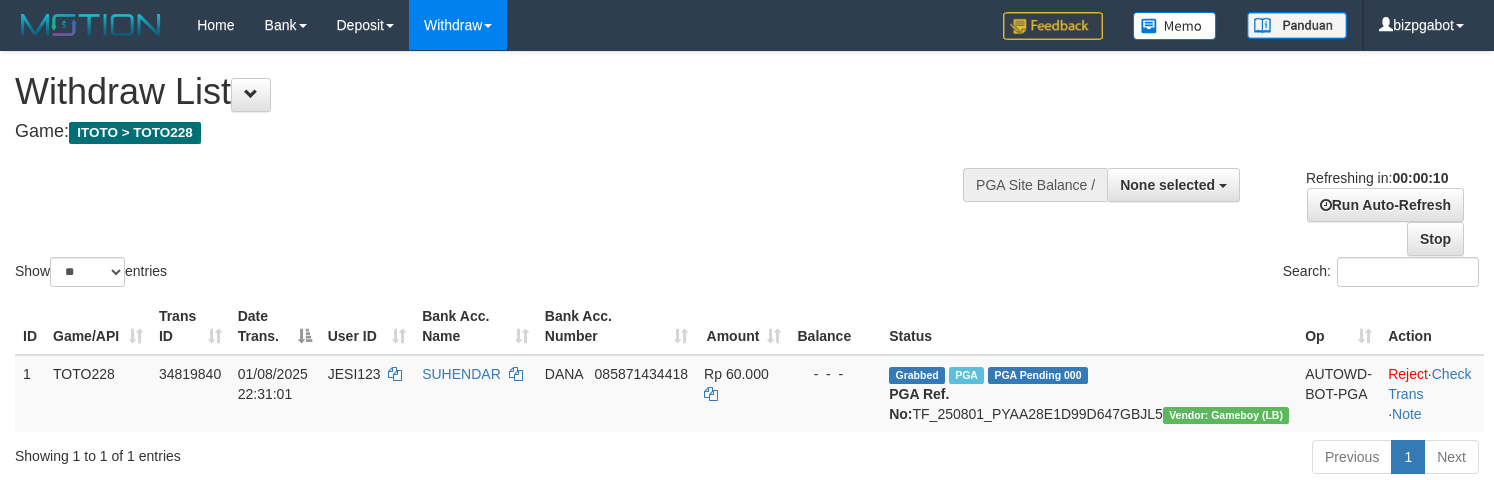 select 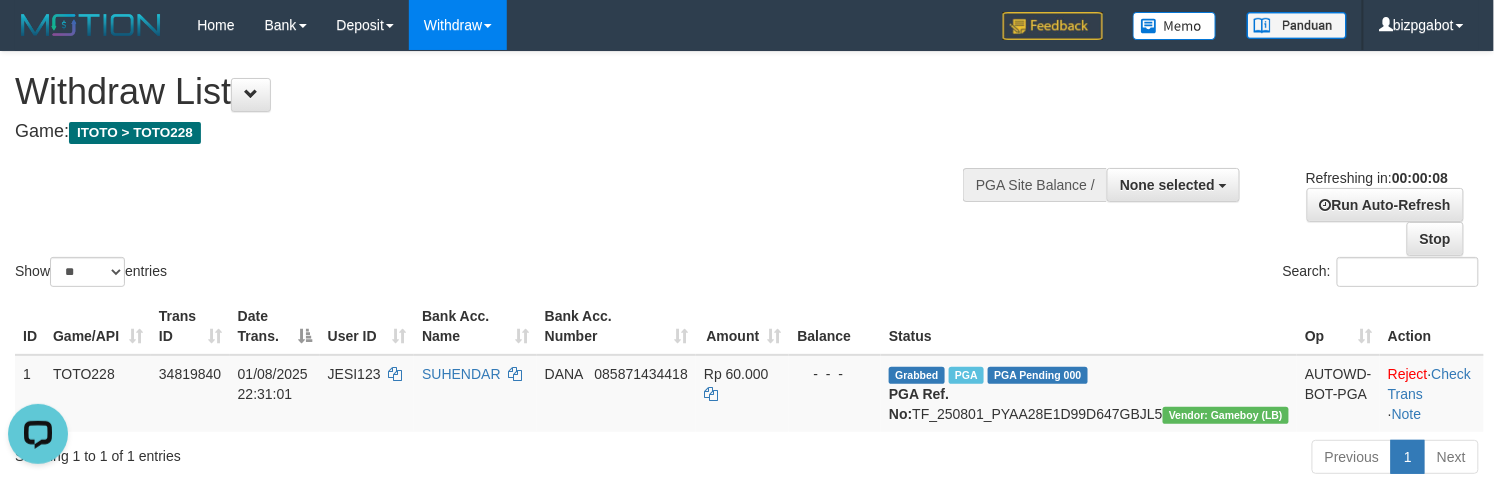 scroll, scrollTop: 0, scrollLeft: 0, axis: both 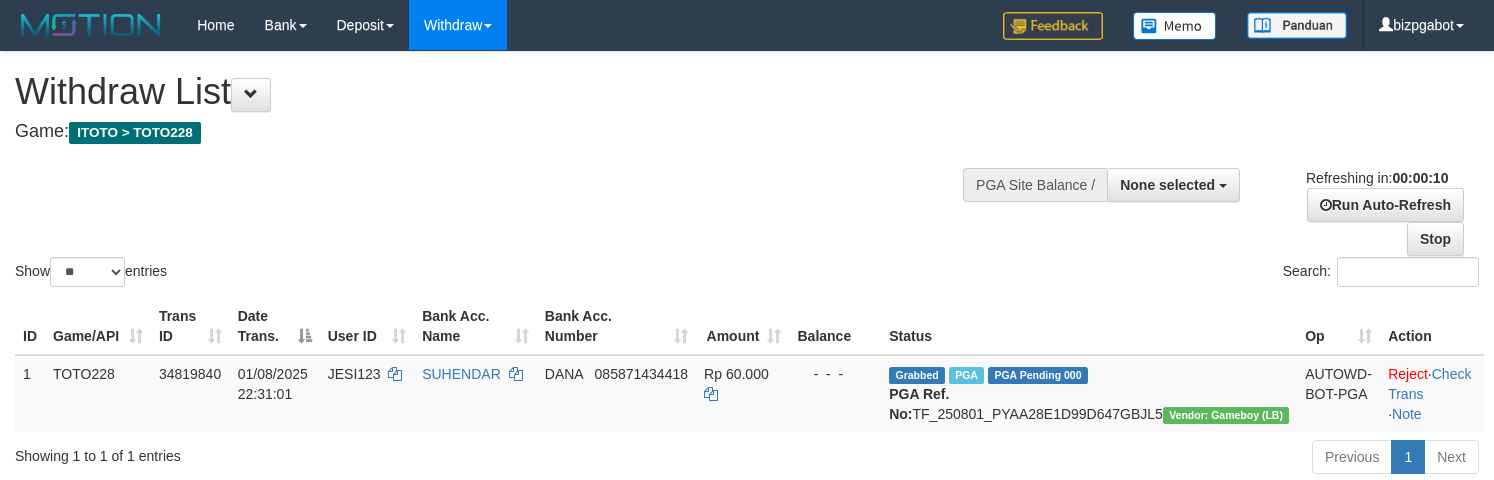 select 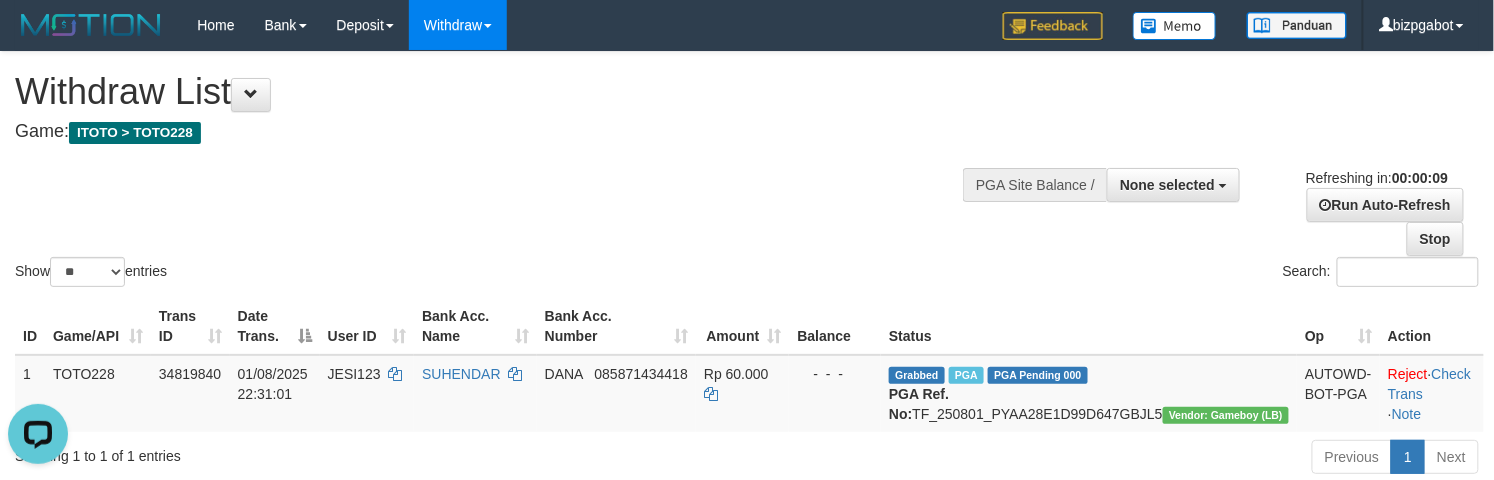 scroll, scrollTop: 0, scrollLeft: 0, axis: both 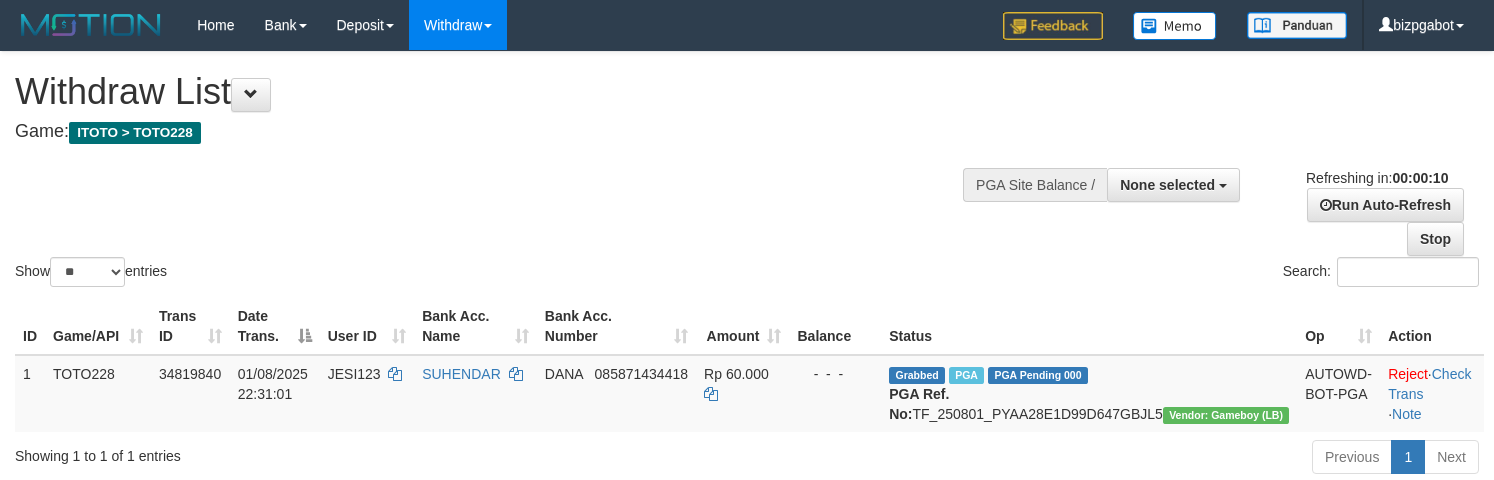 select 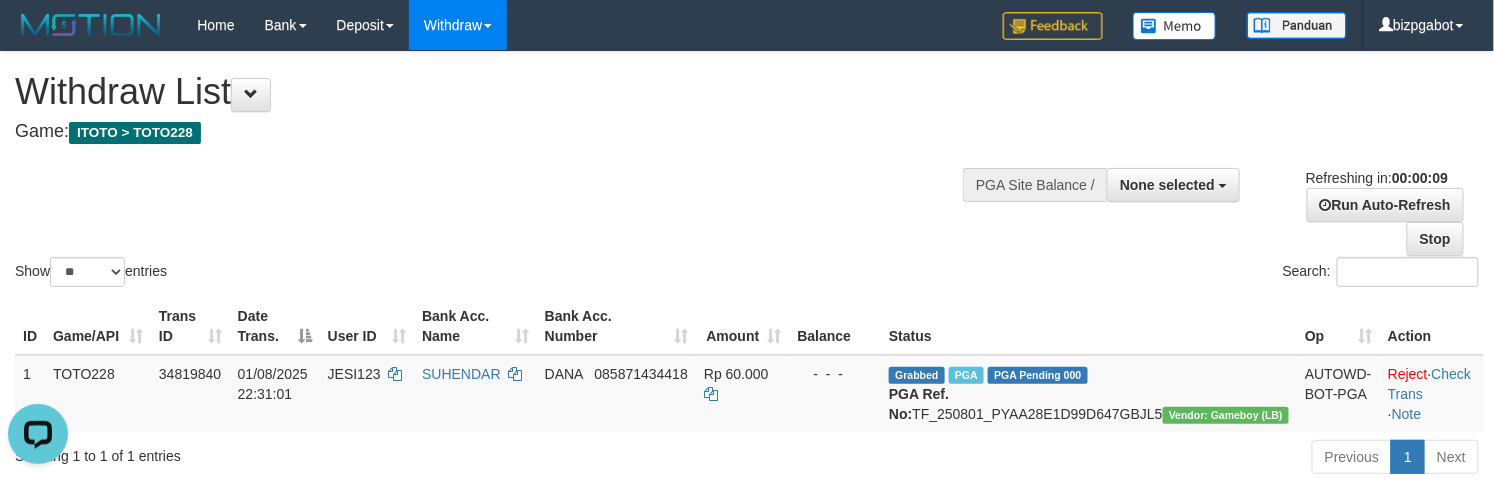 scroll, scrollTop: 0, scrollLeft: 0, axis: both 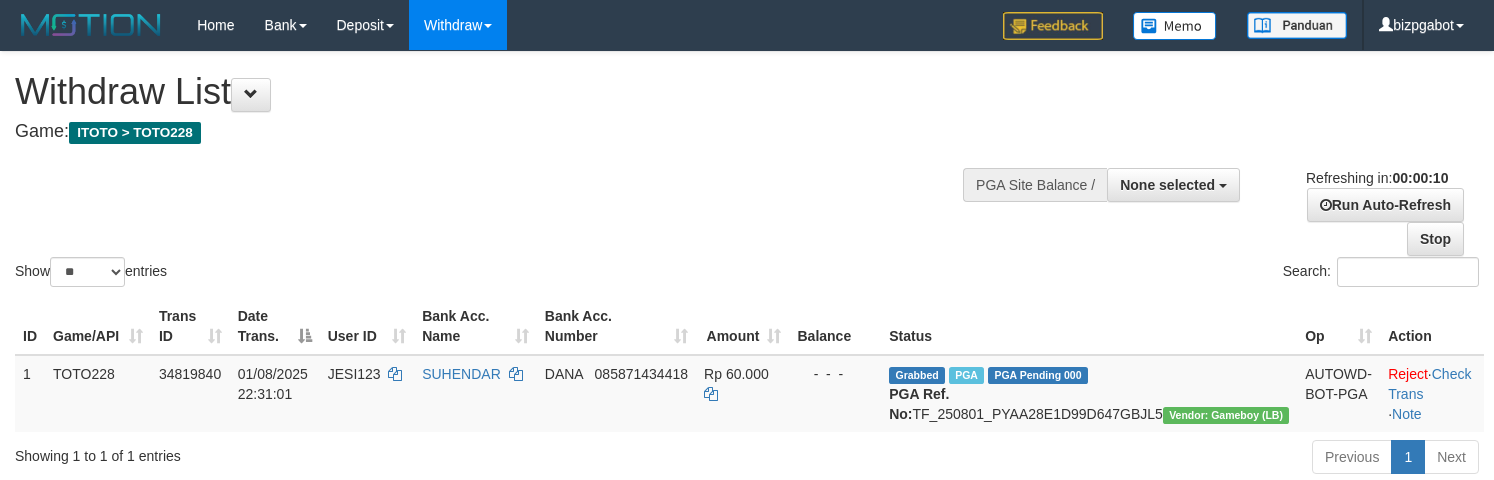 select 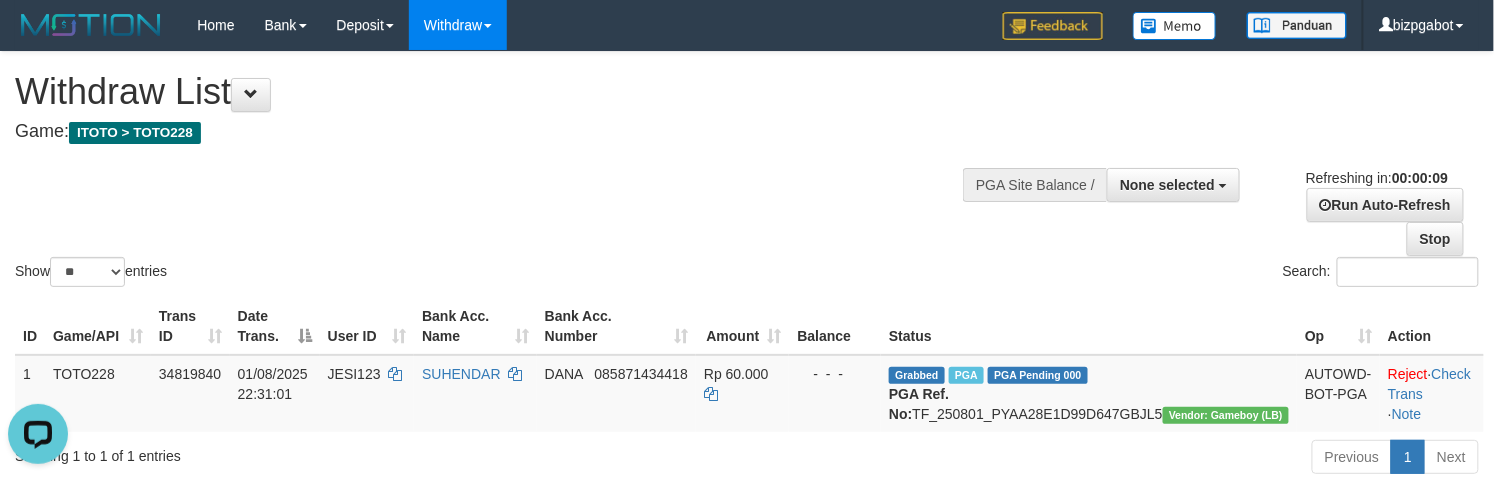 scroll, scrollTop: 0, scrollLeft: 0, axis: both 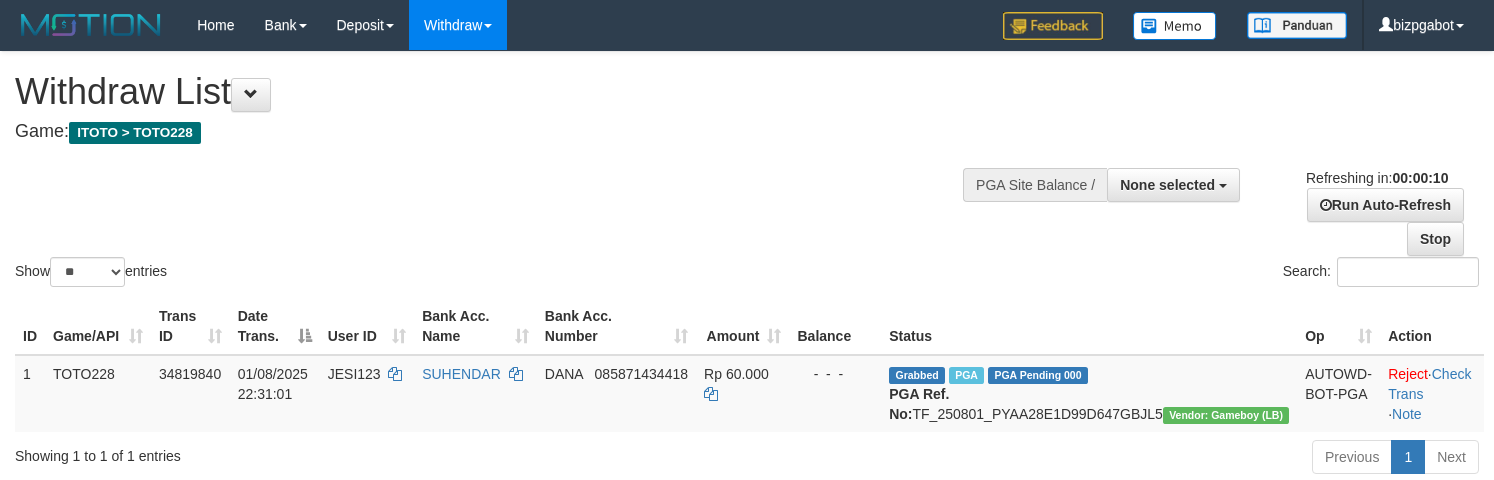 select 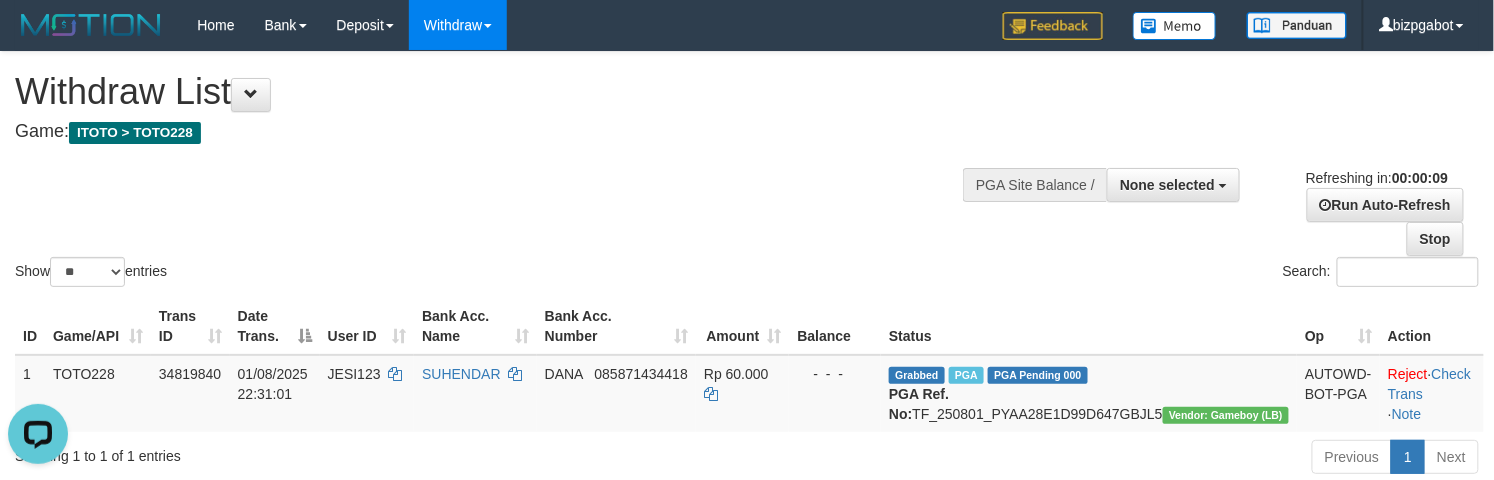 scroll, scrollTop: 0, scrollLeft: 0, axis: both 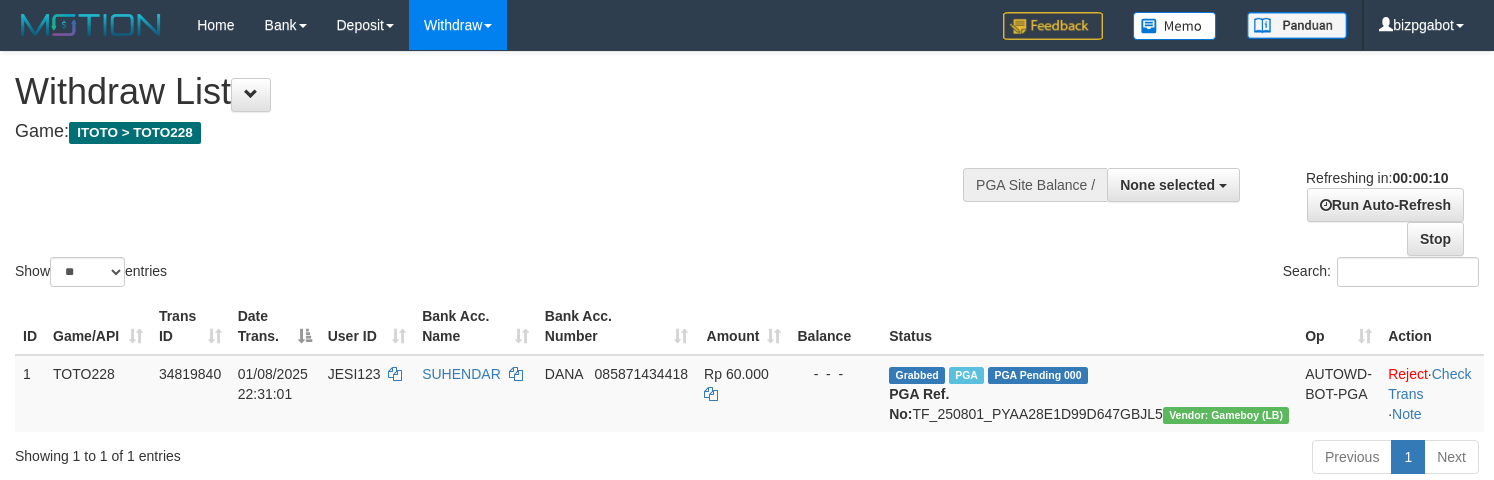 select 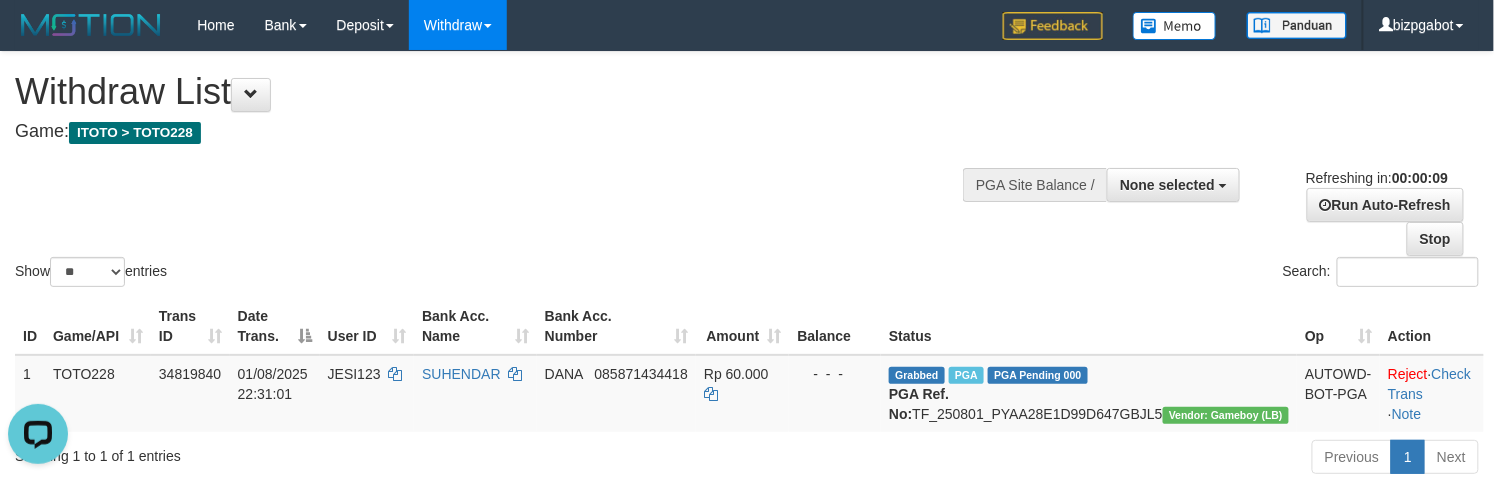 scroll, scrollTop: 0, scrollLeft: 0, axis: both 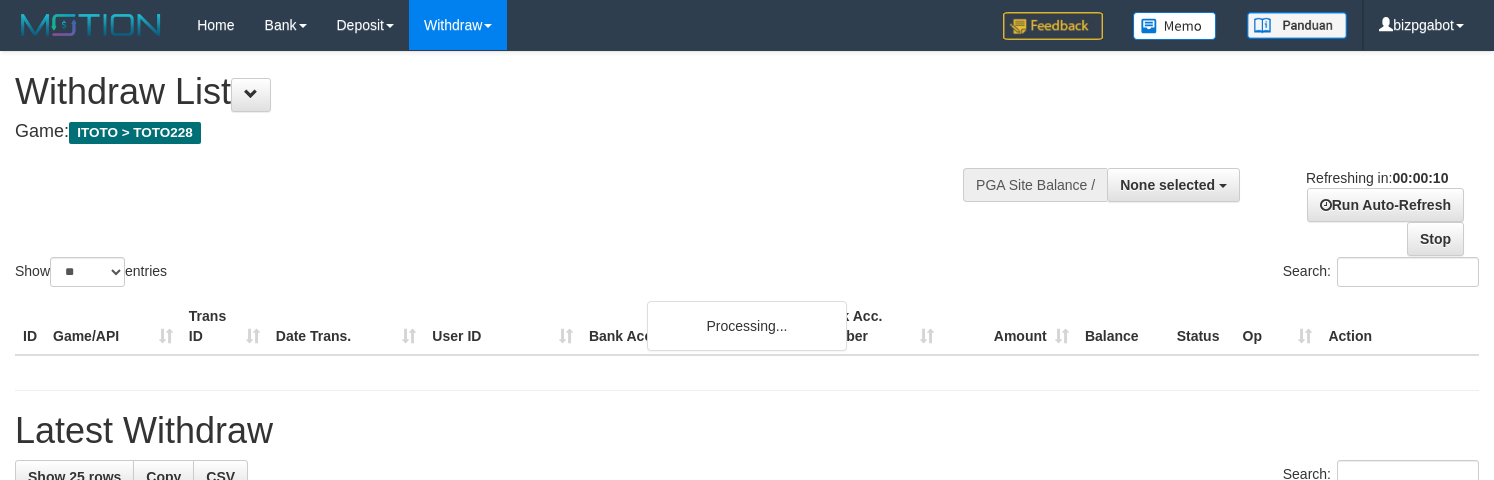 select 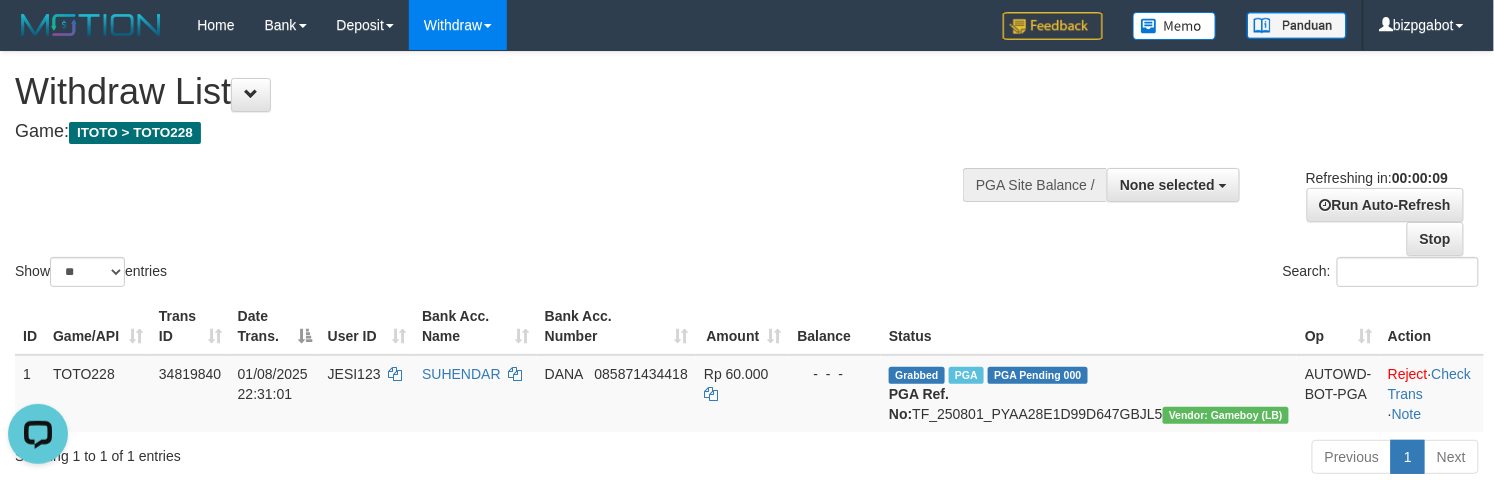 scroll, scrollTop: 0, scrollLeft: 0, axis: both 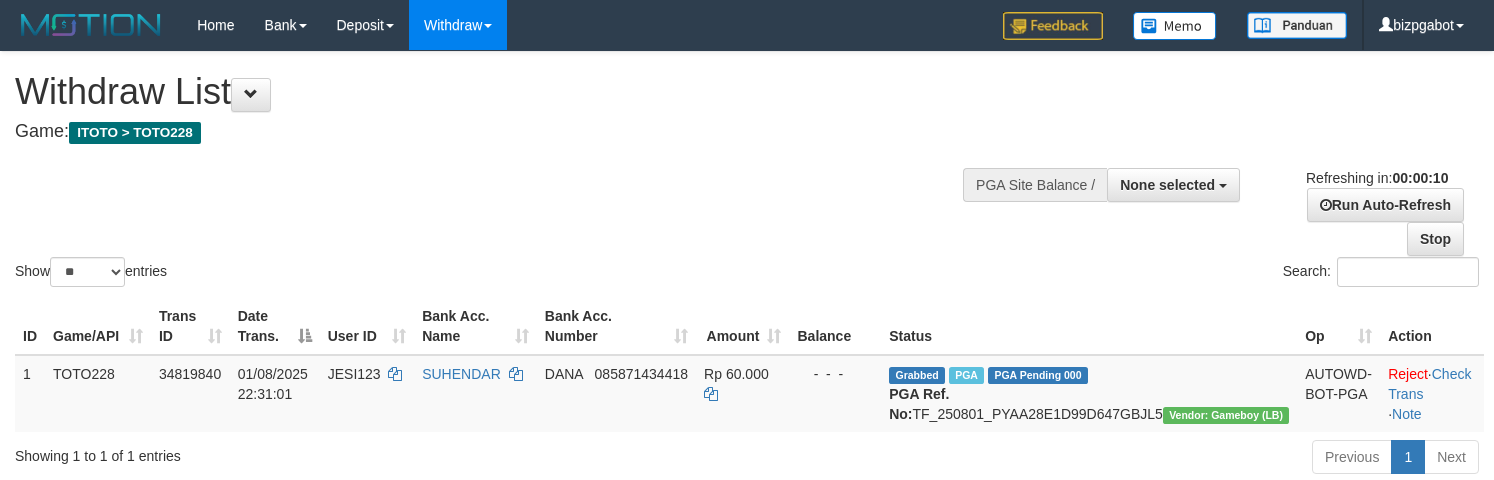 select 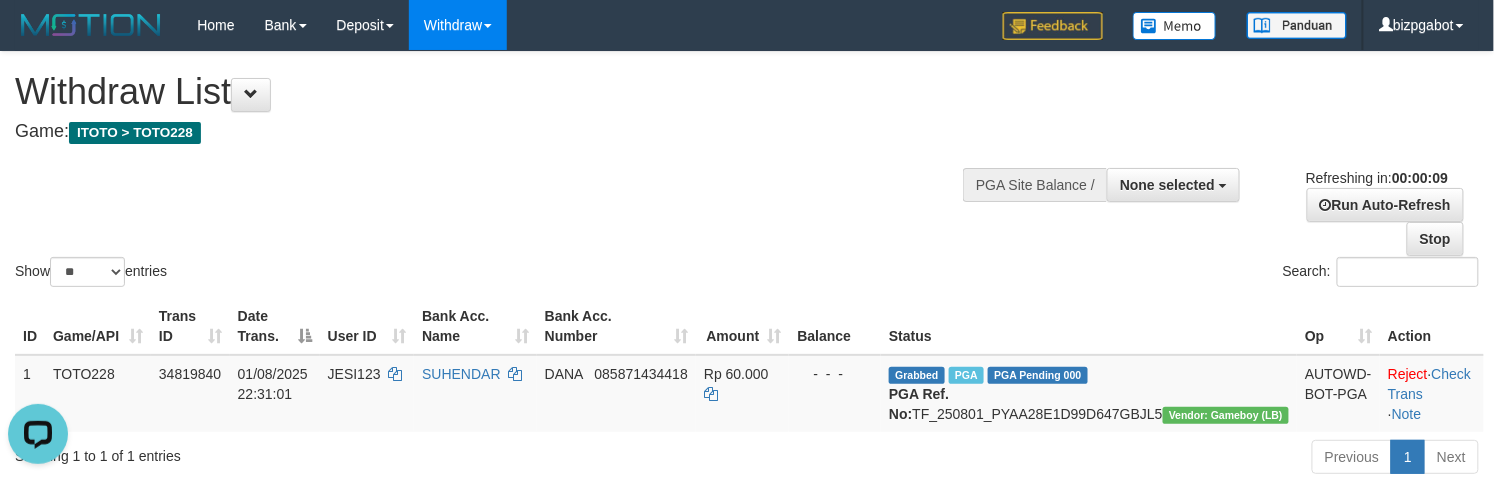 scroll, scrollTop: 0, scrollLeft: 0, axis: both 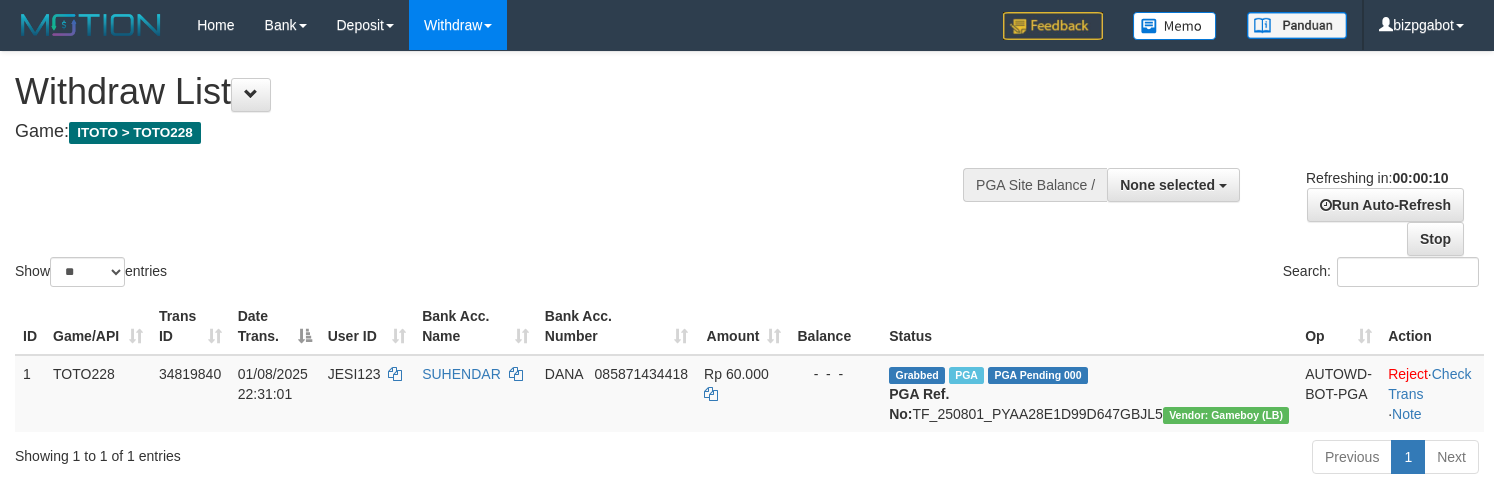 select 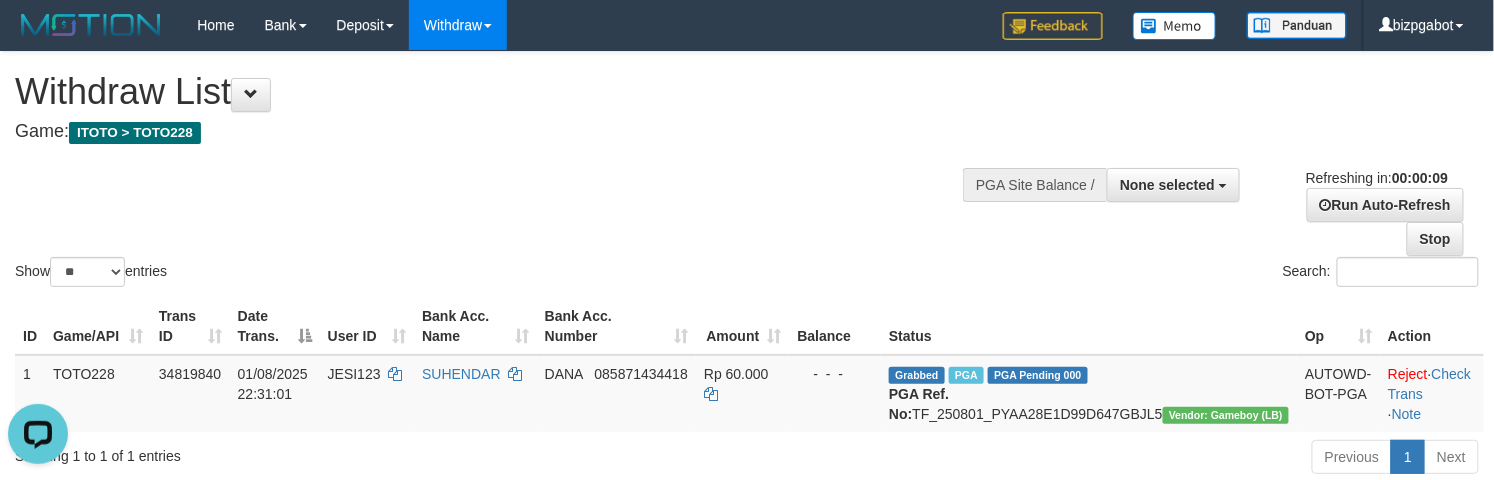 scroll, scrollTop: 0, scrollLeft: 0, axis: both 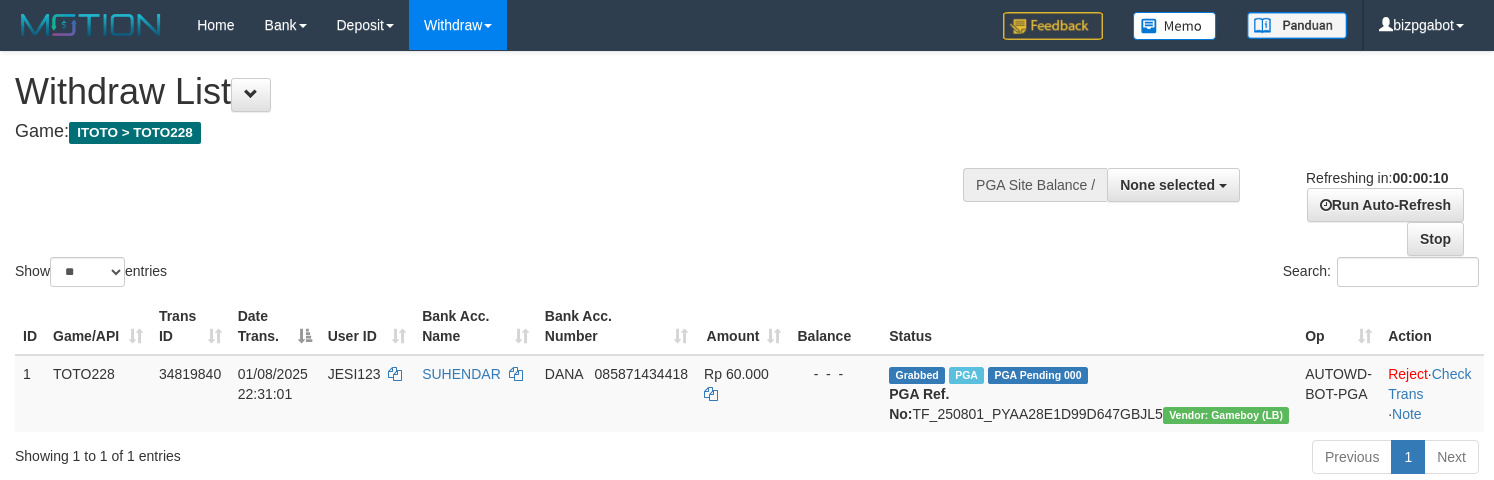 select 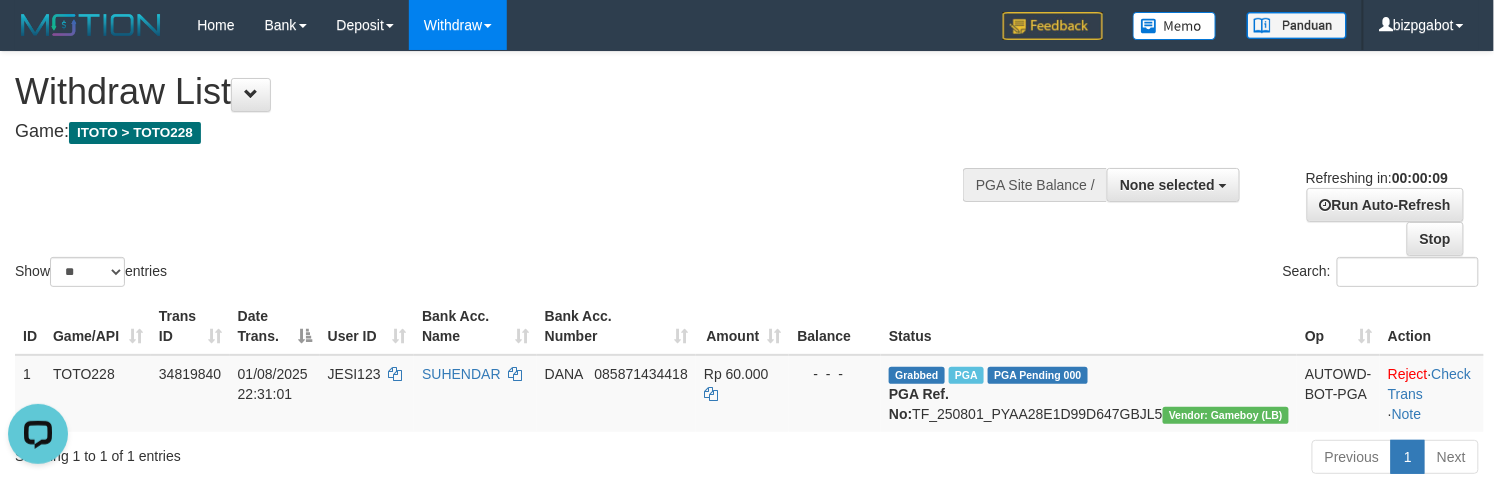 scroll, scrollTop: 0, scrollLeft: 0, axis: both 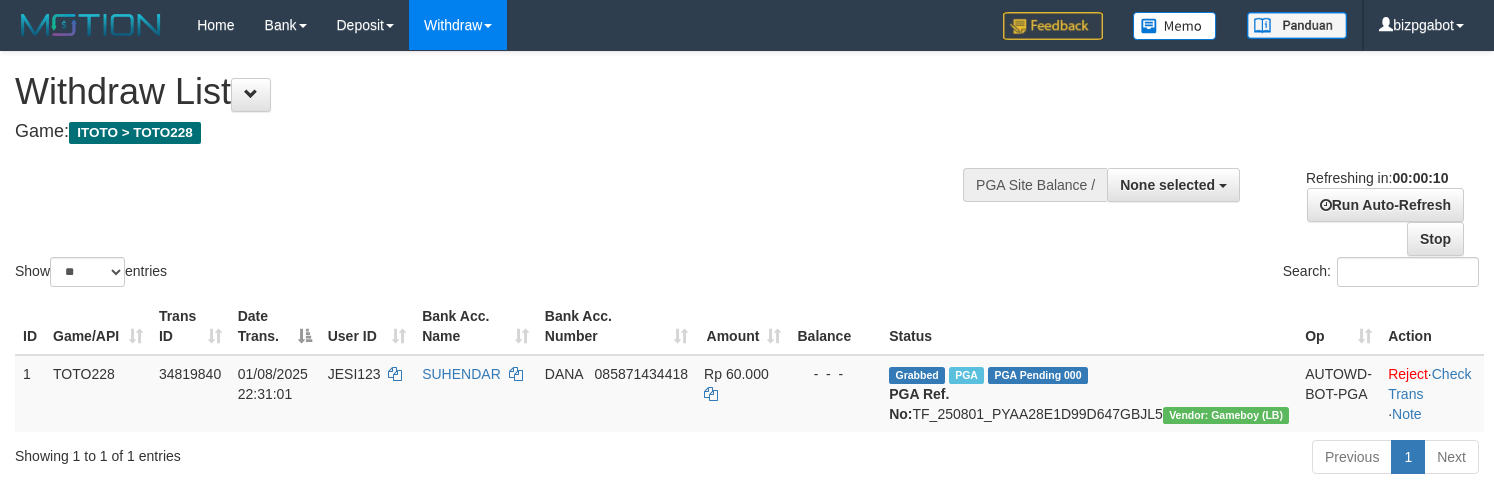 select 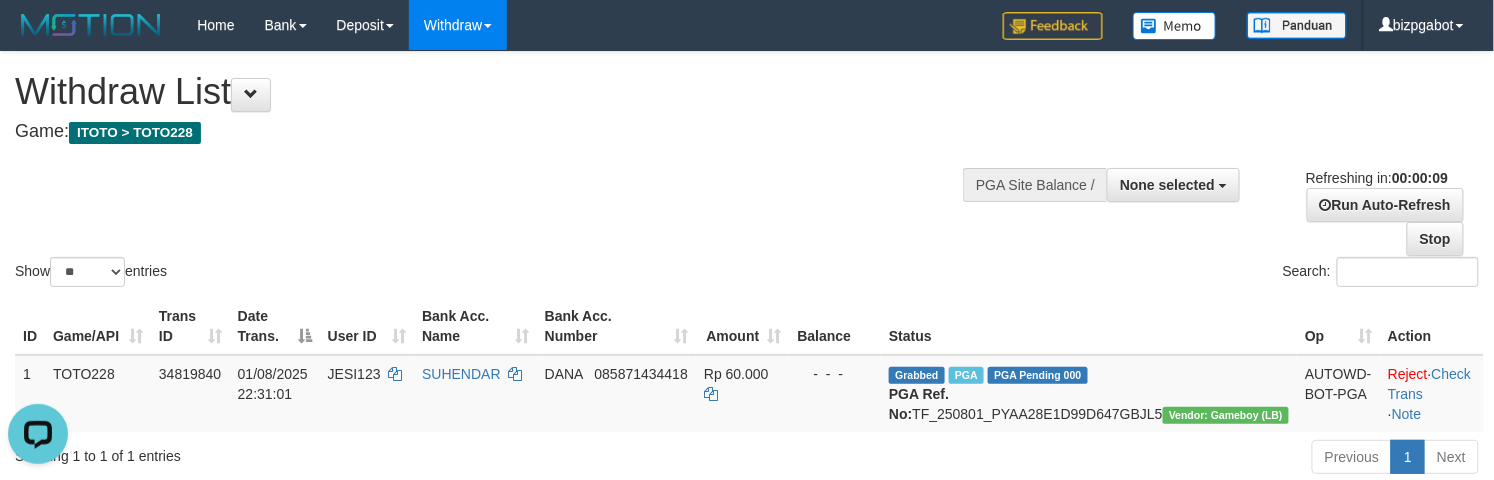 scroll, scrollTop: 0, scrollLeft: 0, axis: both 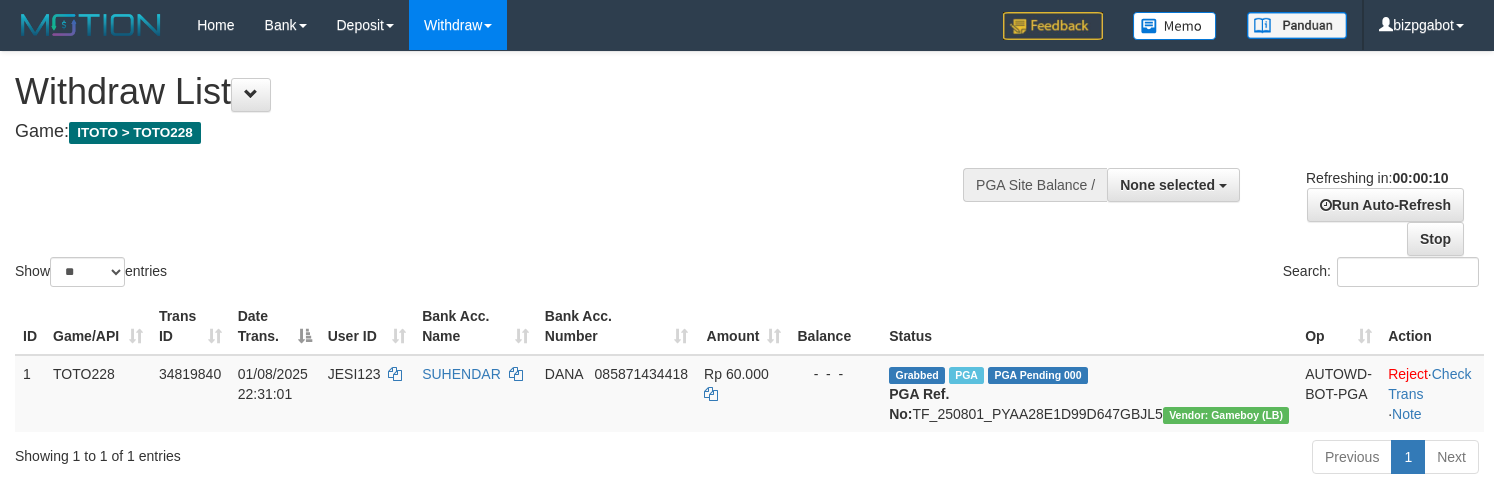 select 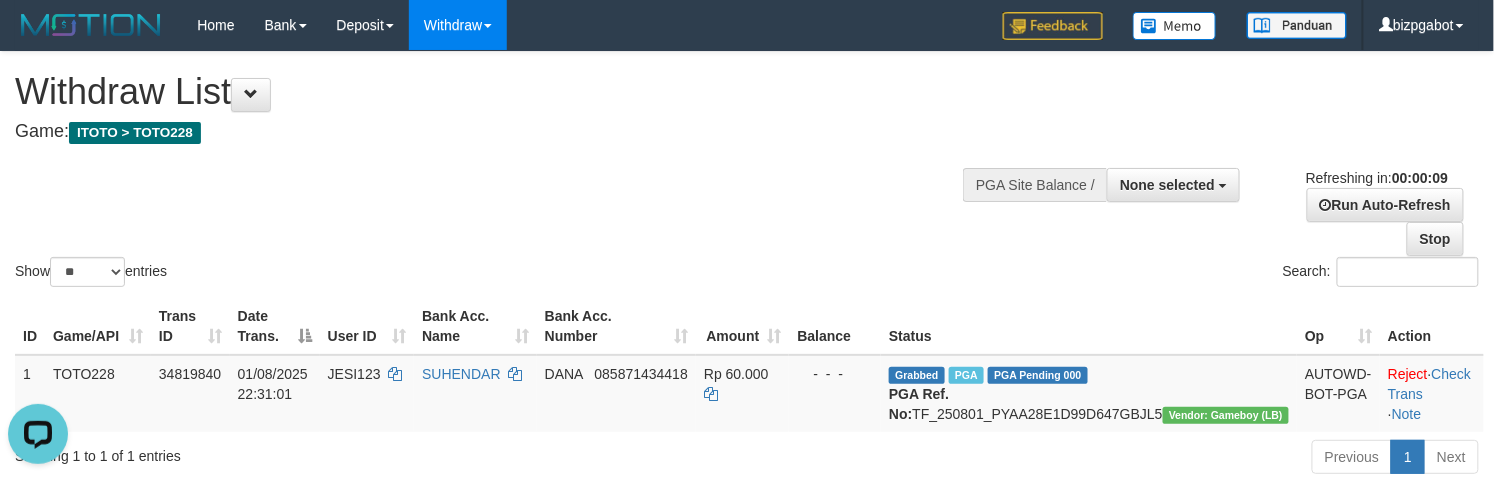 scroll, scrollTop: 0, scrollLeft: 0, axis: both 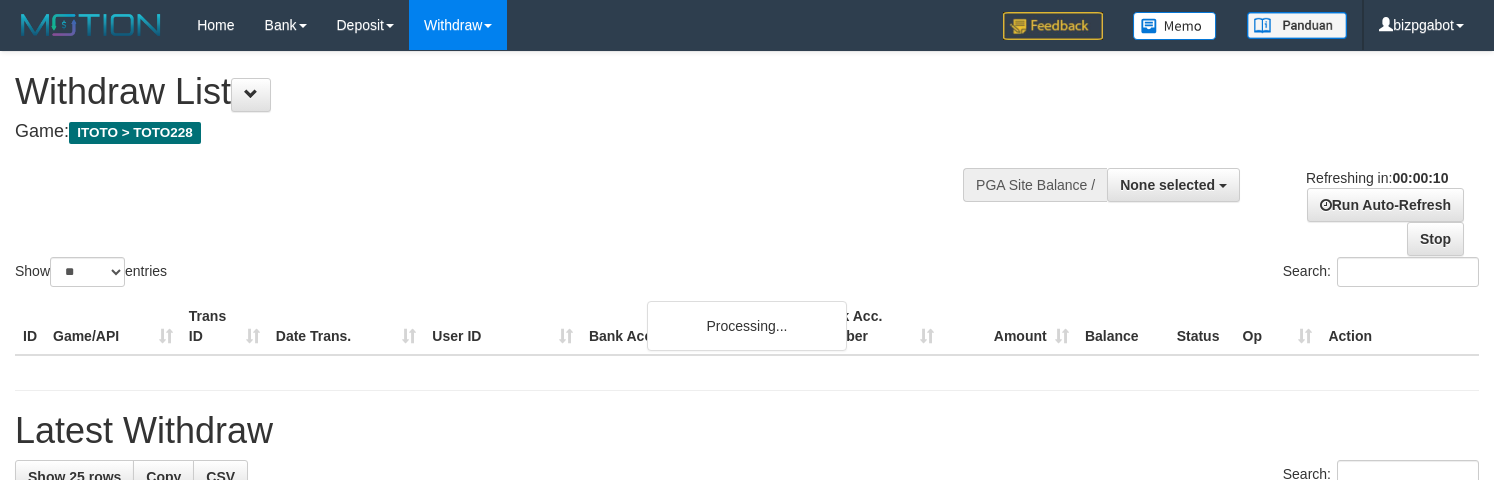 select 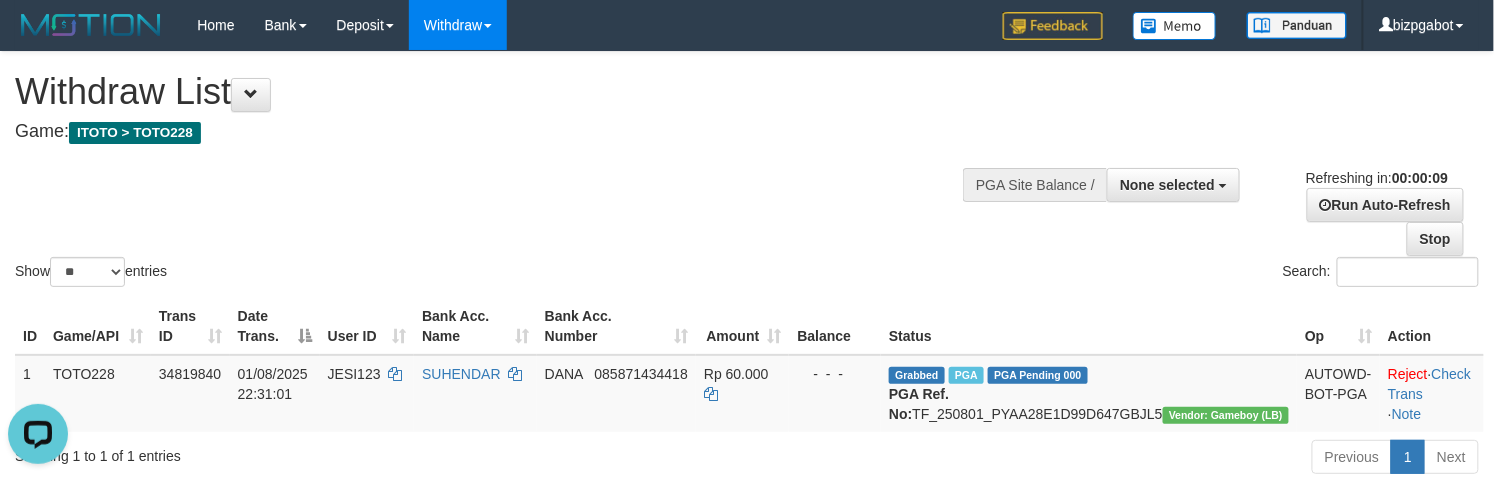 scroll, scrollTop: 0, scrollLeft: 0, axis: both 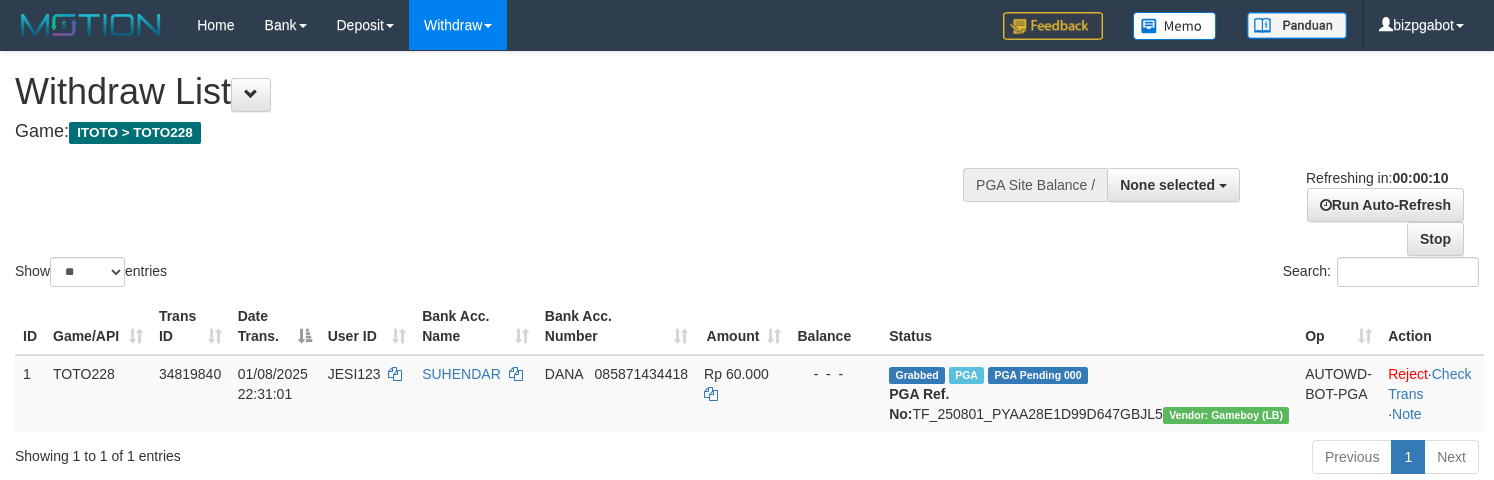select 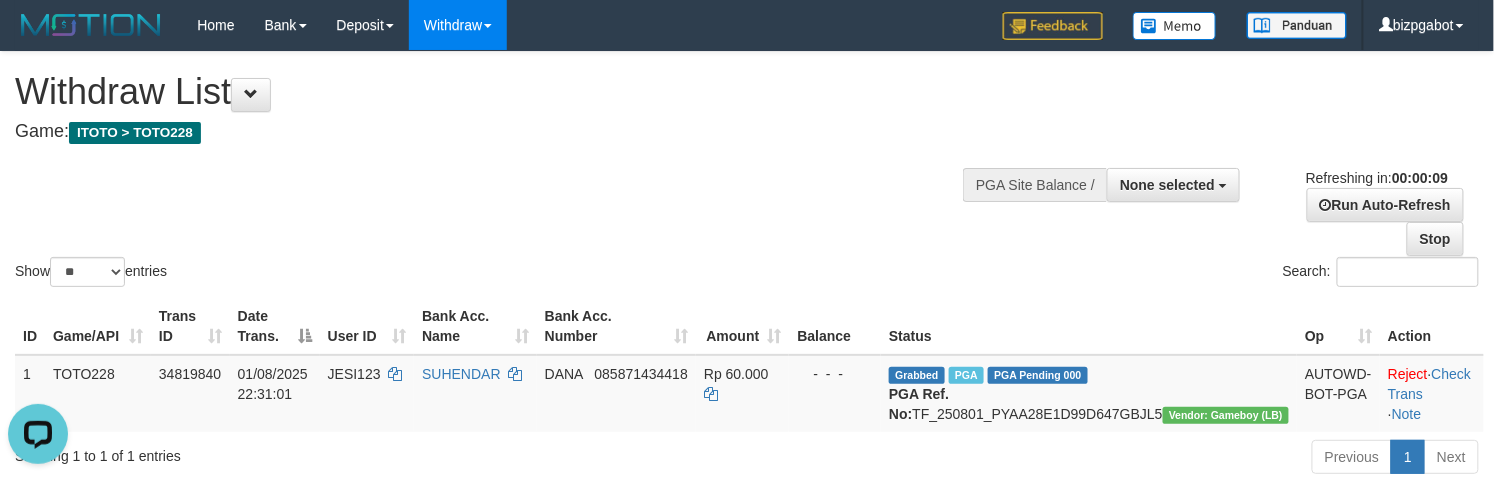 scroll, scrollTop: 0, scrollLeft: 0, axis: both 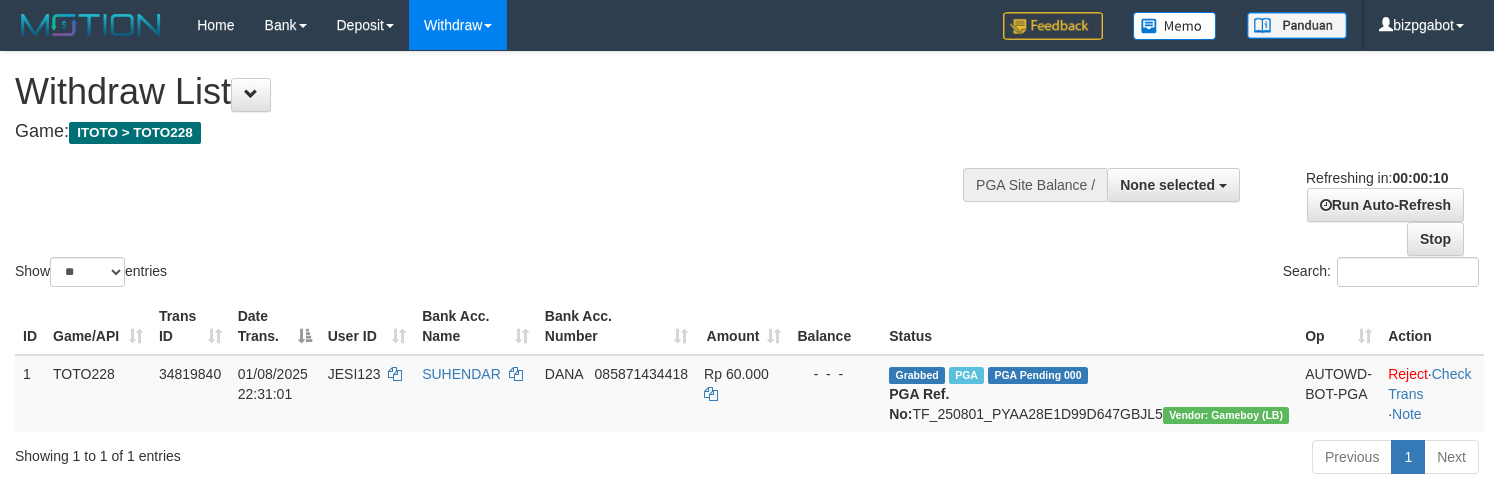 select 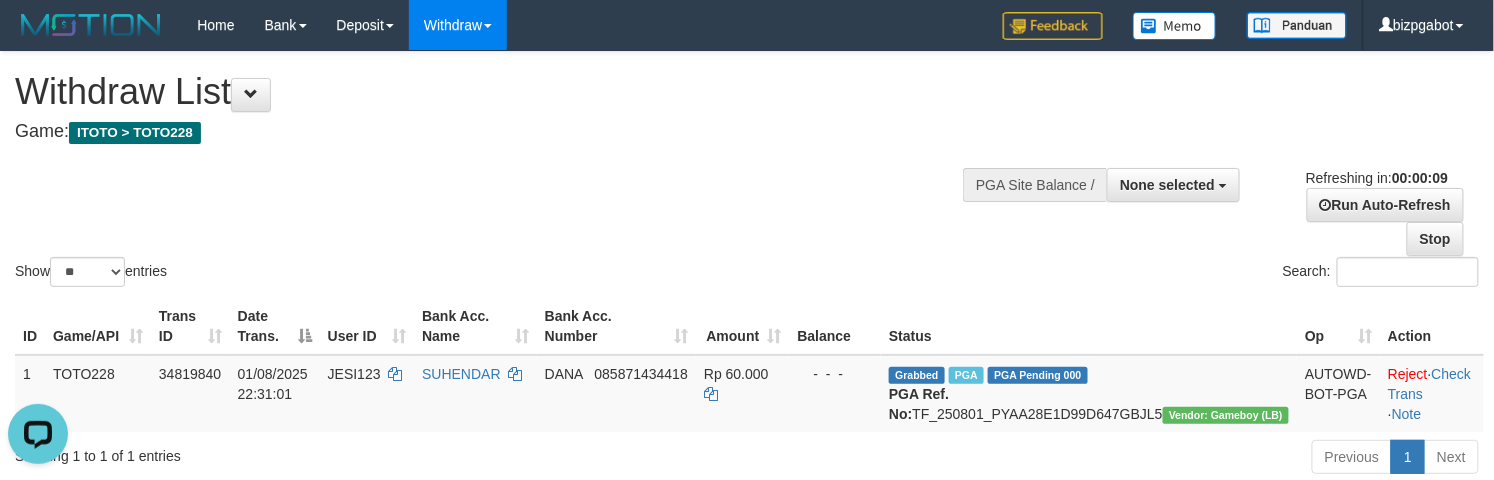 scroll, scrollTop: 0, scrollLeft: 0, axis: both 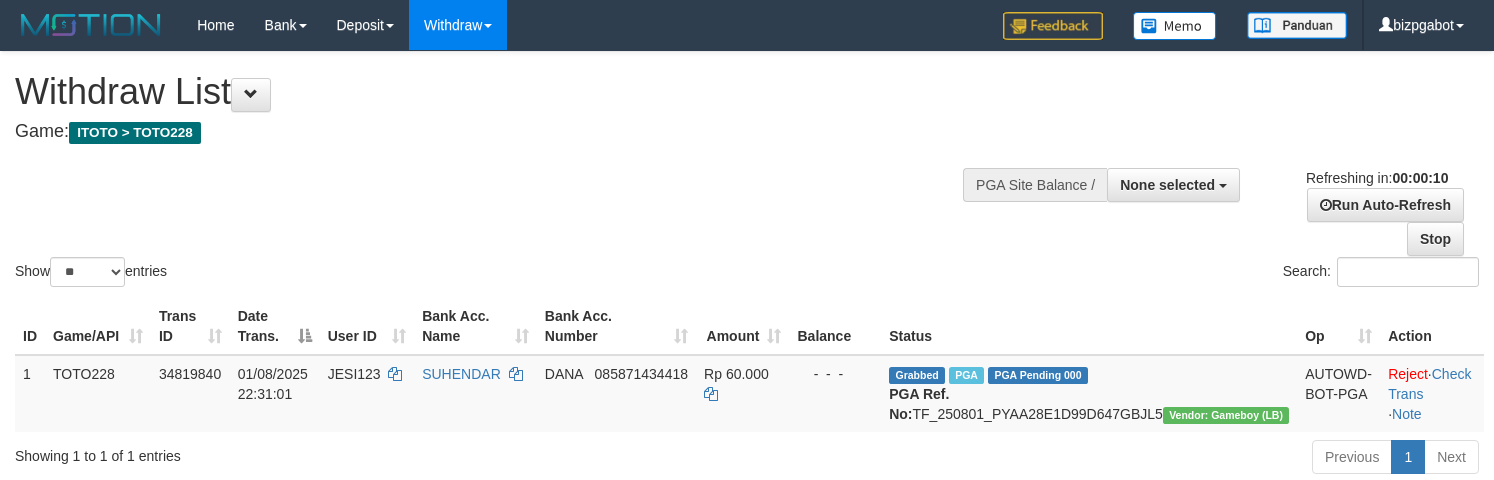 select 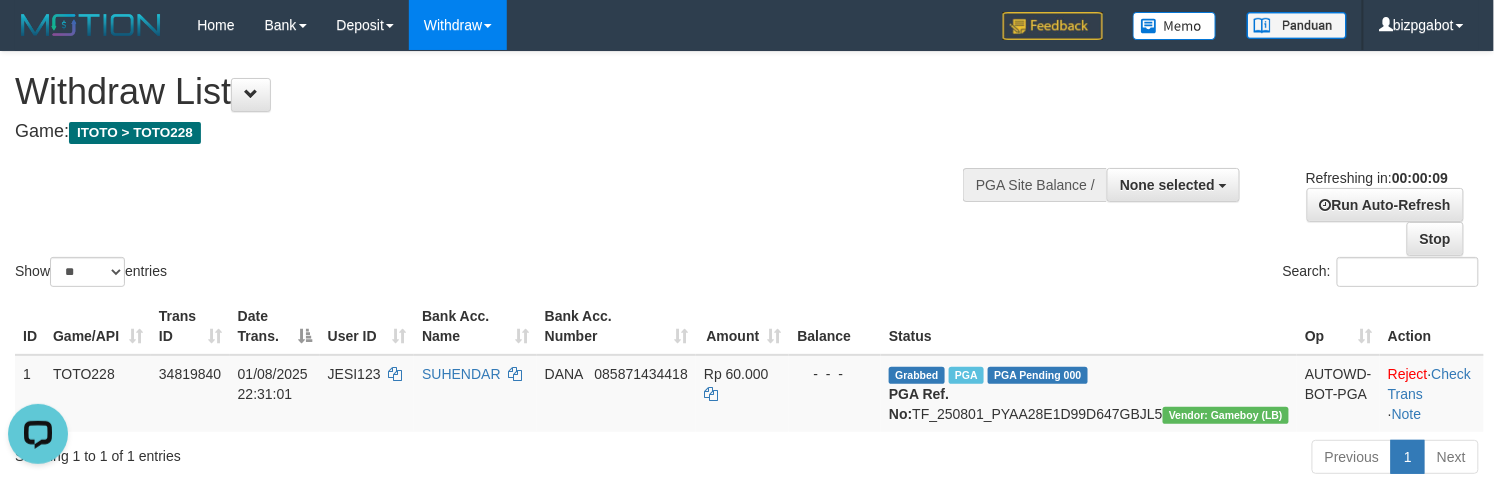 scroll, scrollTop: 0, scrollLeft: 0, axis: both 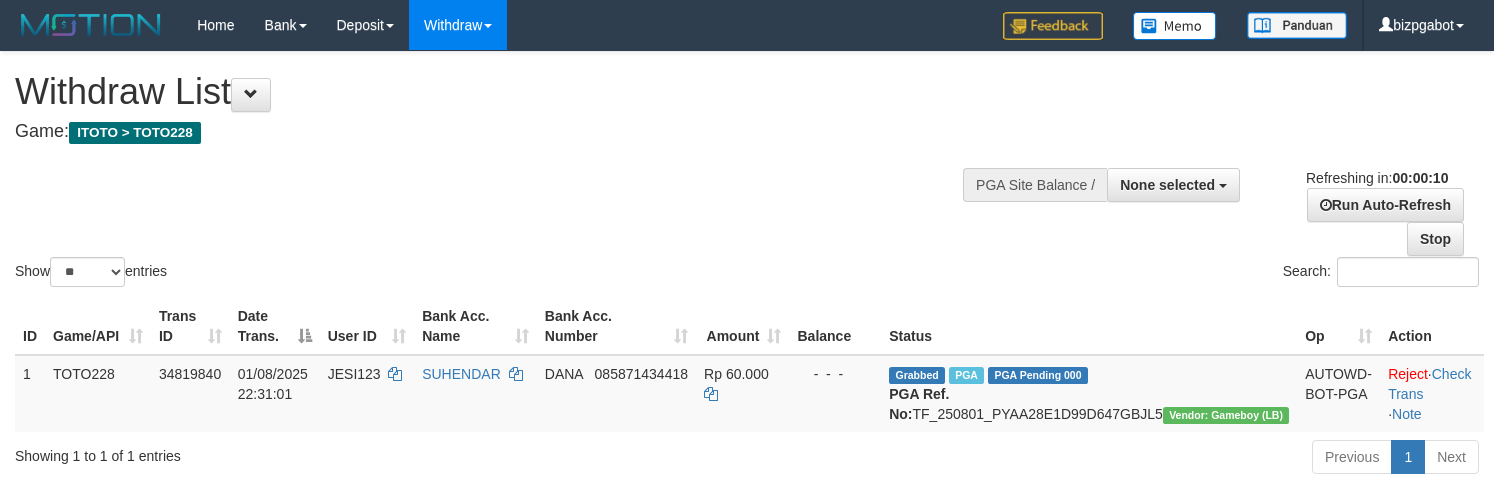 select 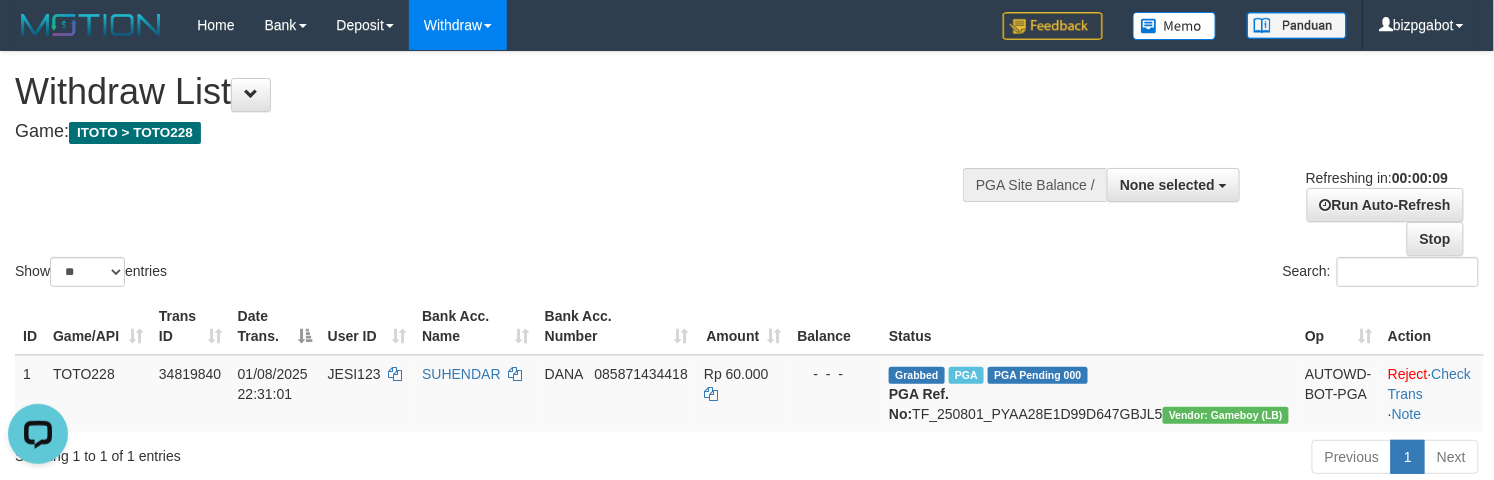 scroll, scrollTop: 0, scrollLeft: 0, axis: both 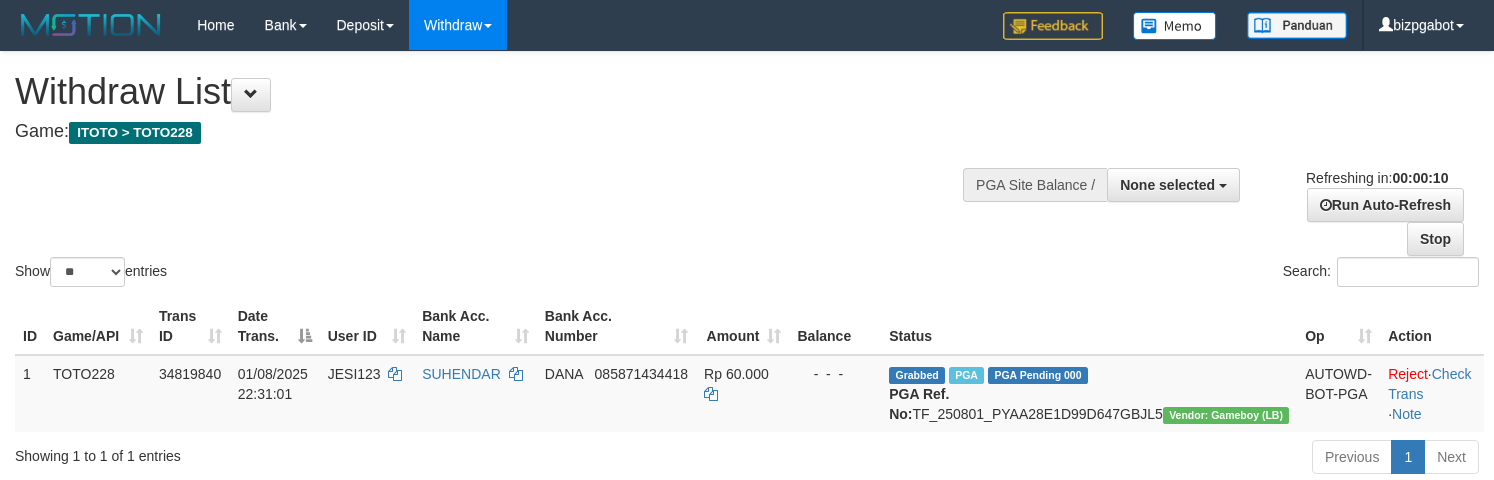 select 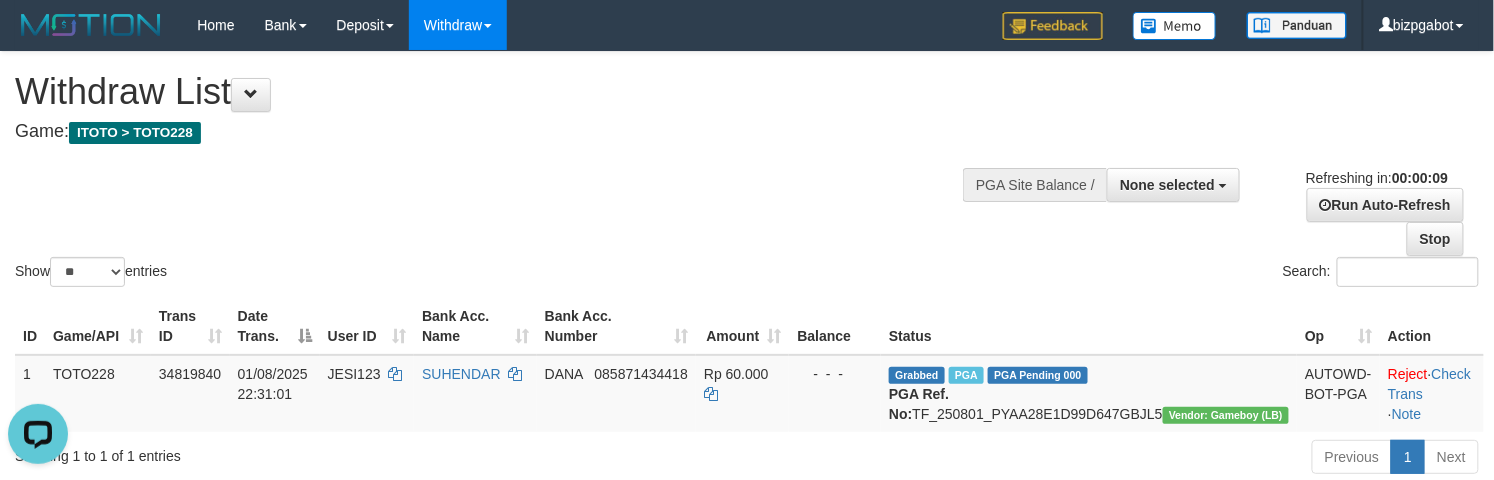 scroll, scrollTop: 0, scrollLeft: 0, axis: both 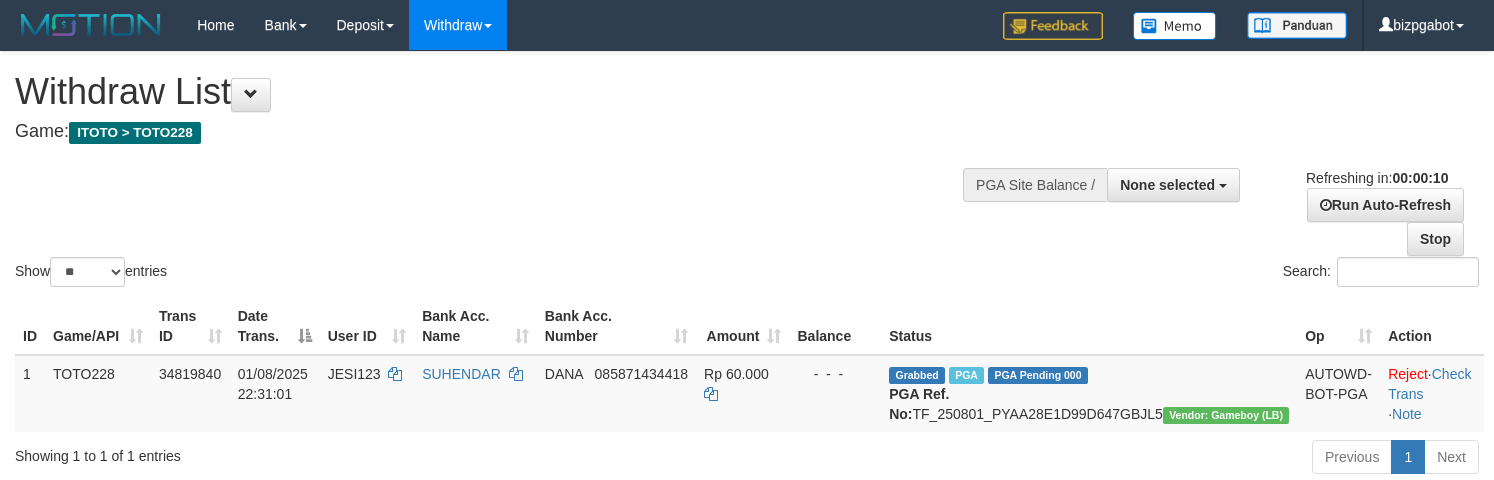 select 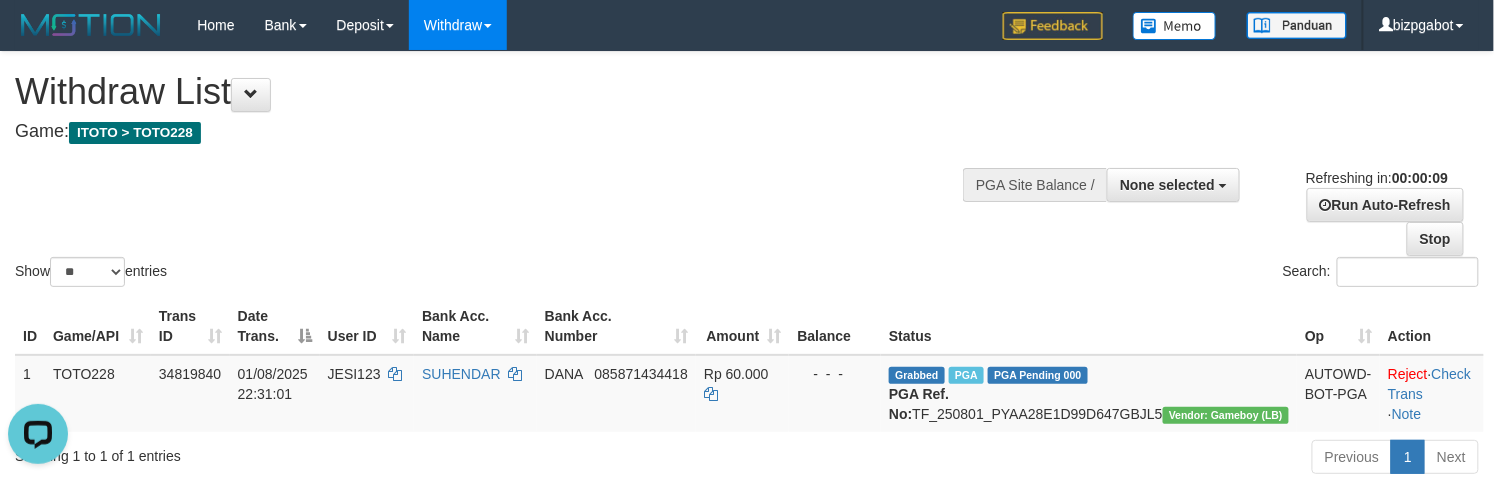 scroll, scrollTop: 0, scrollLeft: 0, axis: both 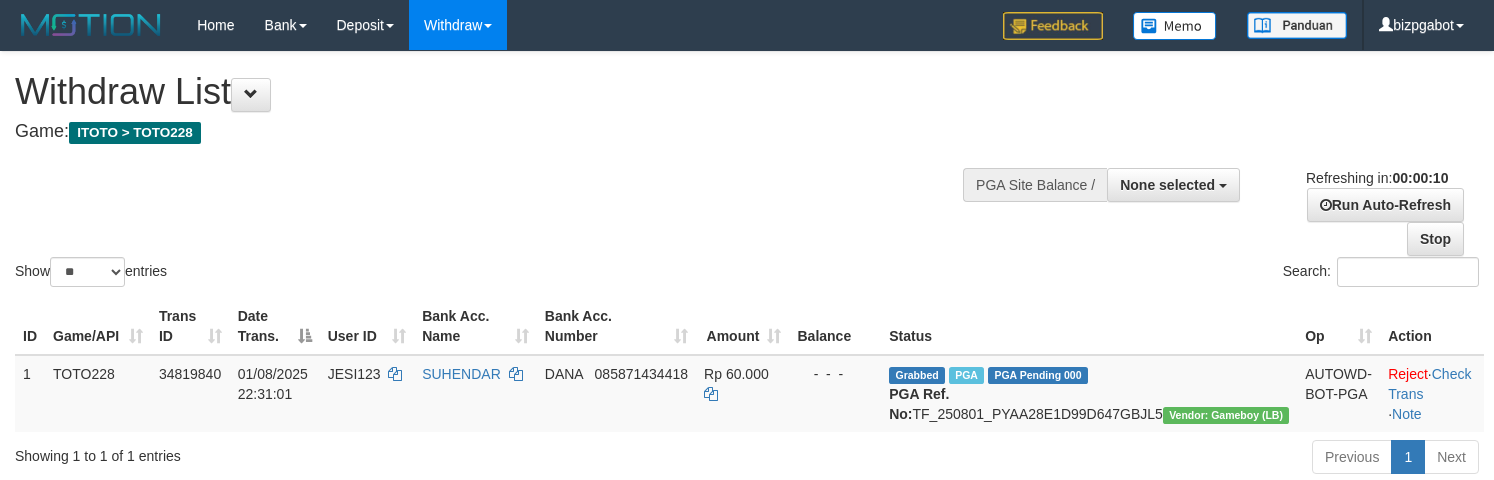 select 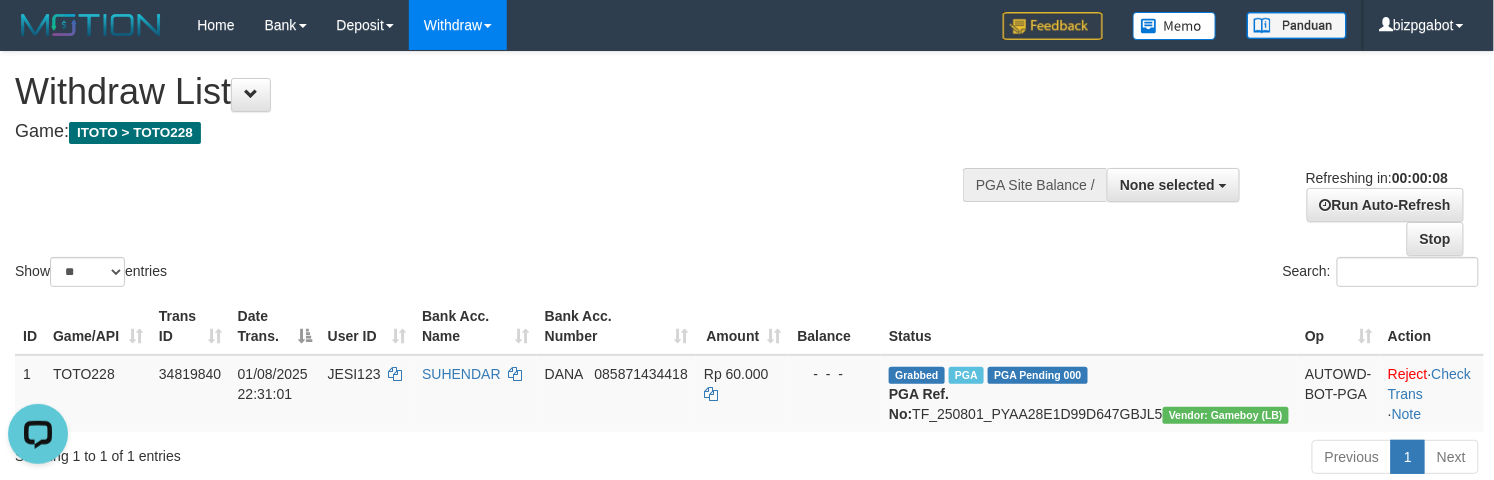 scroll, scrollTop: 0, scrollLeft: 0, axis: both 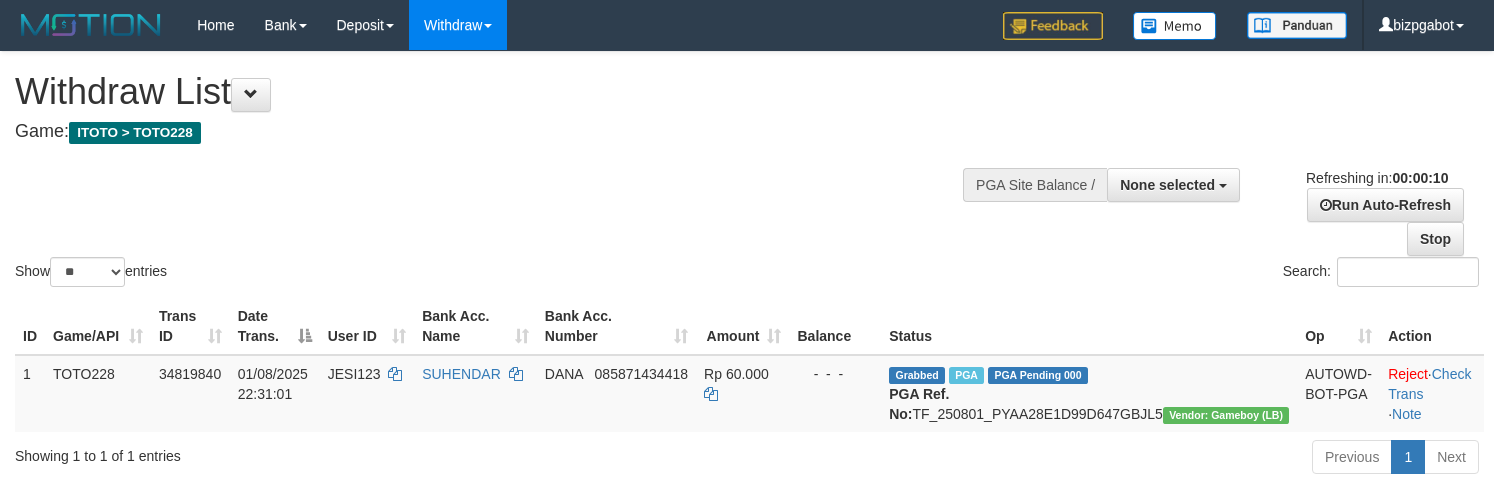 select 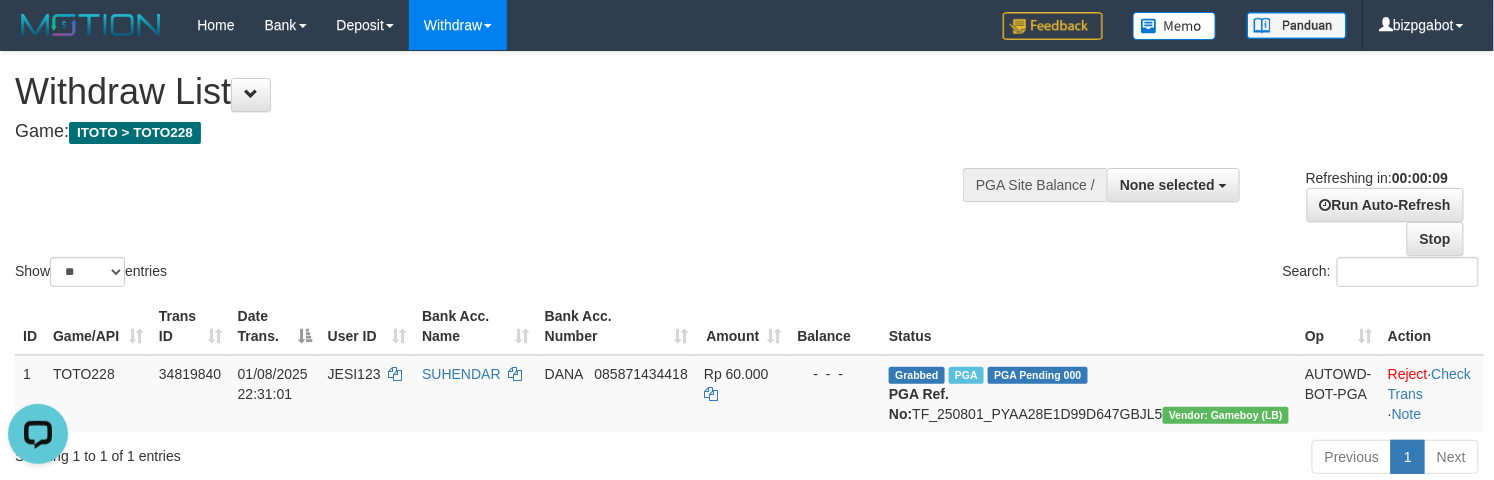 scroll, scrollTop: 0, scrollLeft: 0, axis: both 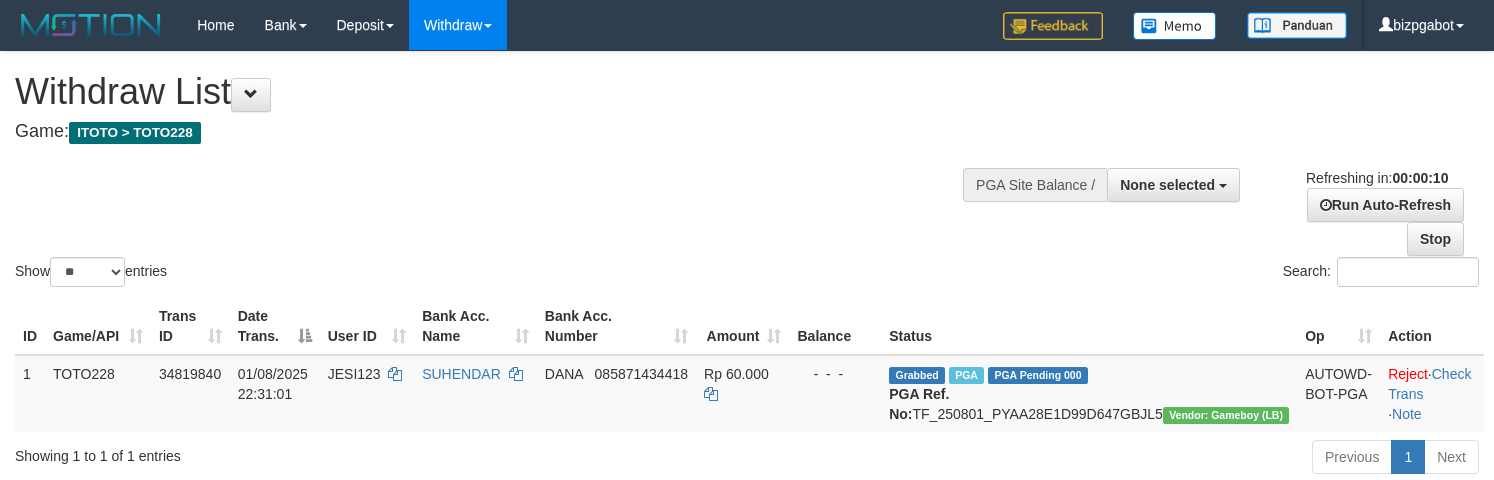 select 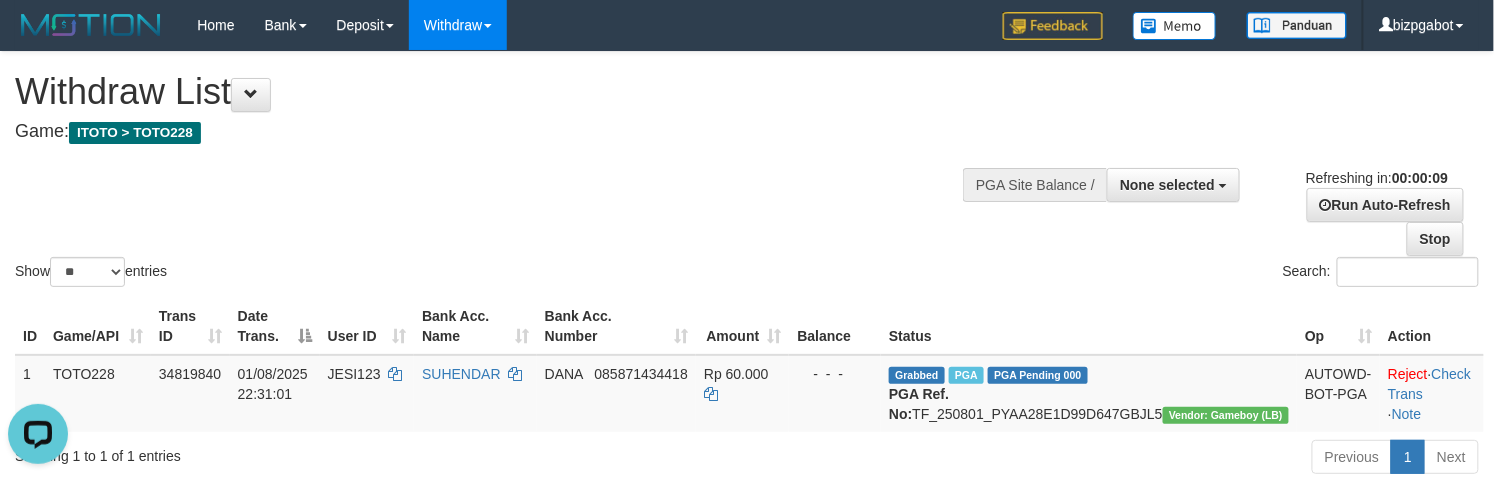 scroll, scrollTop: 0, scrollLeft: 0, axis: both 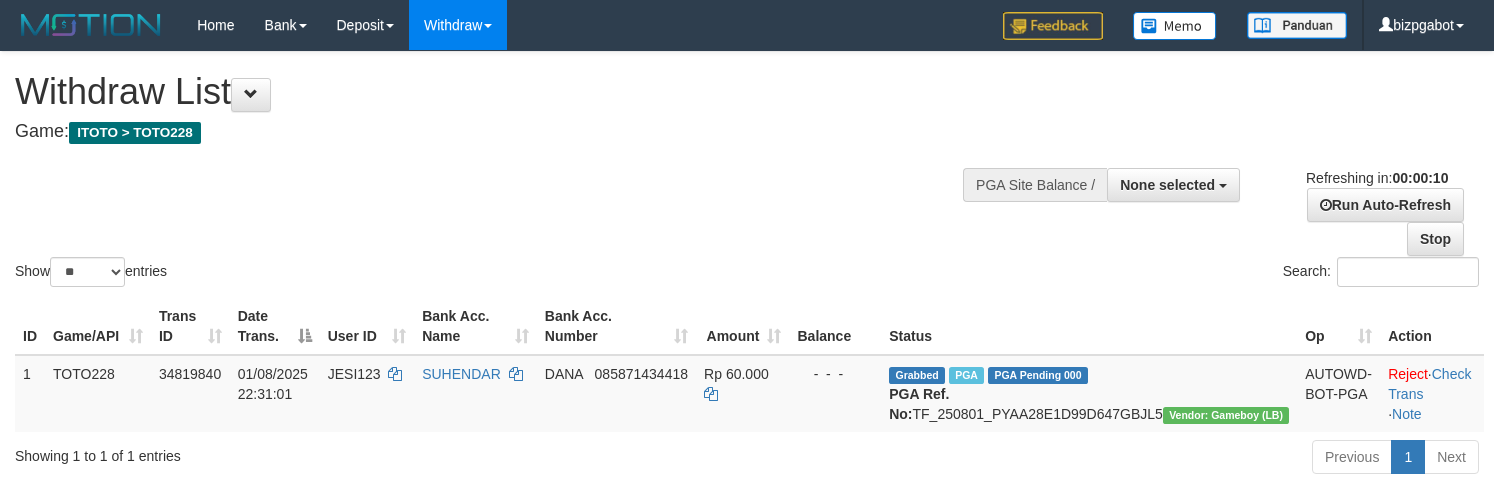 select 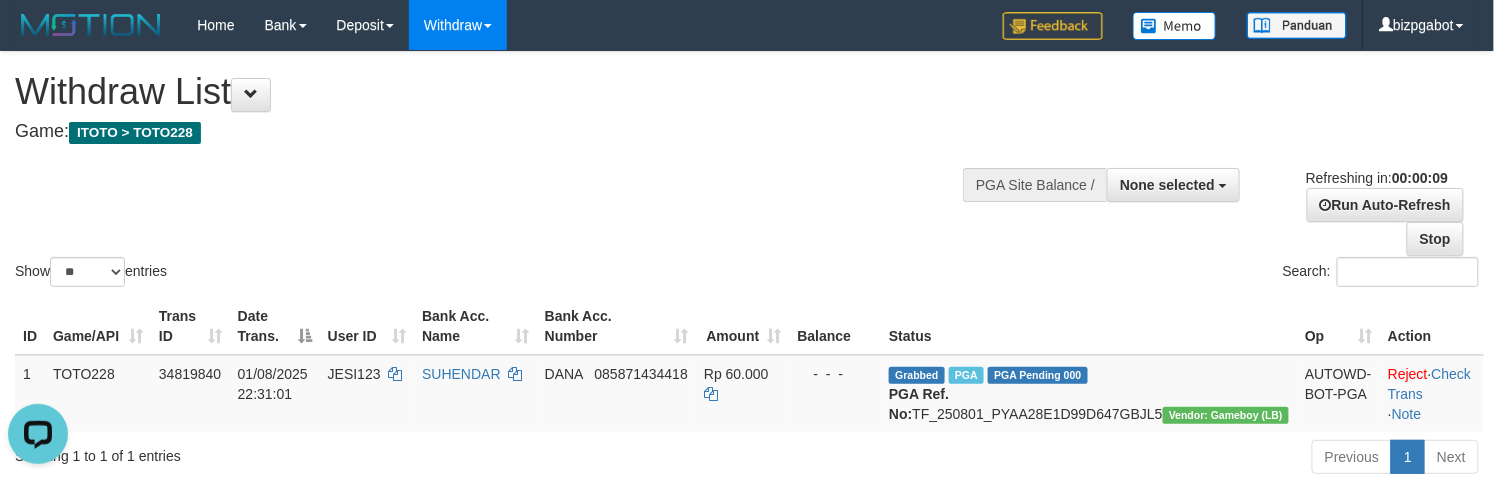 scroll, scrollTop: 0, scrollLeft: 0, axis: both 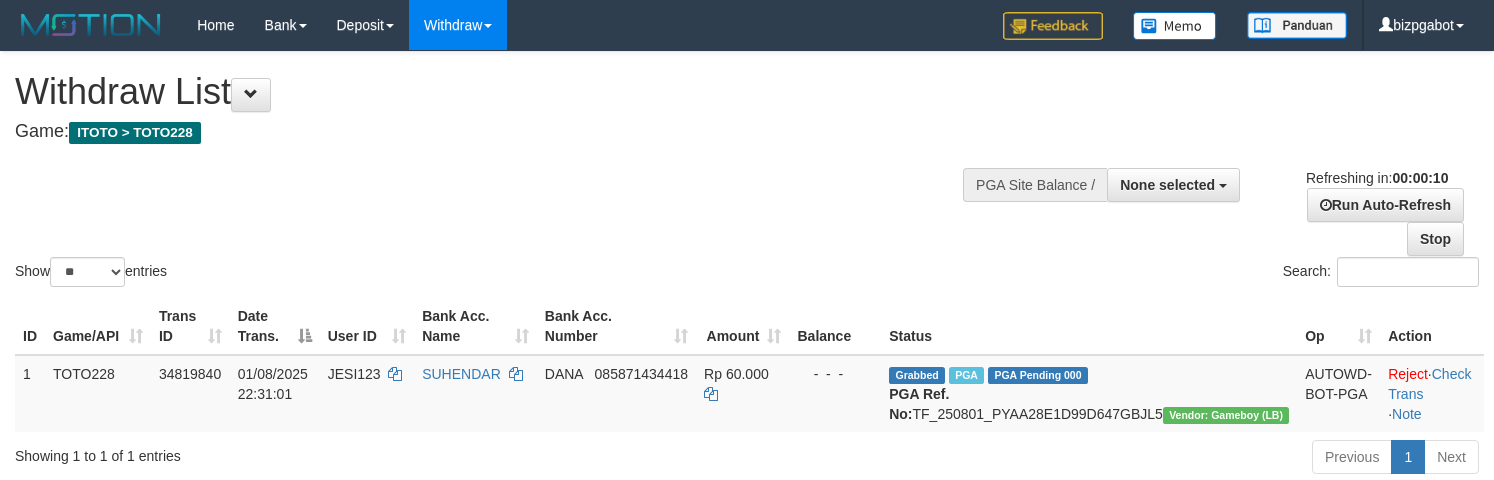 select 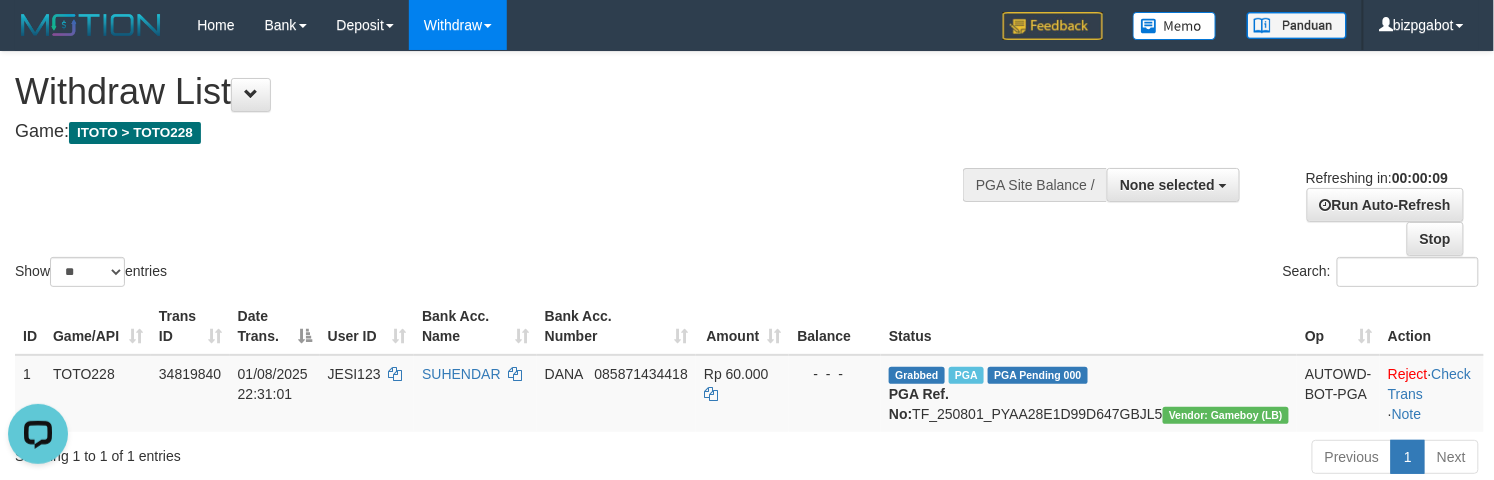 scroll, scrollTop: 0, scrollLeft: 0, axis: both 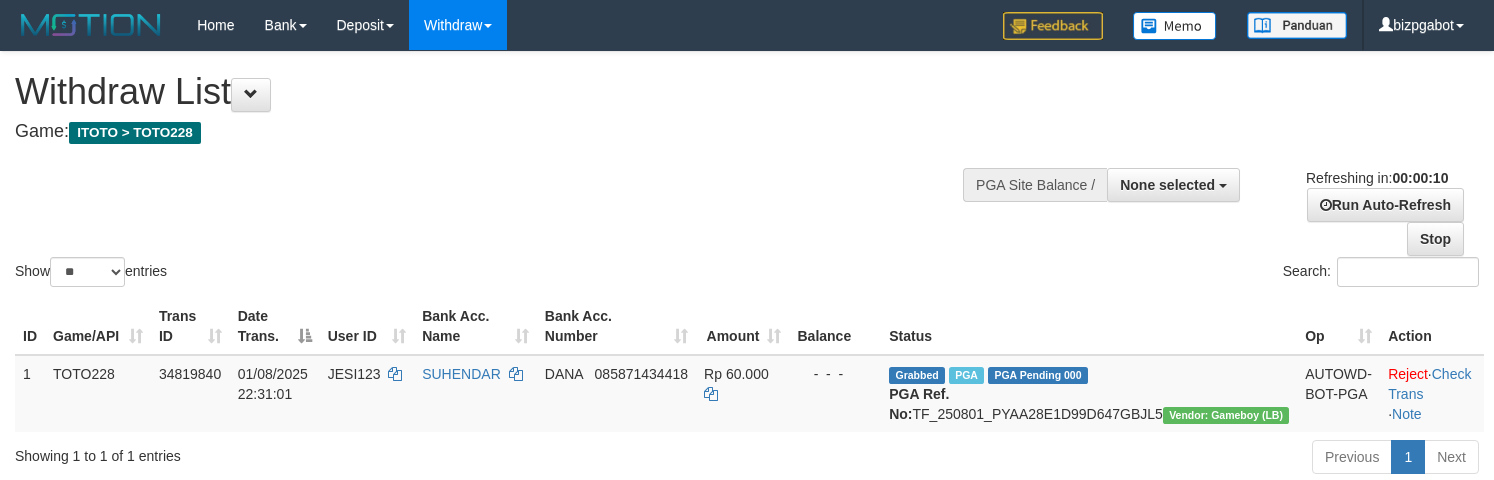 select 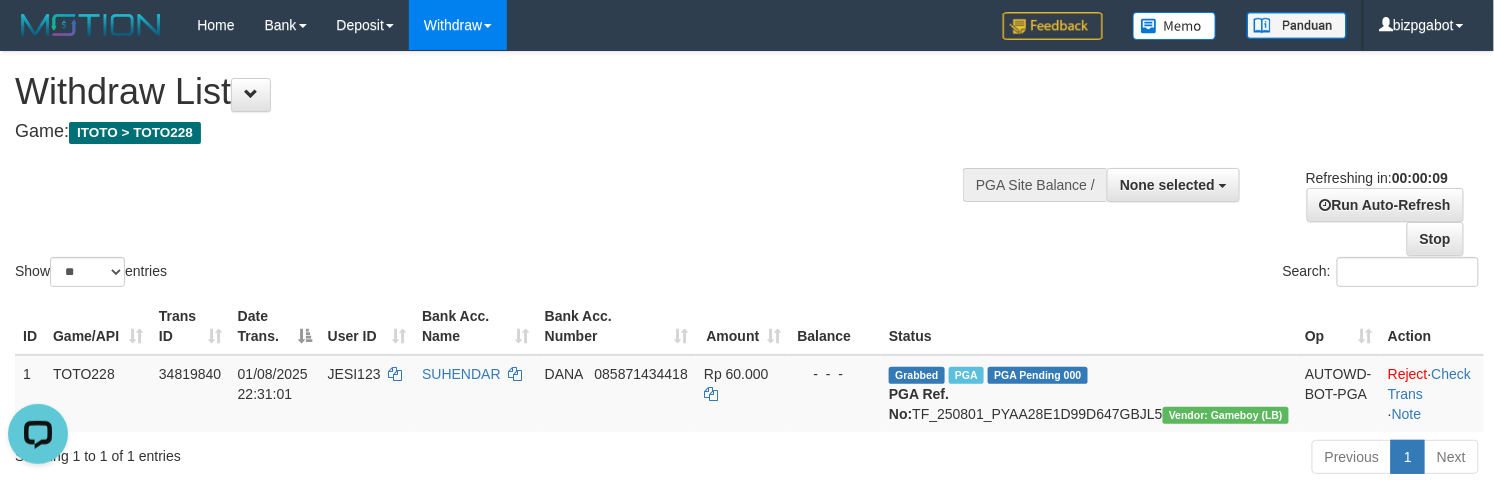 scroll, scrollTop: 0, scrollLeft: 0, axis: both 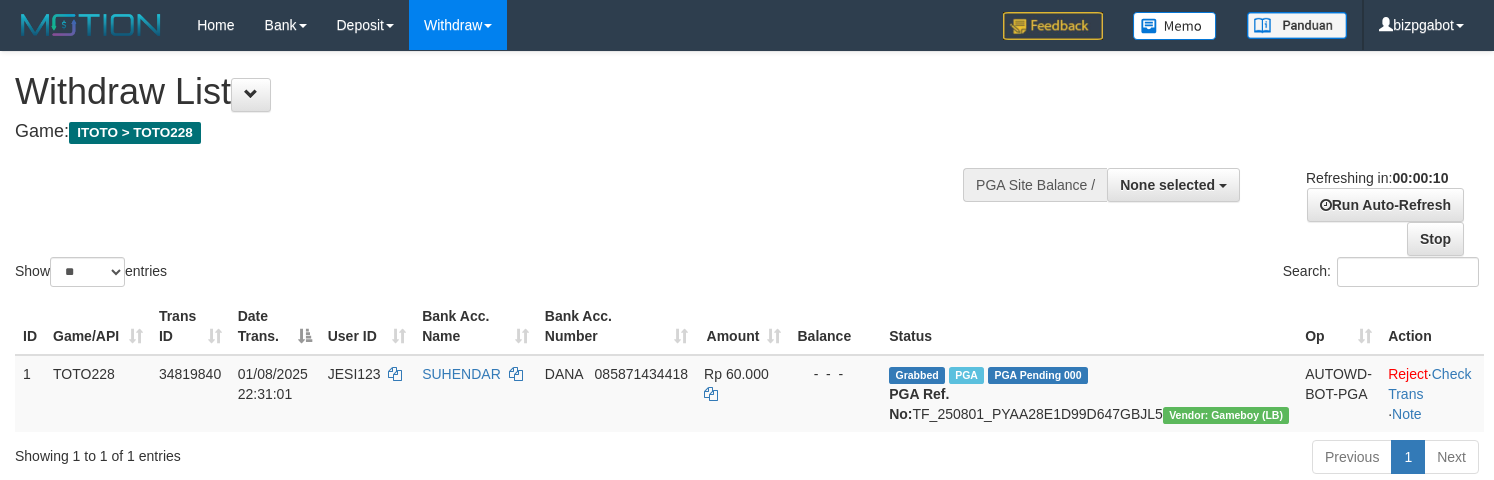 select 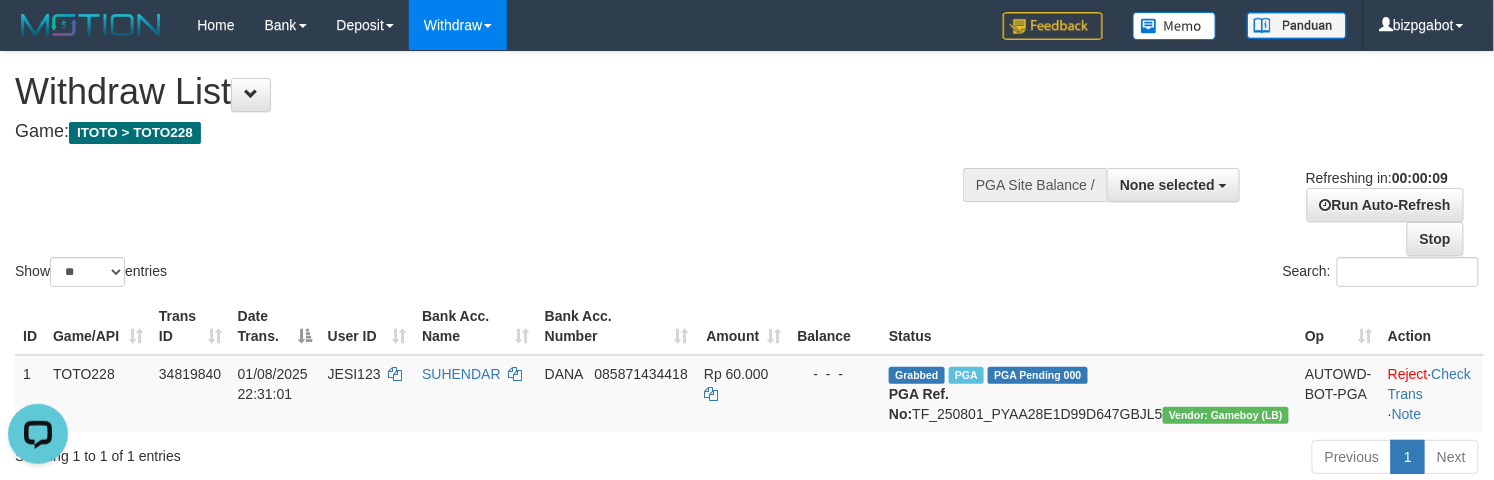 scroll, scrollTop: 0, scrollLeft: 0, axis: both 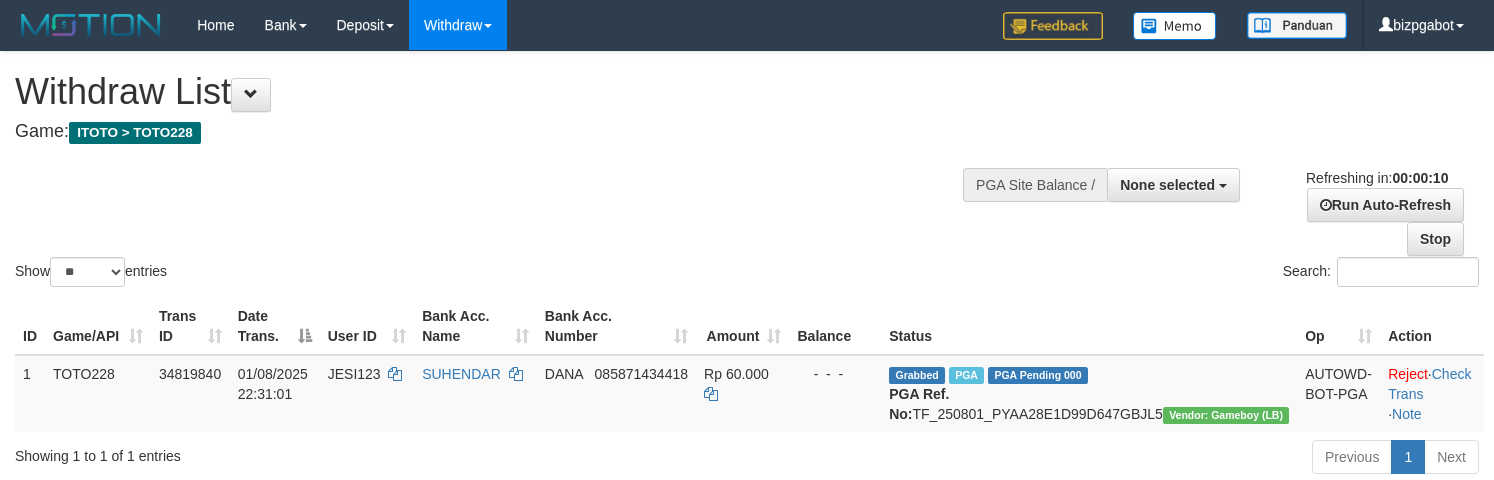 select 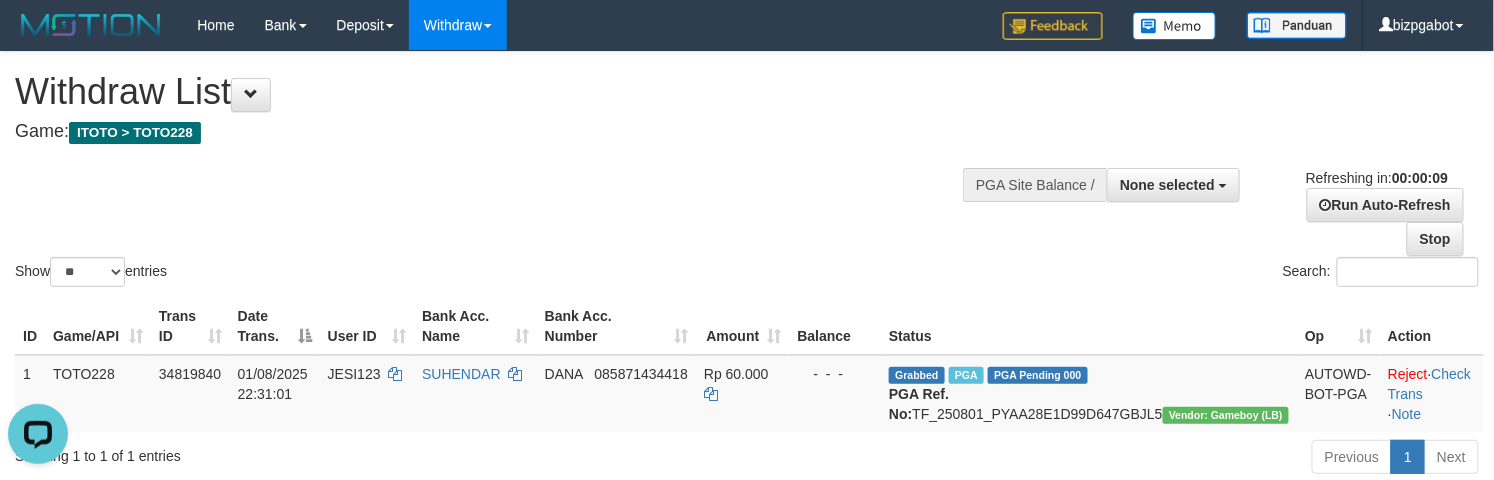 scroll, scrollTop: 0, scrollLeft: 0, axis: both 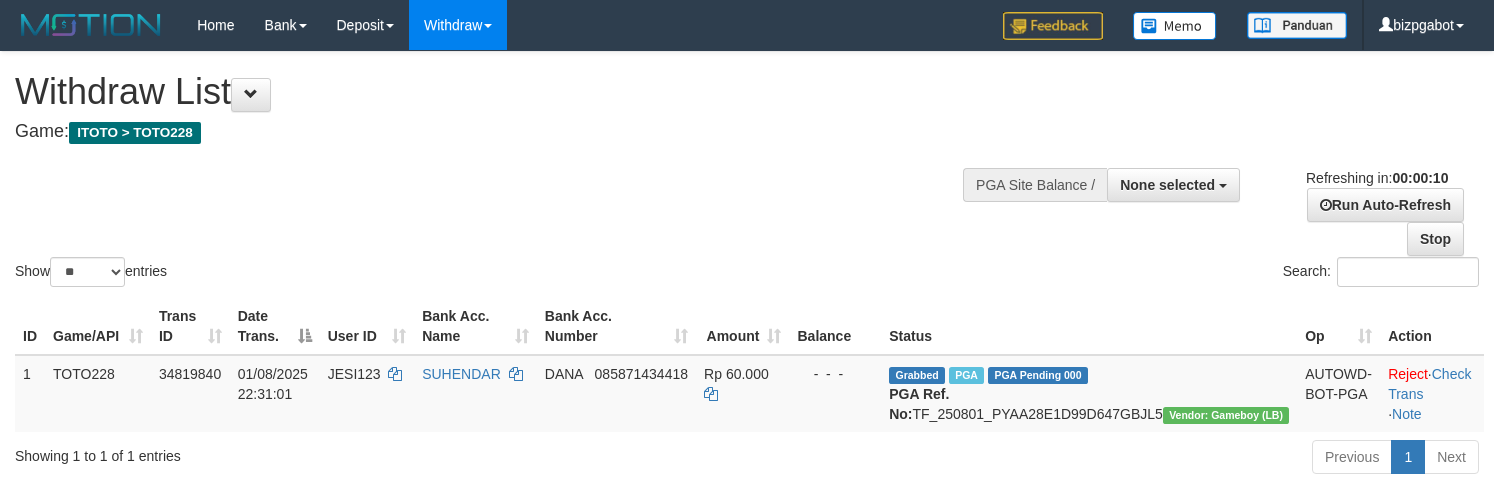 select 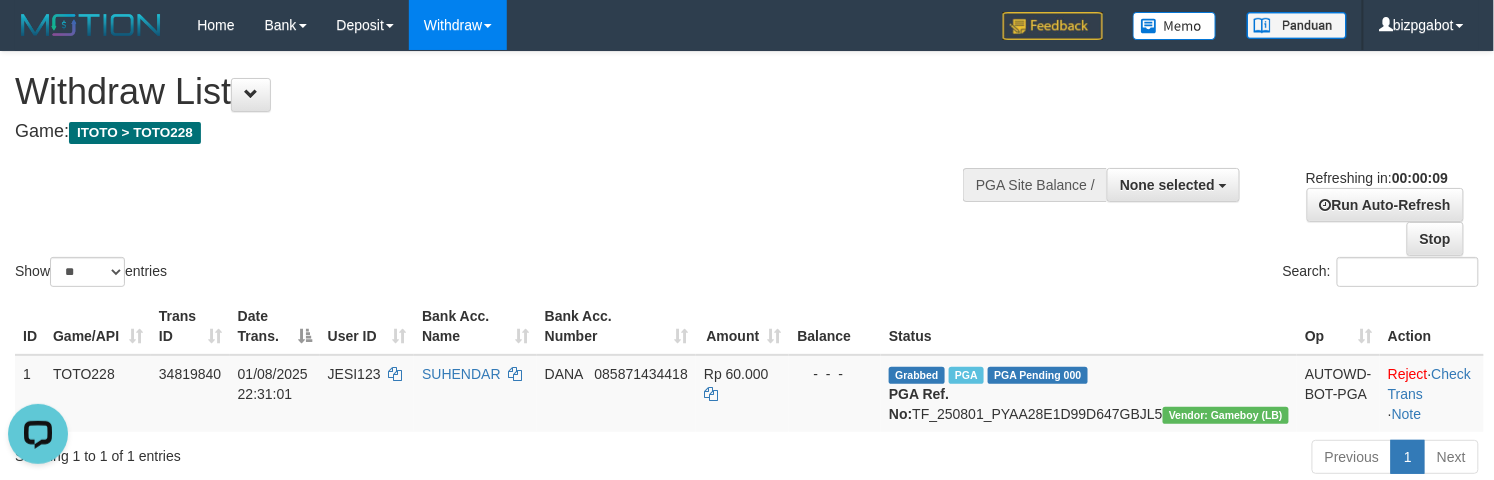 scroll, scrollTop: 0, scrollLeft: 0, axis: both 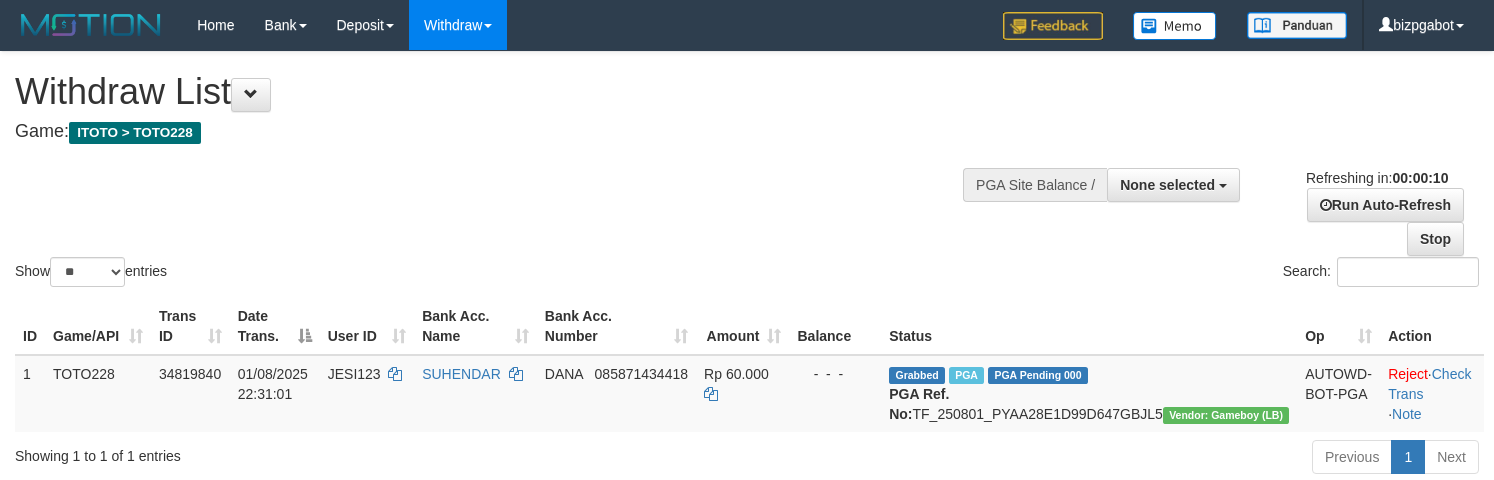 select 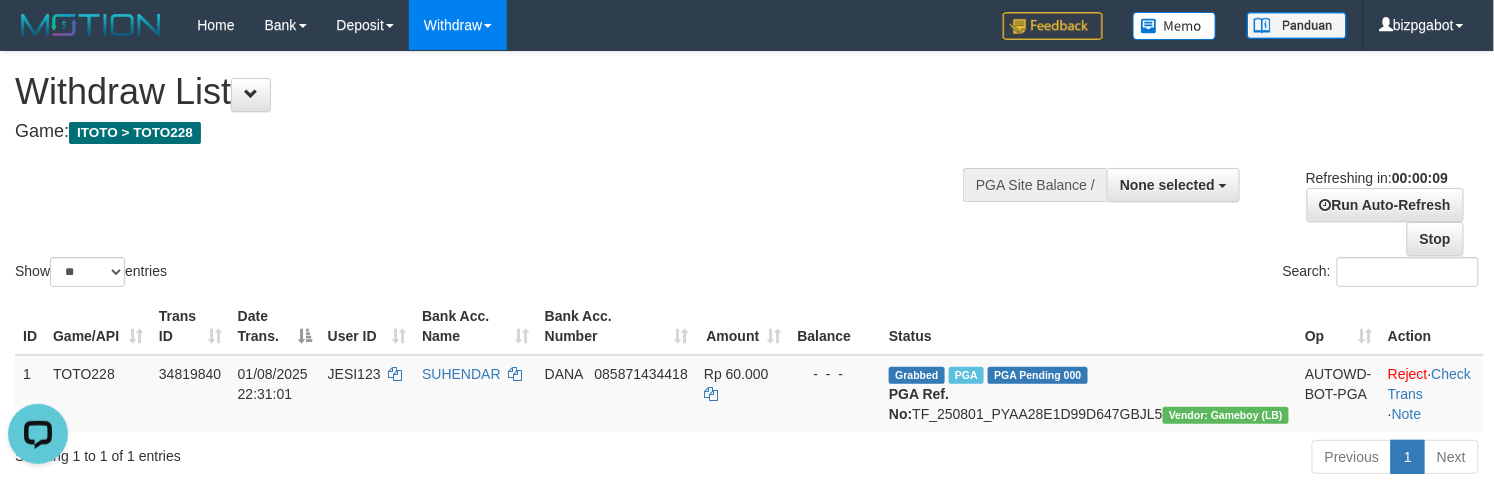 scroll, scrollTop: 0, scrollLeft: 0, axis: both 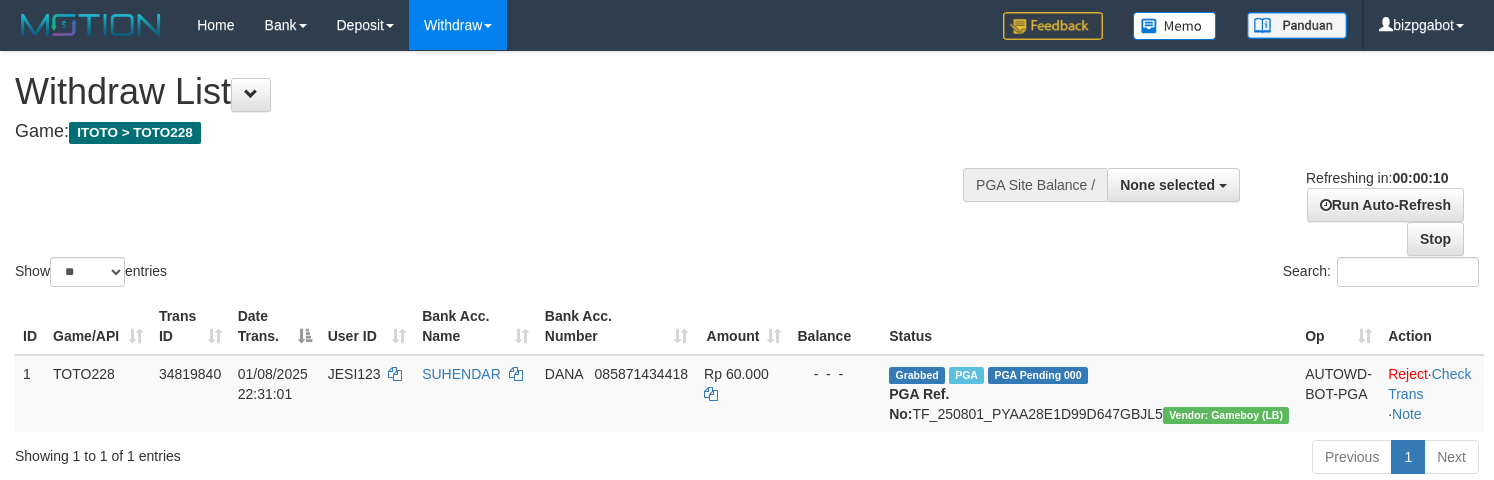 select 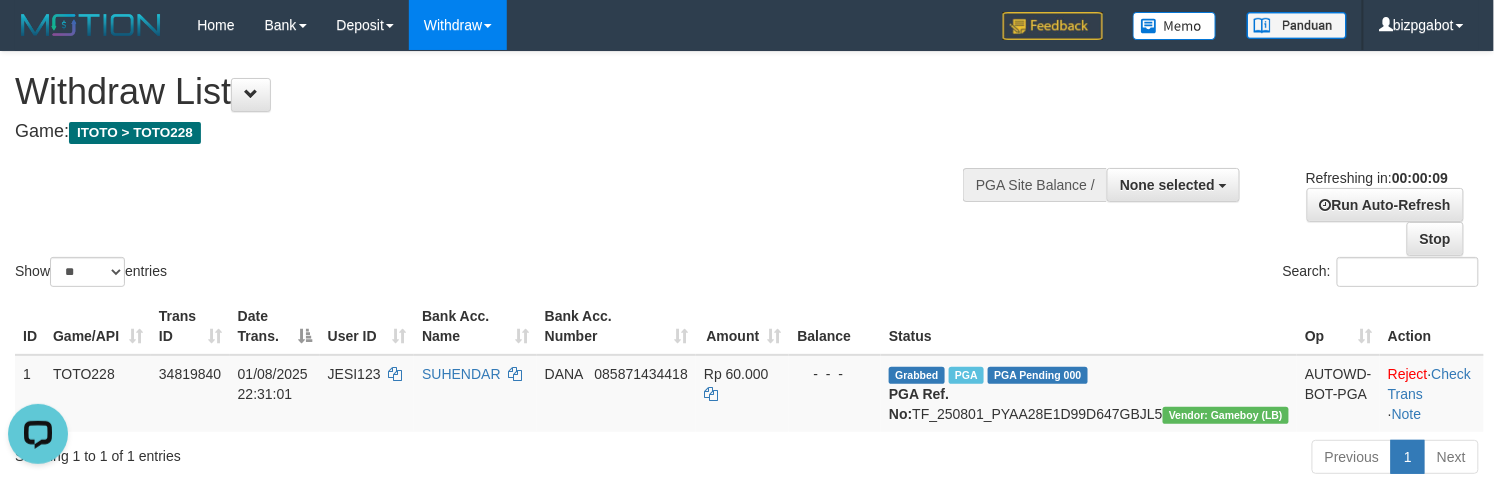 scroll, scrollTop: 0, scrollLeft: 0, axis: both 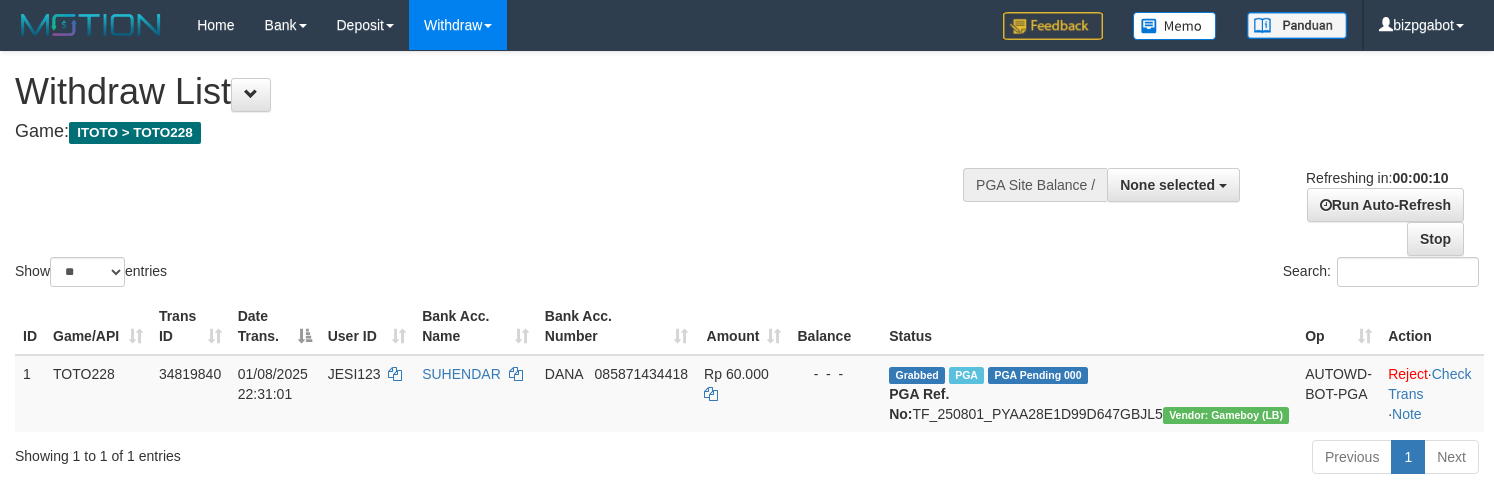 select 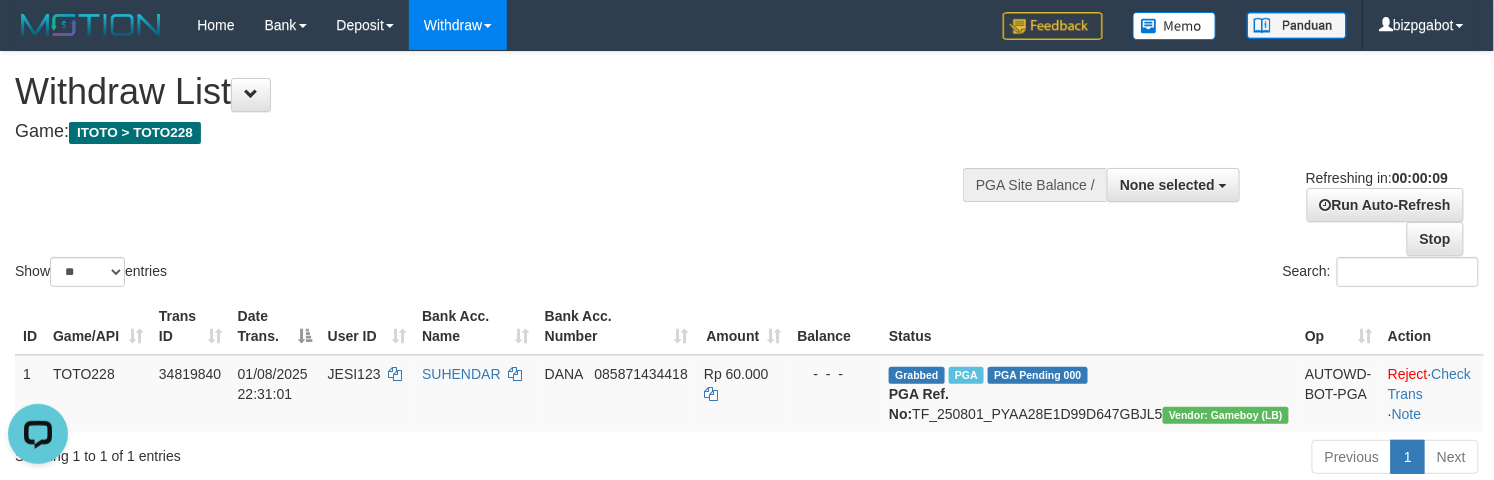 scroll, scrollTop: 0, scrollLeft: 0, axis: both 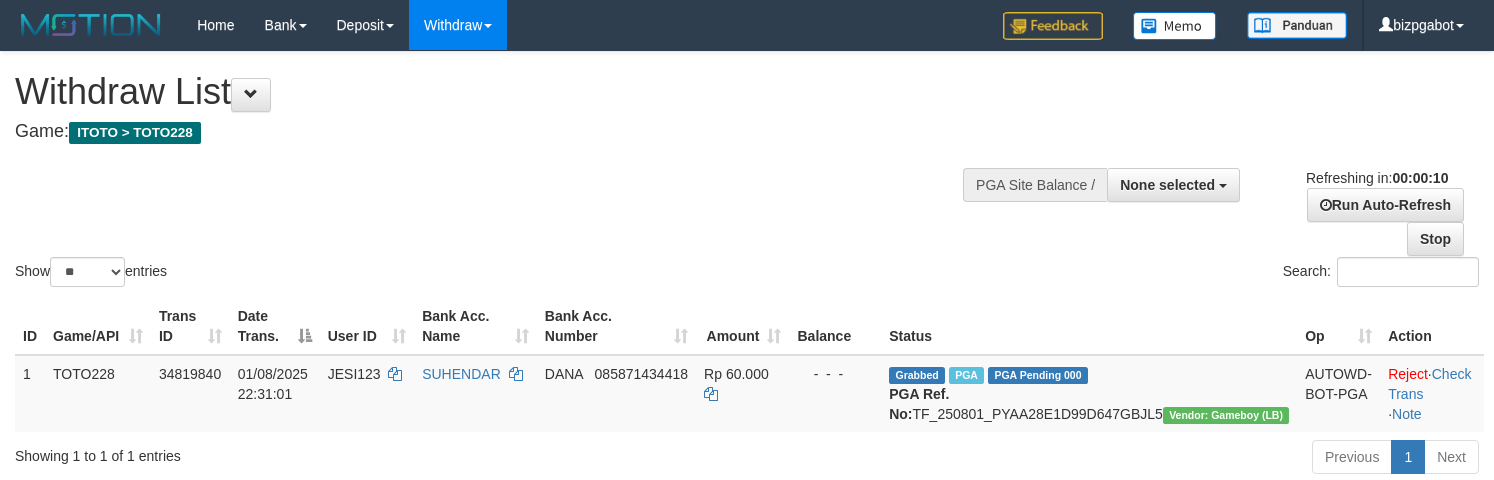 select 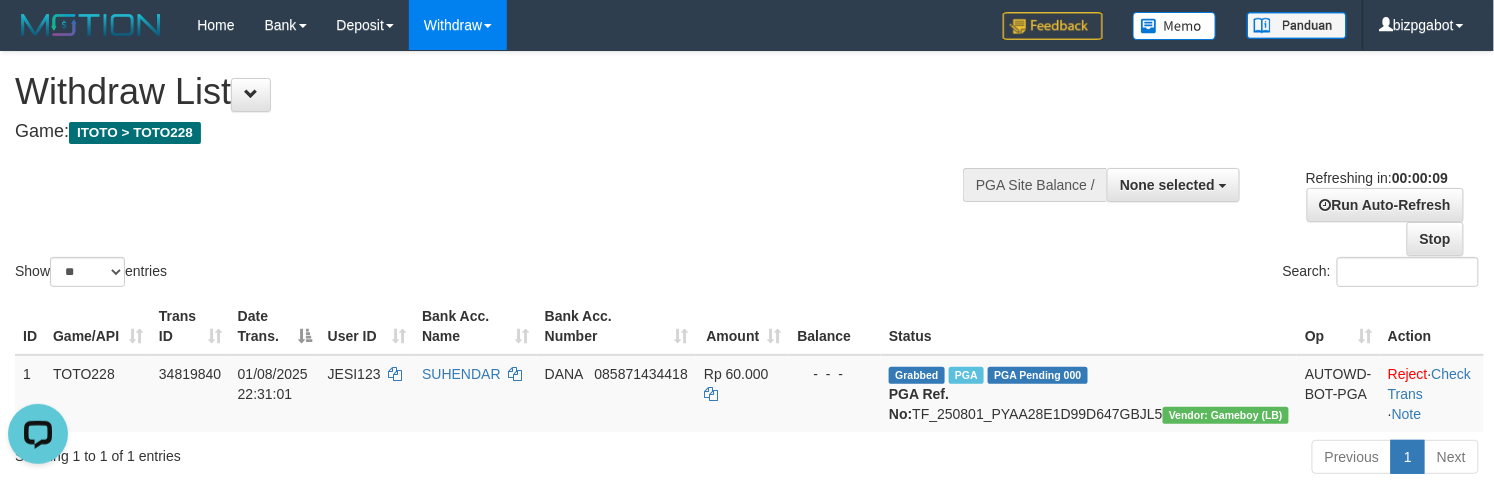 scroll, scrollTop: 0, scrollLeft: 0, axis: both 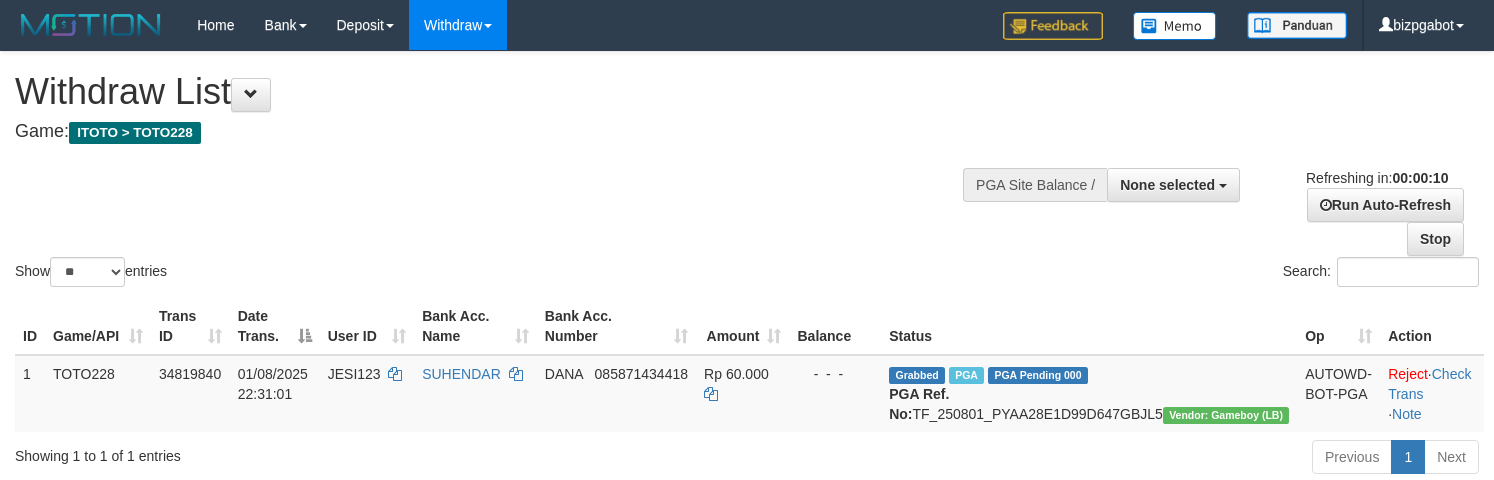 select 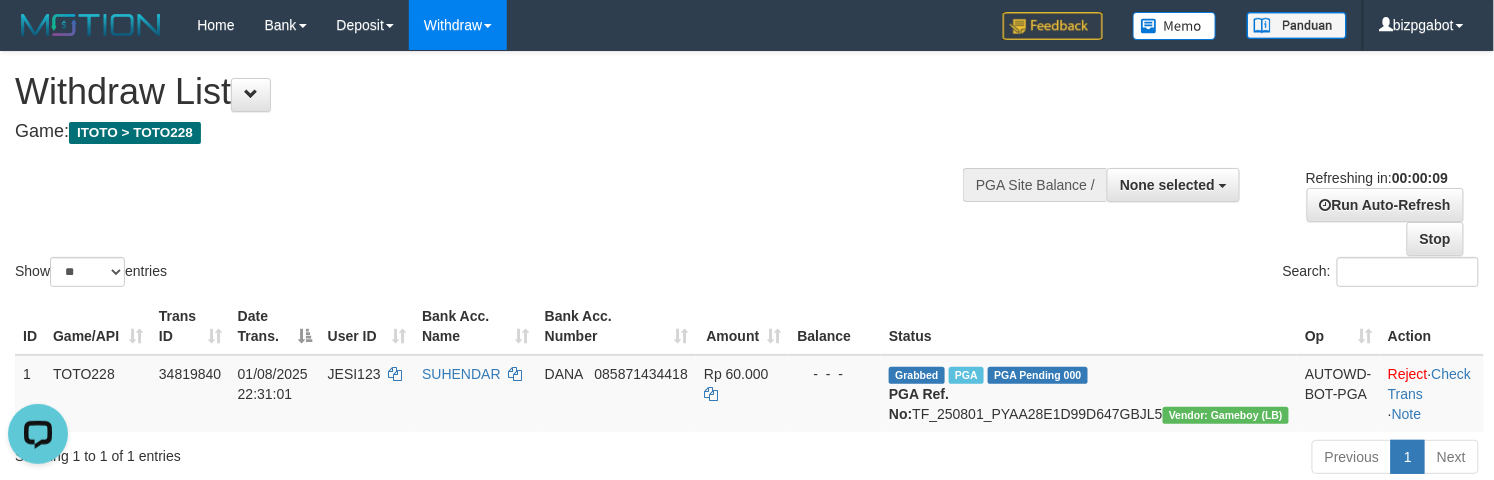 scroll, scrollTop: 0, scrollLeft: 0, axis: both 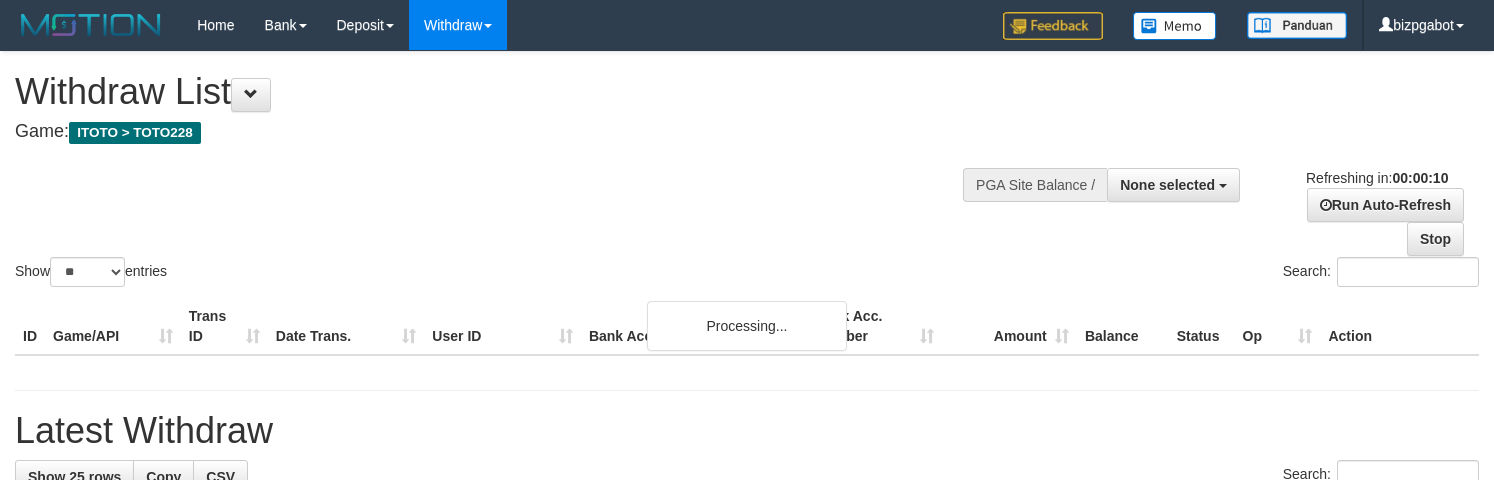select 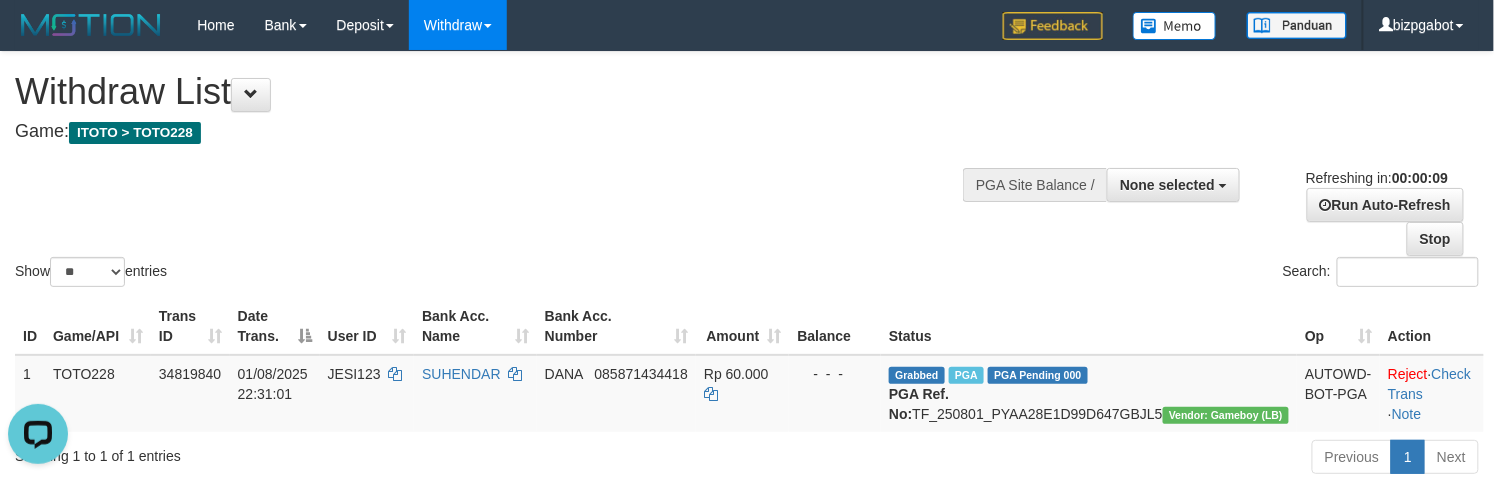 scroll, scrollTop: 0, scrollLeft: 0, axis: both 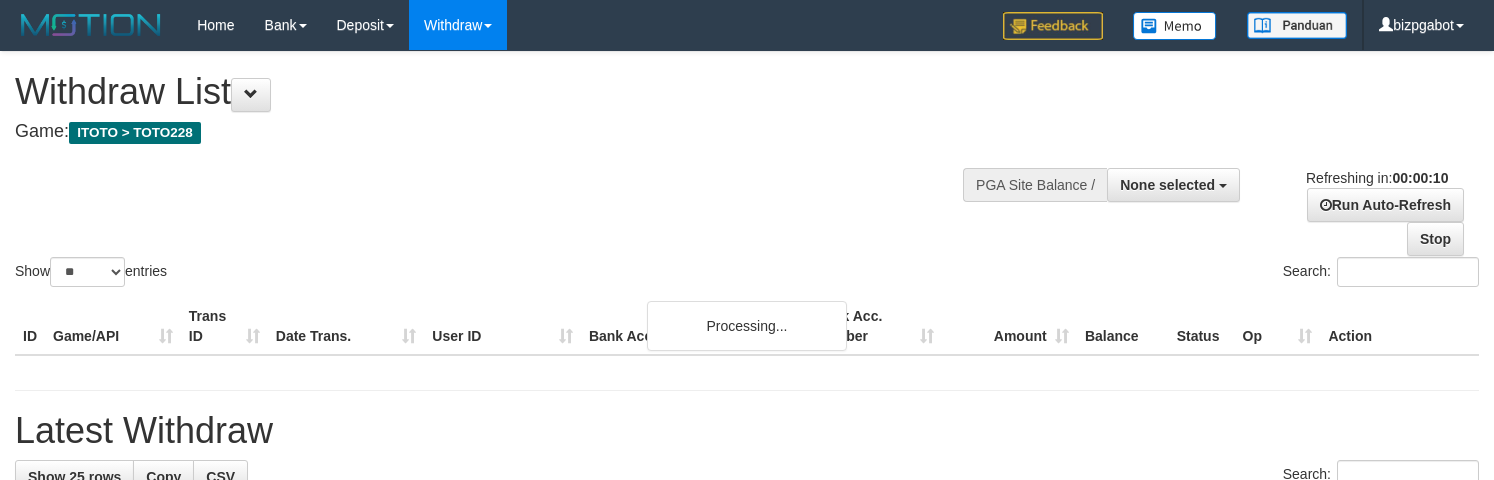 select 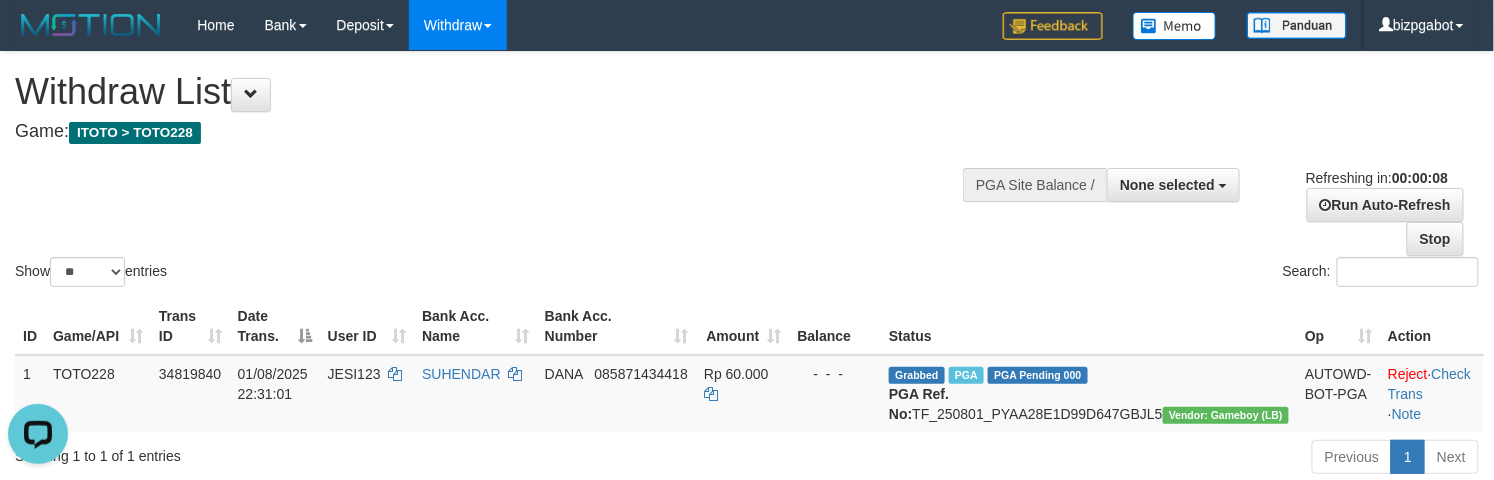 scroll, scrollTop: 0, scrollLeft: 0, axis: both 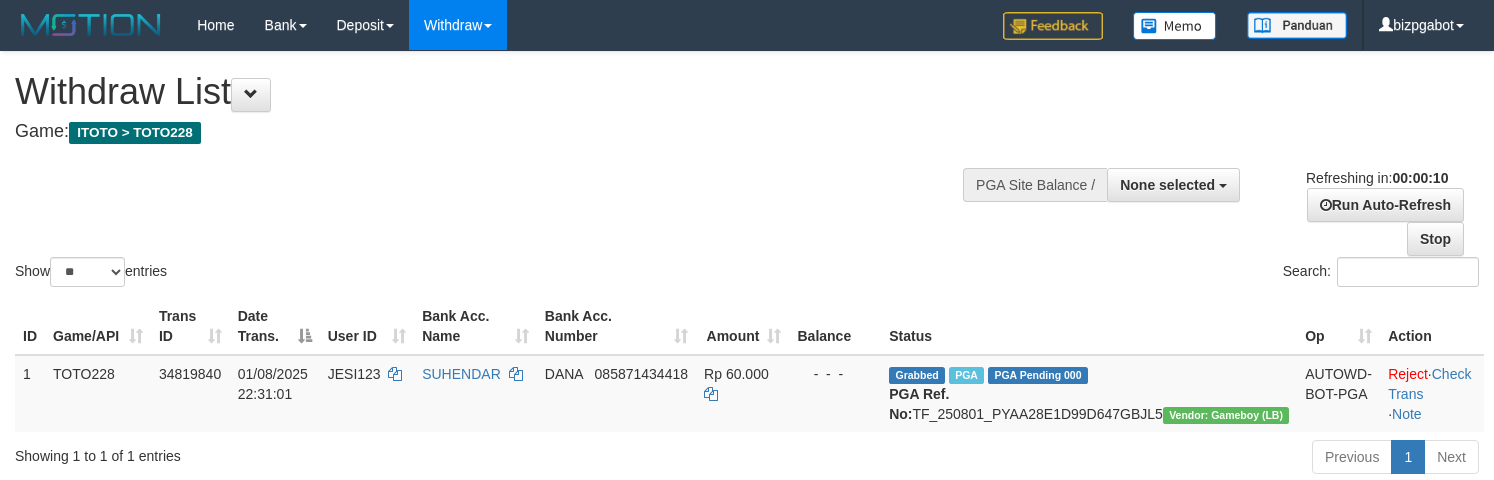 select 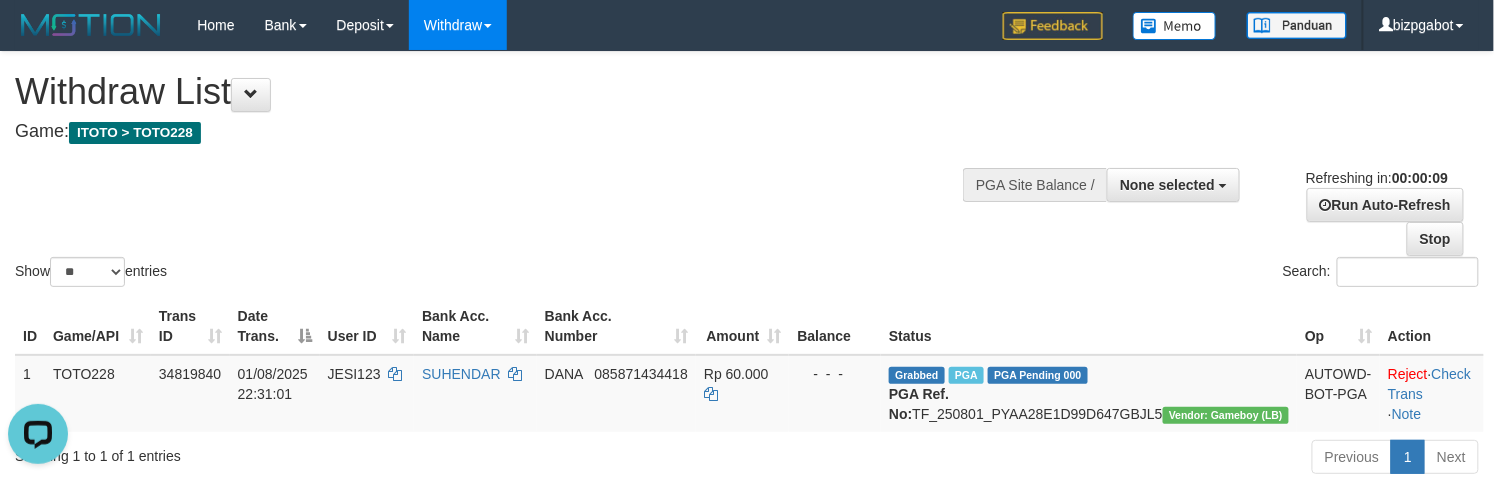 scroll, scrollTop: 0, scrollLeft: 0, axis: both 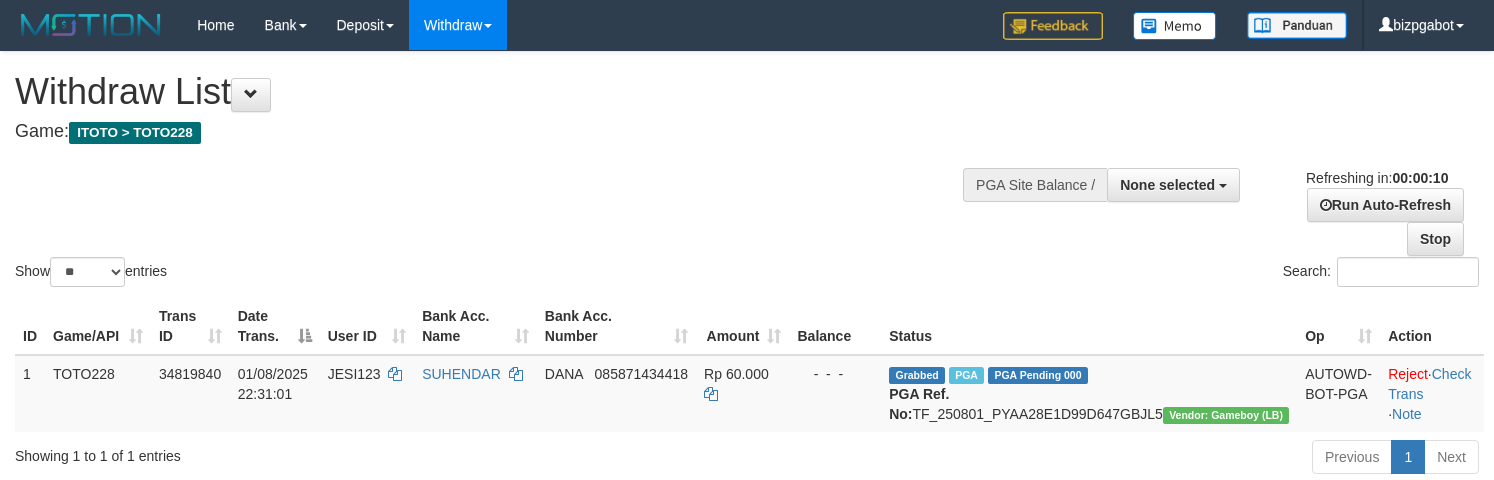 select 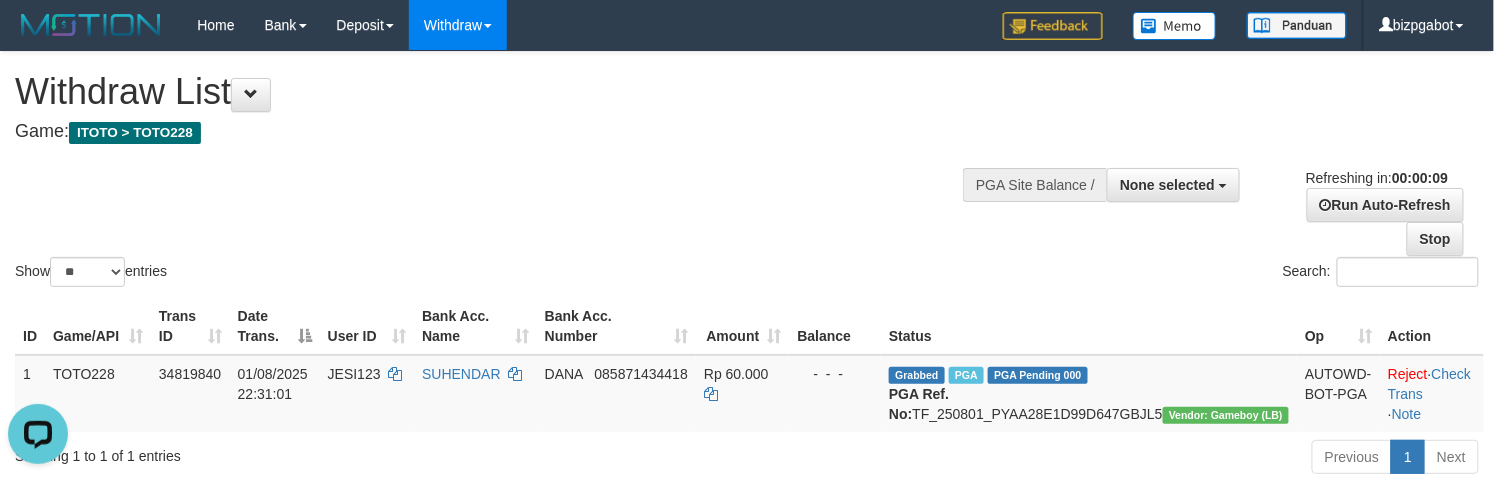 scroll, scrollTop: 0, scrollLeft: 0, axis: both 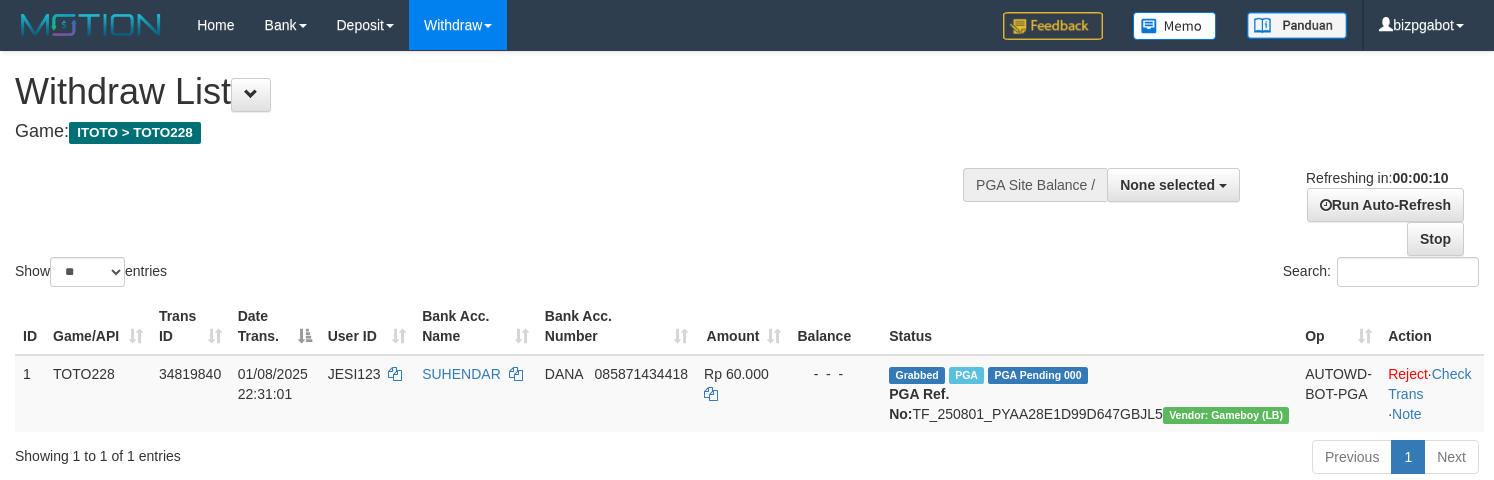 select 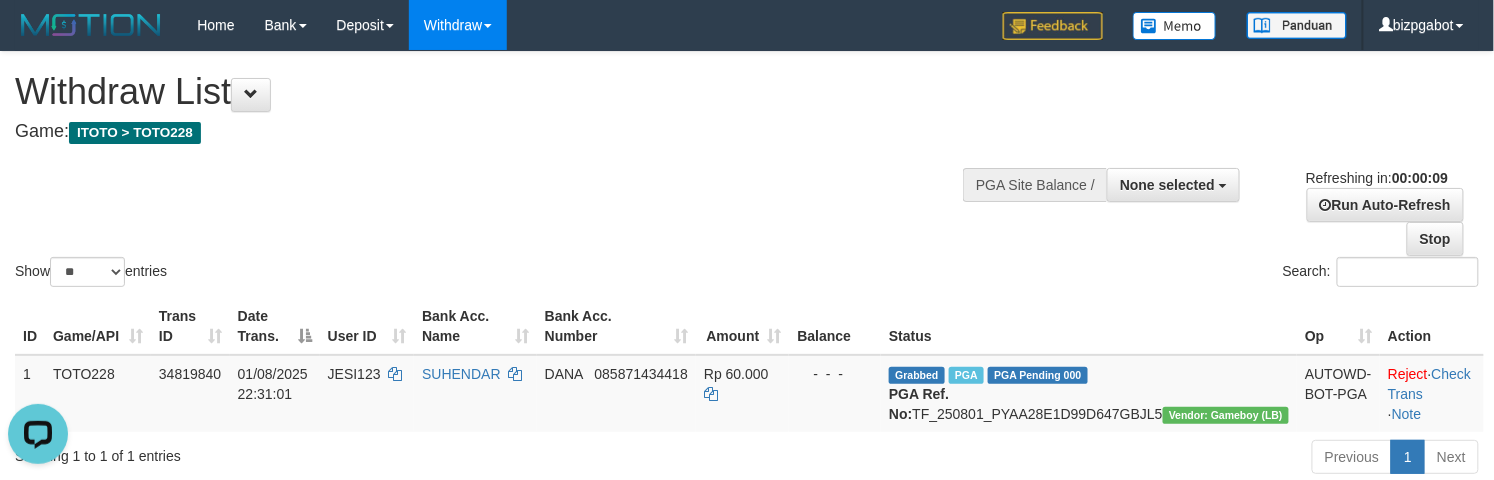 scroll, scrollTop: 0, scrollLeft: 0, axis: both 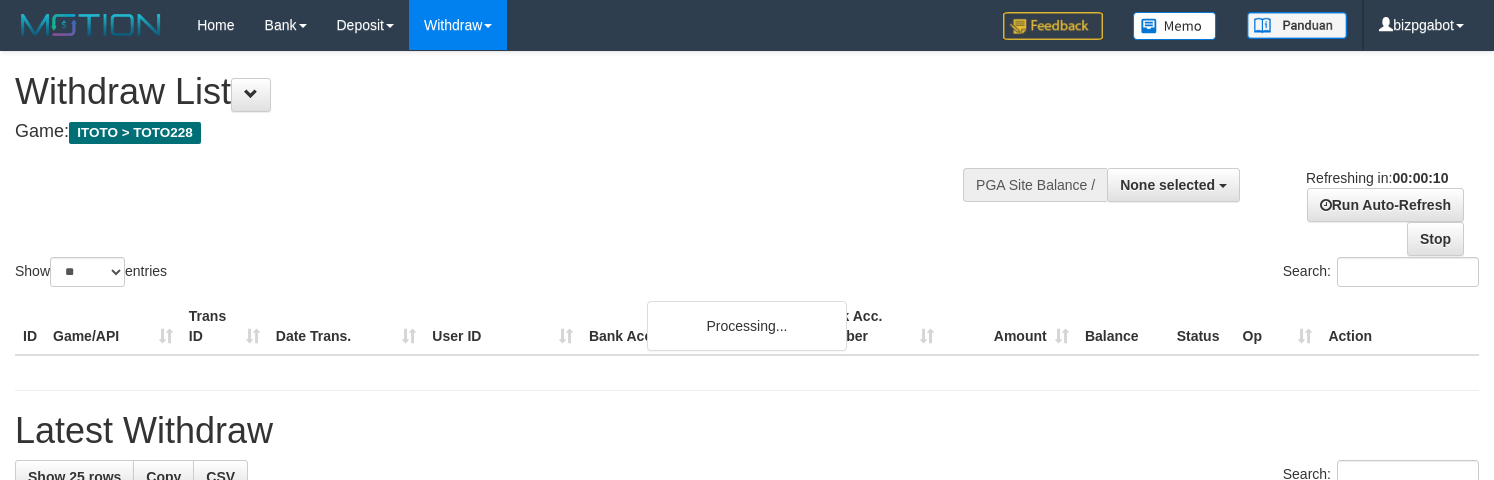 select 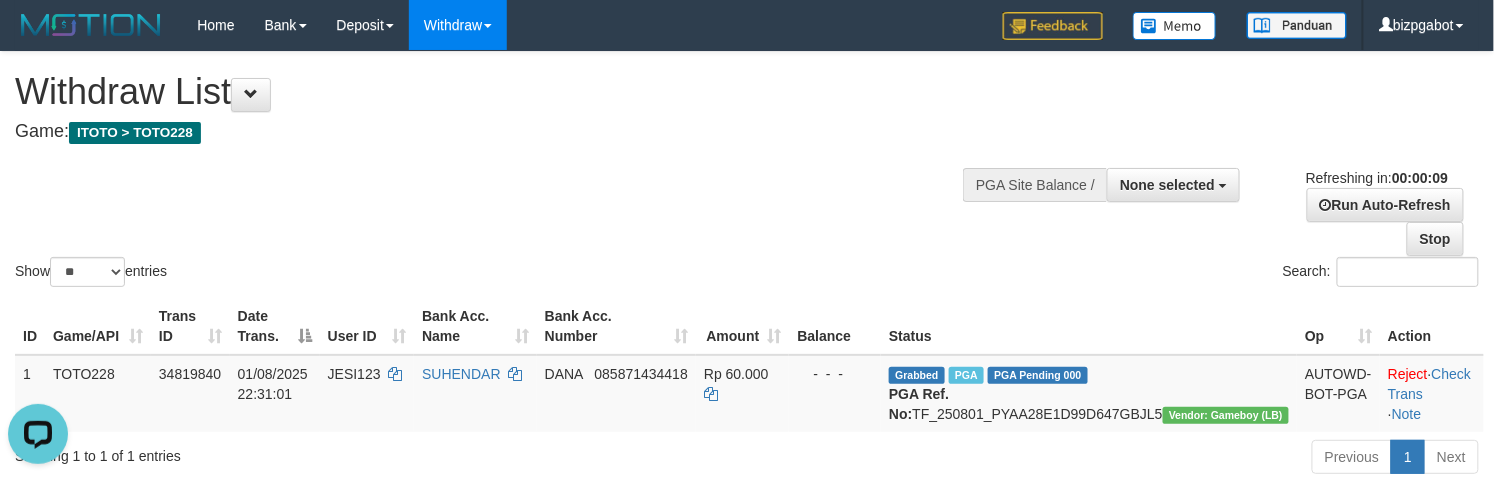 scroll, scrollTop: 0, scrollLeft: 0, axis: both 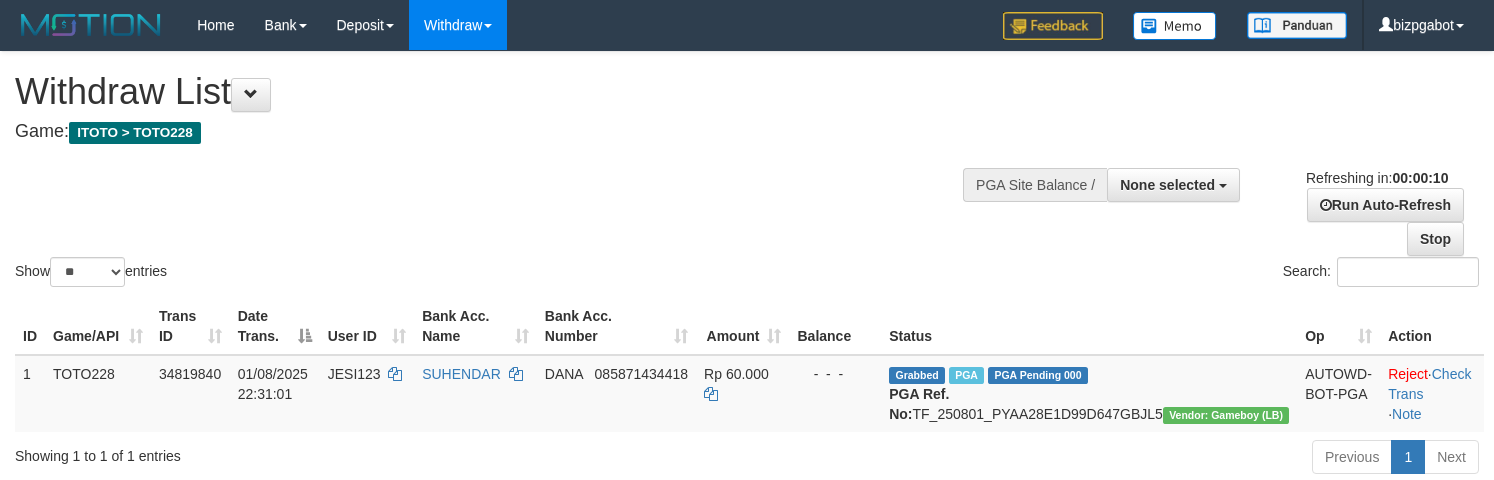 select 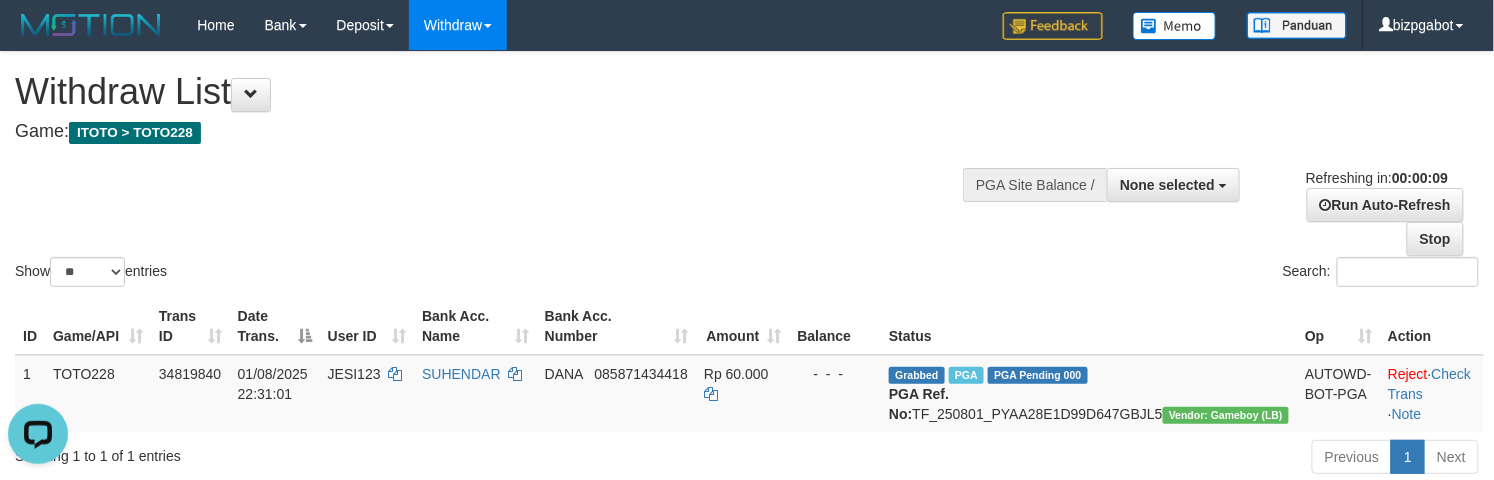 scroll, scrollTop: 0, scrollLeft: 0, axis: both 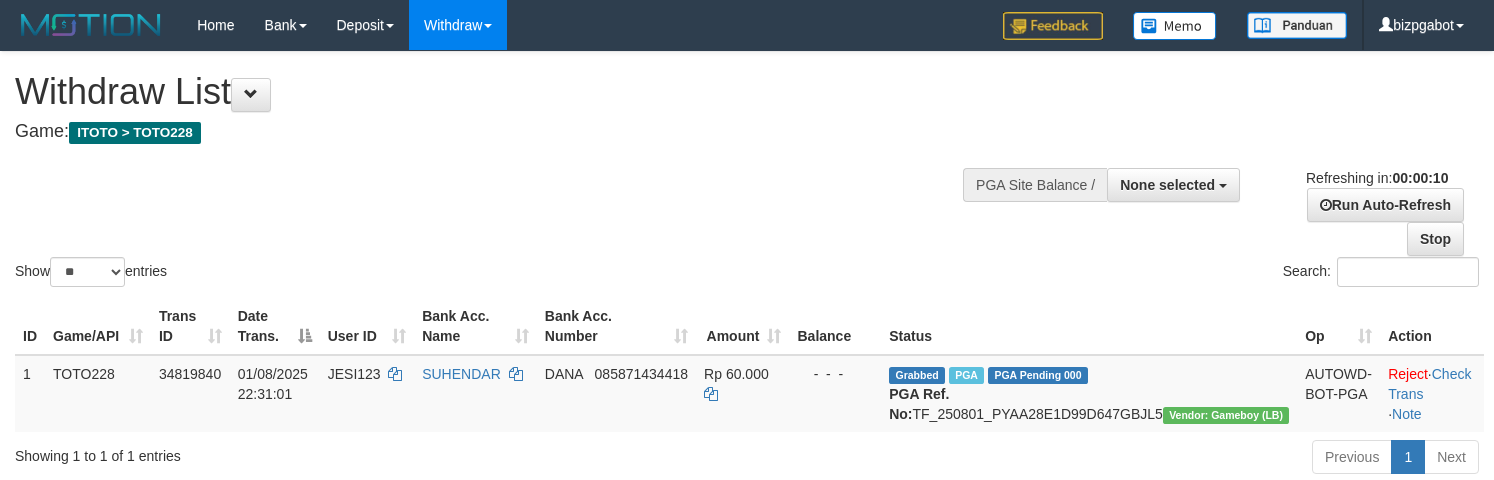 select 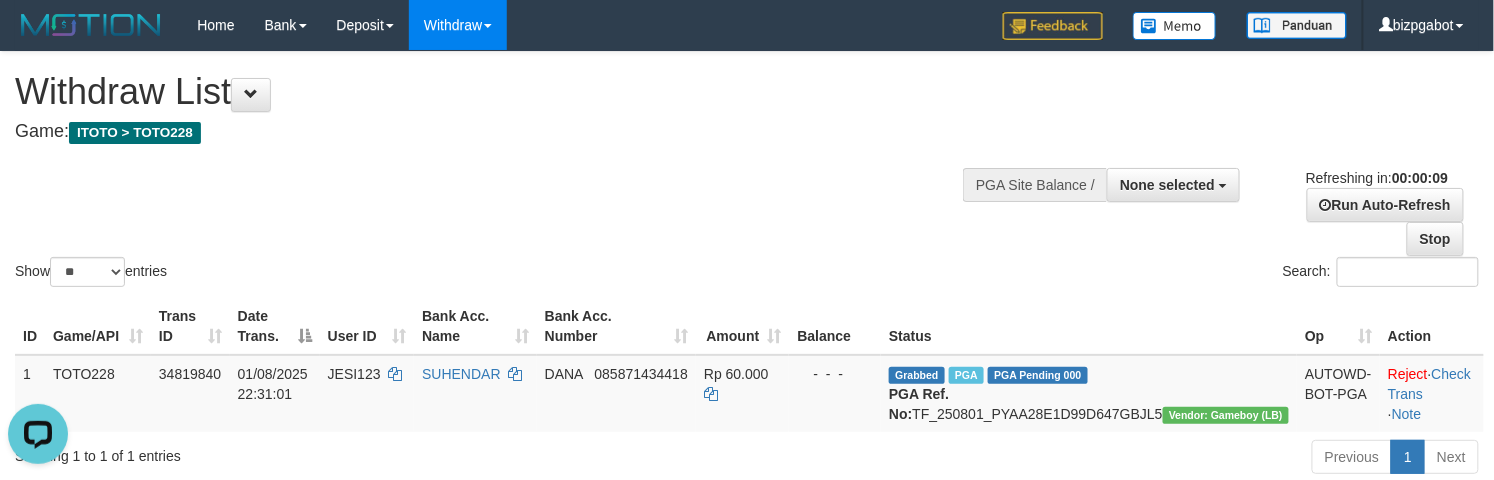 scroll, scrollTop: 0, scrollLeft: 0, axis: both 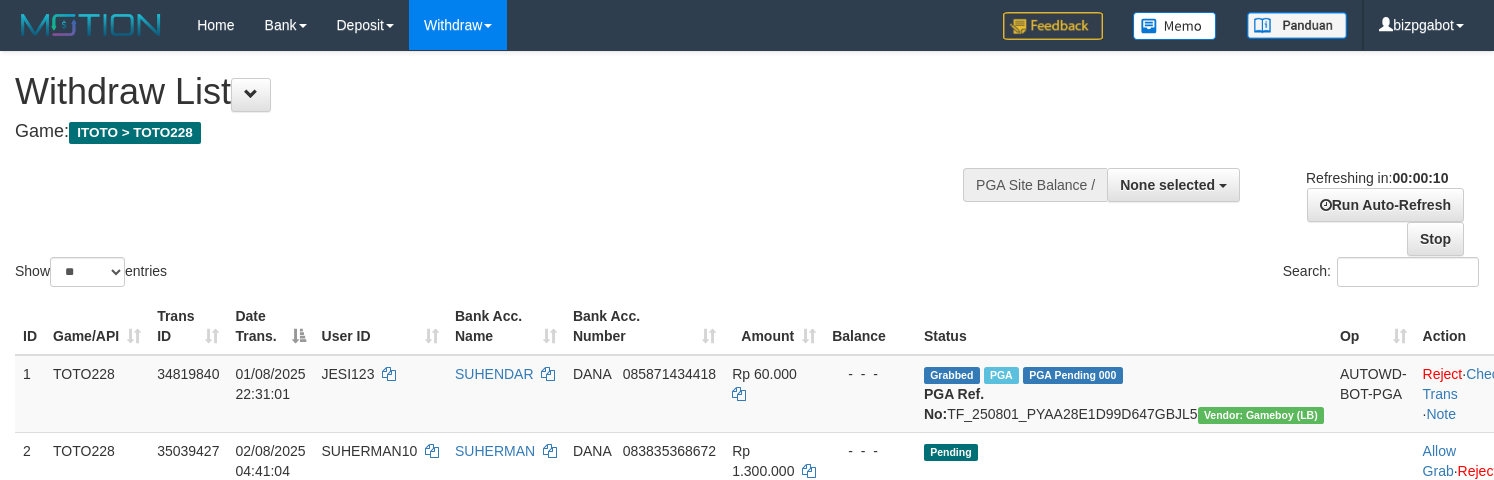 select 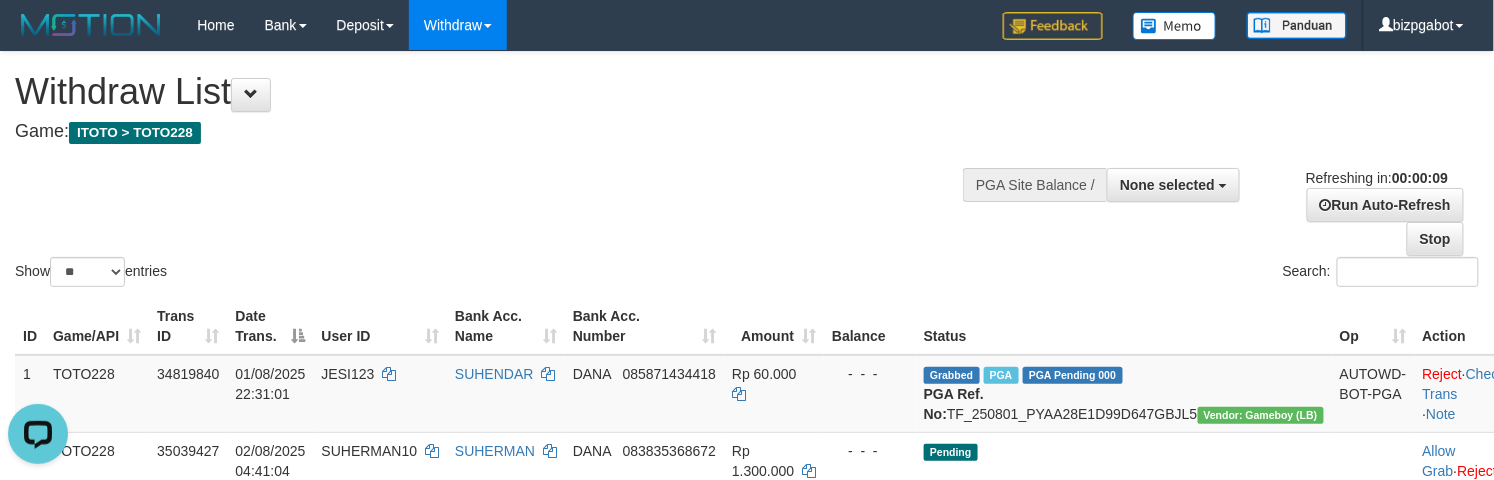 scroll, scrollTop: 0, scrollLeft: 0, axis: both 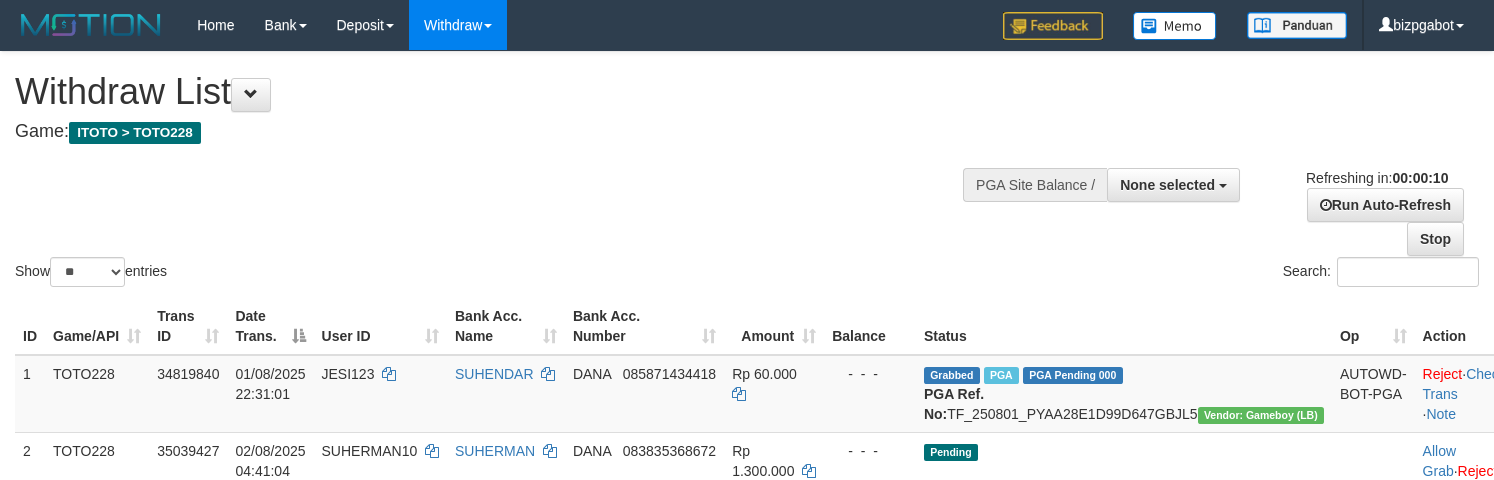 select 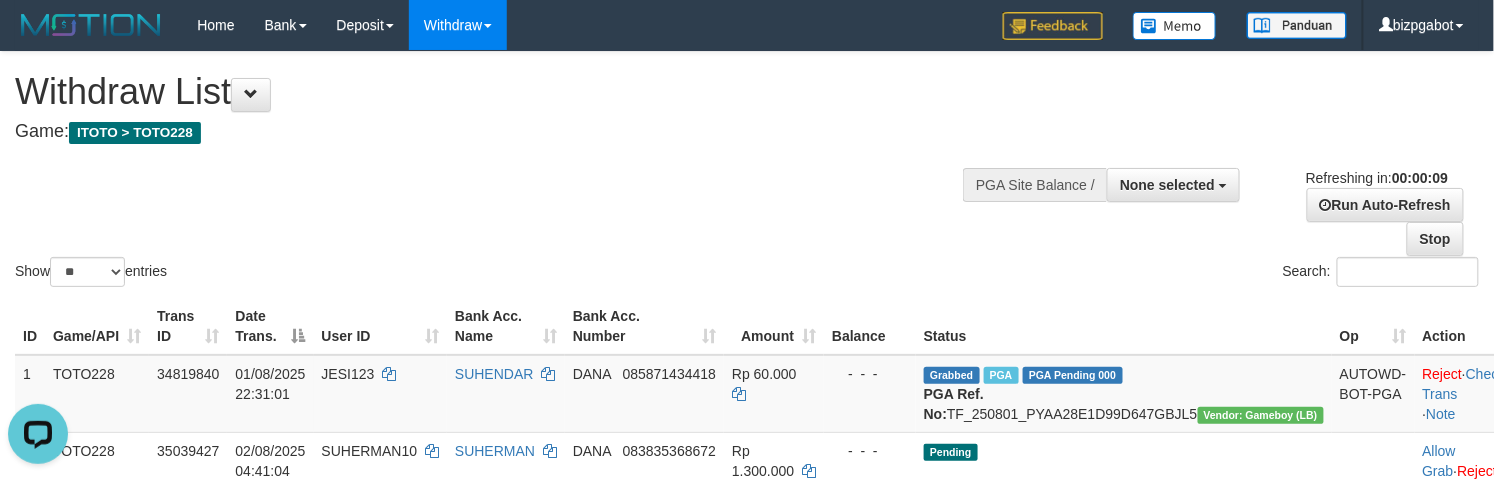 scroll, scrollTop: 0, scrollLeft: 0, axis: both 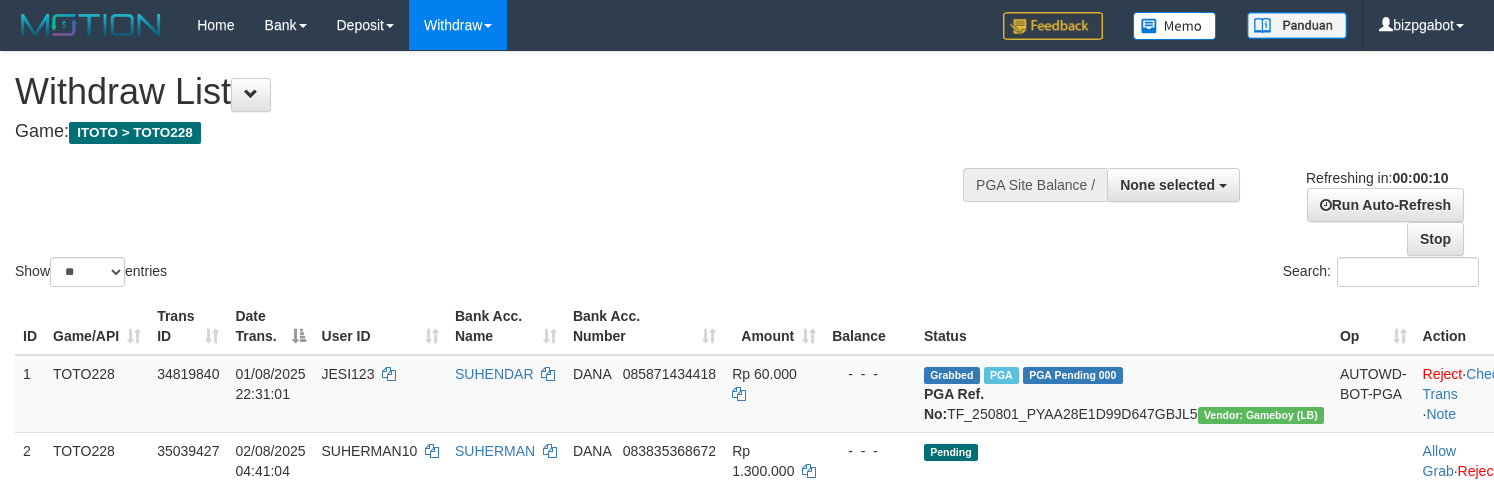 select 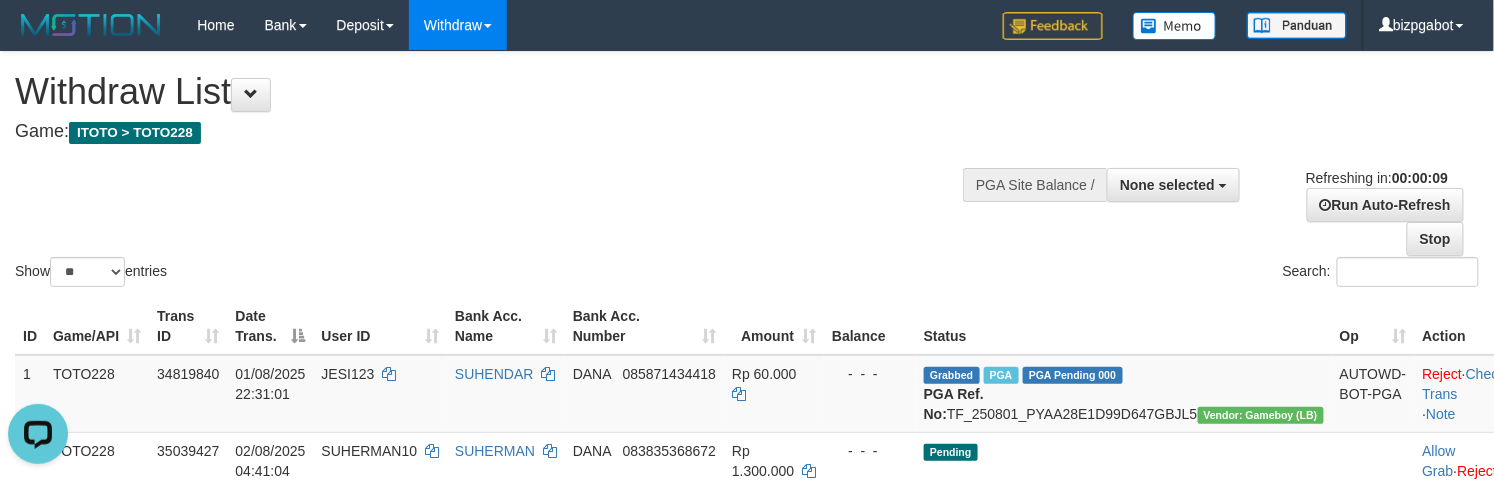 scroll, scrollTop: 0, scrollLeft: 0, axis: both 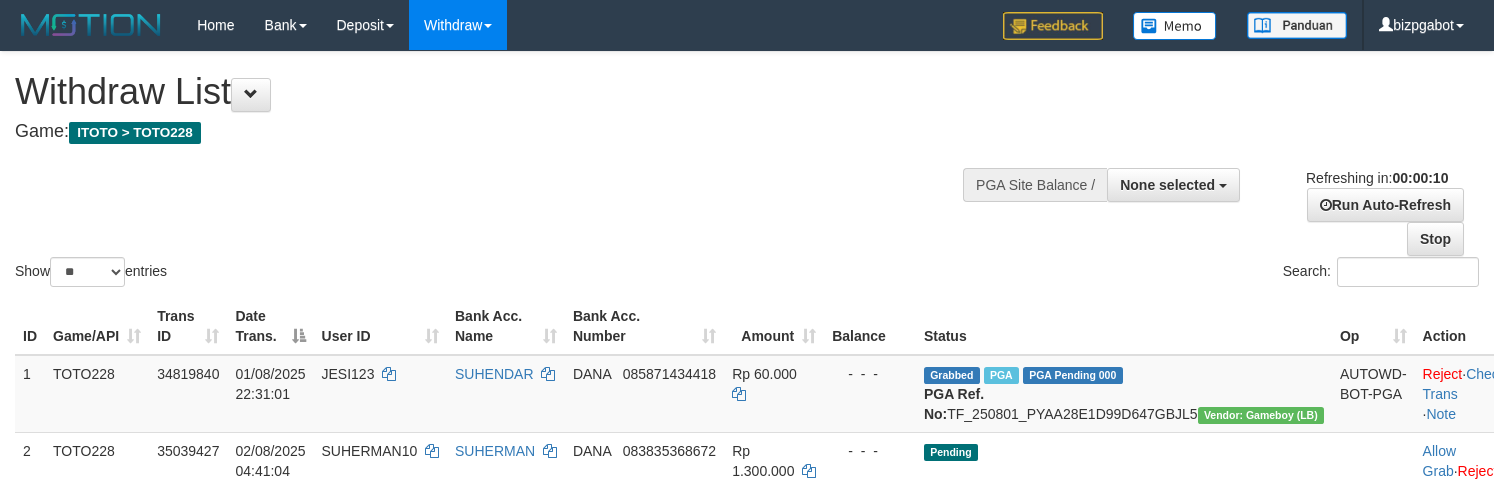 select 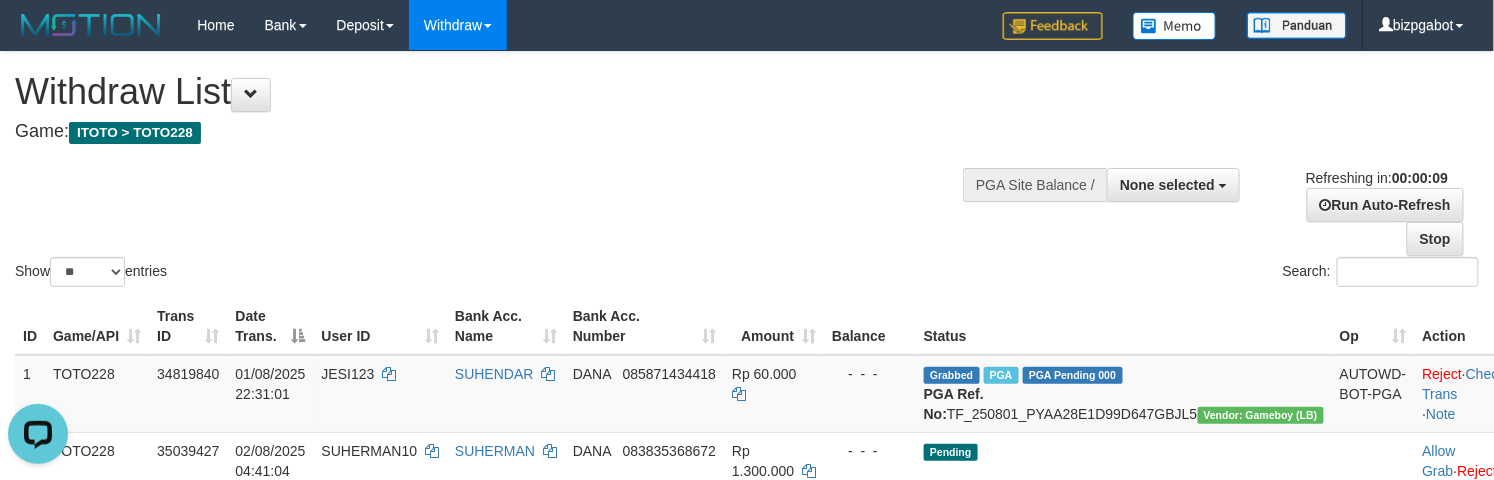 scroll, scrollTop: 0, scrollLeft: 0, axis: both 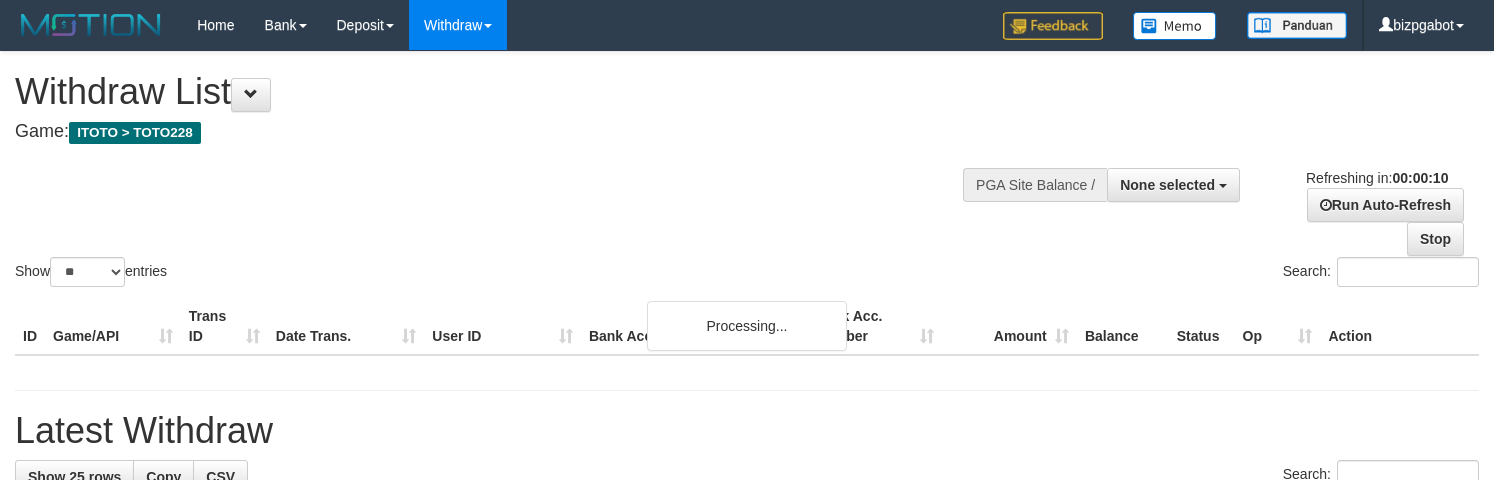 select 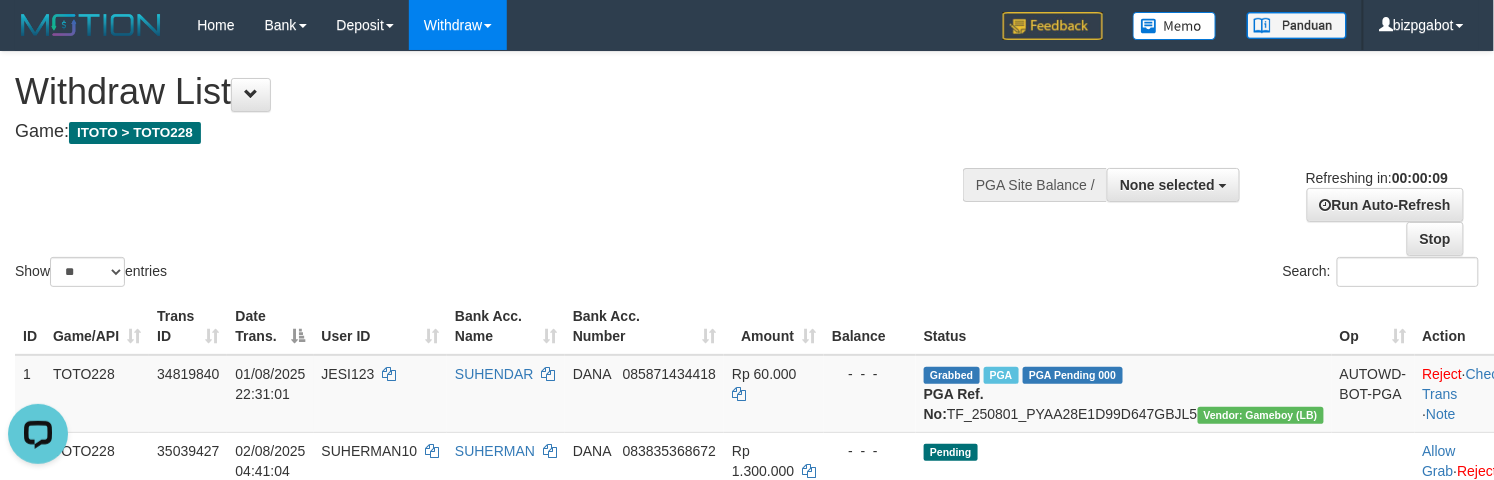 scroll, scrollTop: 0, scrollLeft: 0, axis: both 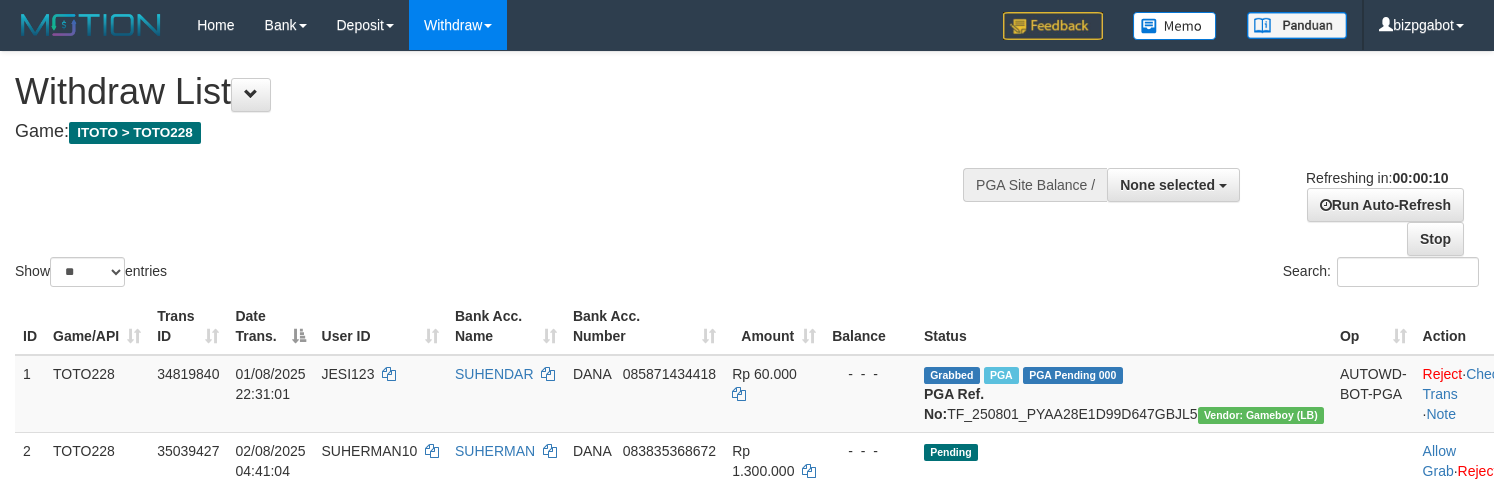select 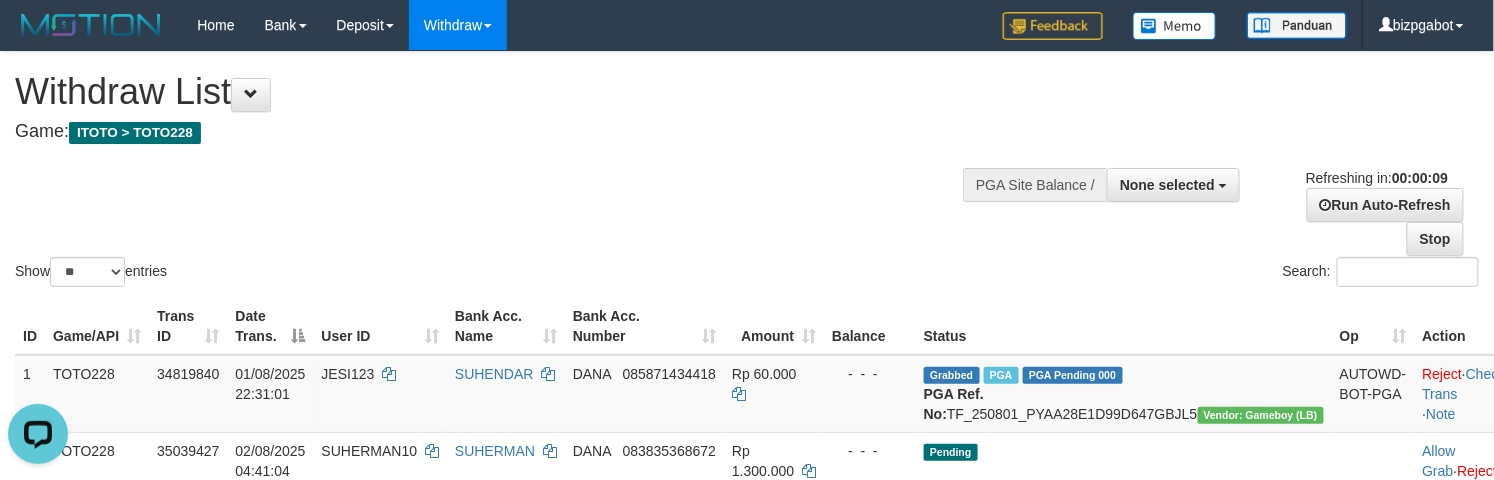 scroll, scrollTop: 0, scrollLeft: 0, axis: both 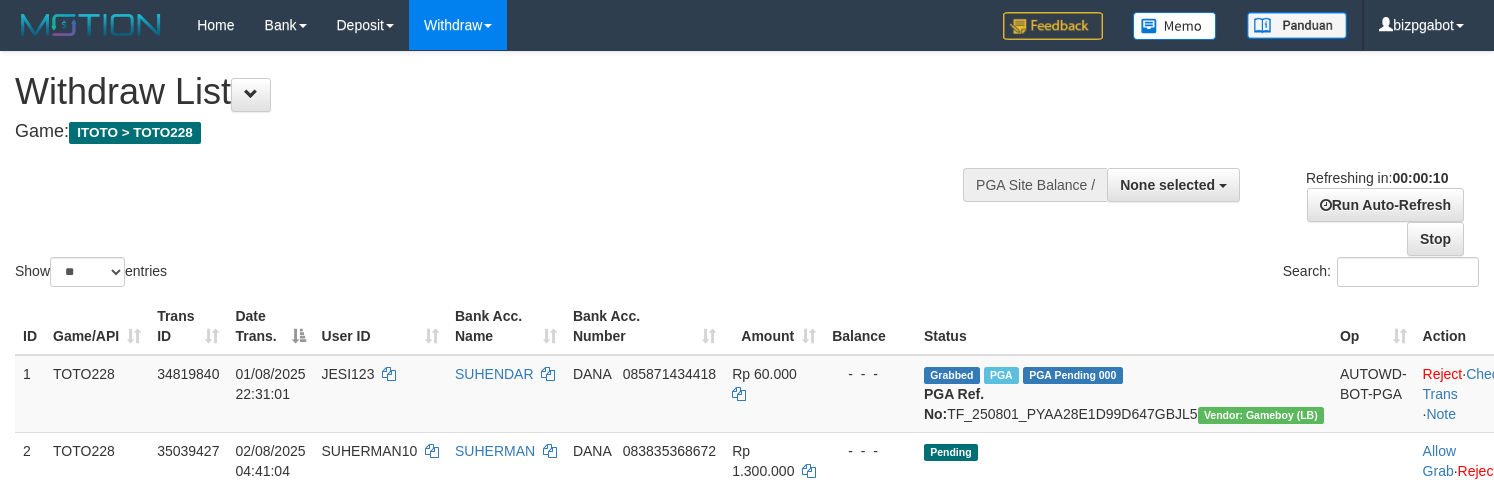 select 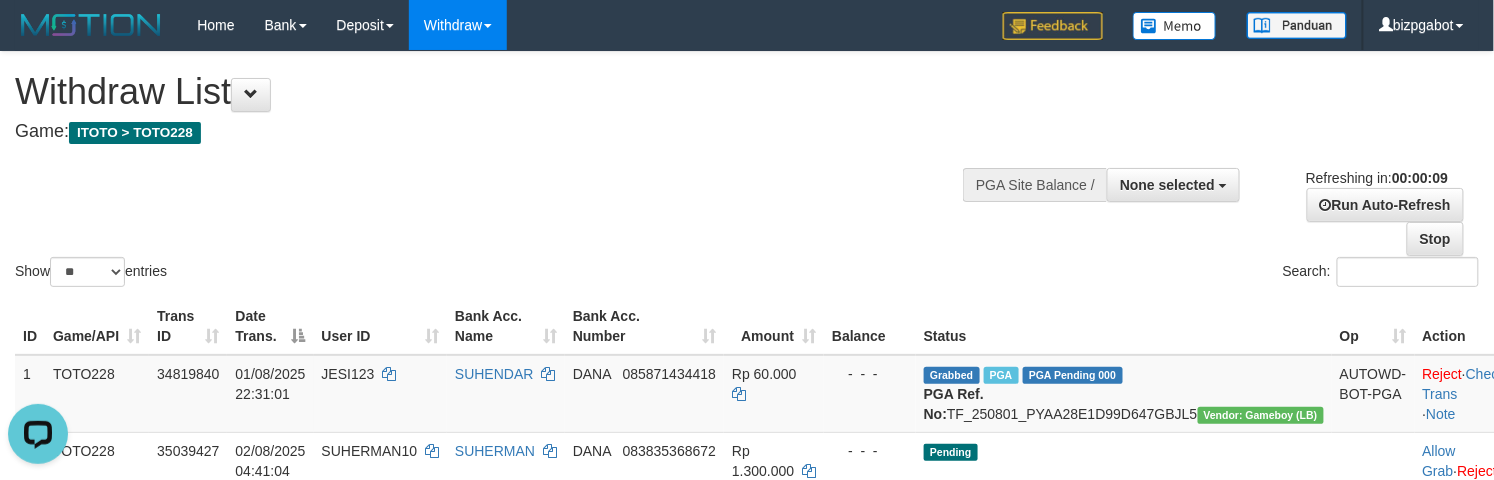 scroll, scrollTop: 0, scrollLeft: 0, axis: both 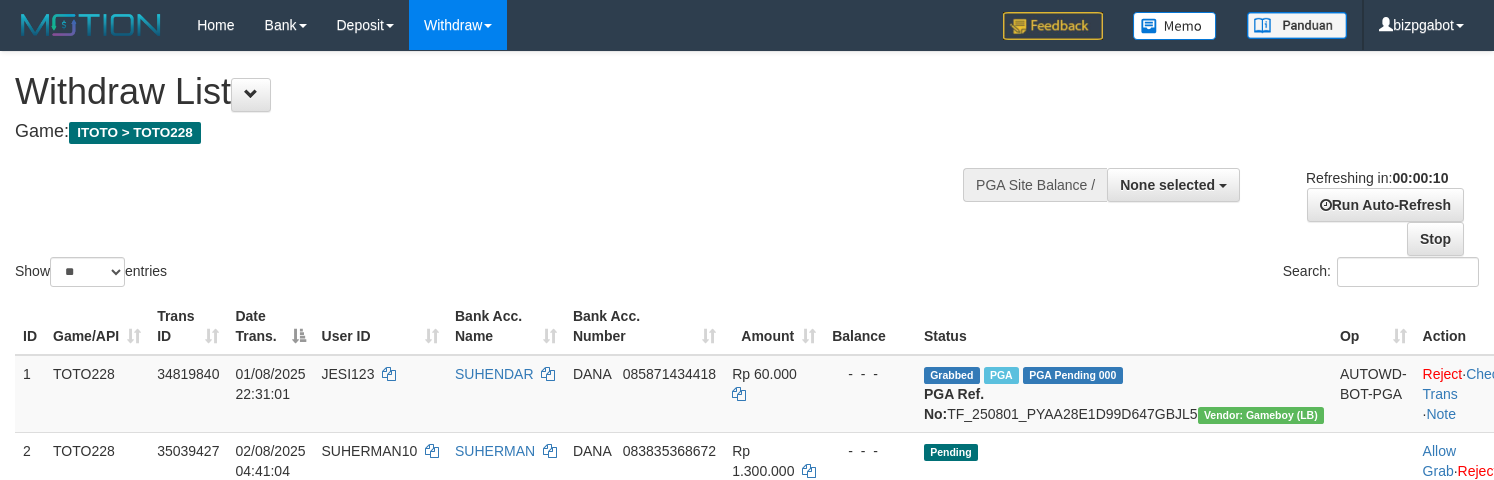 select 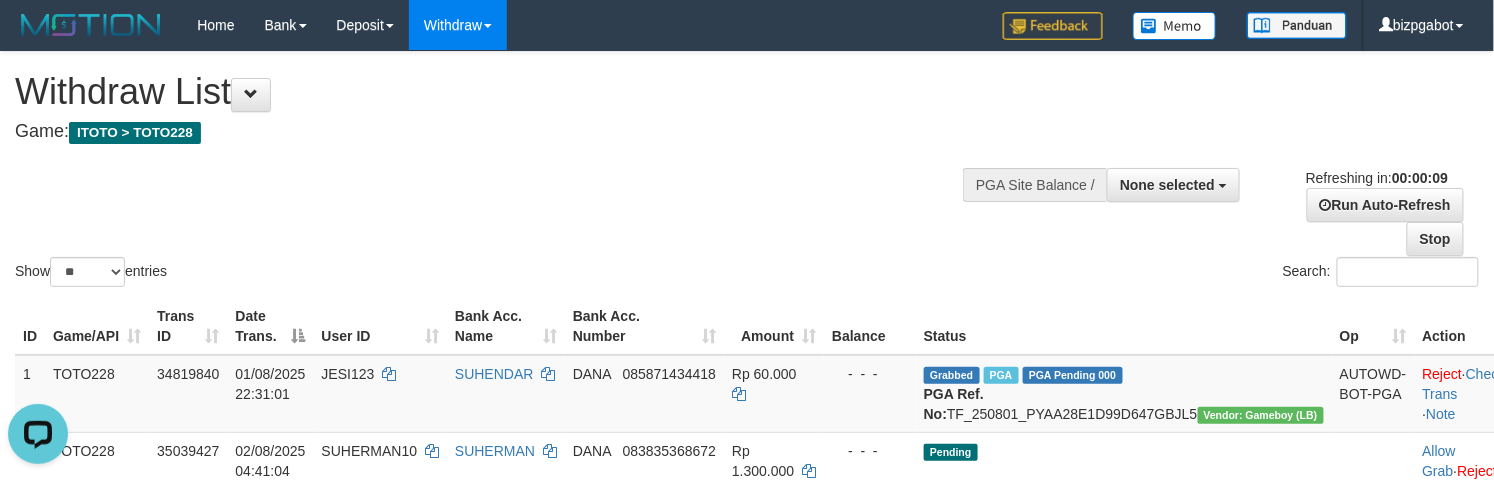 scroll, scrollTop: 0, scrollLeft: 0, axis: both 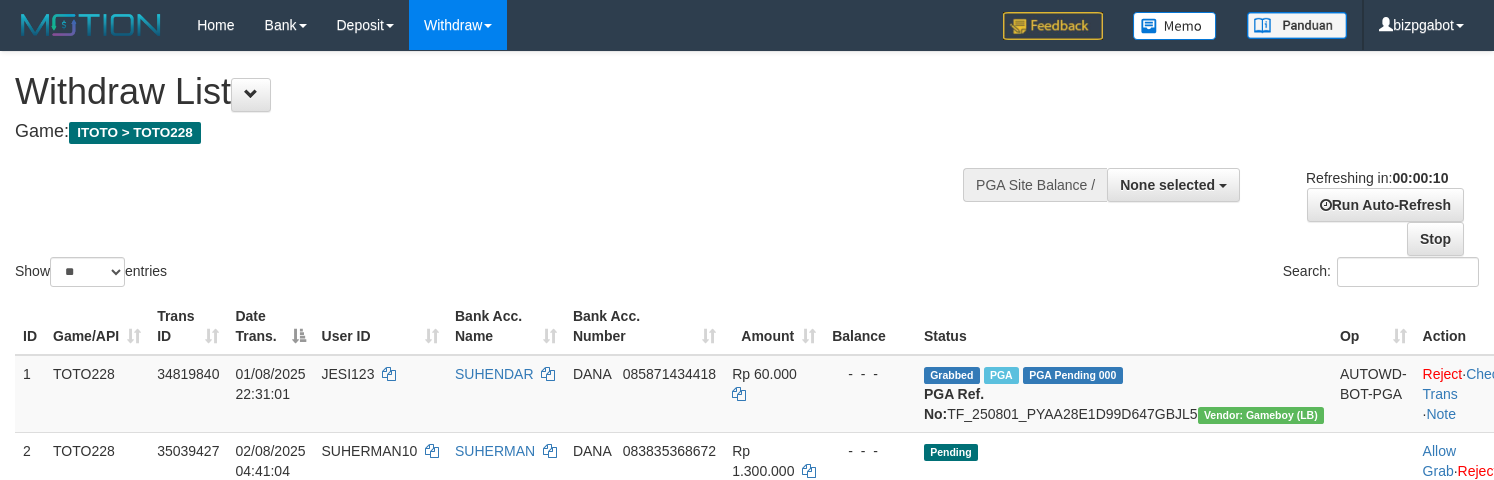 select 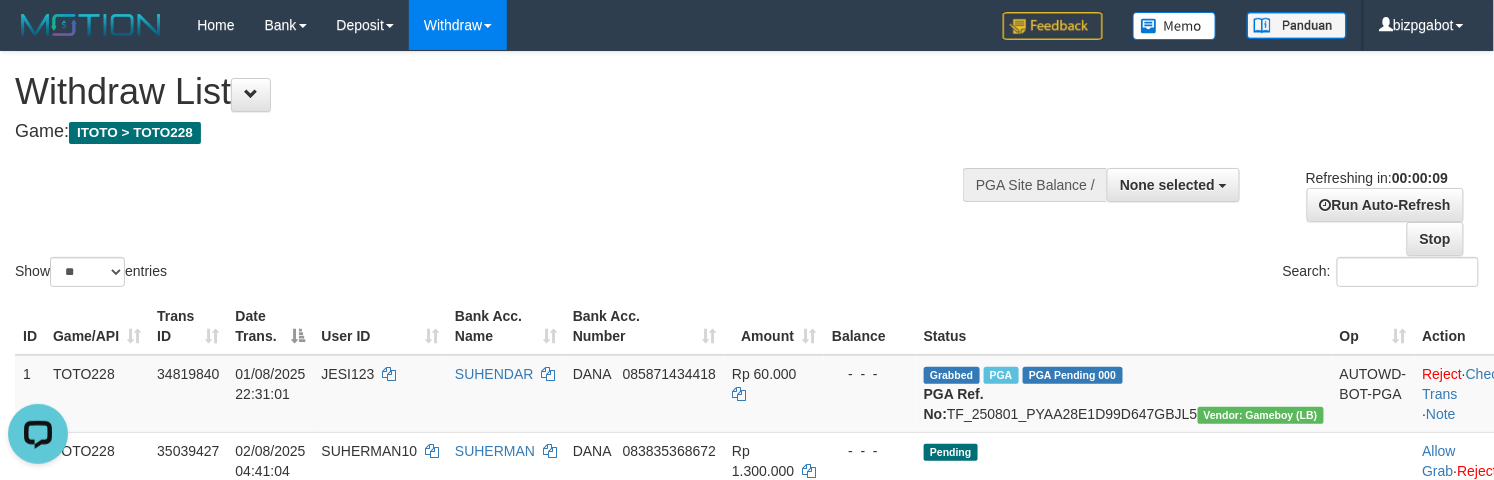 scroll, scrollTop: 0, scrollLeft: 0, axis: both 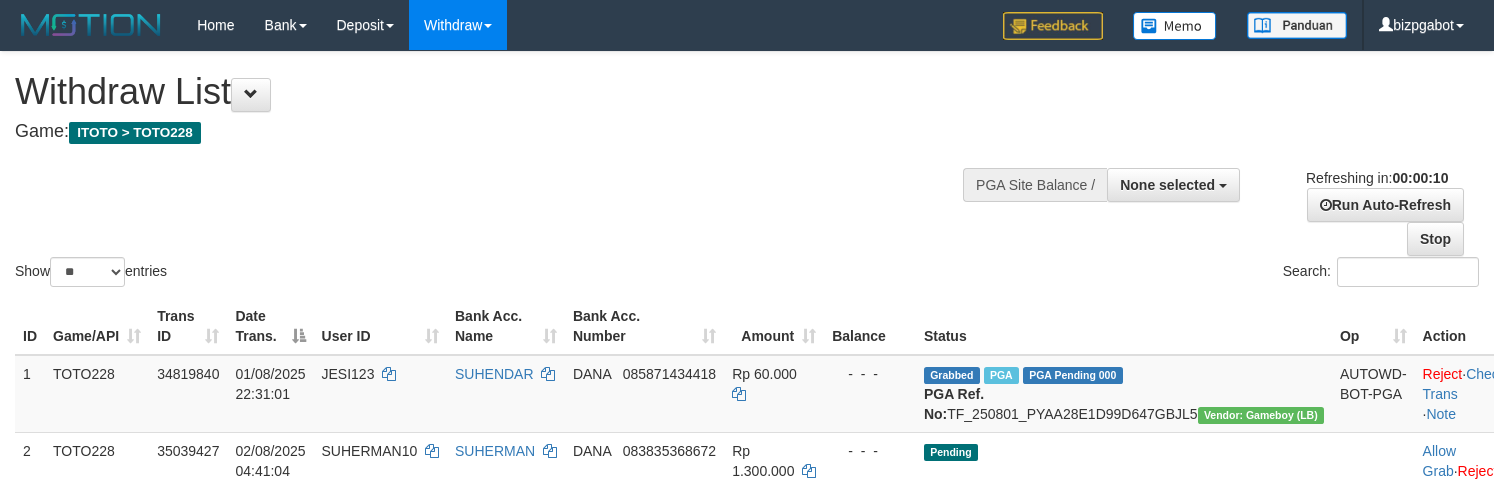 select 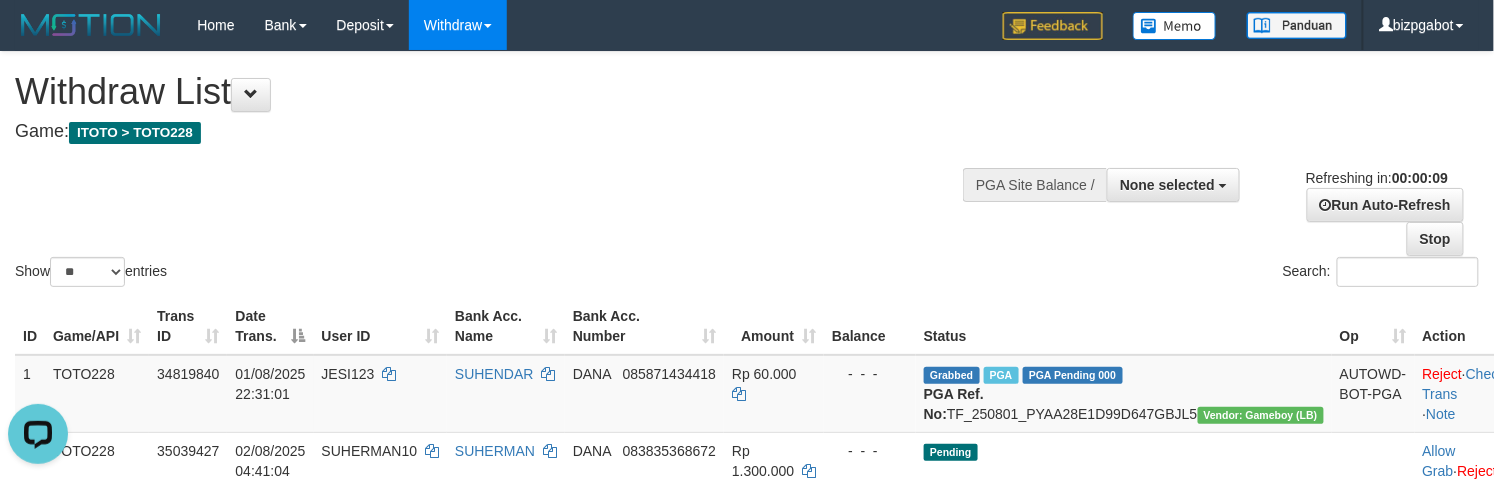 scroll, scrollTop: 0, scrollLeft: 0, axis: both 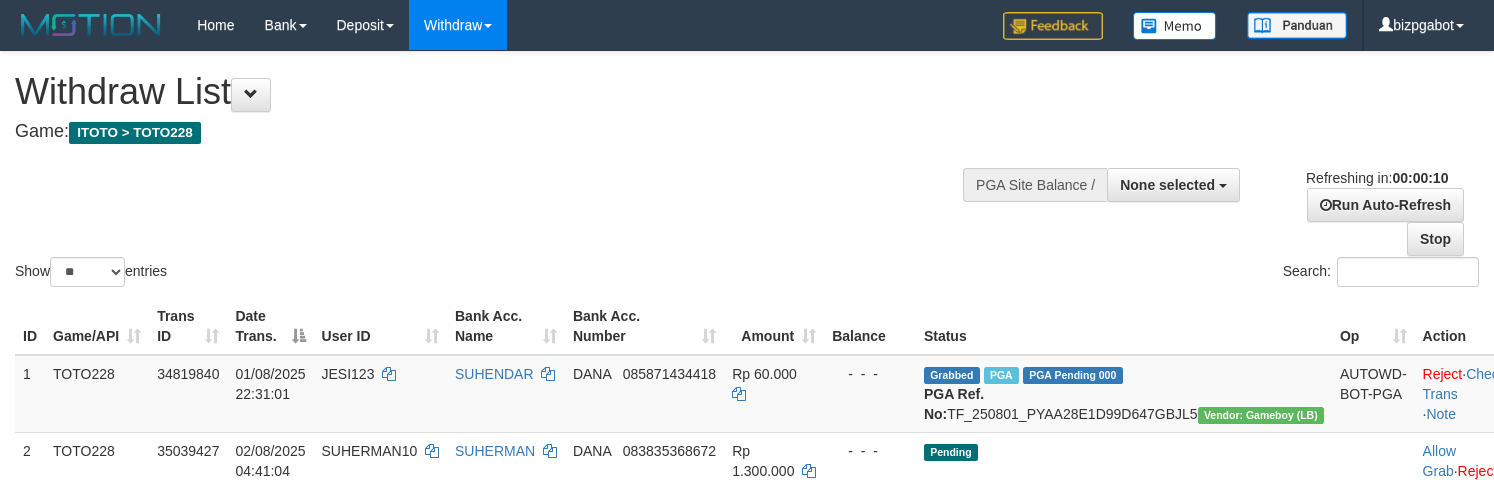 select 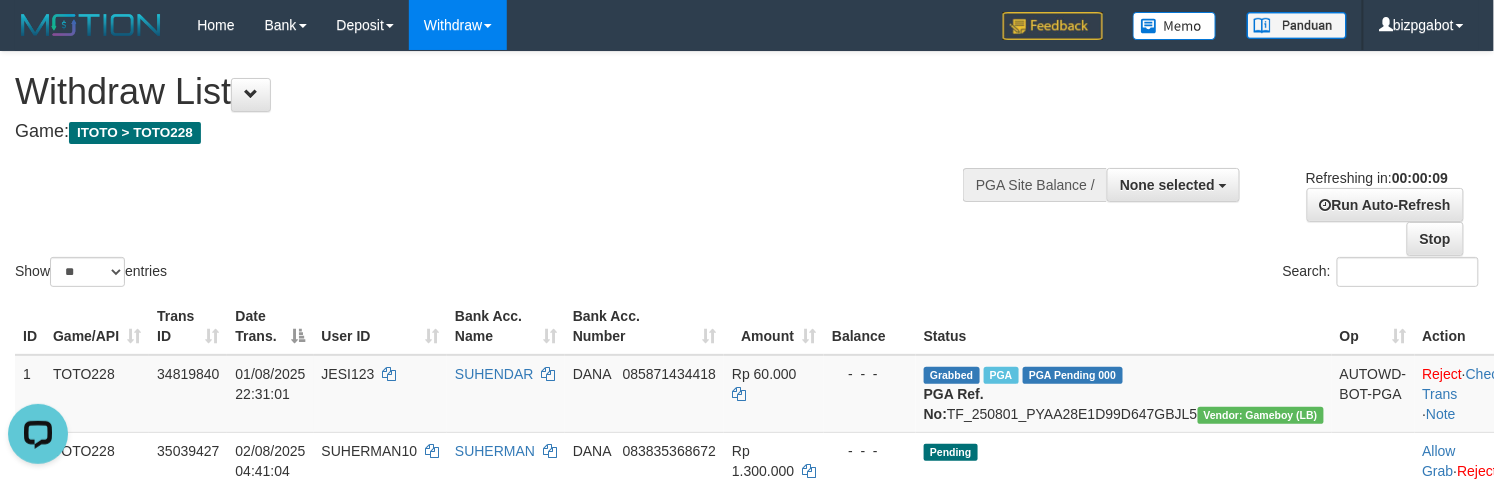 scroll, scrollTop: 0, scrollLeft: 0, axis: both 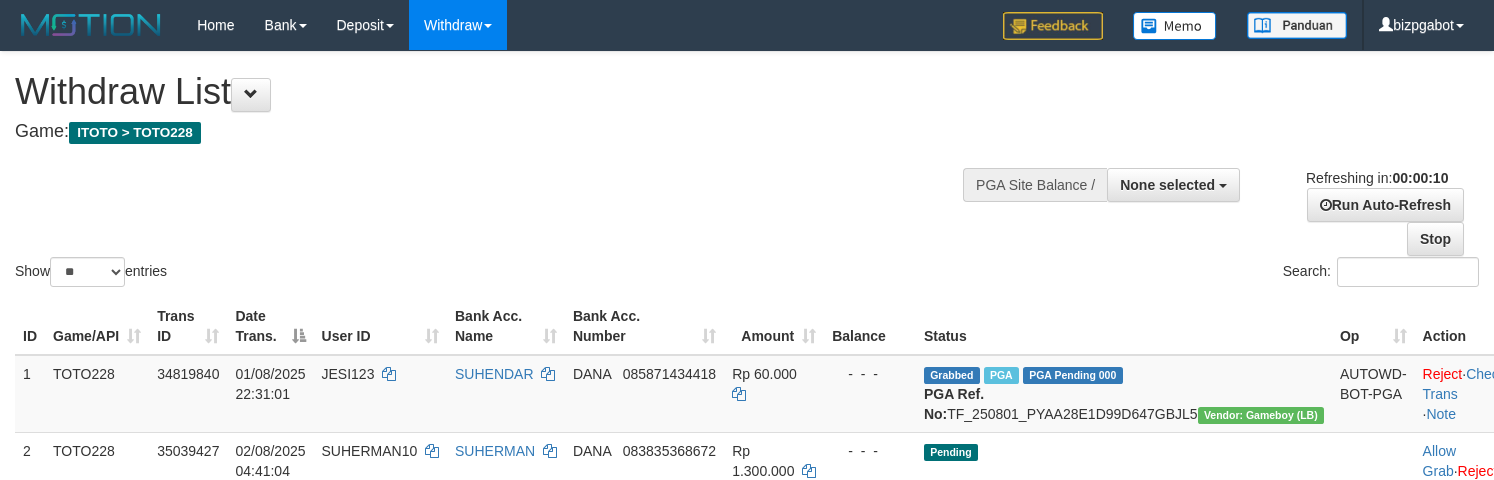 select 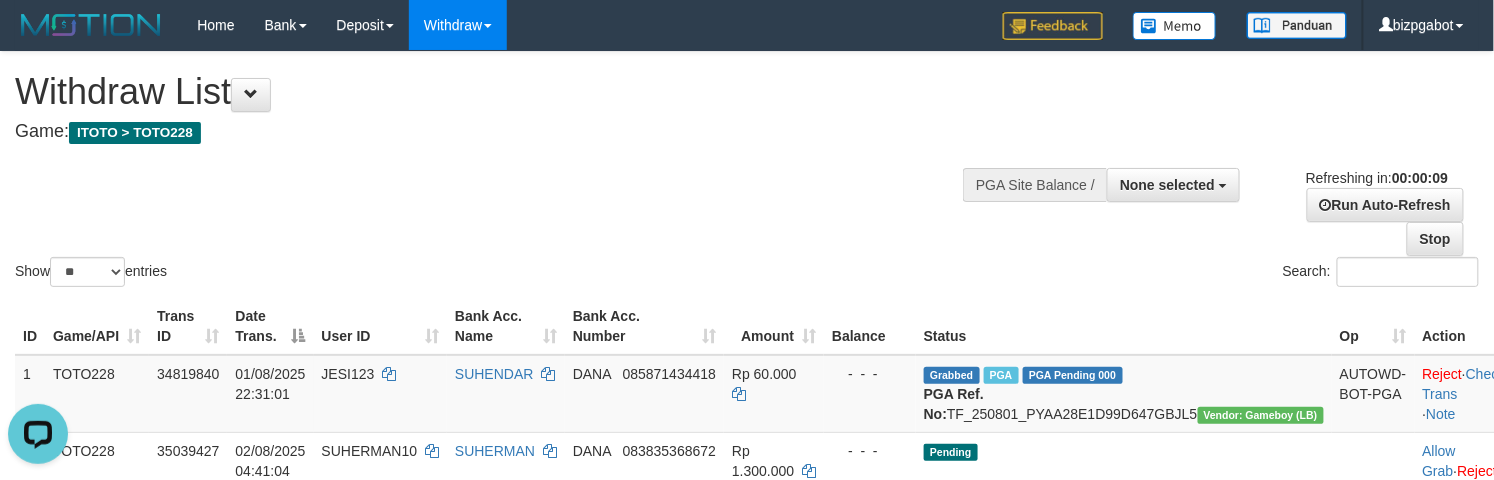 scroll, scrollTop: 0, scrollLeft: 0, axis: both 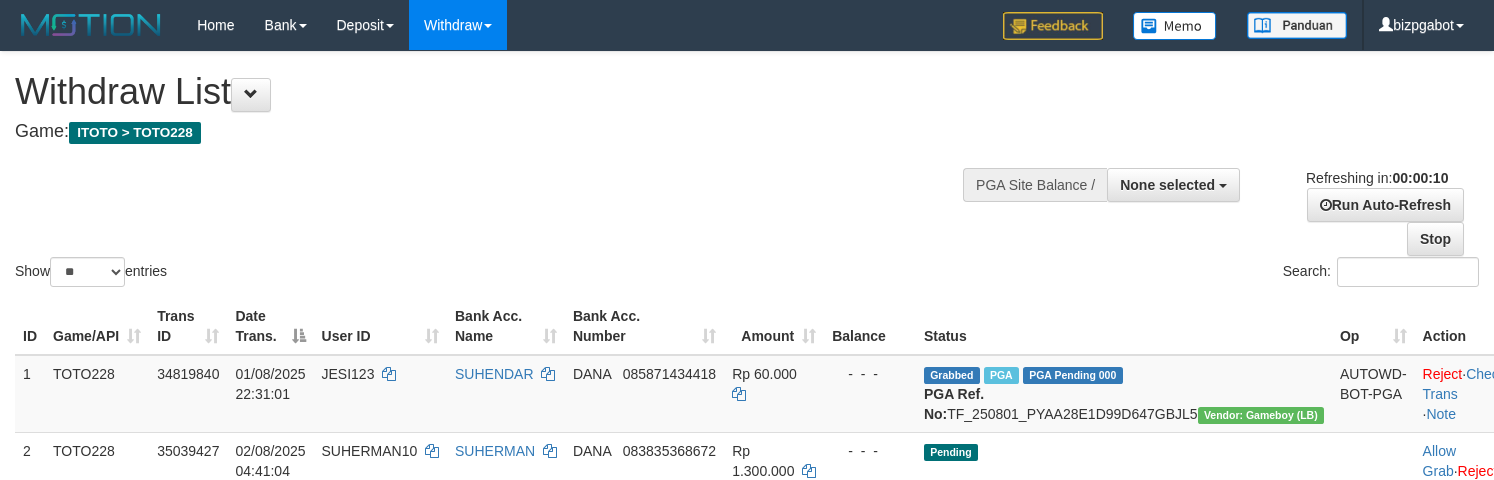 select 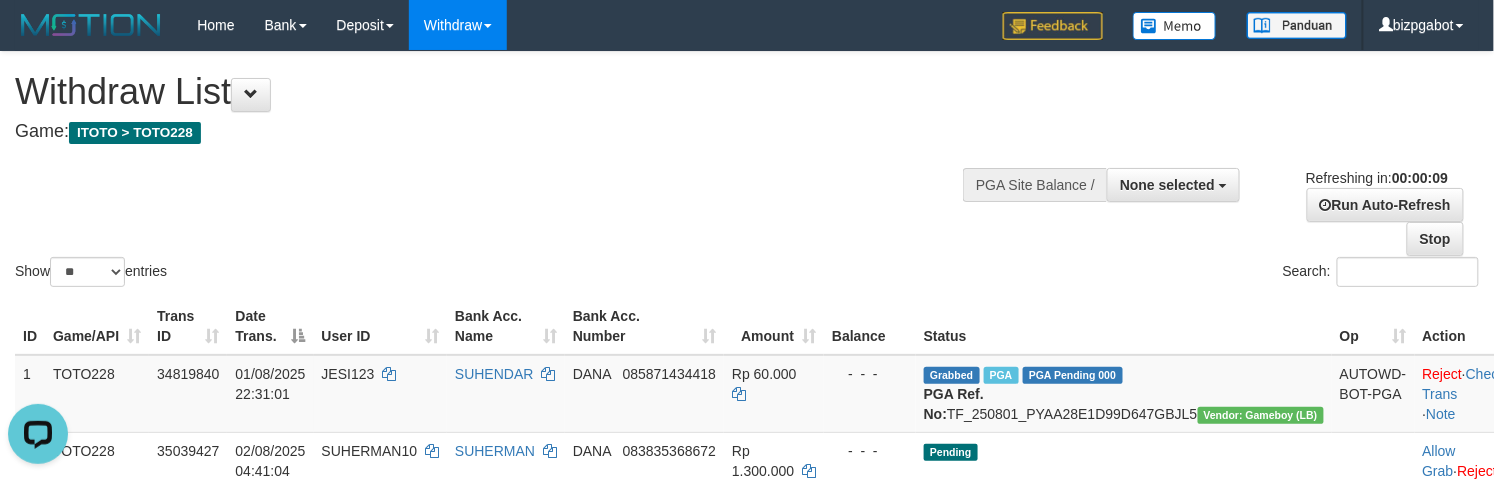 scroll, scrollTop: 0, scrollLeft: 0, axis: both 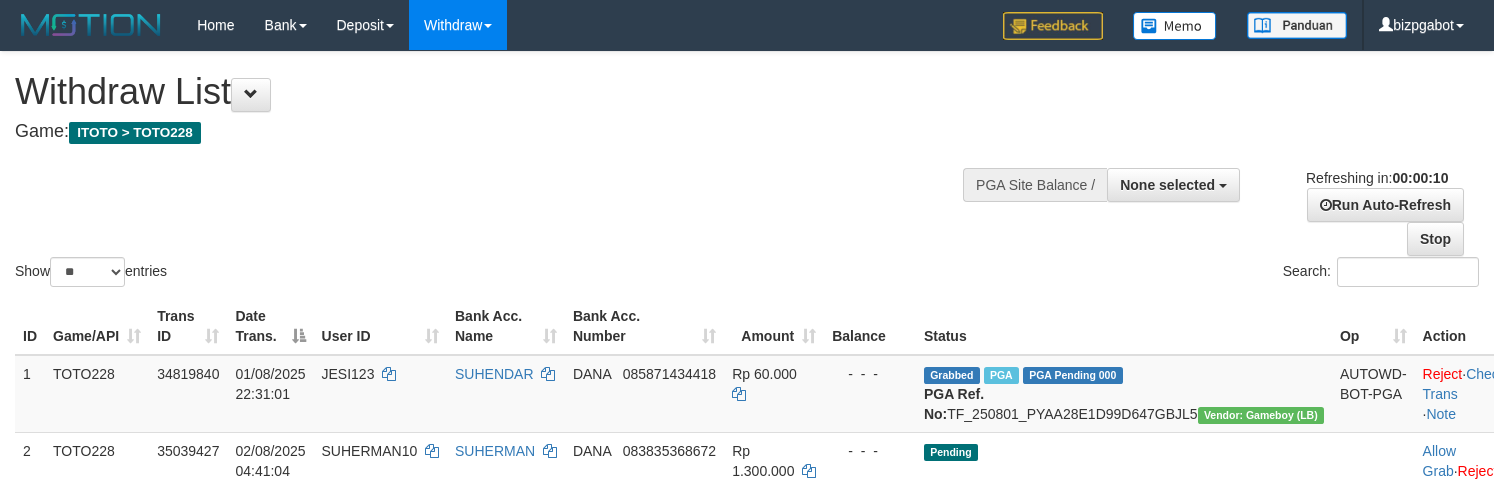 select 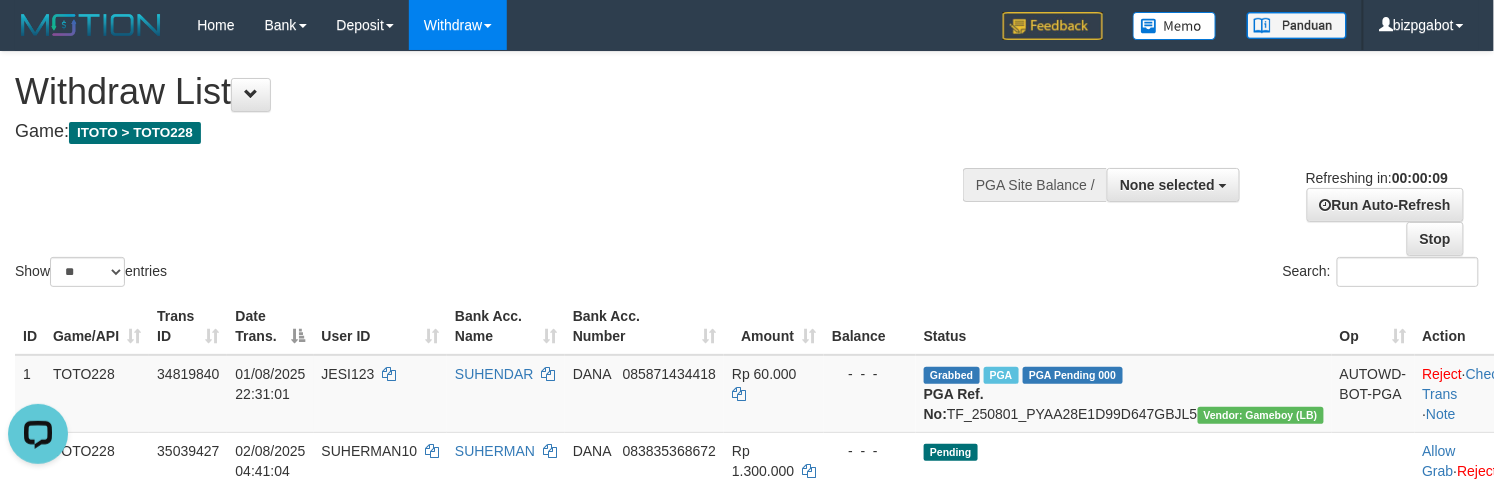 scroll, scrollTop: 0, scrollLeft: 0, axis: both 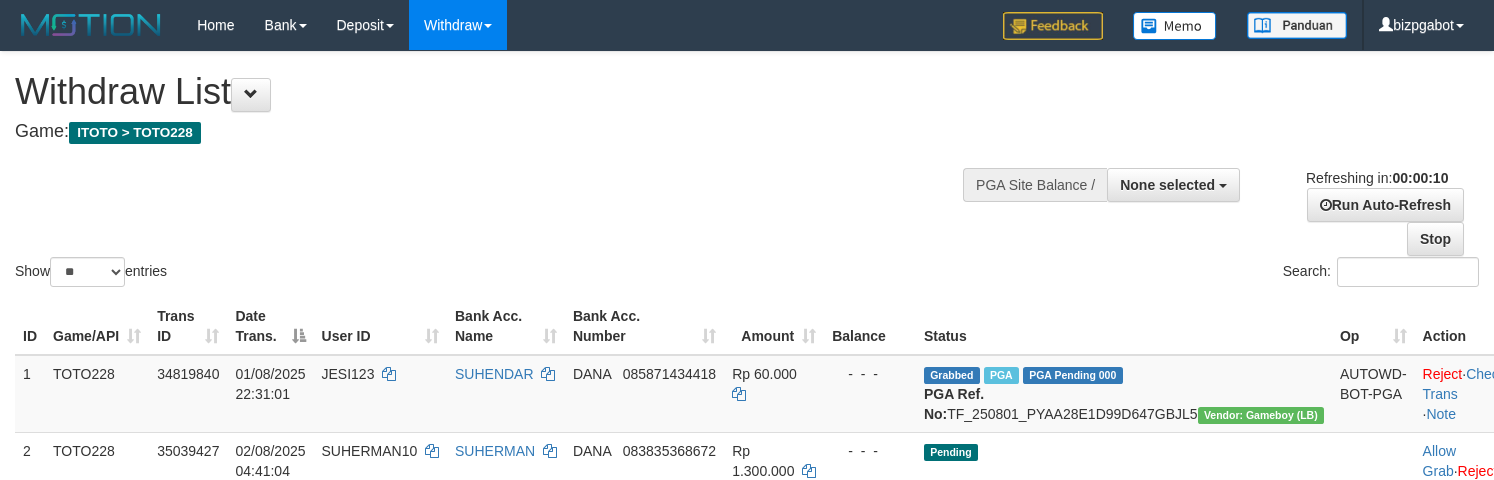 select 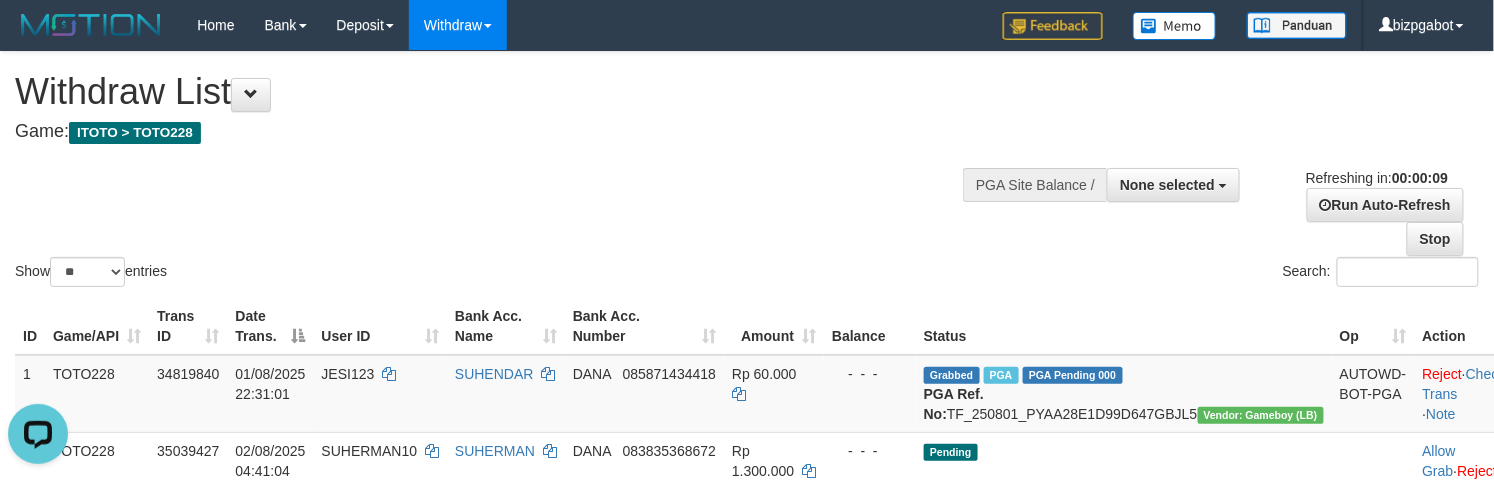 scroll, scrollTop: 0, scrollLeft: 0, axis: both 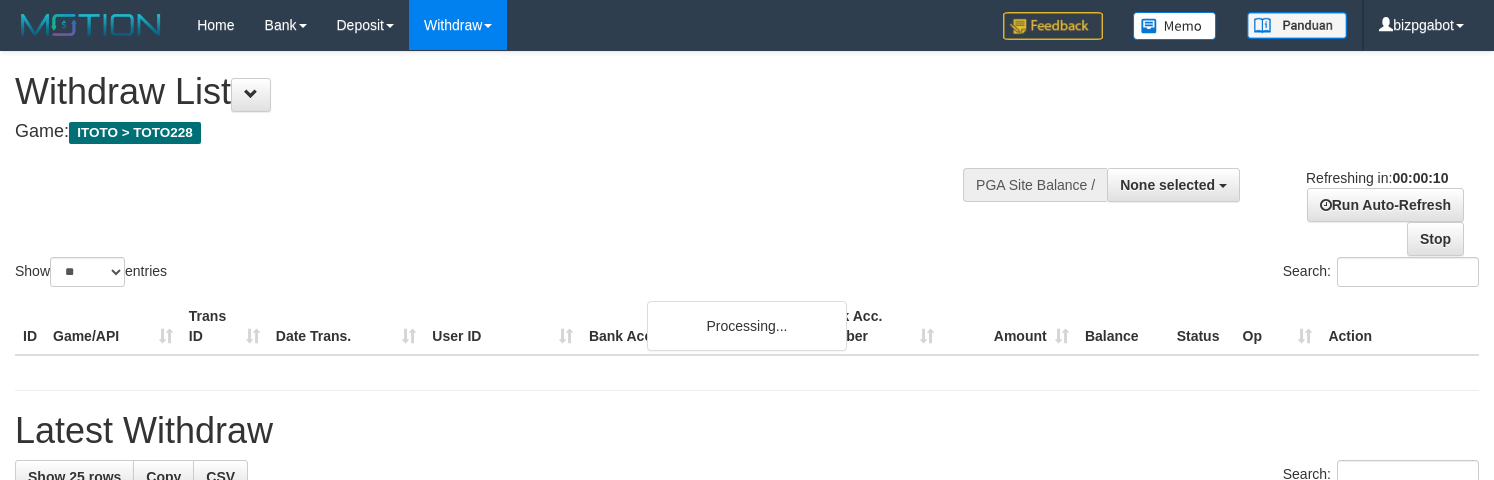 select 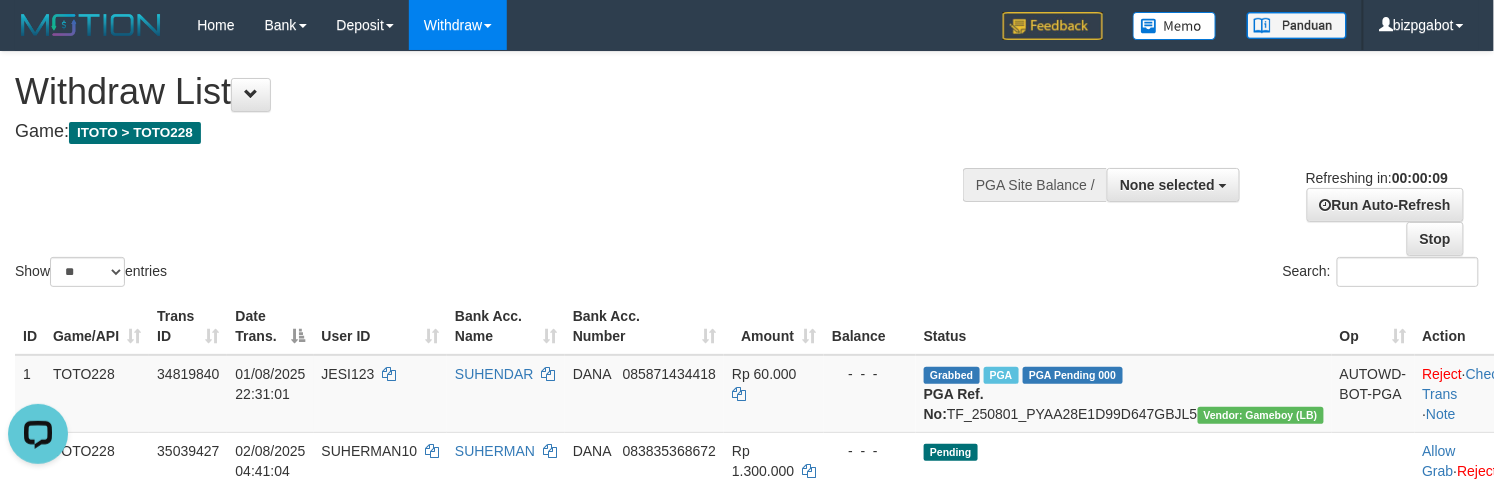 scroll, scrollTop: 0, scrollLeft: 0, axis: both 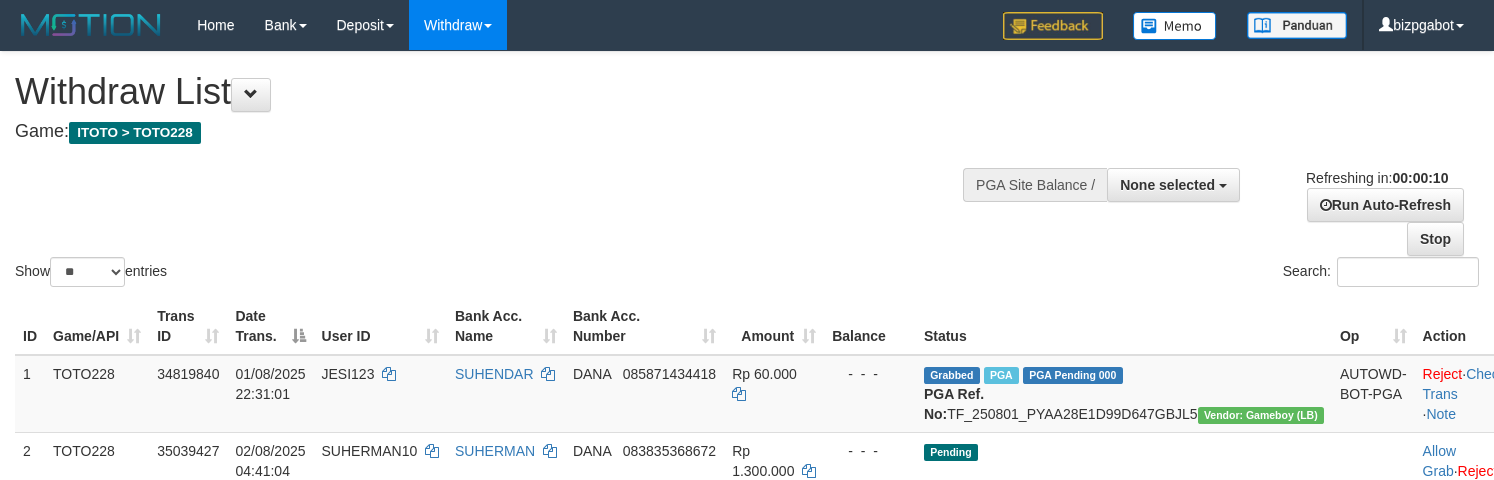 select 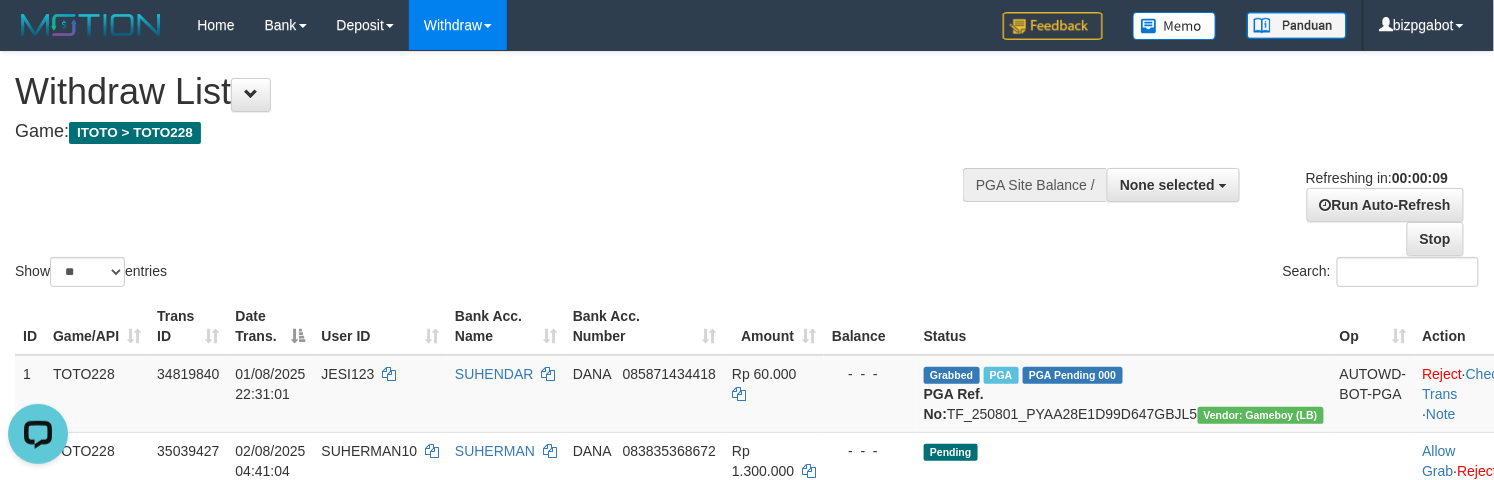 scroll, scrollTop: 0, scrollLeft: 0, axis: both 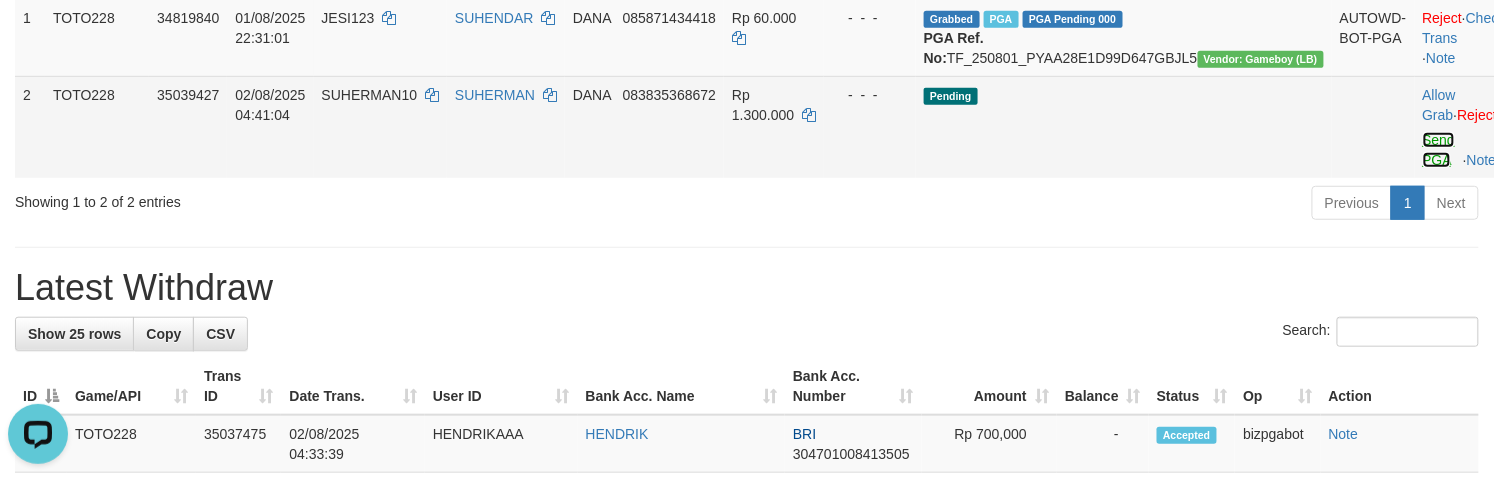 drag, startPoint x: 1368, startPoint y: 180, endPoint x: 1357, endPoint y: 181, distance: 11.045361 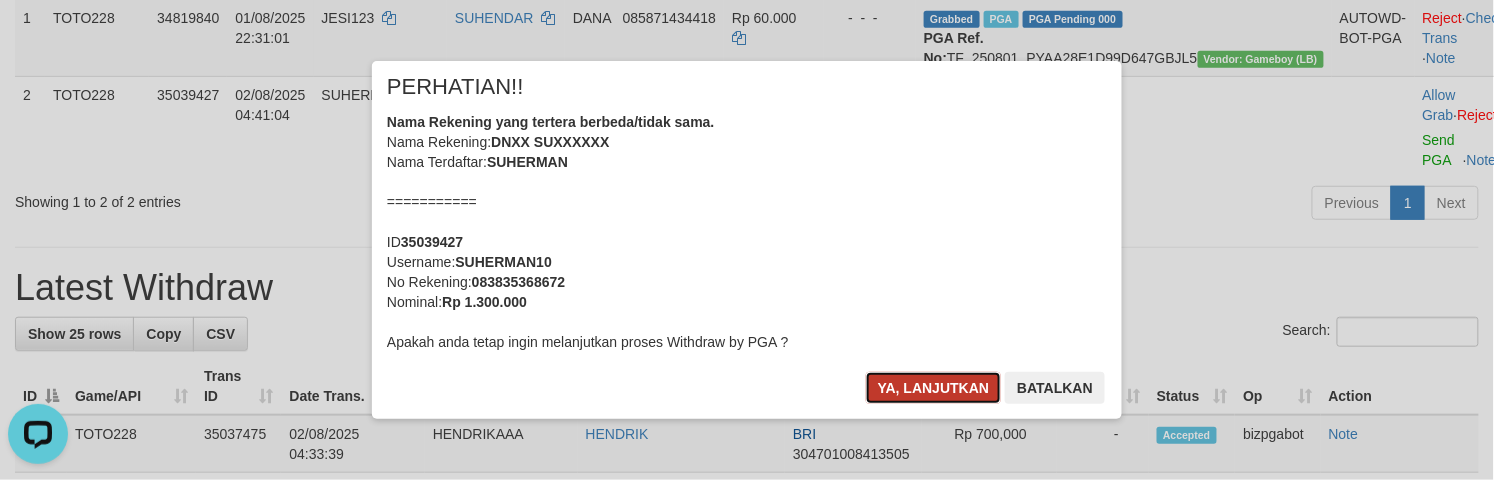click on "Ya, lanjutkan" at bounding box center [934, 388] 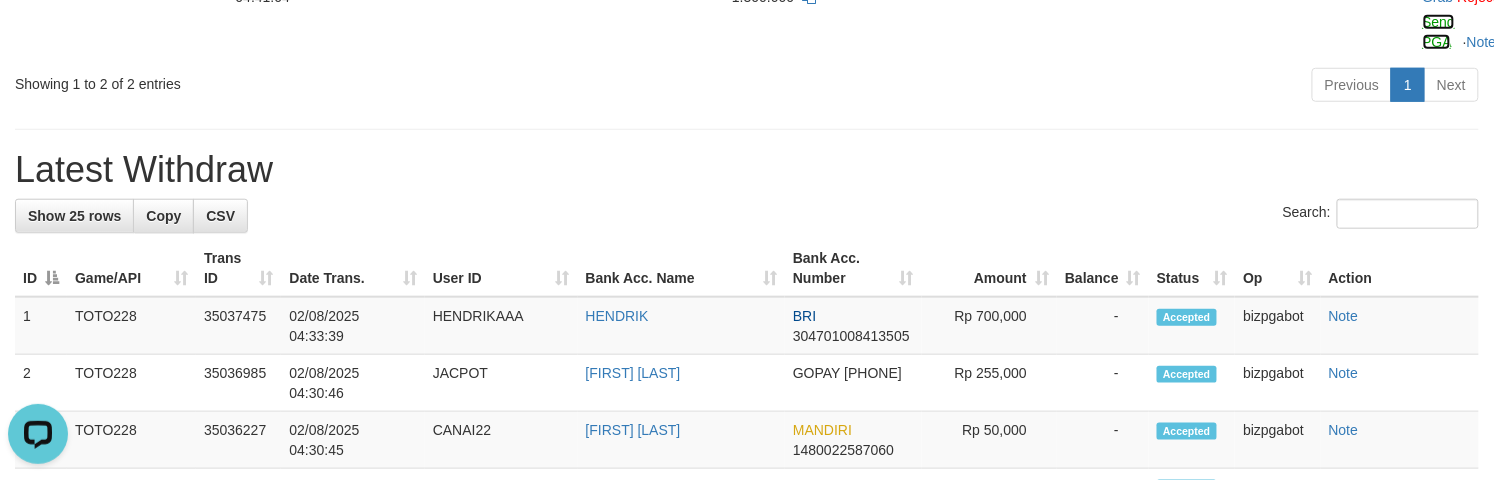 scroll, scrollTop: 533, scrollLeft: 0, axis: vertical 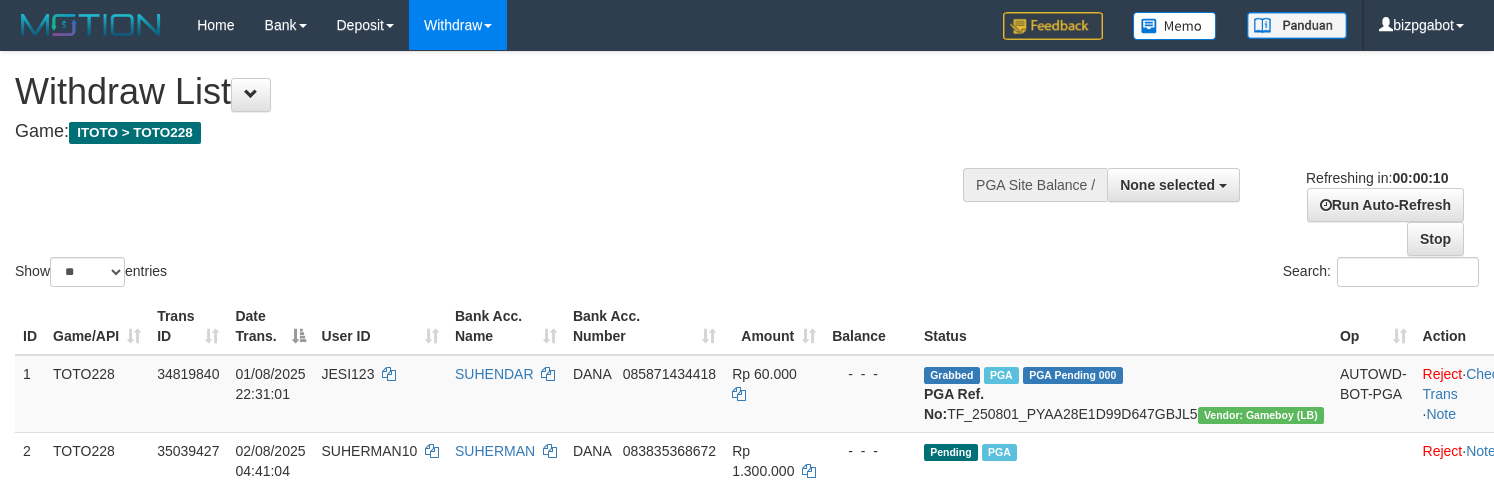 select 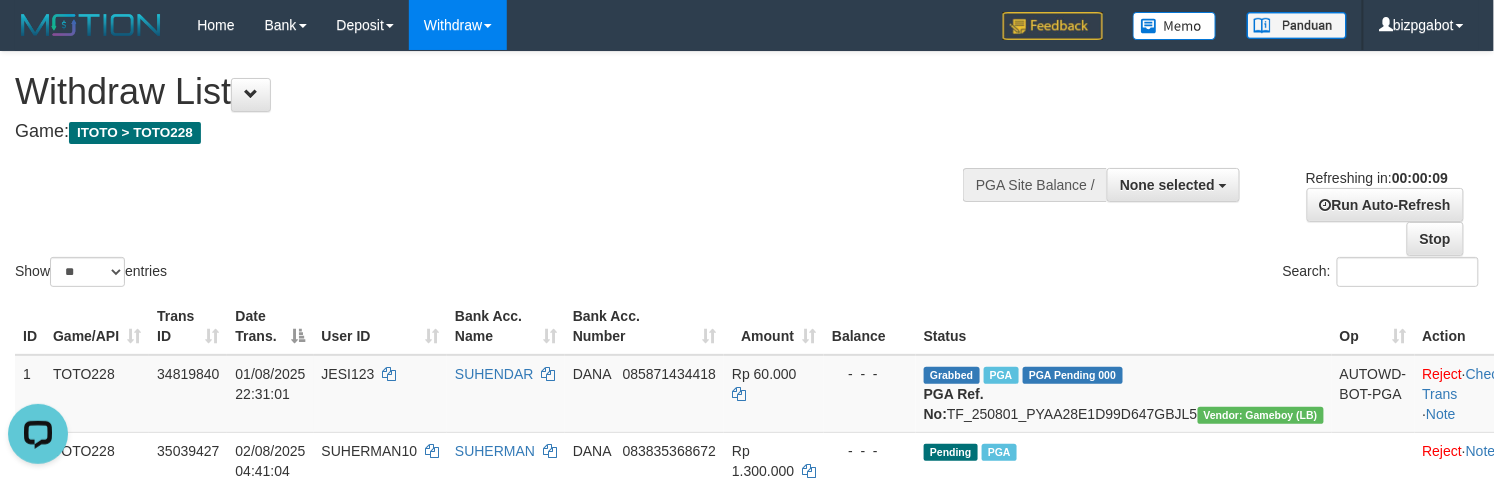 scroll, scrollTop: 0, scrollLeft: 0, axis: both 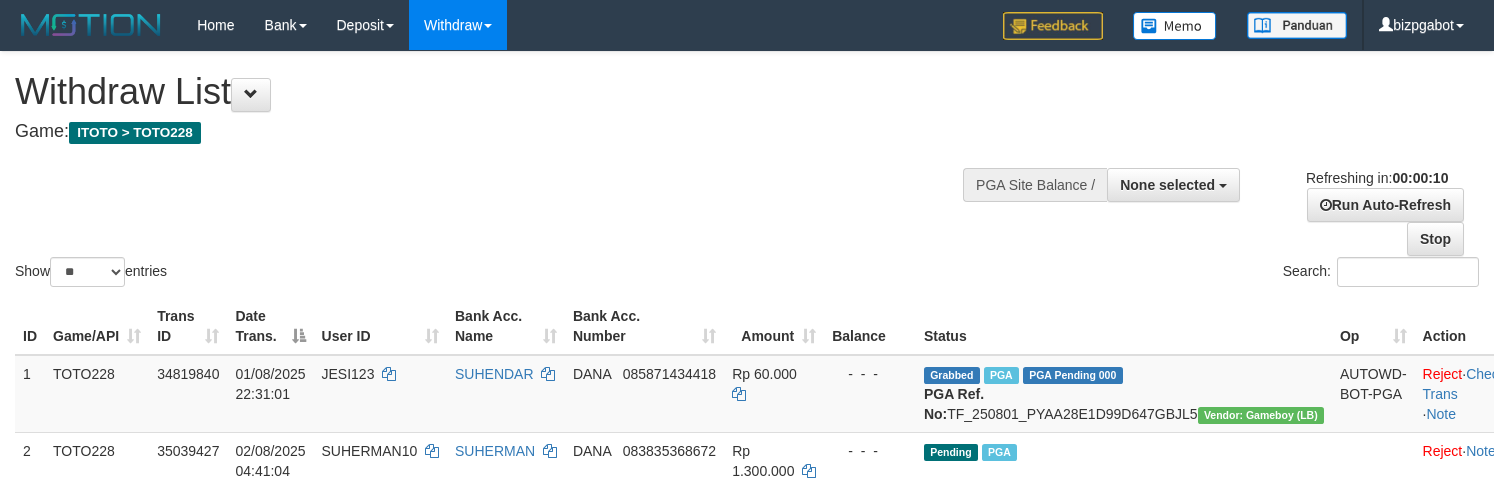 select 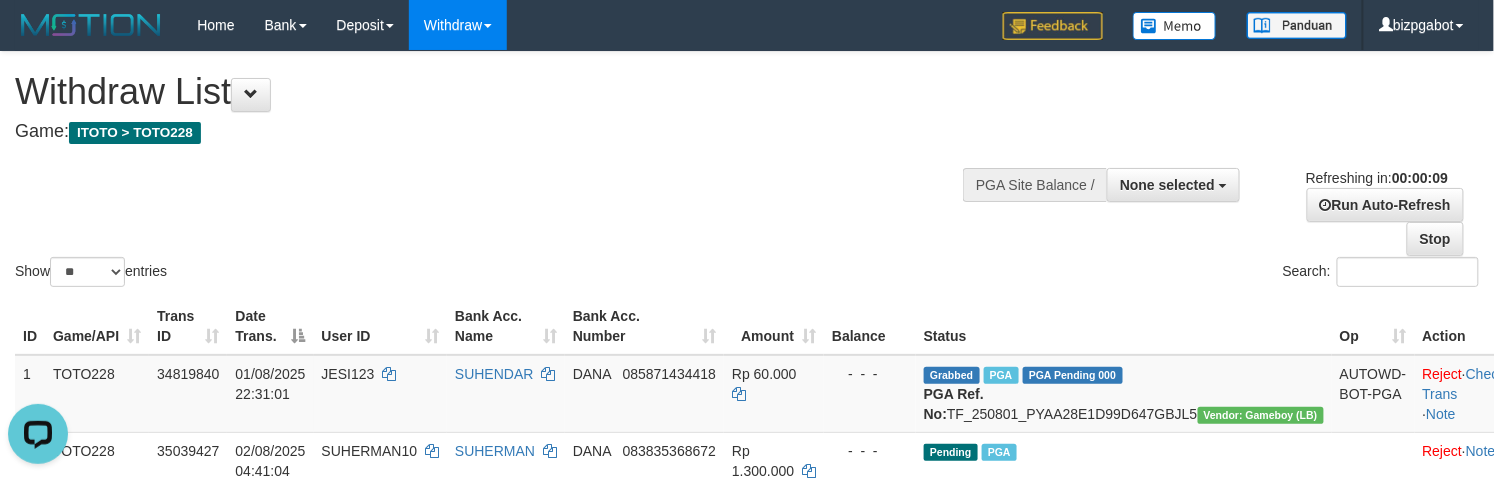 scroll, scrollTop: 0, scrollLeft: 0, axis: both 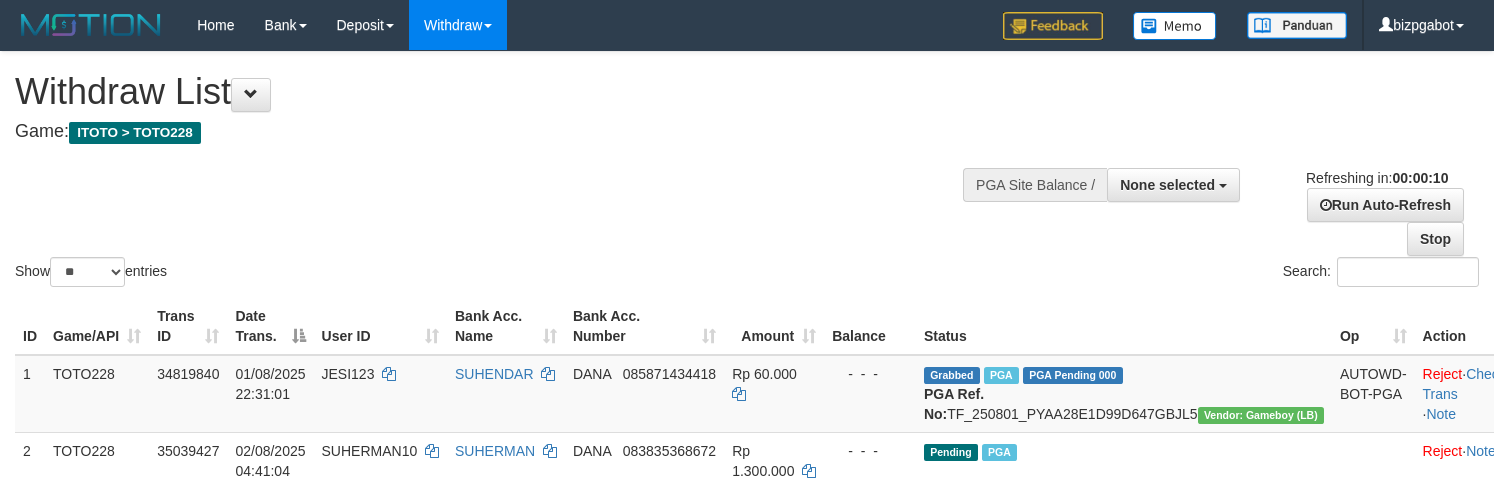 select 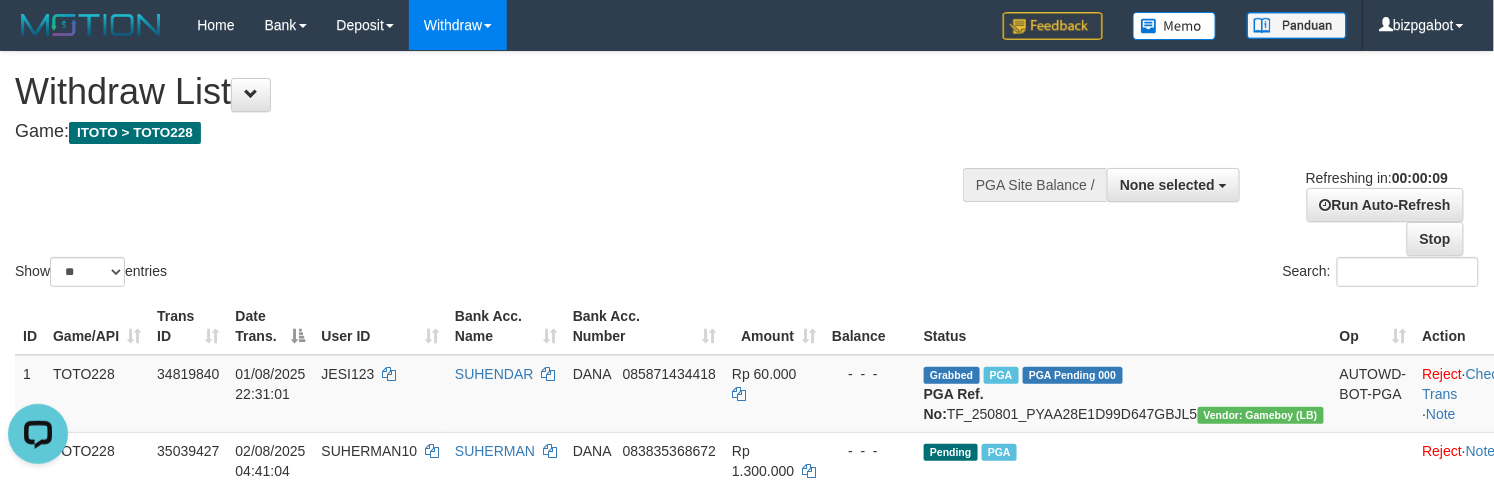 scroll, scrollTop: 0, scrollLeft: 0, axis: both 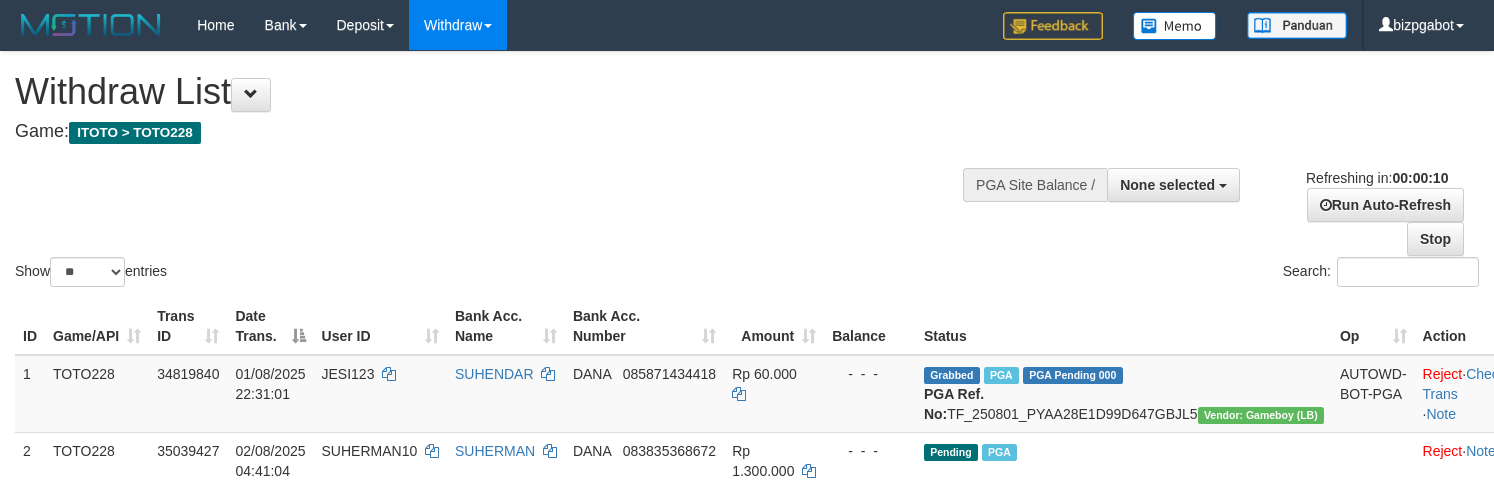 select 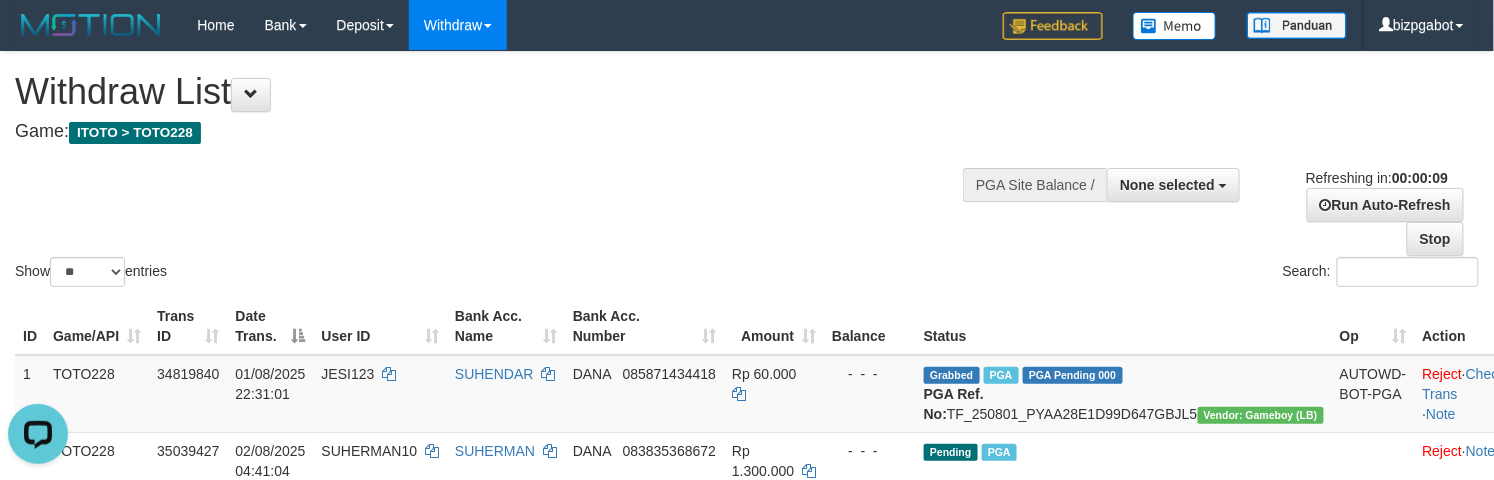 scroll, scrollTop: 0, scrollLeft: 0, axis: both 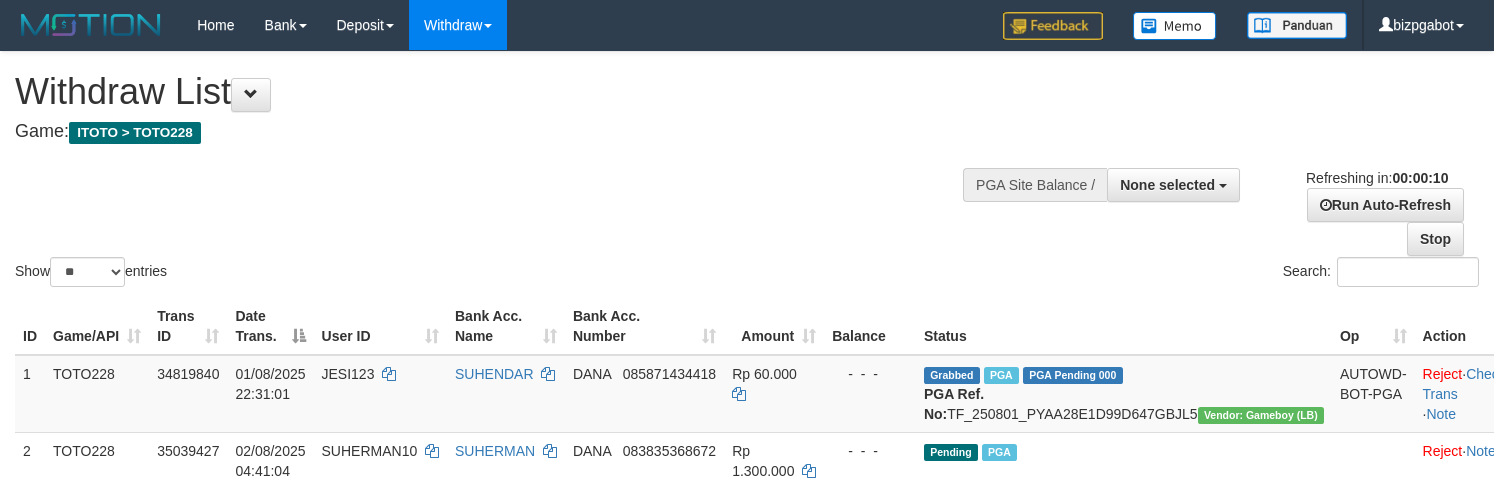 select 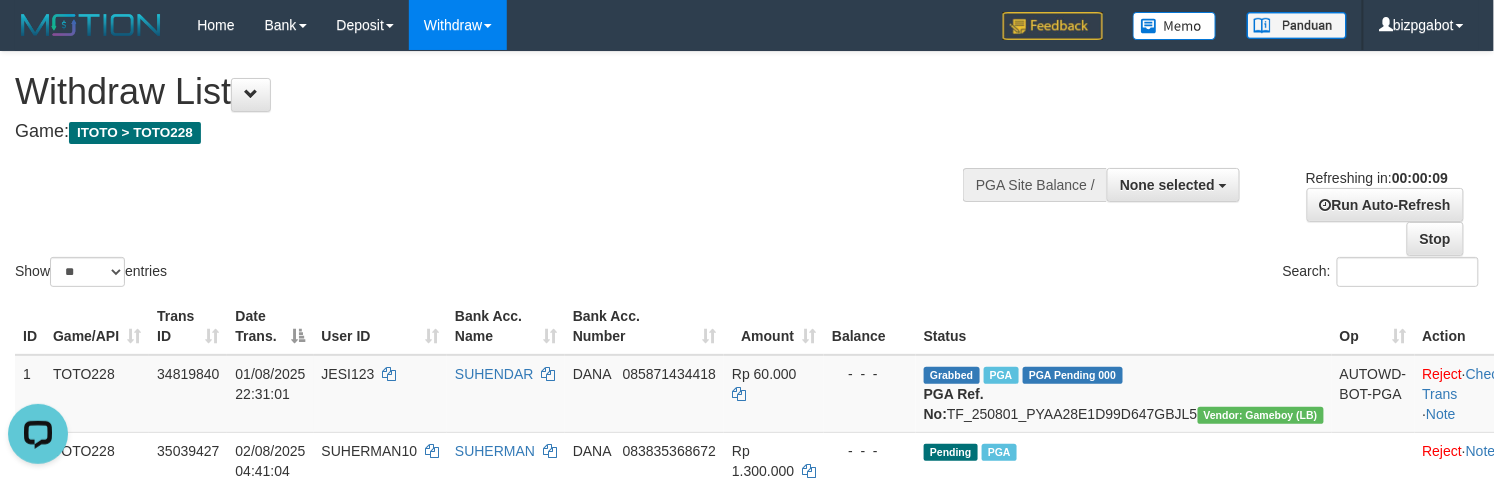 scroll, scrollTop: 0, scrollLeft: 0, axis: both 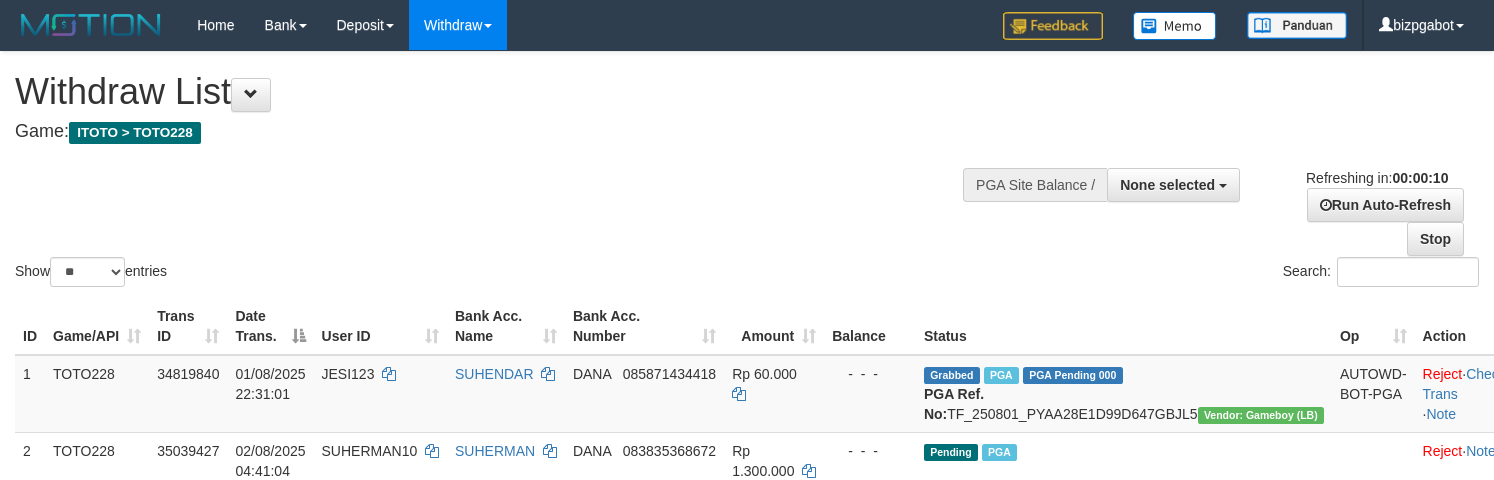select 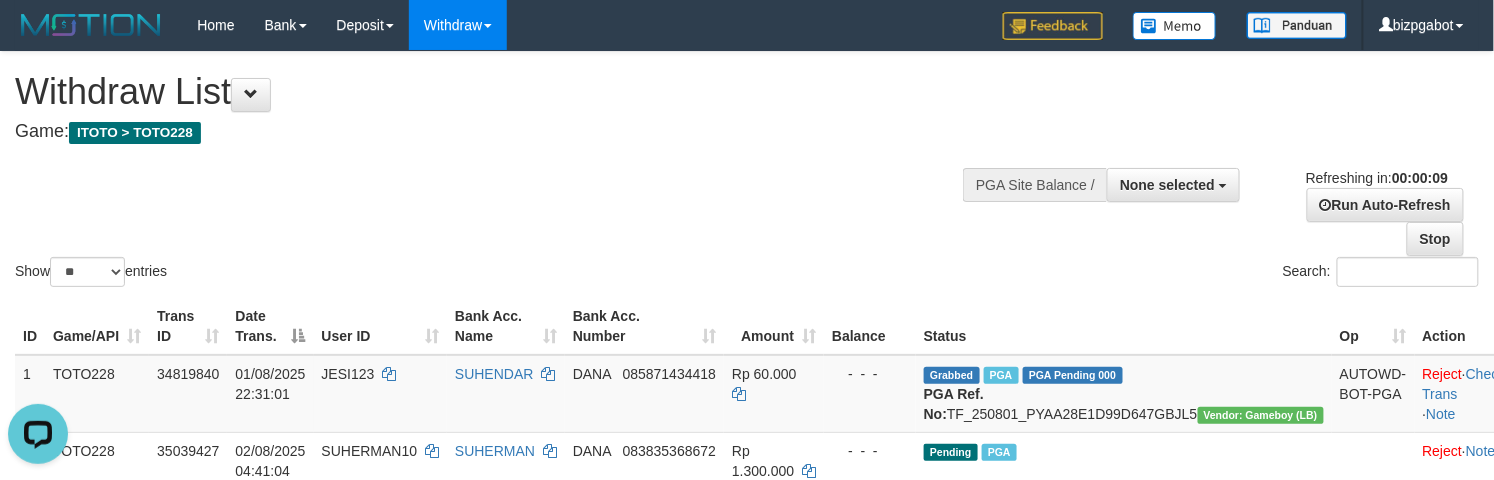 scroll, scrollTop: 0, scrollLeft: 0, axis: both 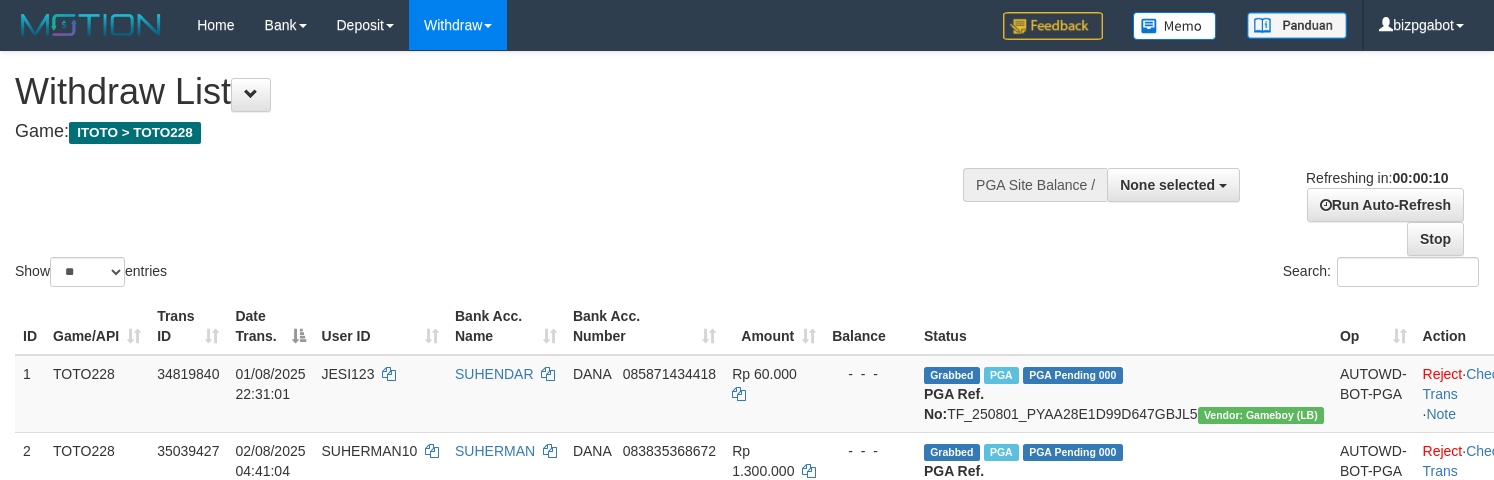 select 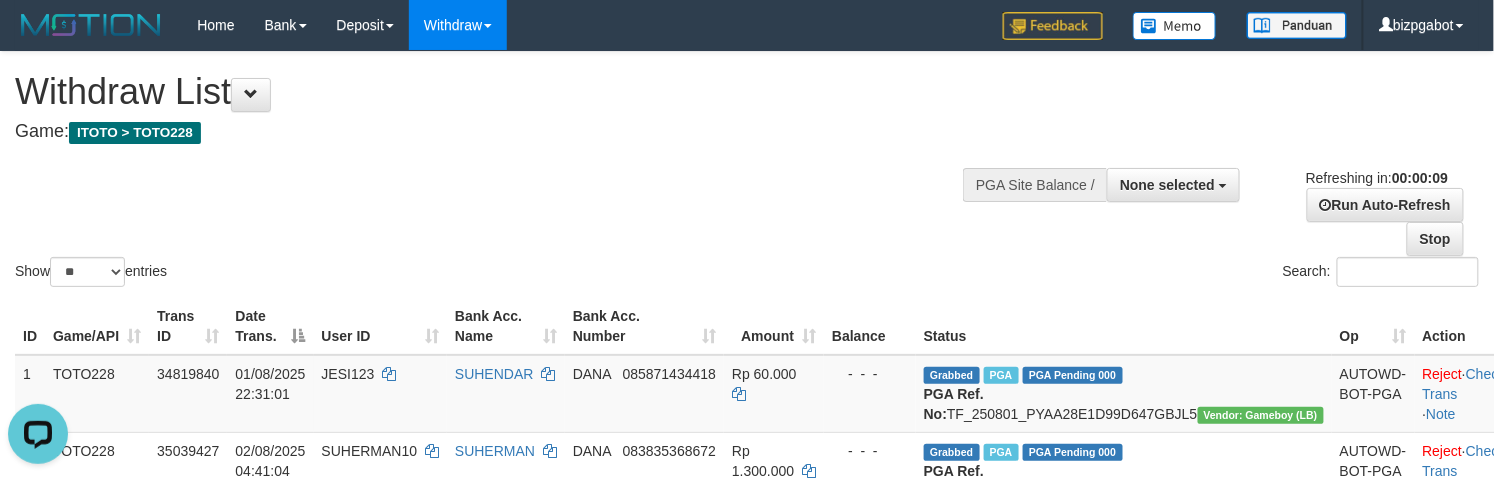 scroll, scrollTop: 0, scrollLeft: 0, axis: both 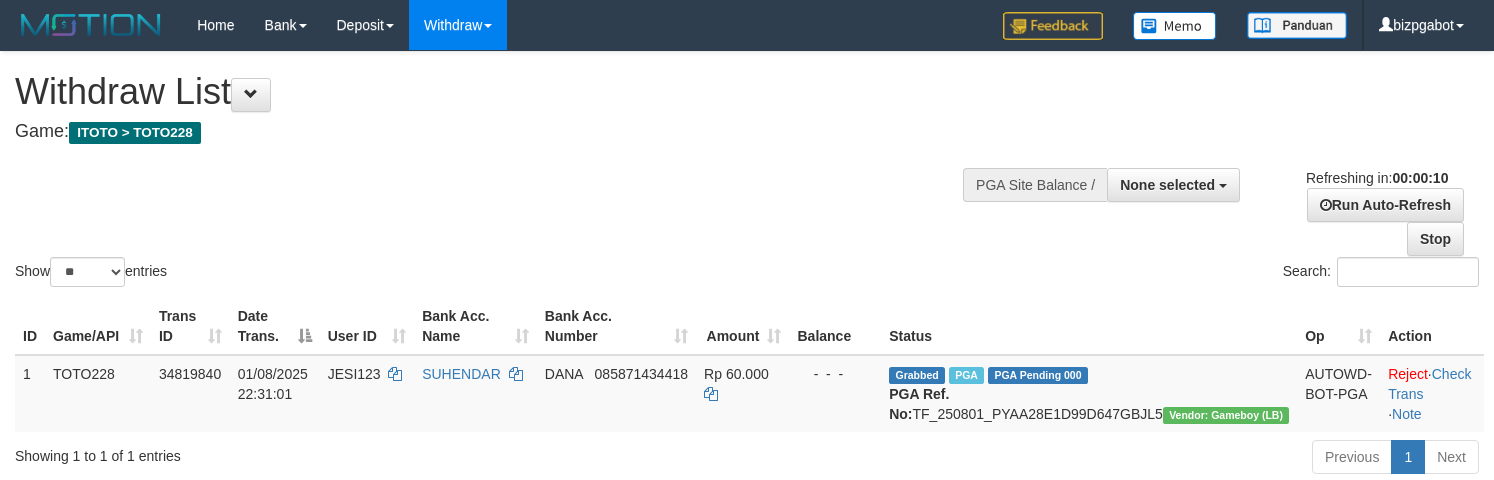 select 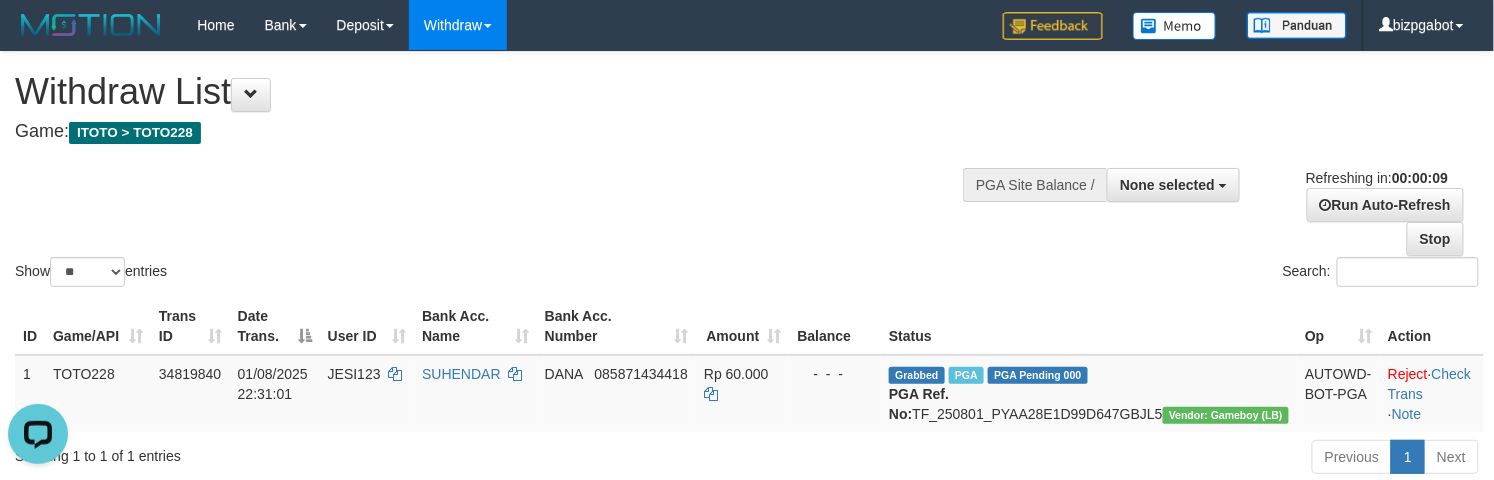 scroll, scrollTop: 0, scrollLeft: 0, axis: both 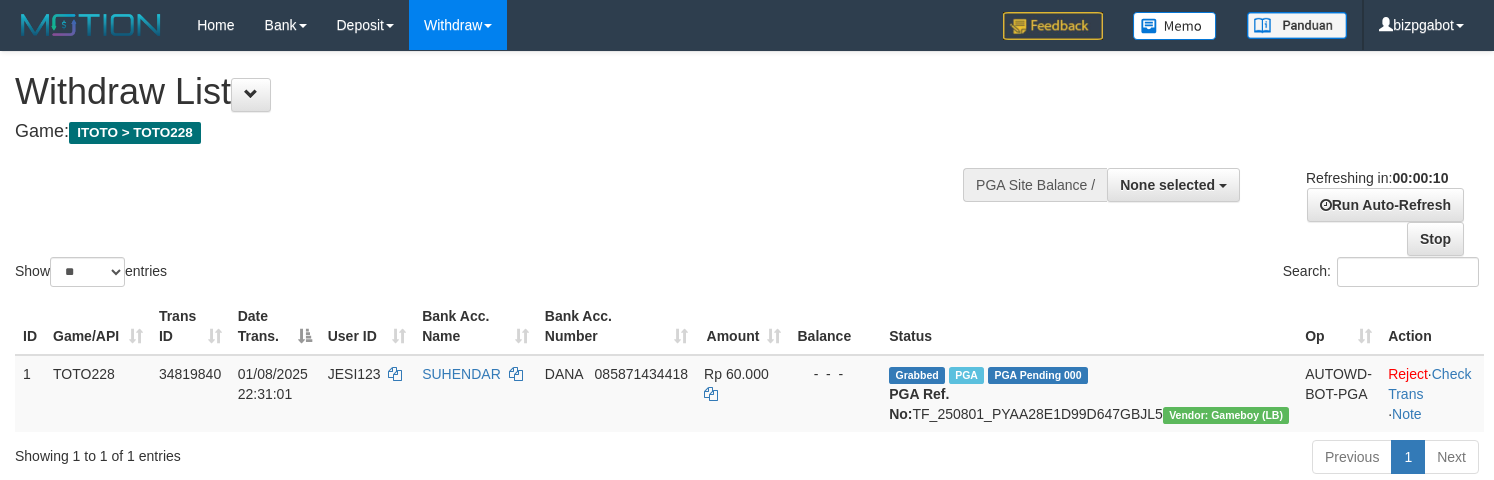 select 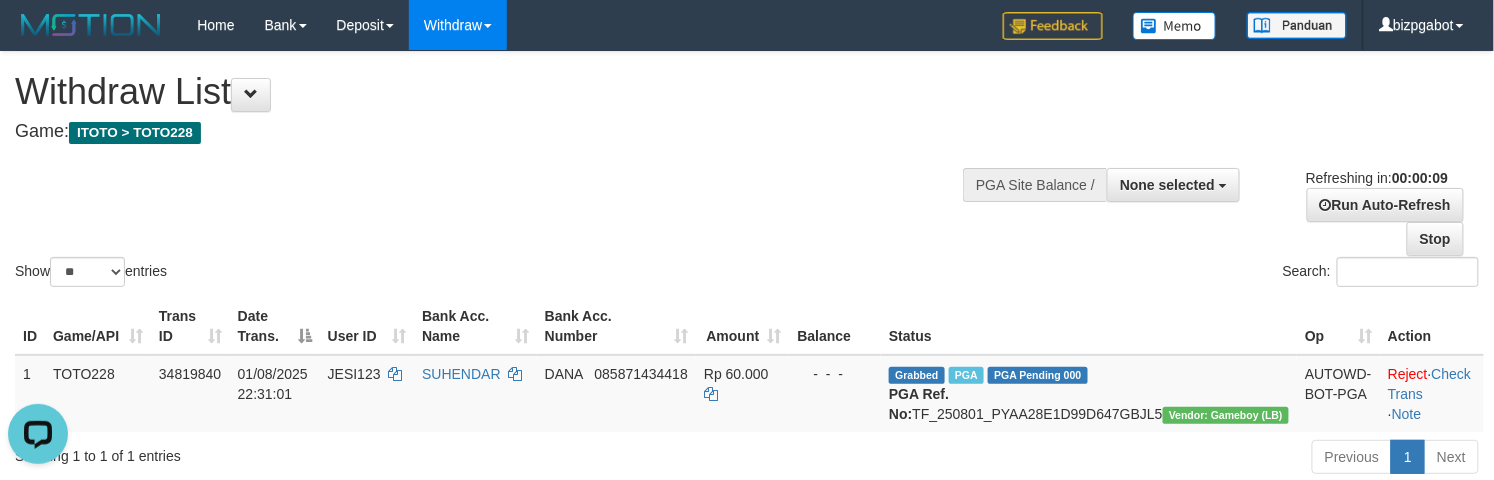 scroll, scrollTop: 0, scrollLeft: 0, axis: both 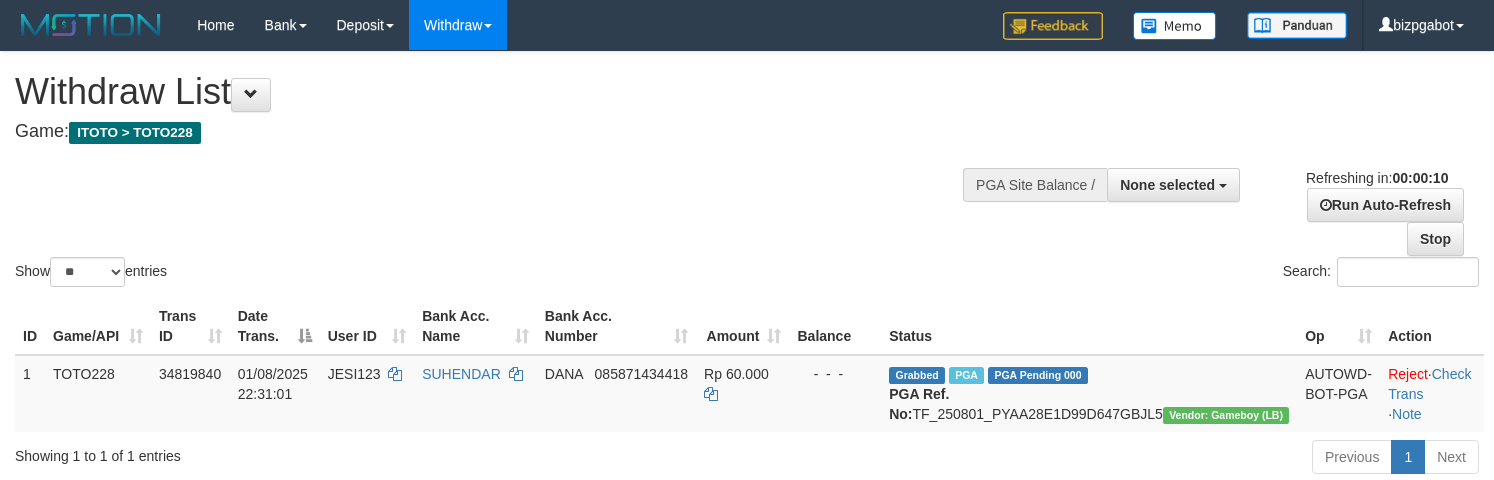 select 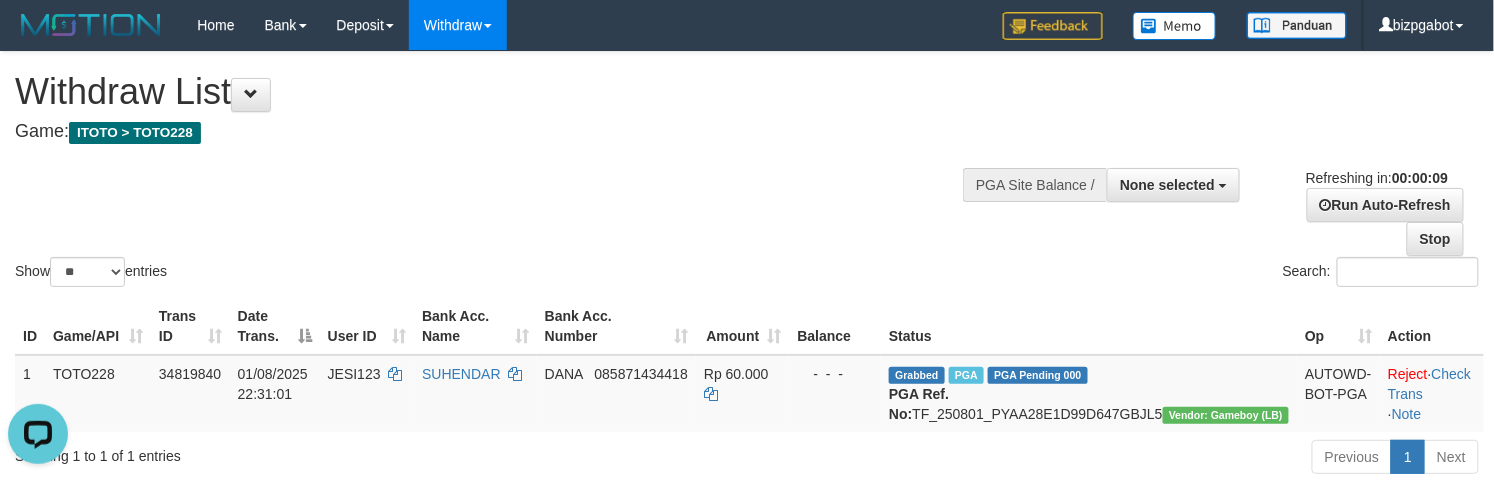 scroll, scrollTop: 0, scrollLeft: 0, axis: both 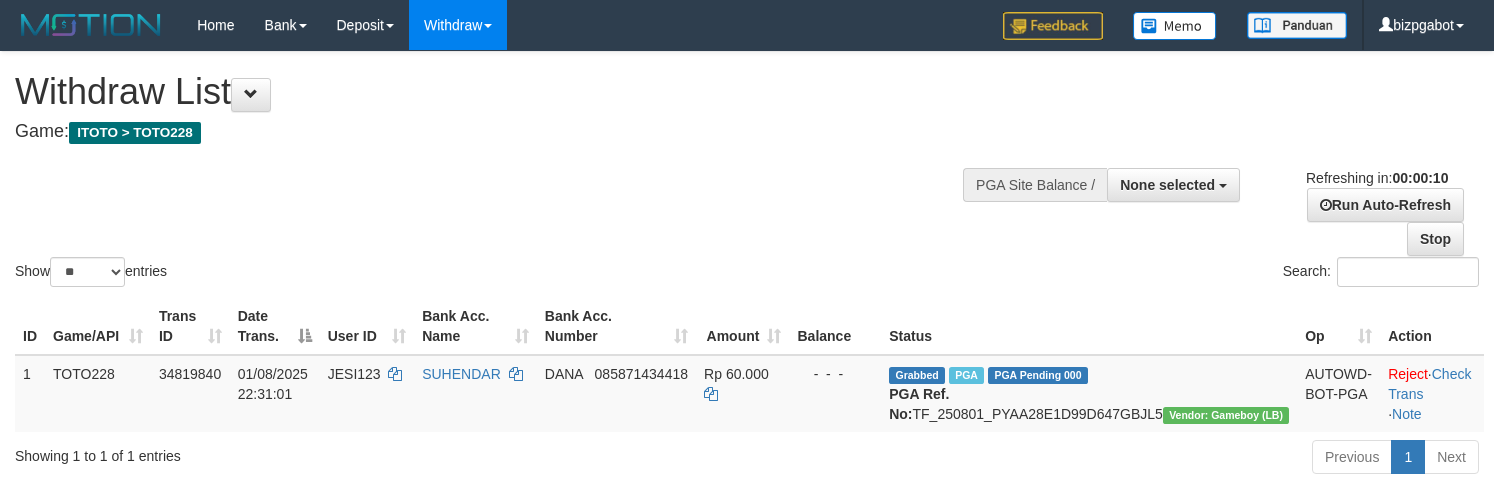 select 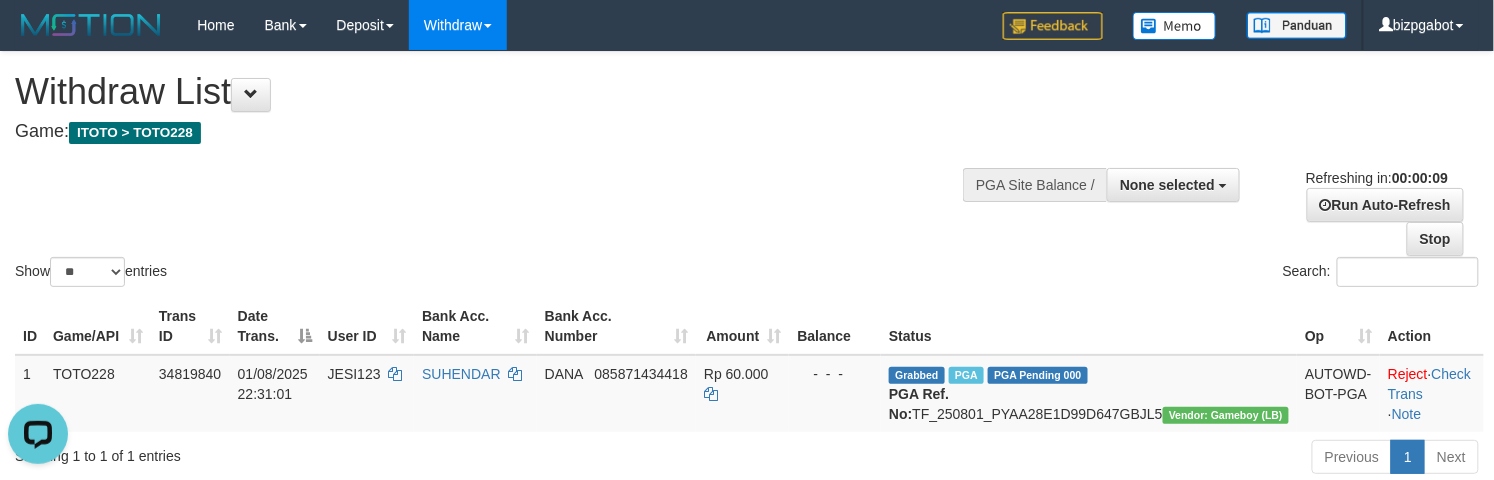 scroll, scrollTop: 0, scrollLeft: 0, axis: both 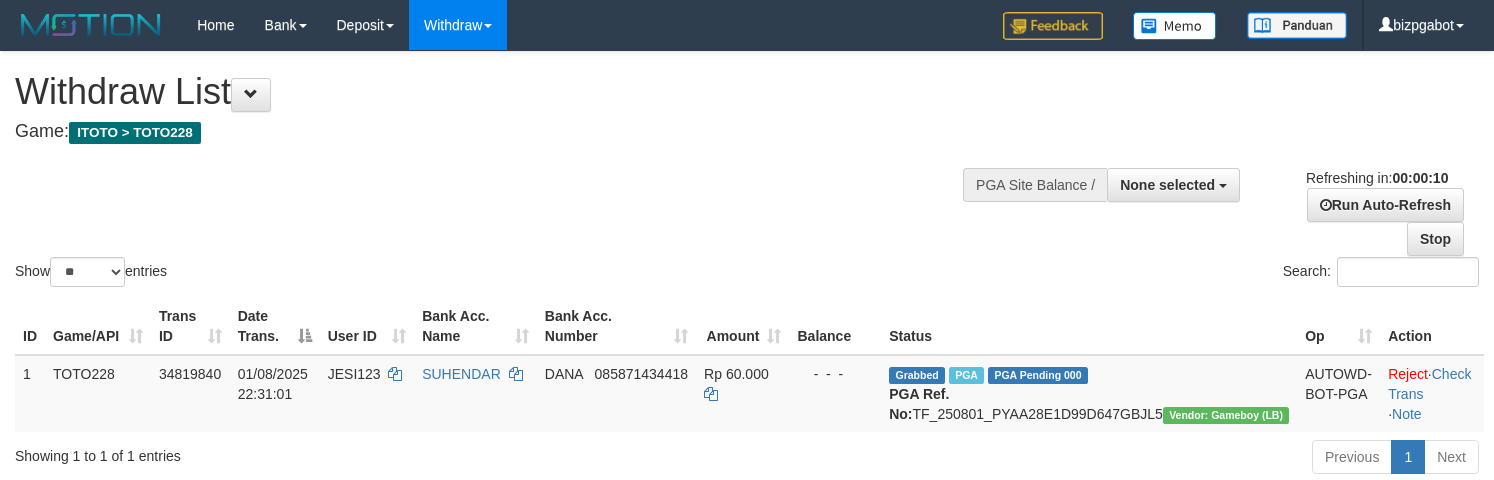 select 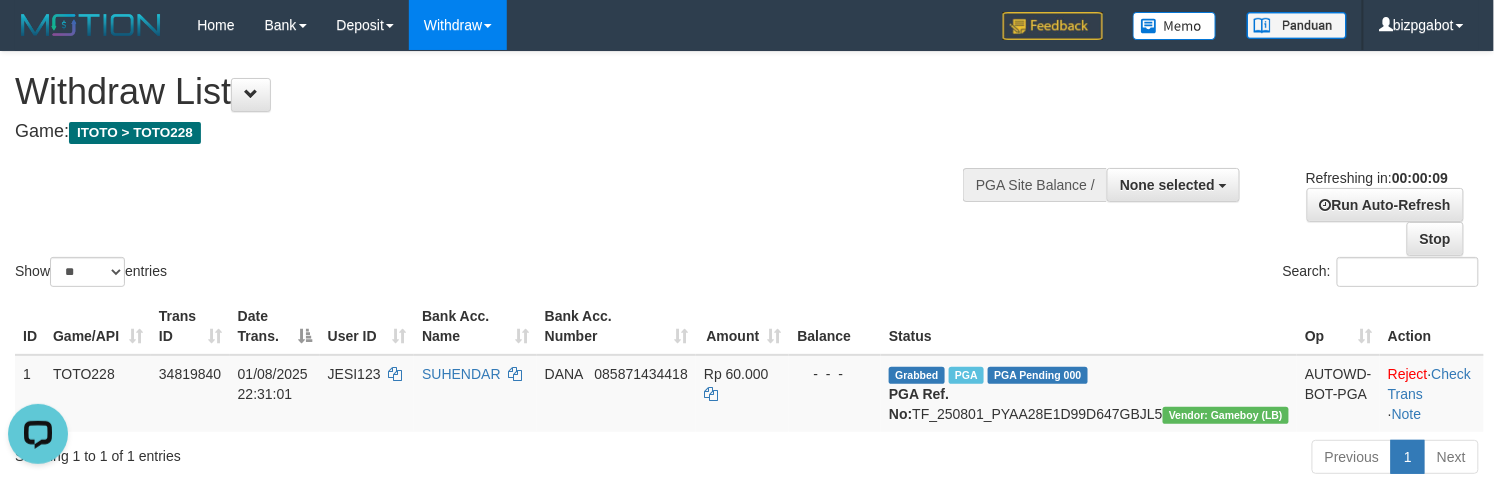 scroll, scrollTop: 0, scrollLeft: 0, axis: both 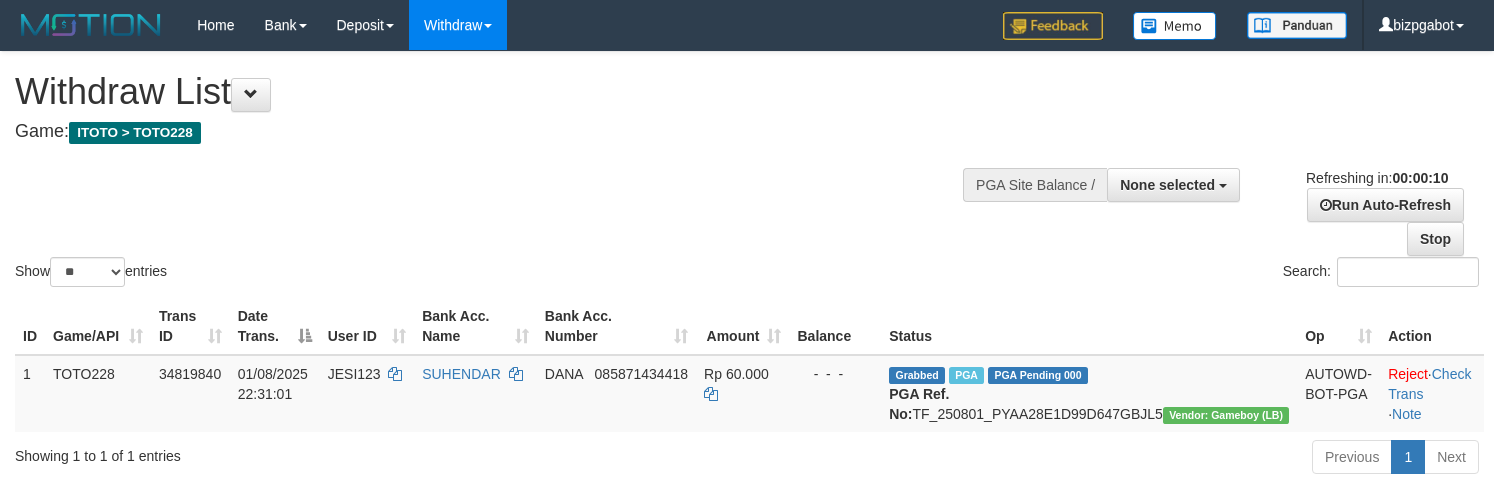 select 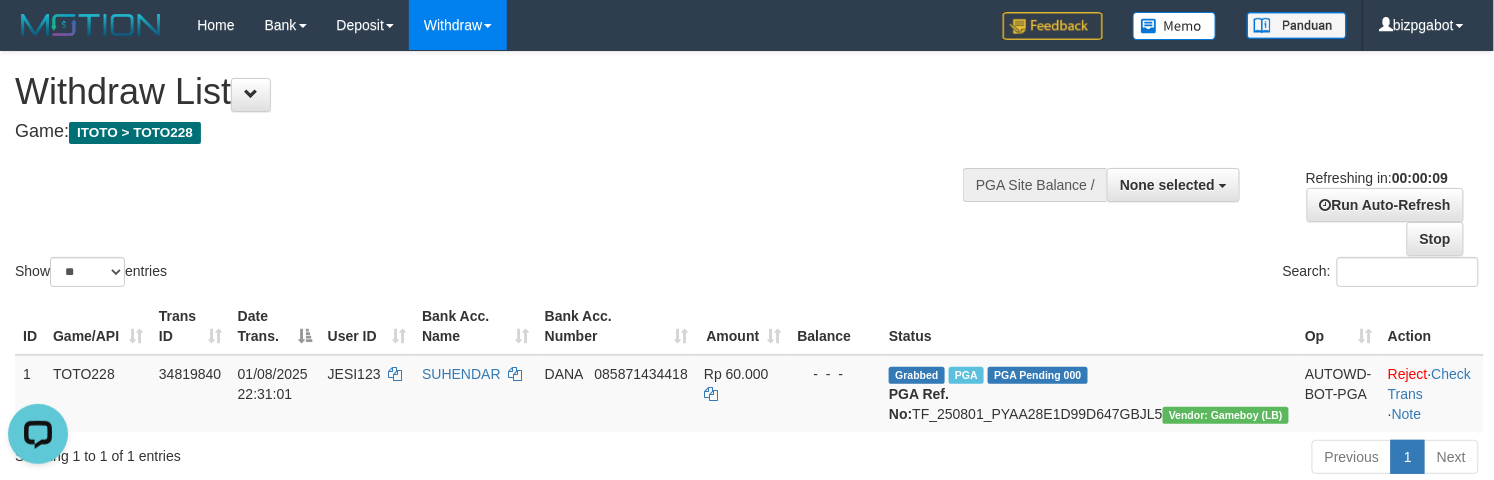 scroll, scrollTop: 0, scrollLeft: 0, axis: both 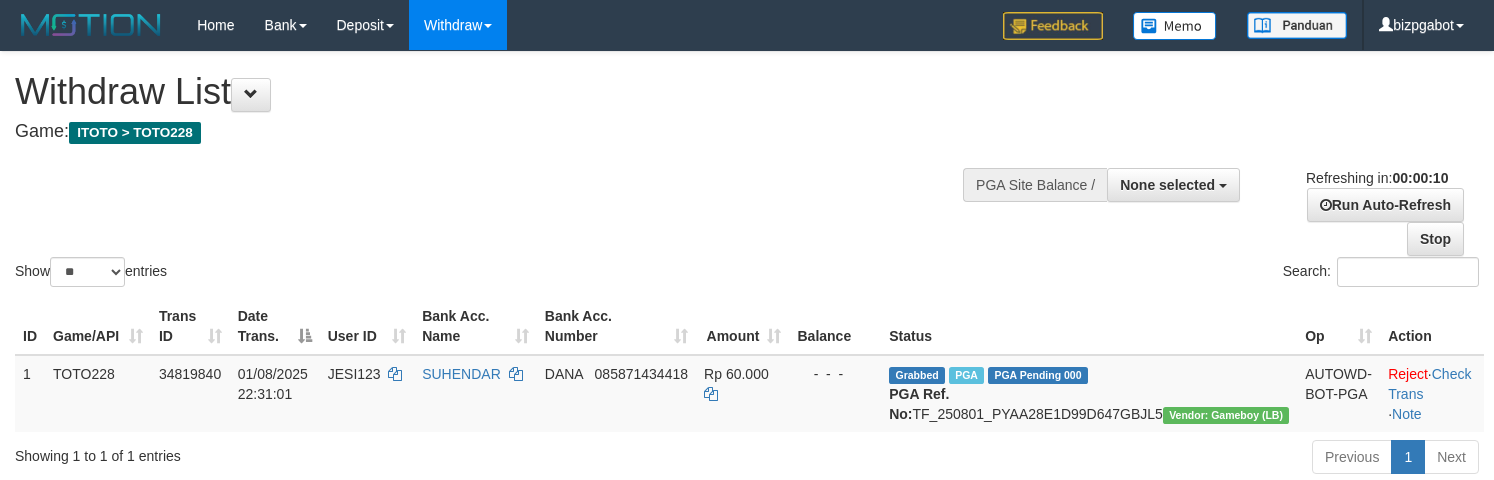select 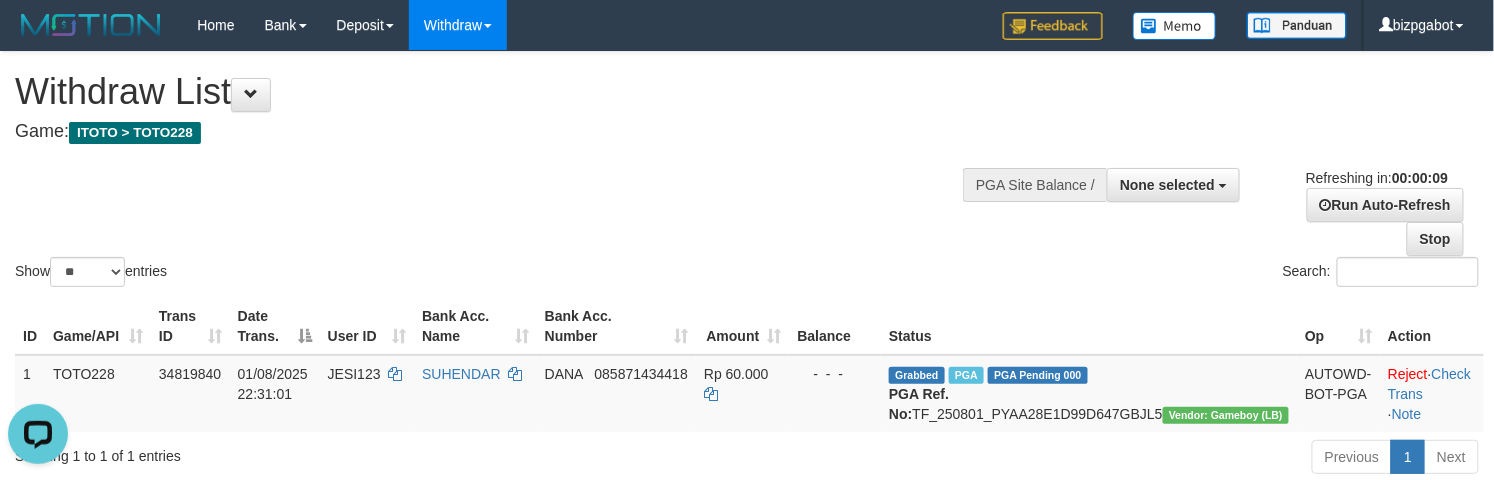 scroll, scrollTop: 0, scrollLeft: 0, axis: both 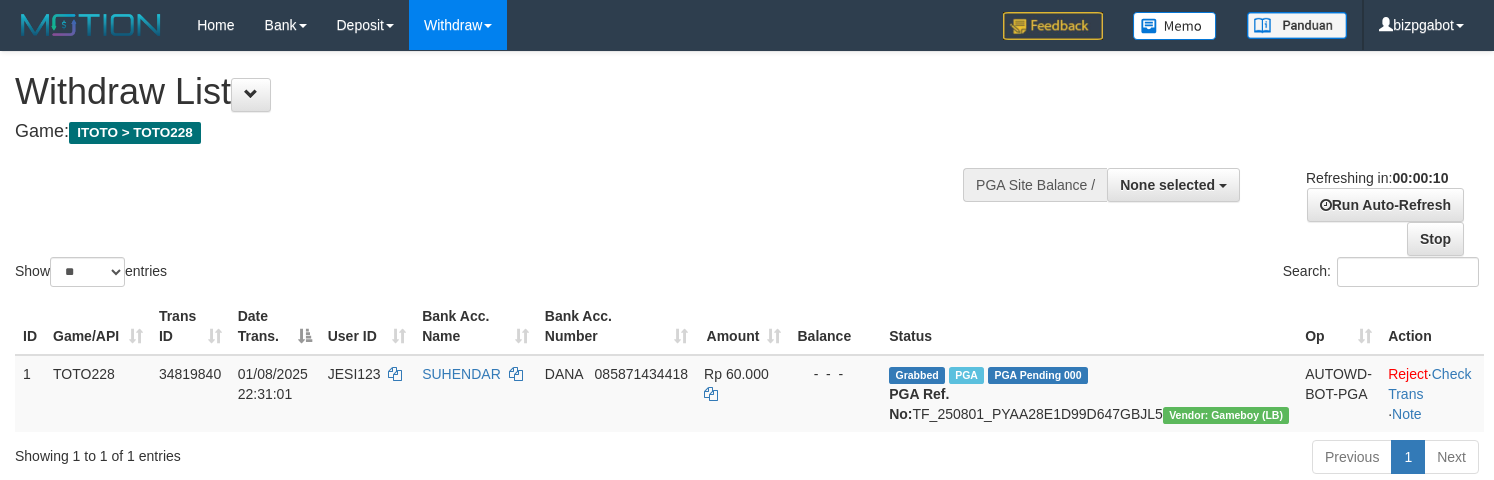 select 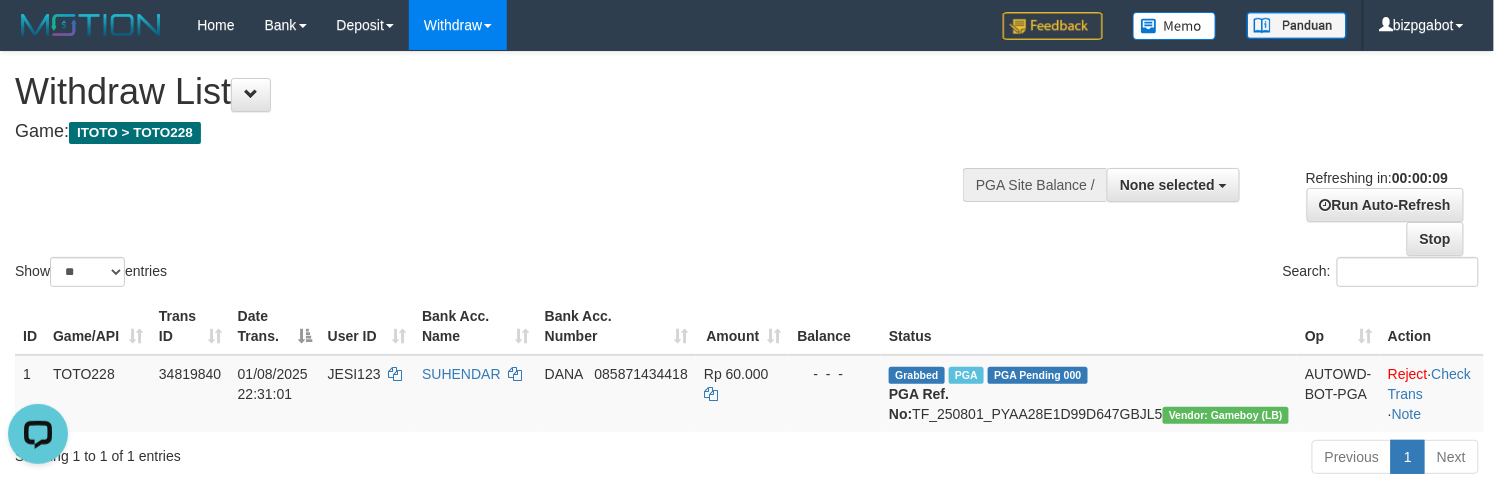 scroll, scrollTop: 0, scrollLeft: 0, axis: both 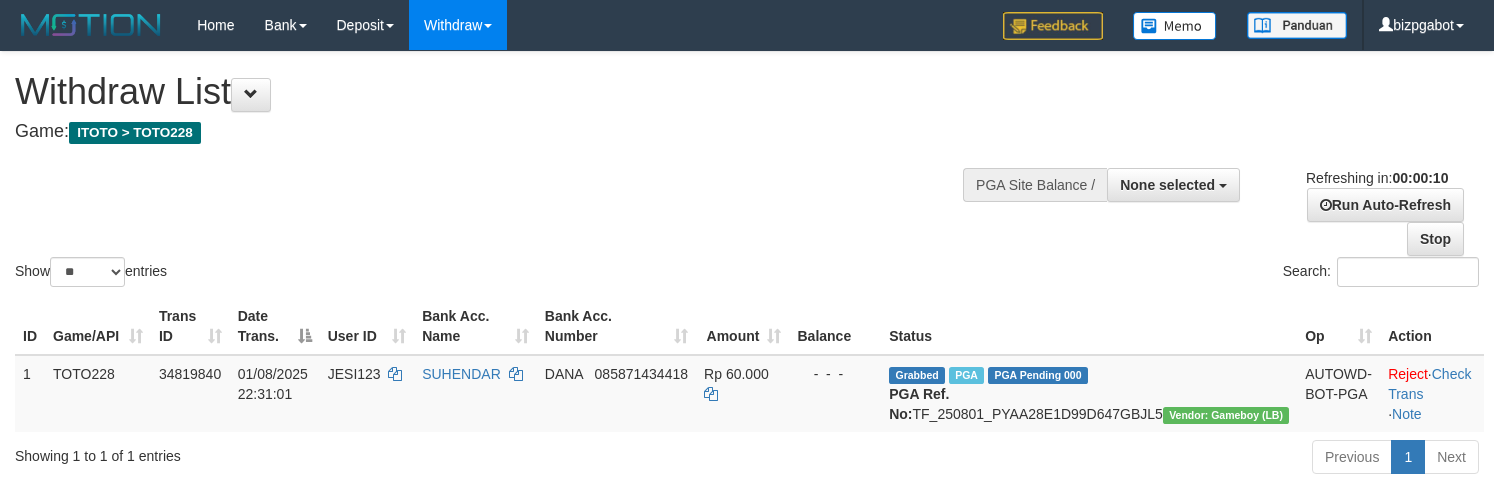 select 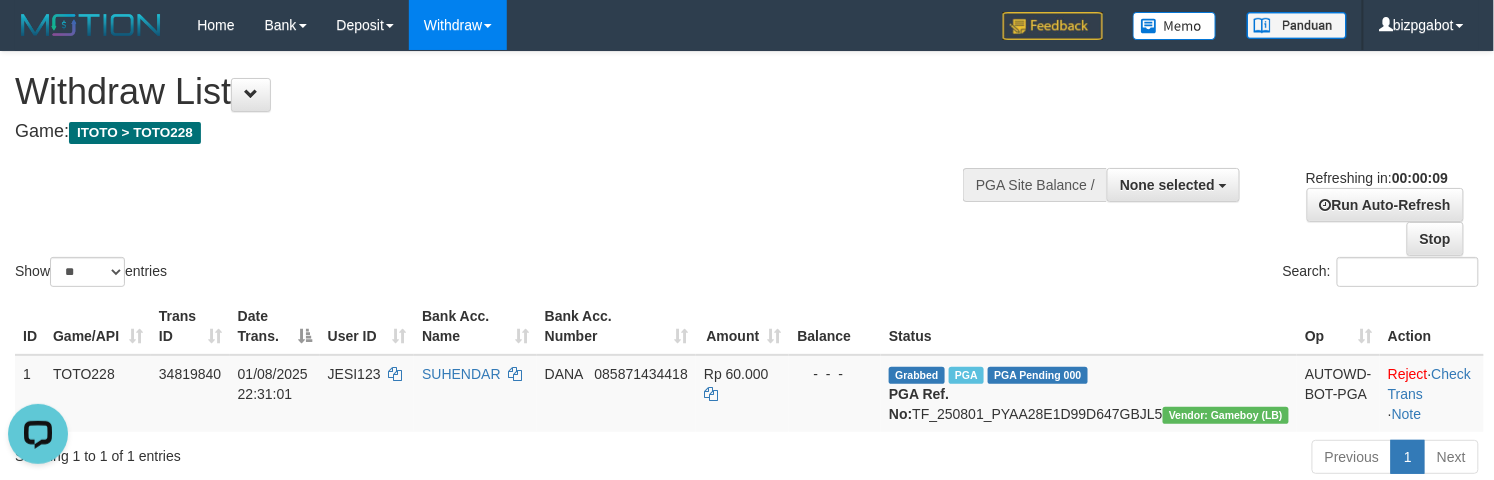 scroll, scrollTop: 0, scrollLeft: 0, axis: both 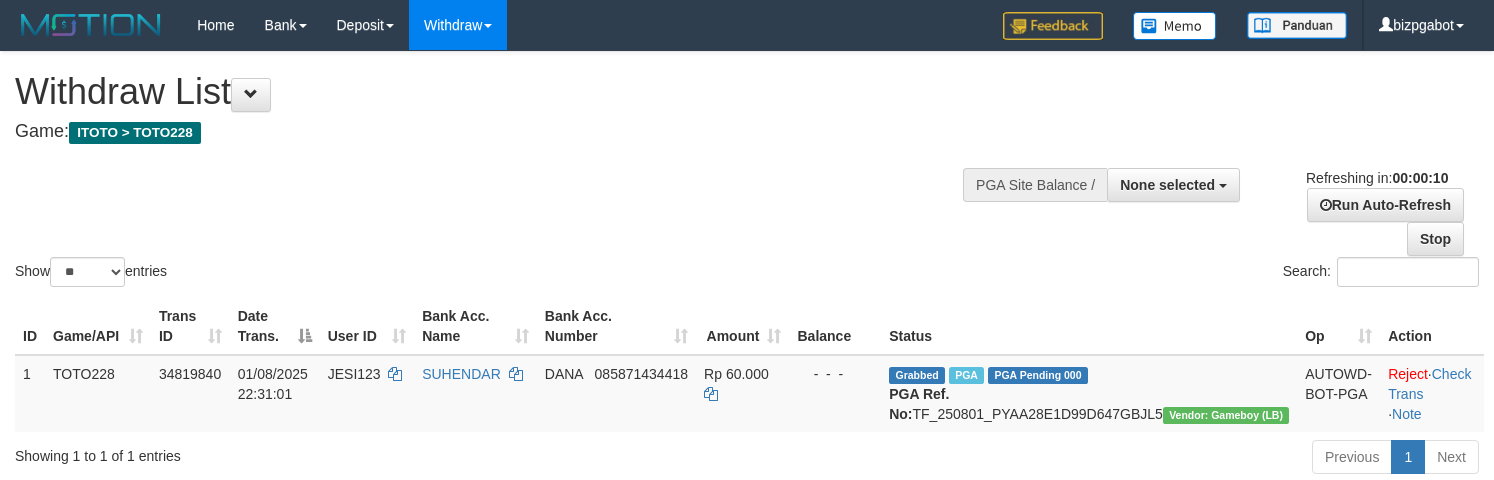 select 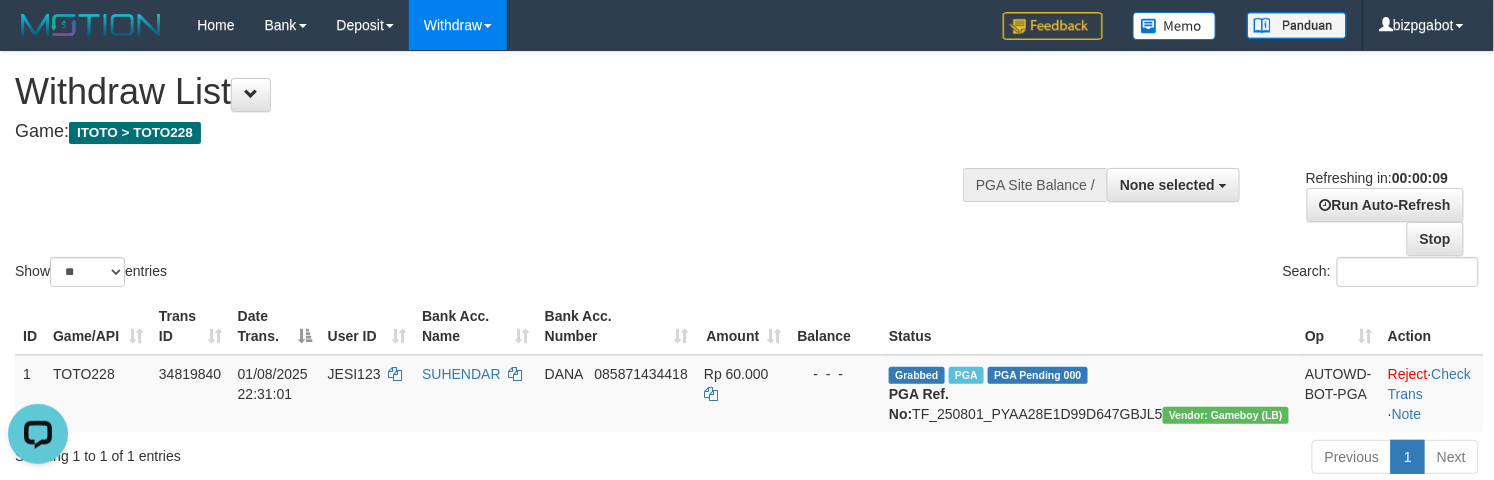 scroll, scrollTop: 0, scrollLeft: 0, axis: both 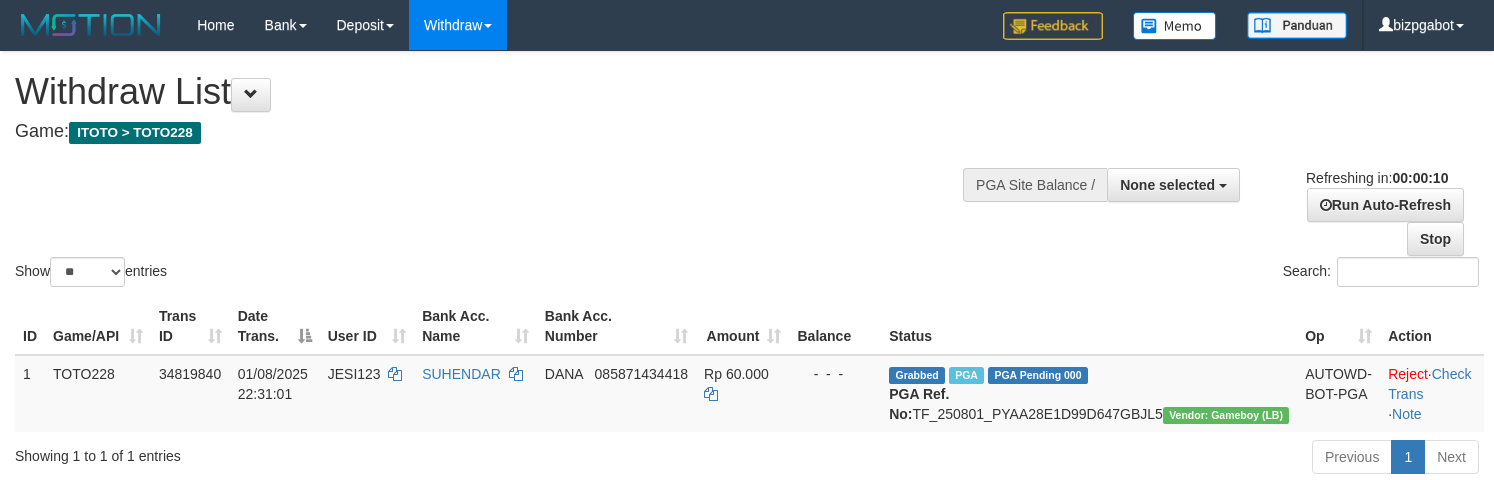 select 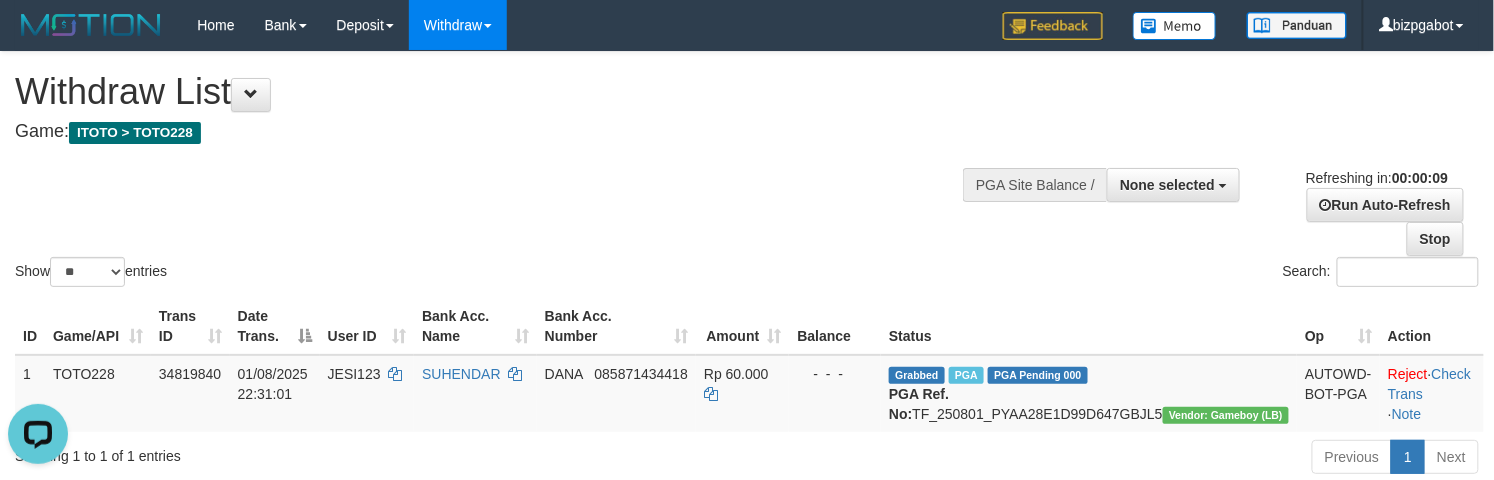 scroll, scrollTop: 0, scrollLeft: 0, axis: both 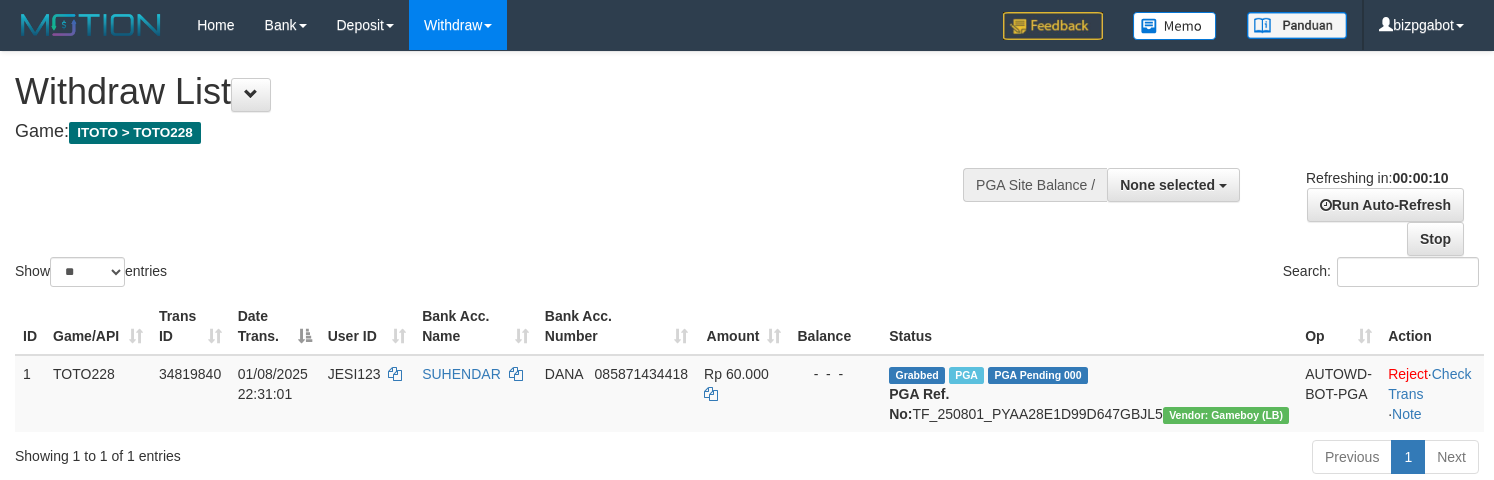 select 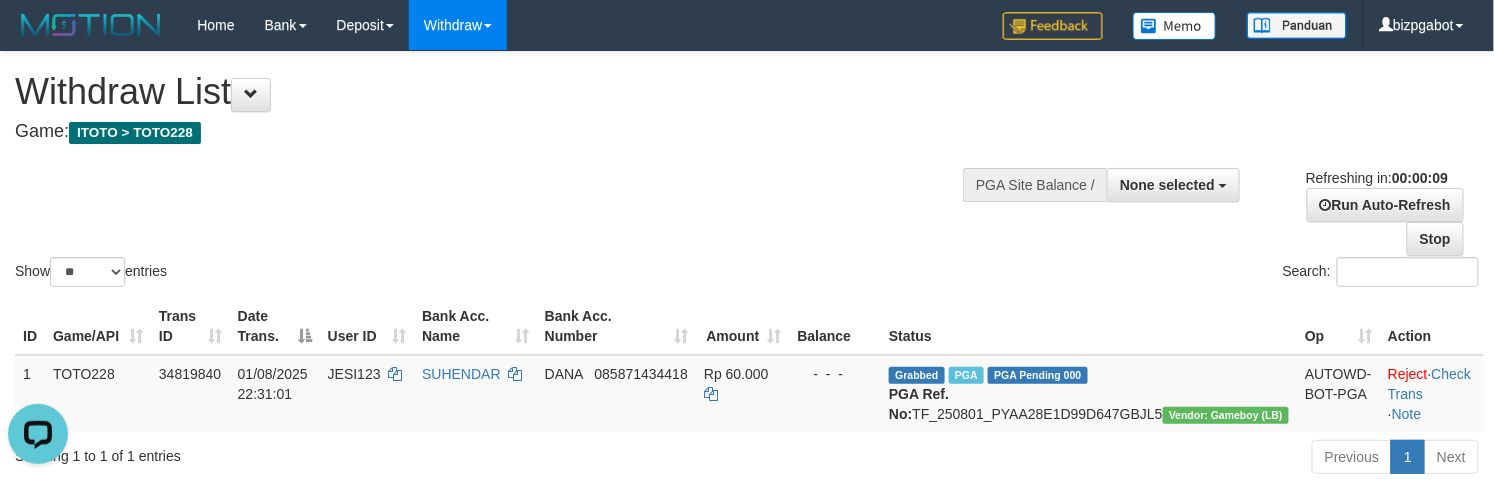 scroll, scrollTop: 0, scrollLeft: 0, axis: both 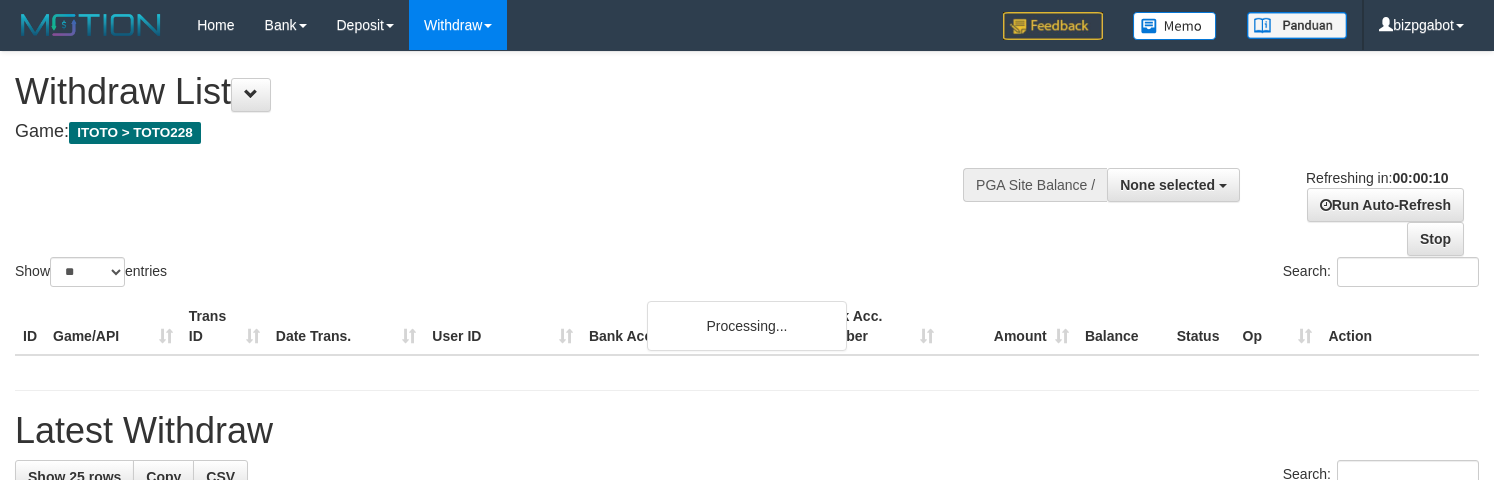 select 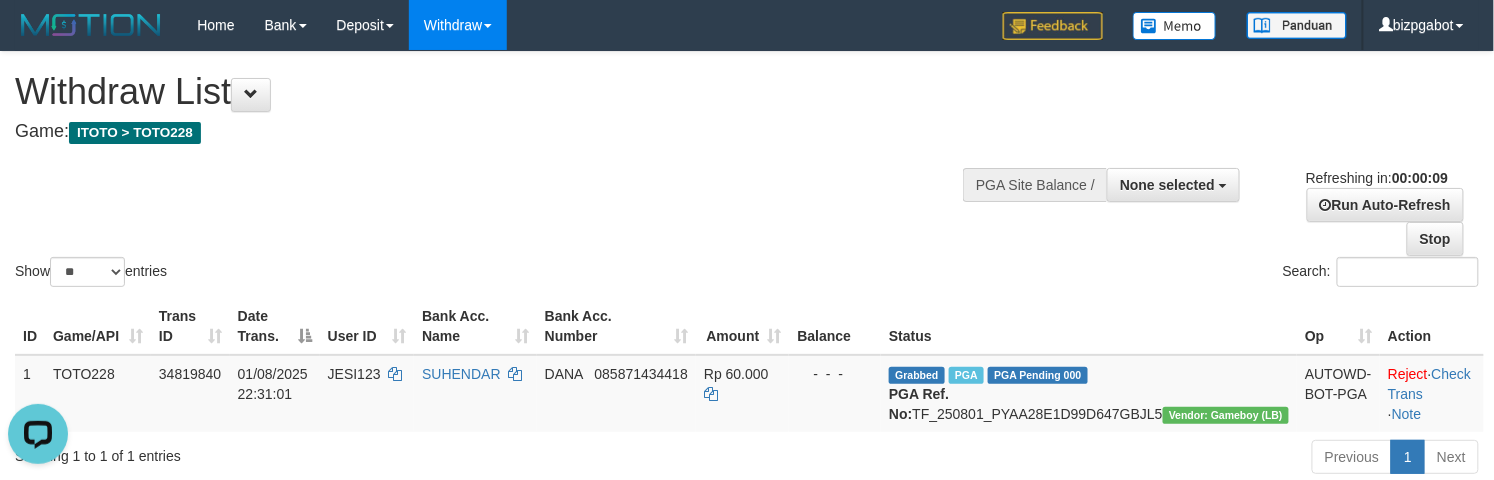 scroll, scrollTop: 0, scrollLeft: 0, axis: both 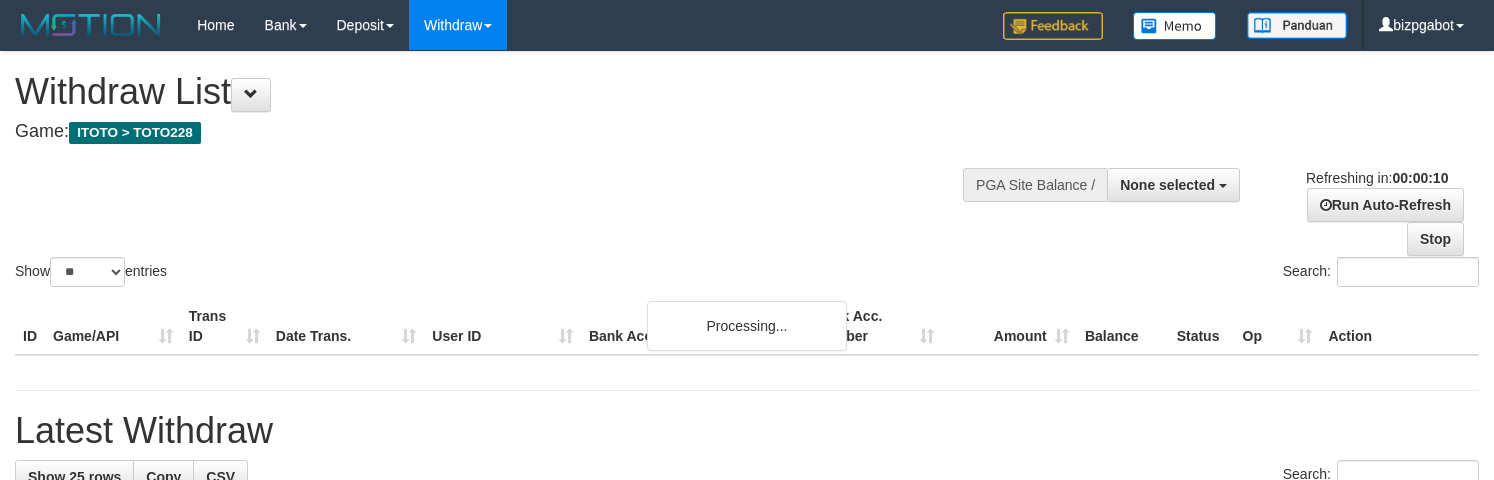 select 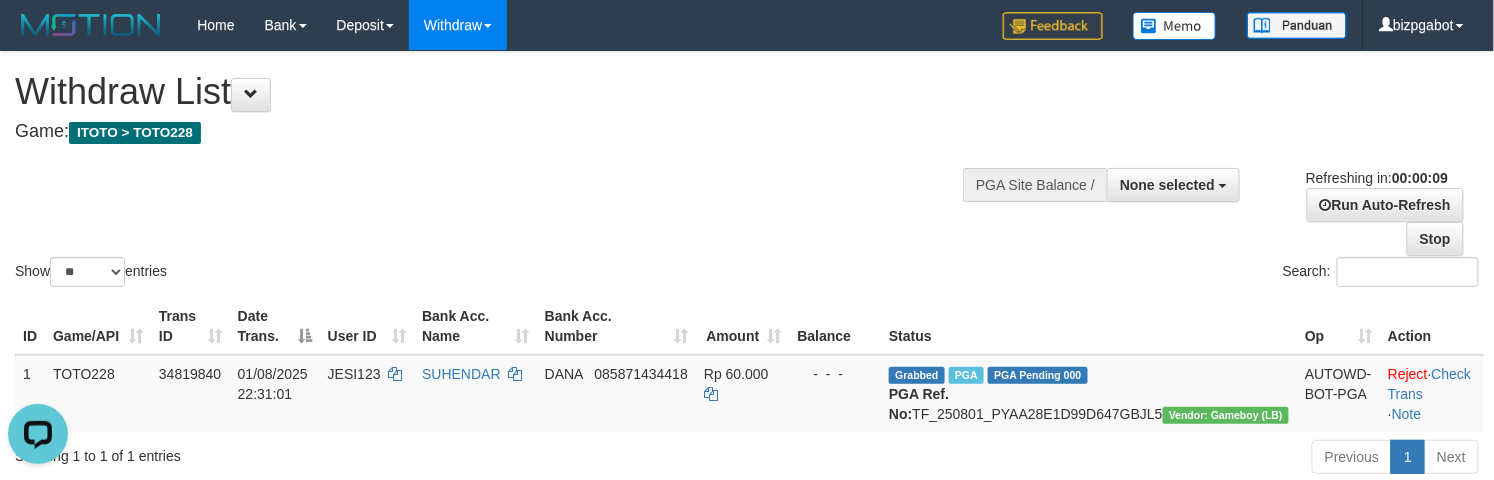scroll, scrollTop: 0, scrollLeft: 0, axis: both 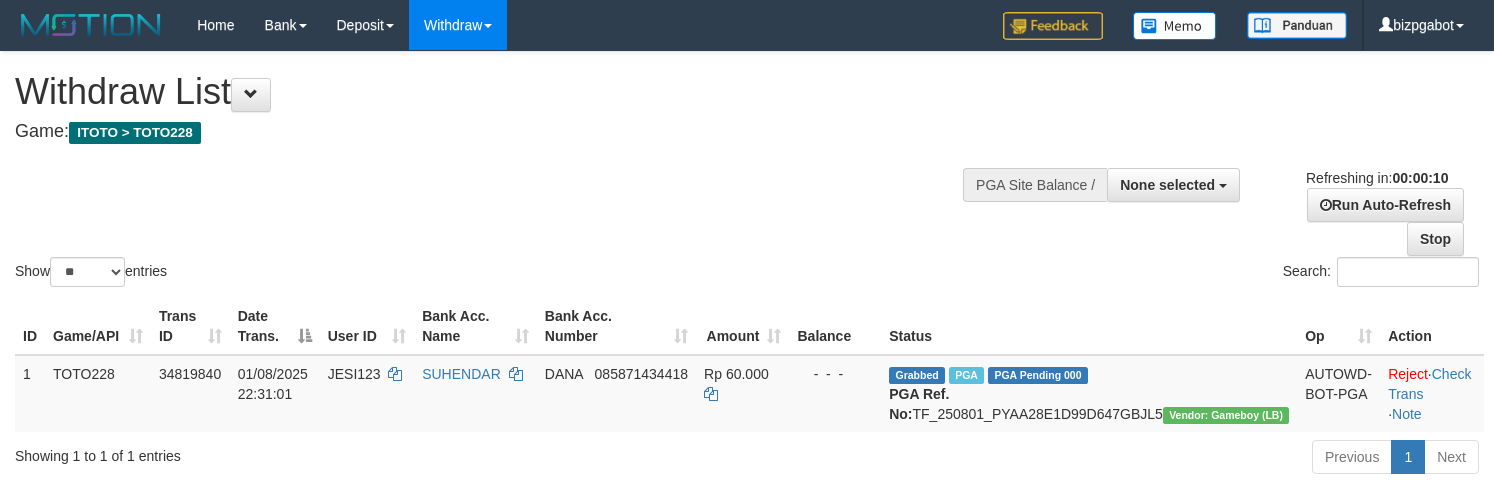 select 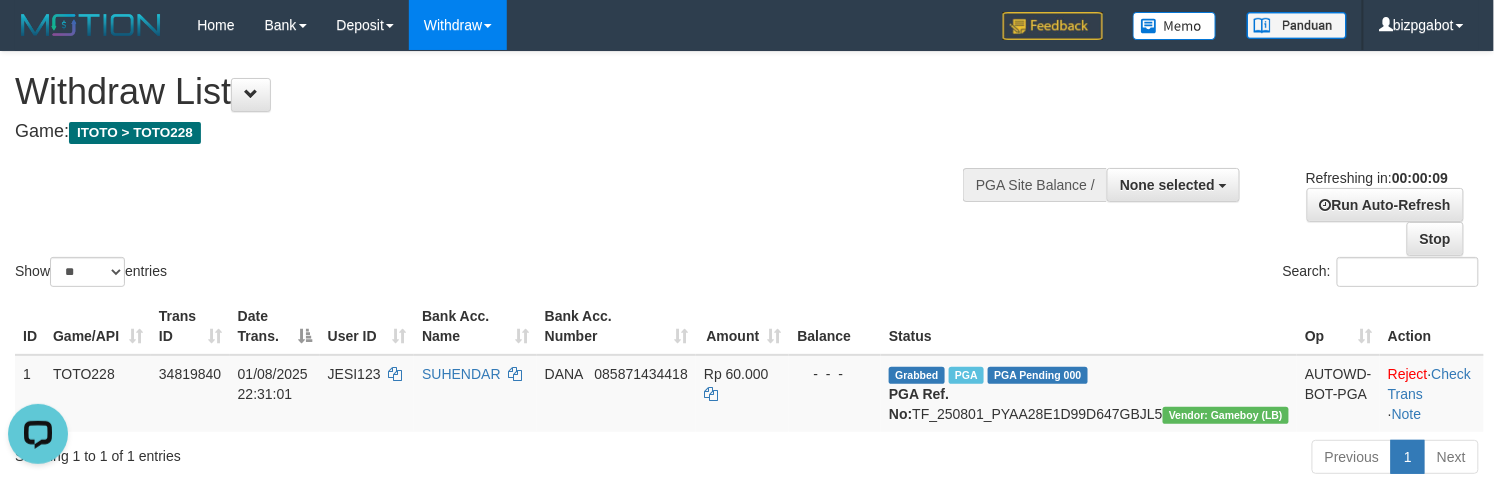 scroll, scrollTop: 0, scrollLeft: 0, axis: both 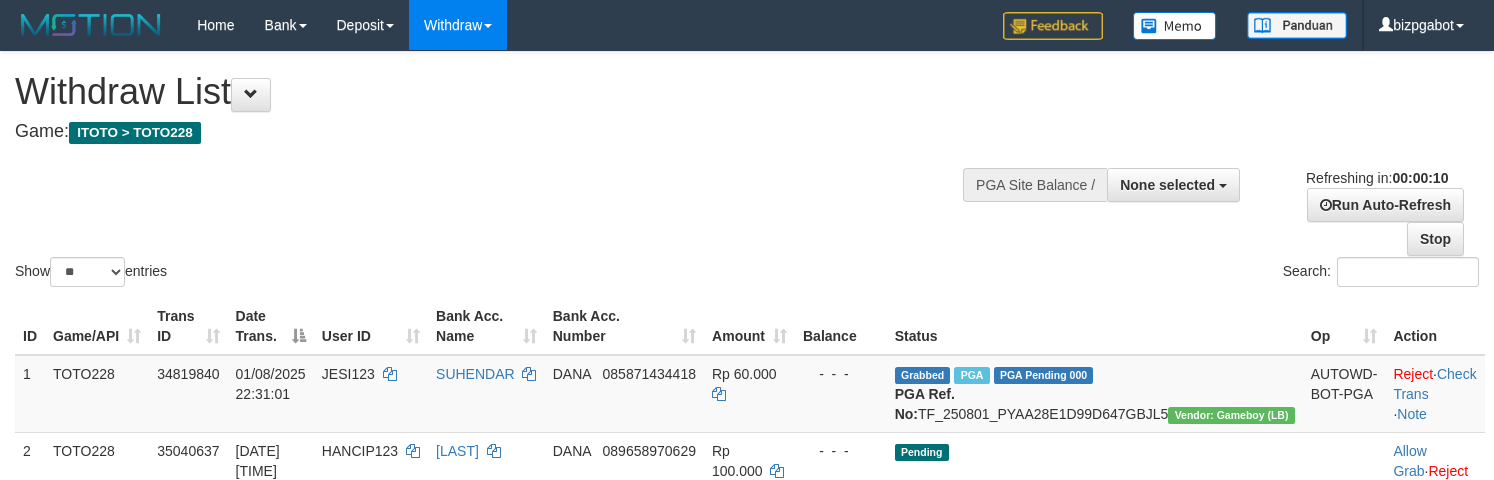 select 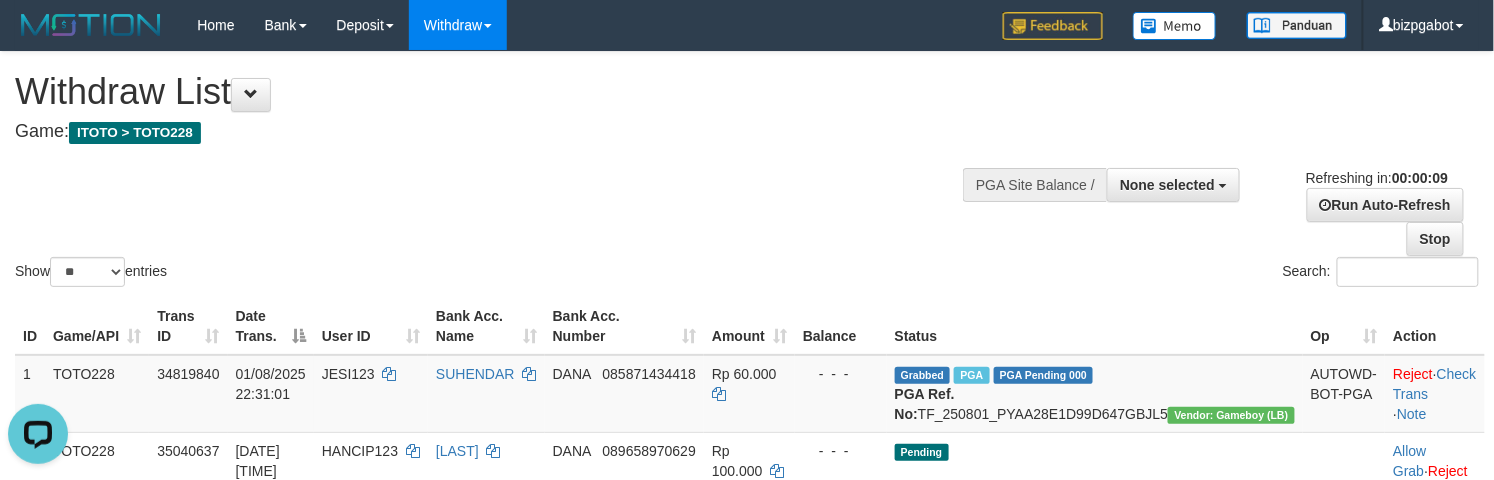 scroll, scrollTop: 0, scrollLeft: 0, axis: both 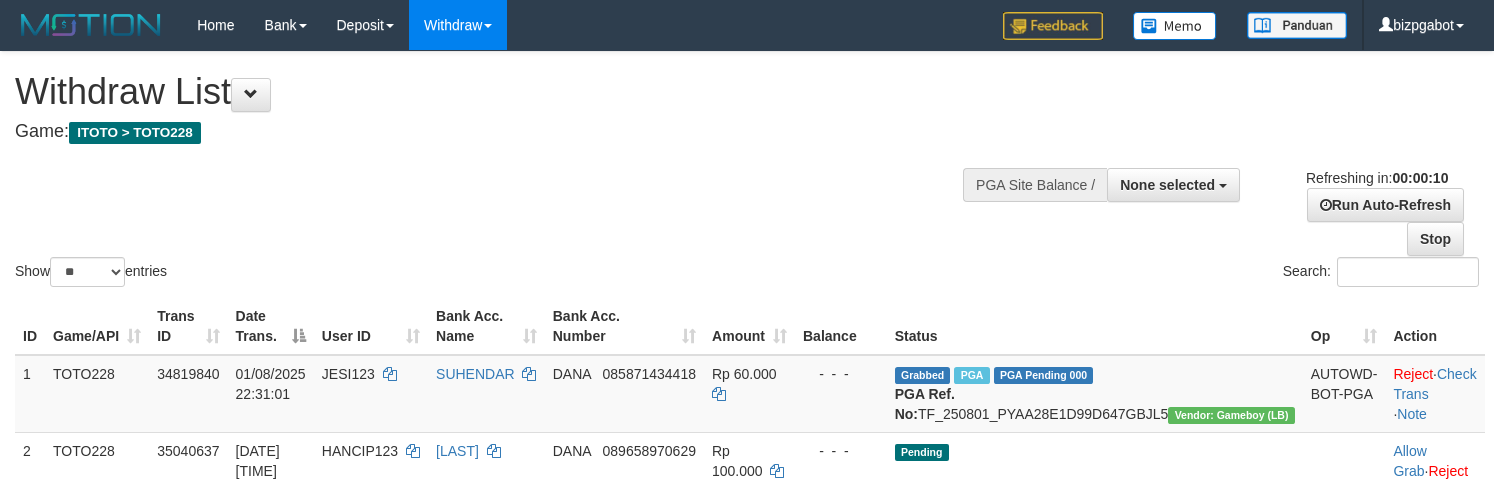 select 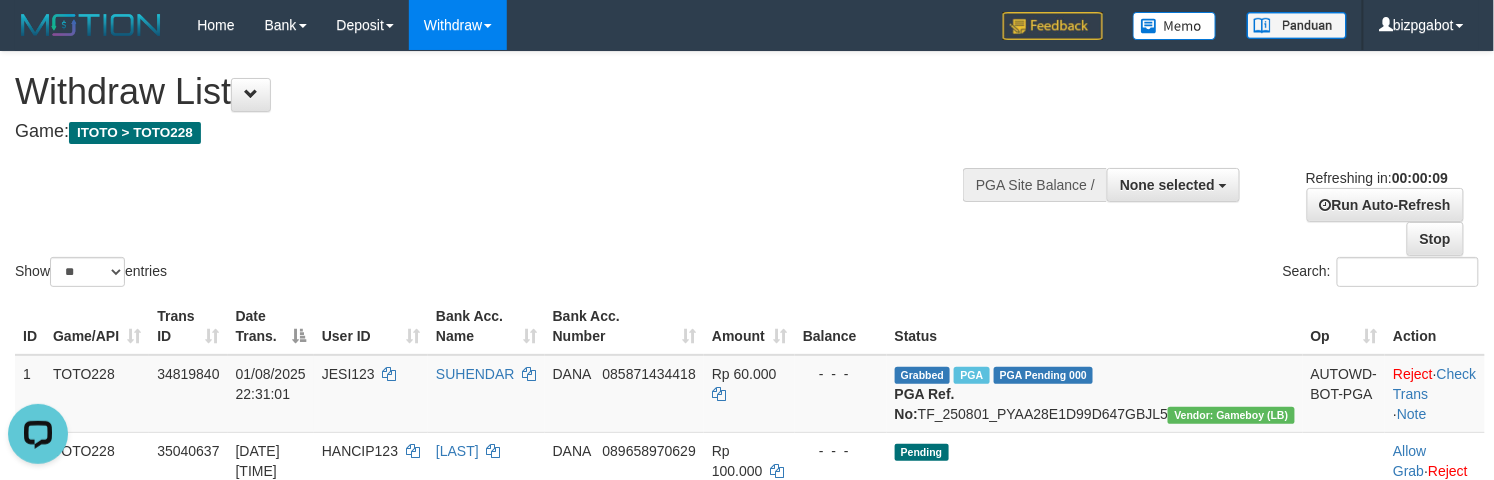 scroll, scrollTop: 0, scrollLeft: 0, axis: both 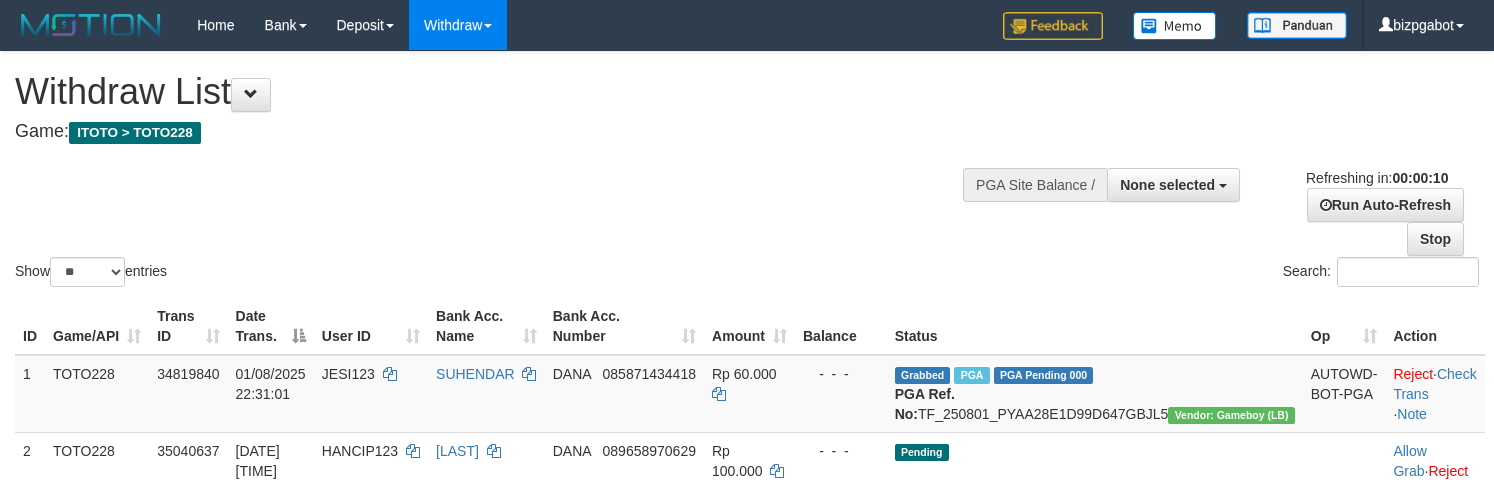 select 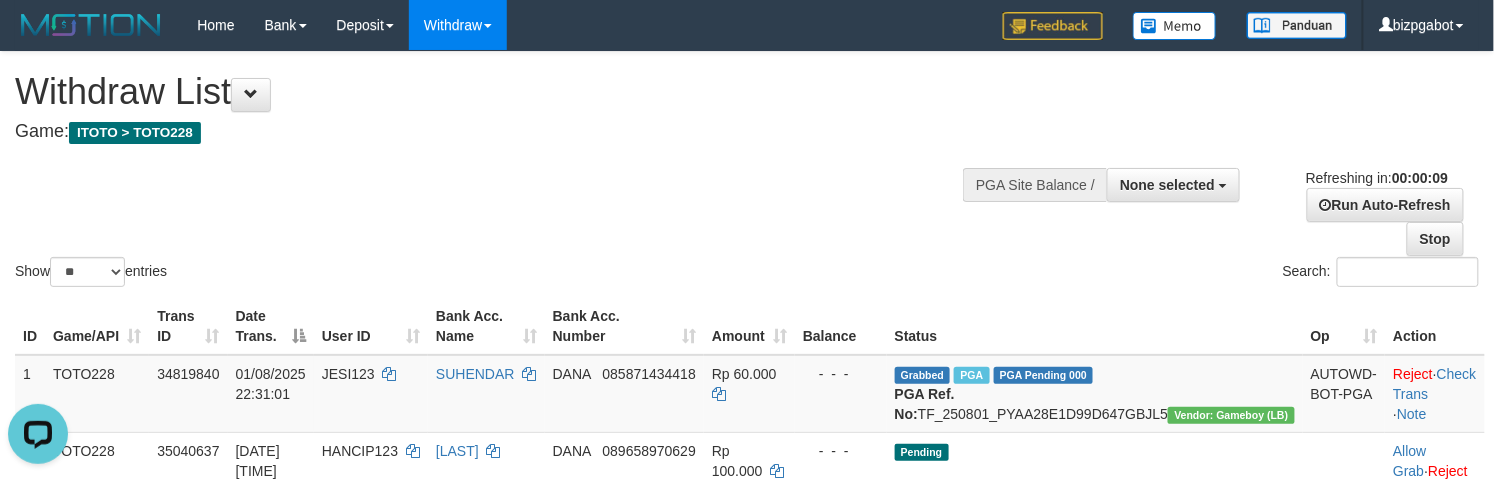 scroll, scrollTop: 0, scrollLeft: 0, axis: both 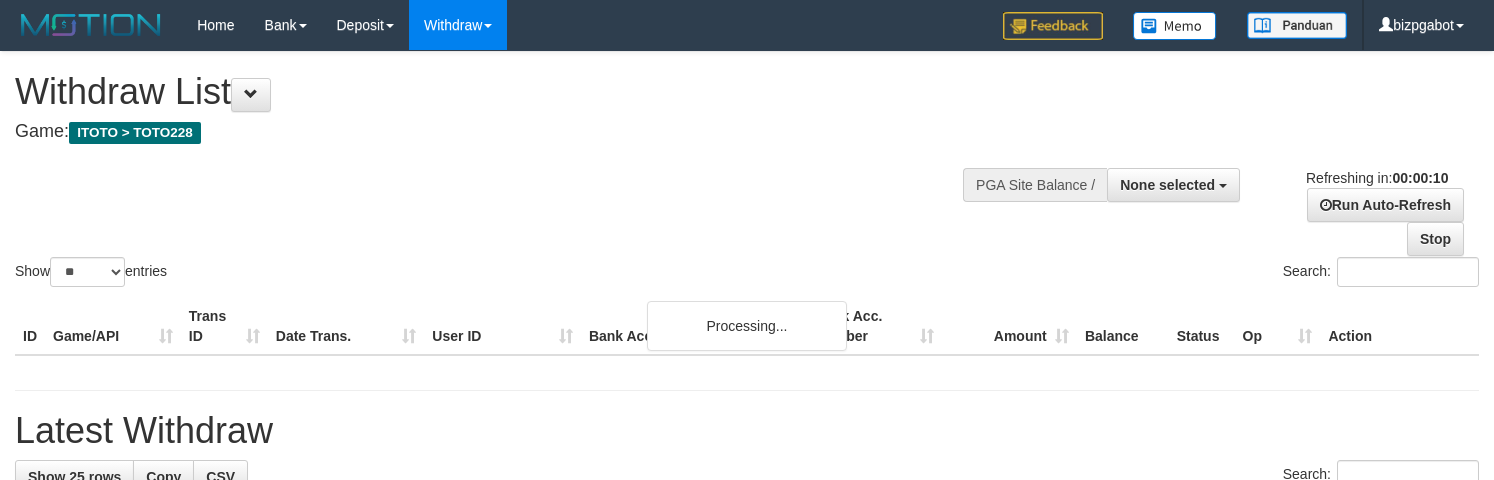 select 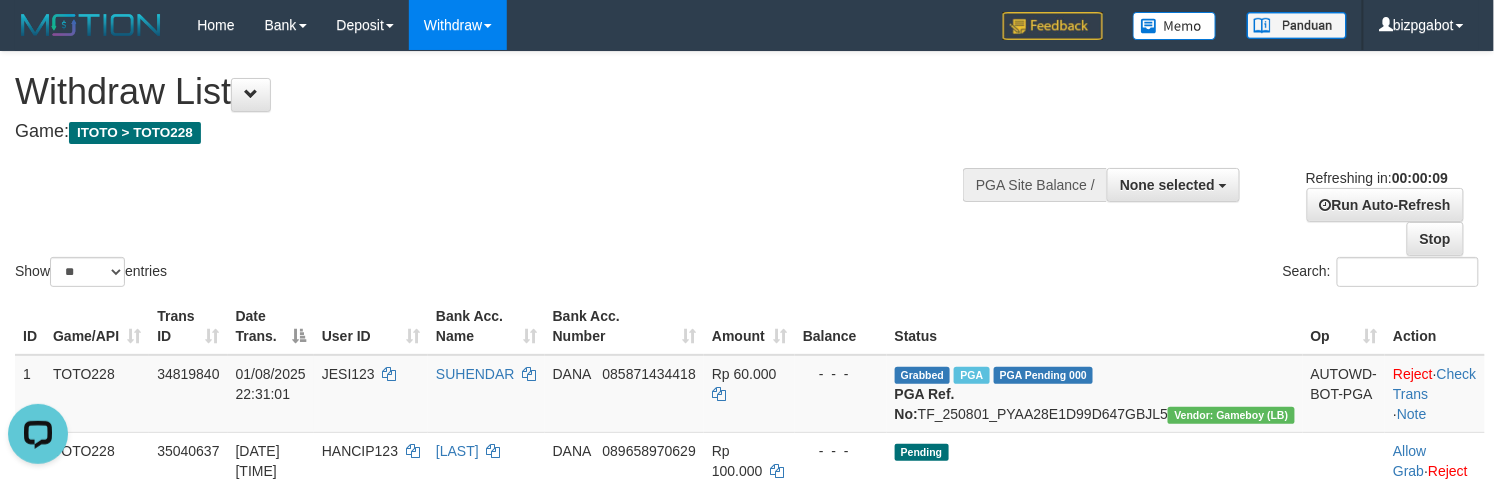 scroll, scrollTop: 0, scrollLeft: 0, axis: both 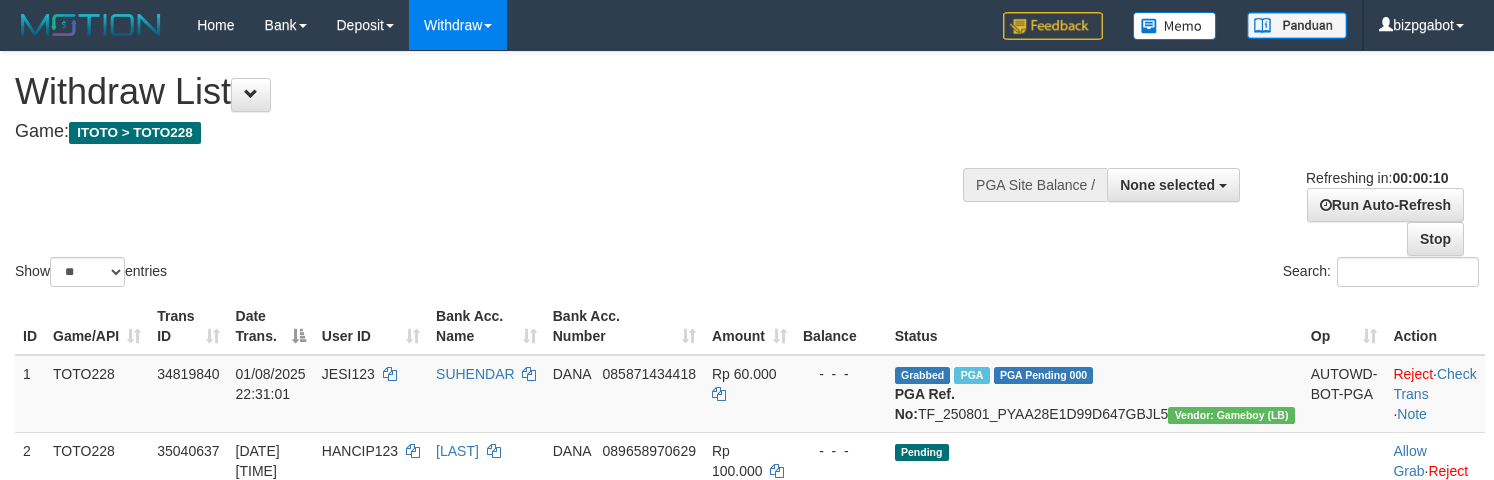 select 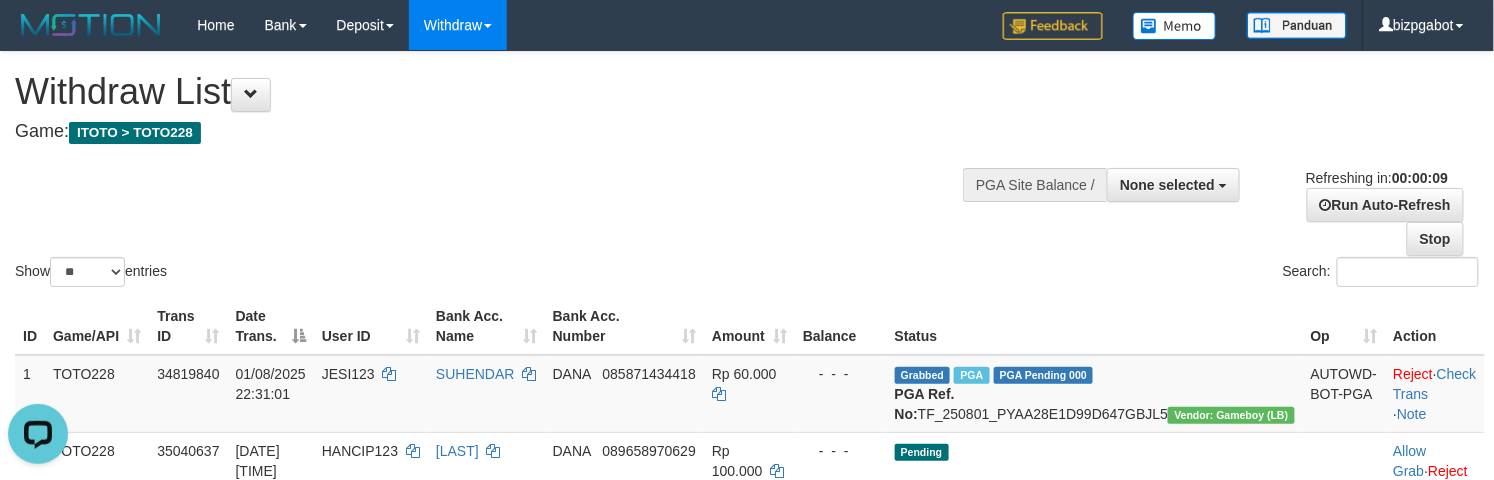 scroll, scrollTop: 0, scrollLeft: 0, axis: both 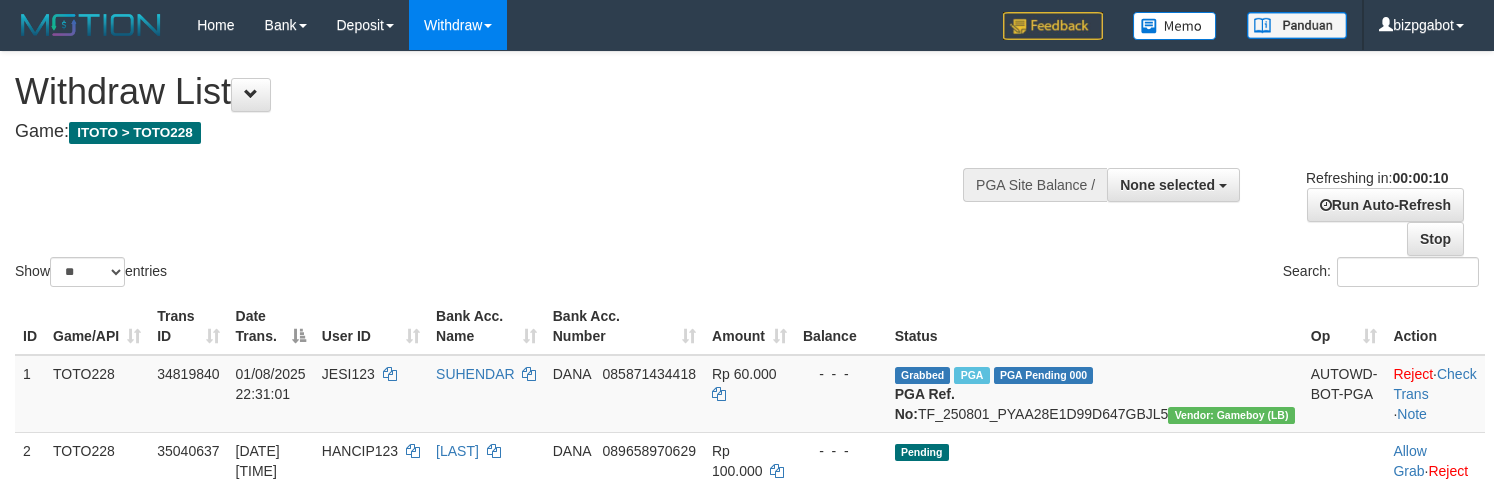 select 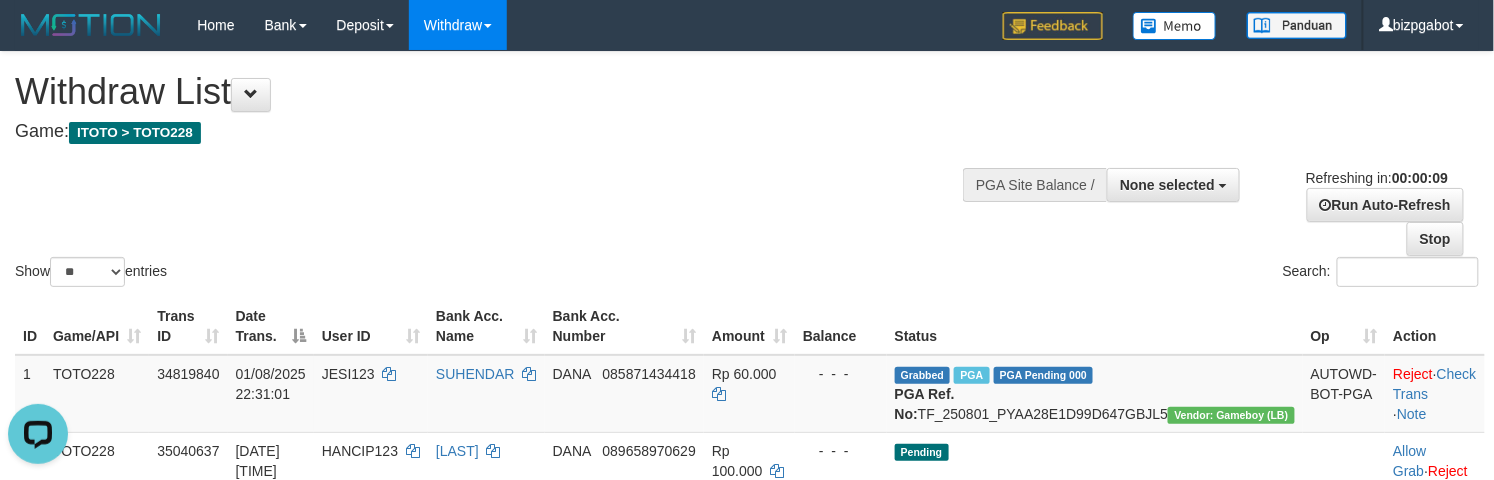 scroll, scrollTop: 0, scrollLeft: 0, axis: both 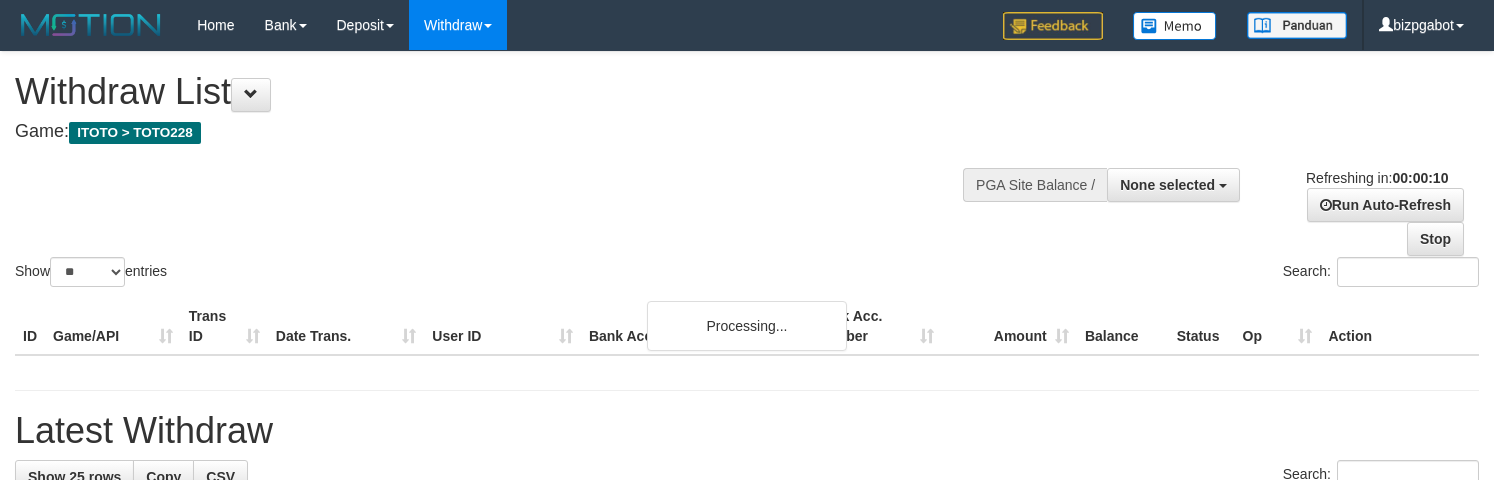 select 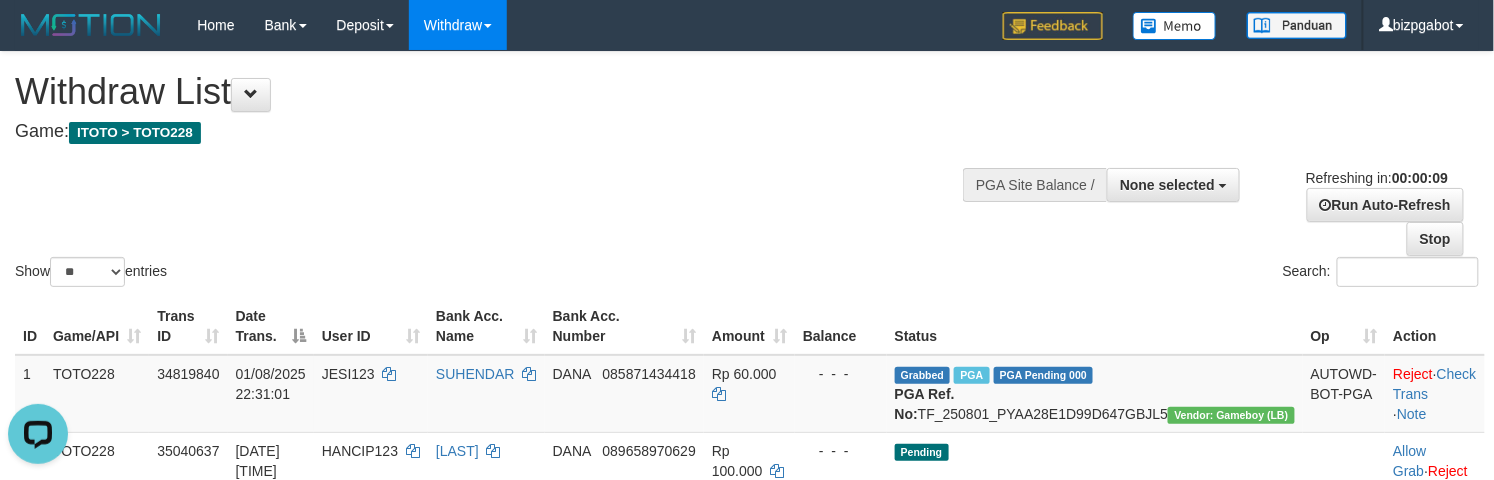 scroll, scrollTop: 0, scrollLeft: 0, axis: both 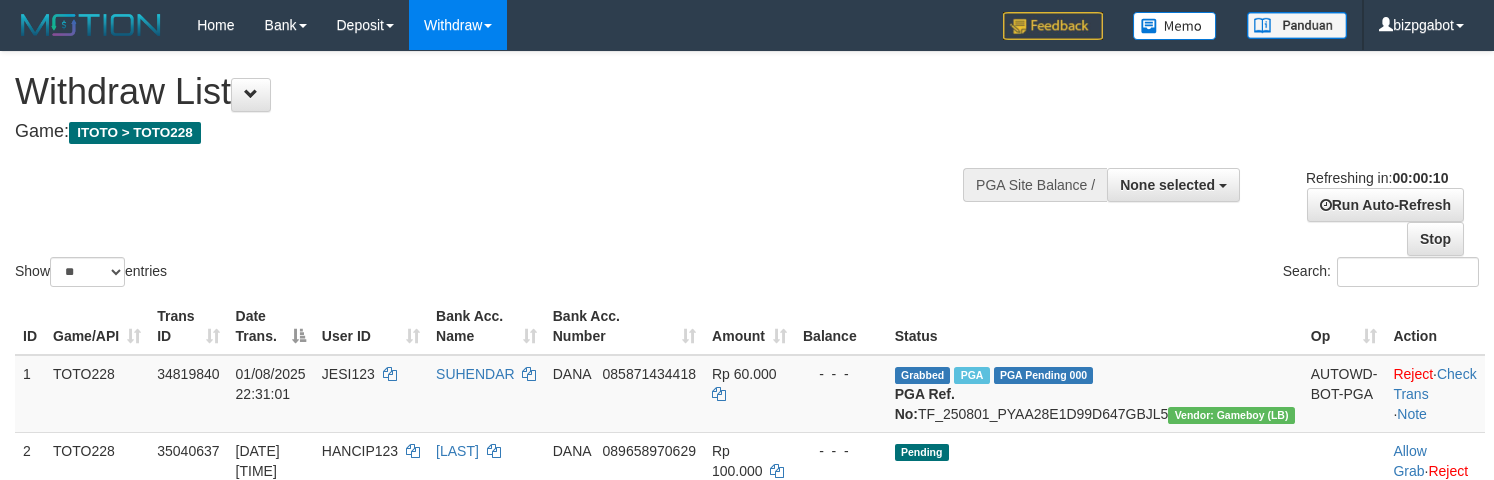 select 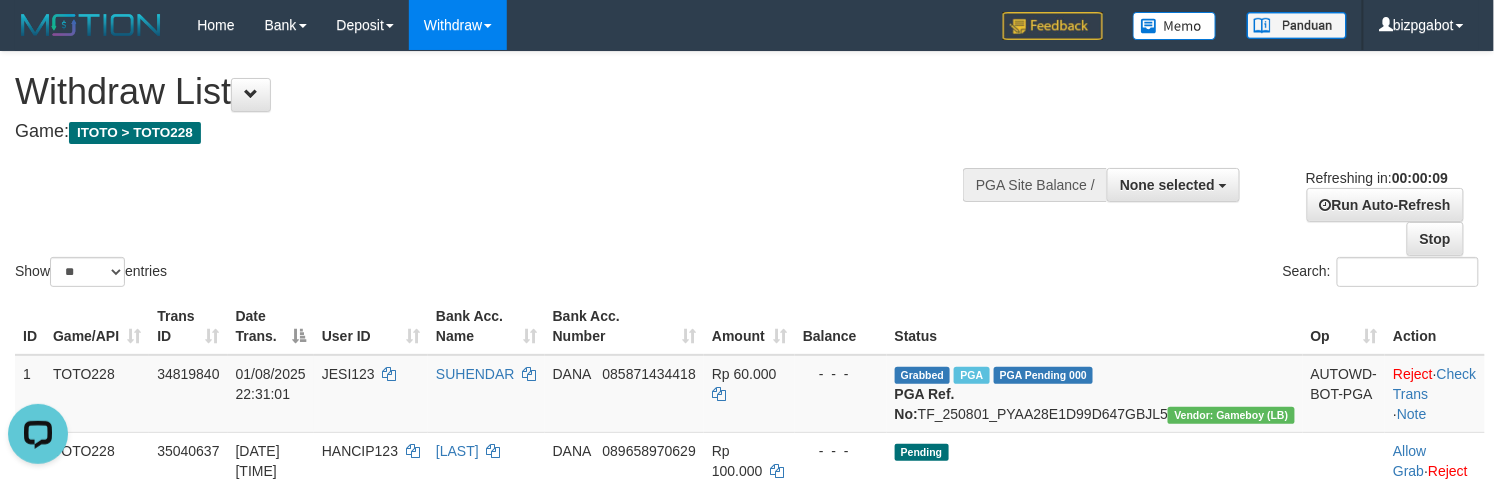 scroll, scrollTop: 0, scrollLeft: 0, axis: both 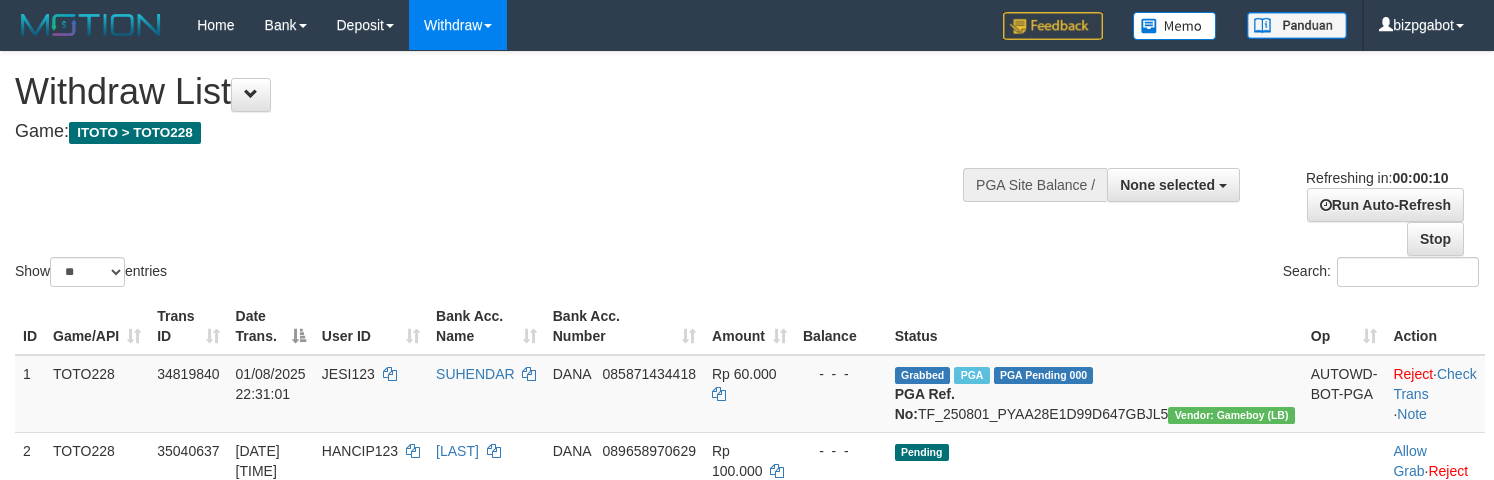 select 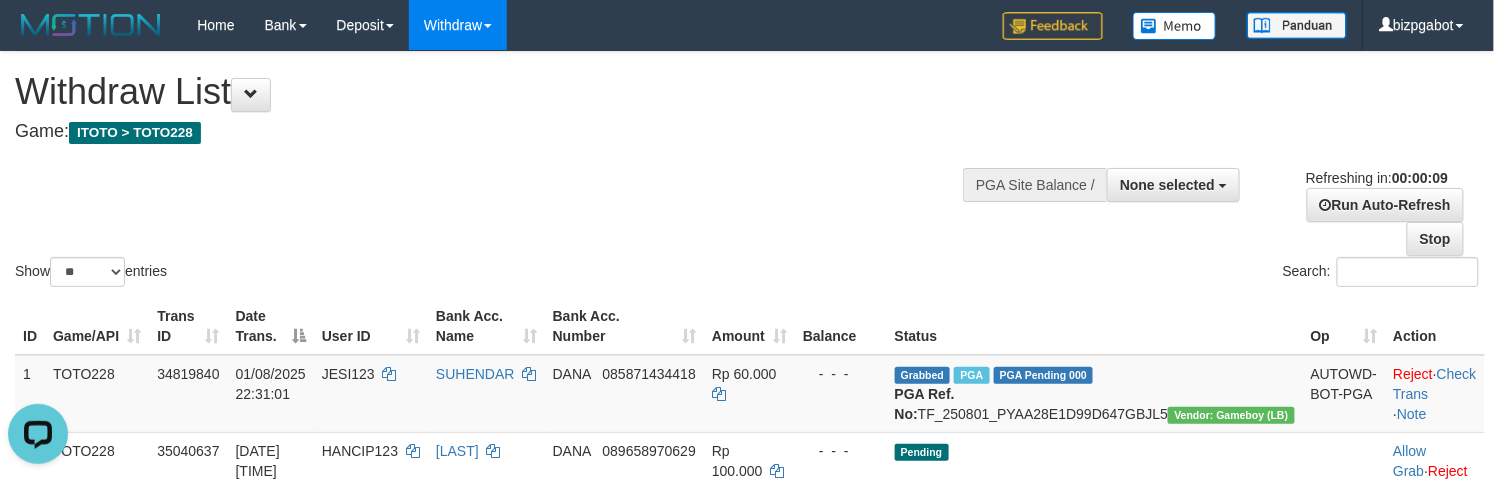 scroll, scrollTop: 0, scrollLeft: 0, axis: both 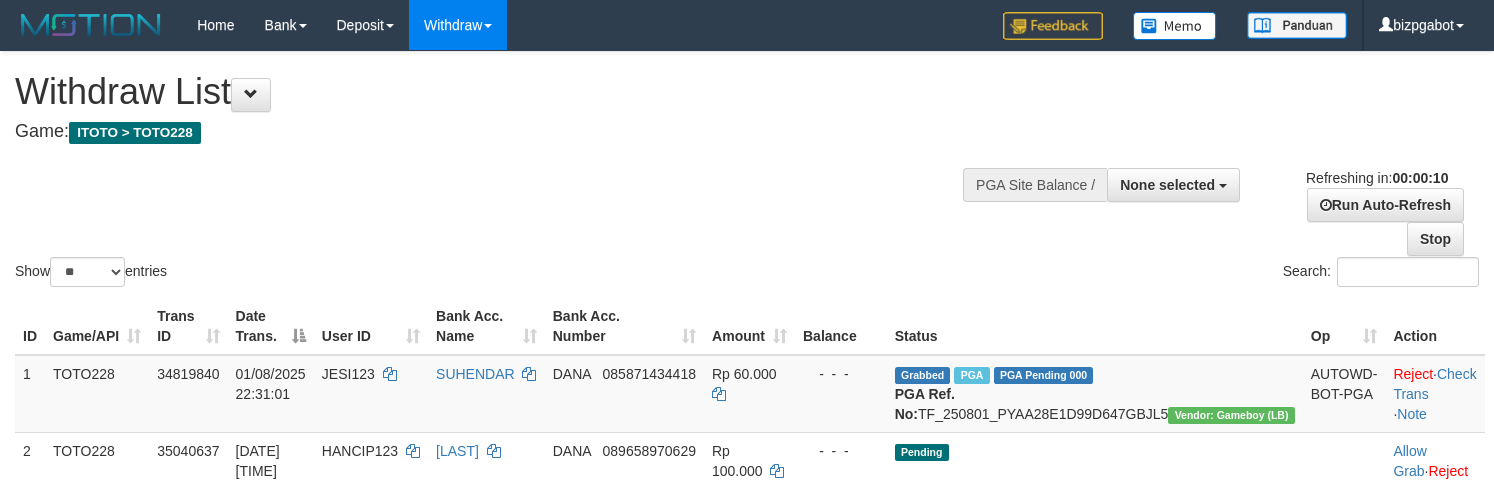select 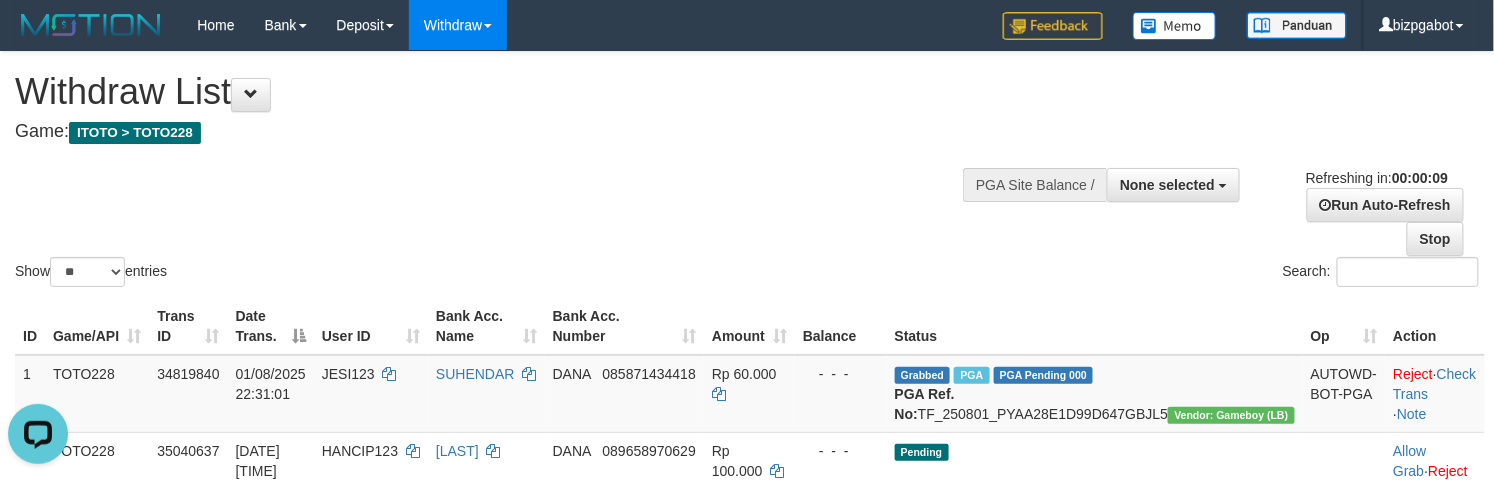 scroll, scrollTop: 0, scrollLeft: 0, axis: both 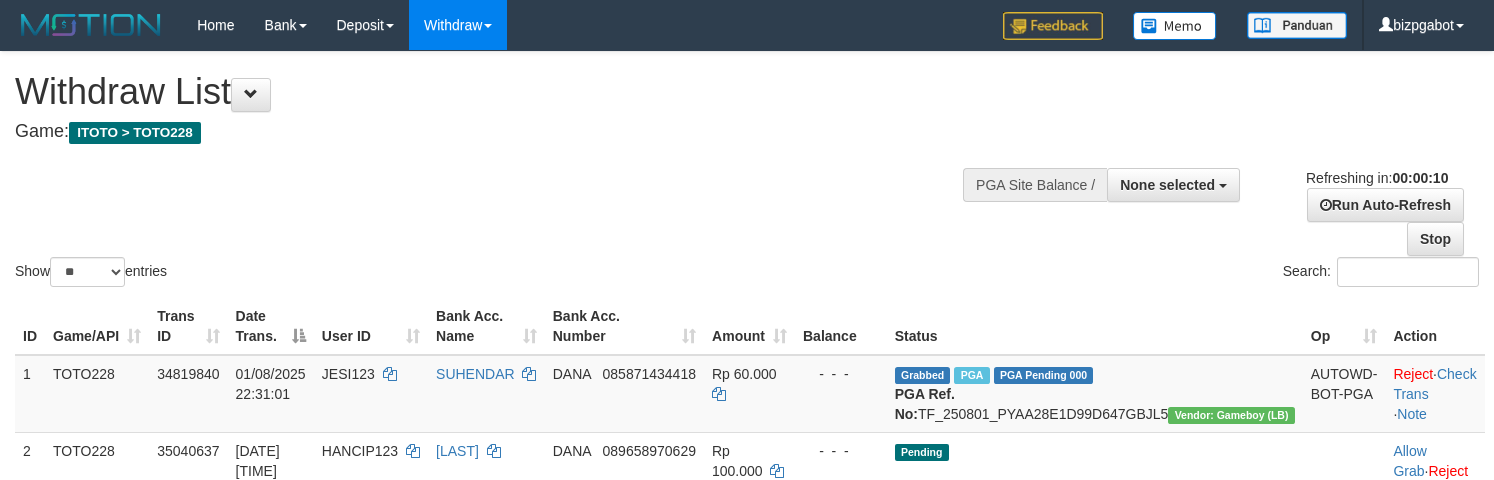 select 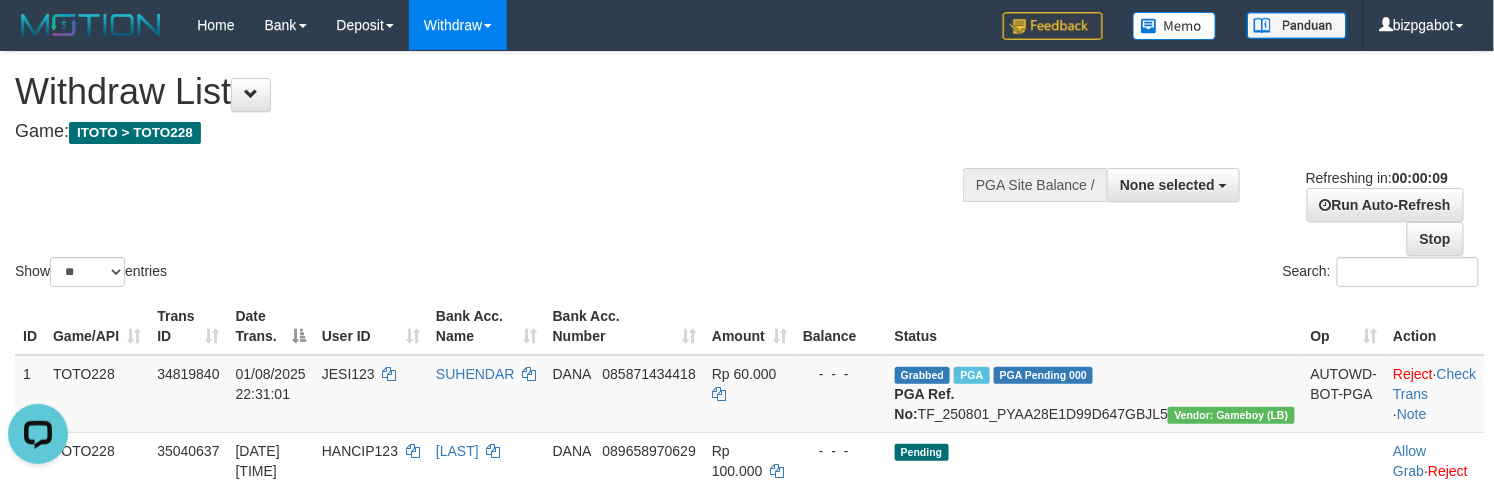 scroll, scrollTop: 0, scrollLeft: 0, axis: both 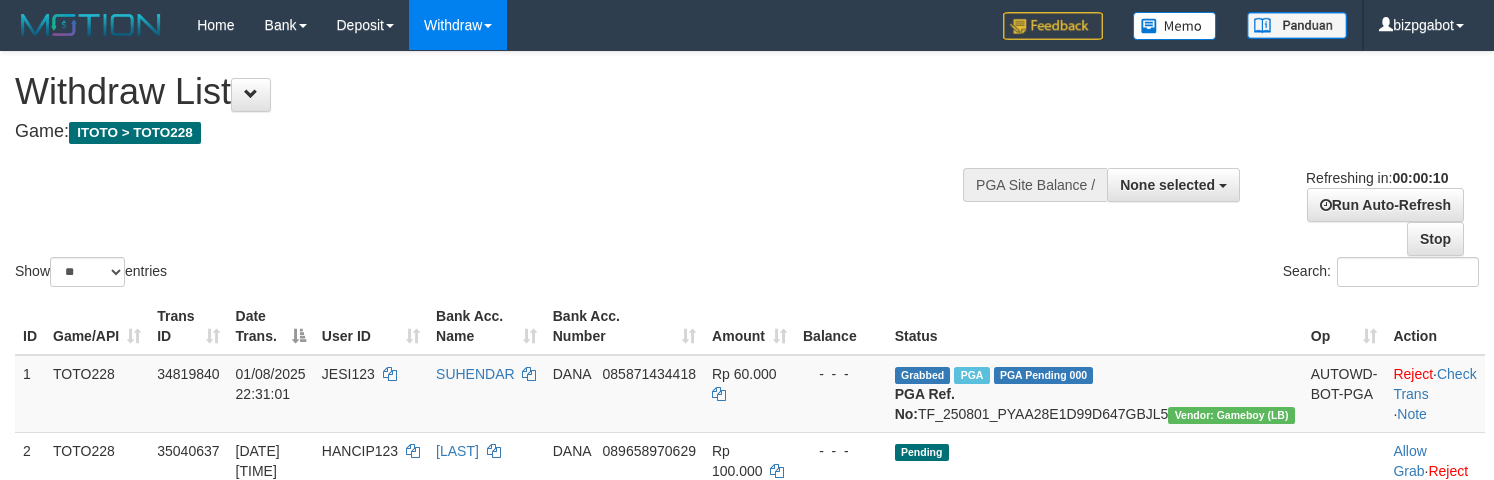 select 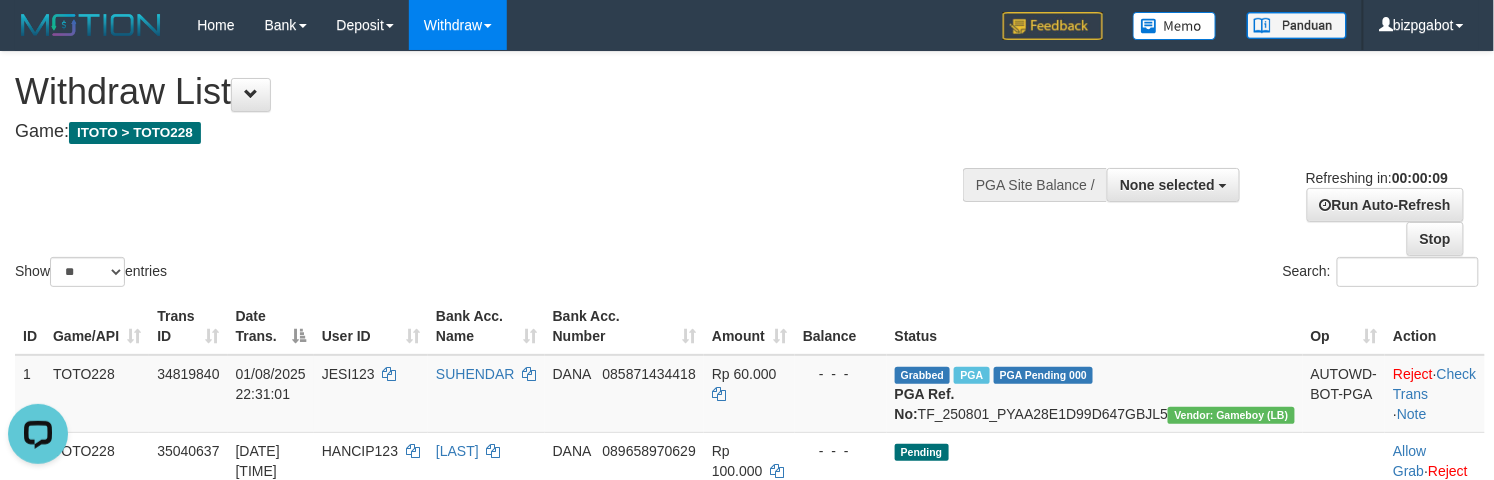 scroll, scrollTop: 0, scrollLeft: 0, axis: both 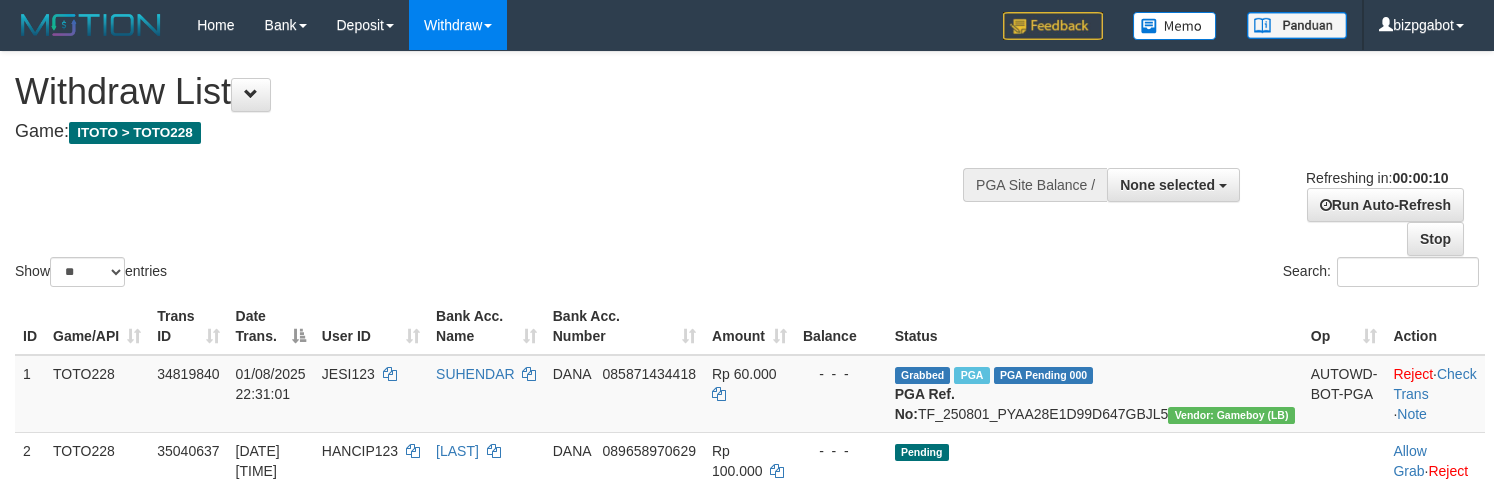 select 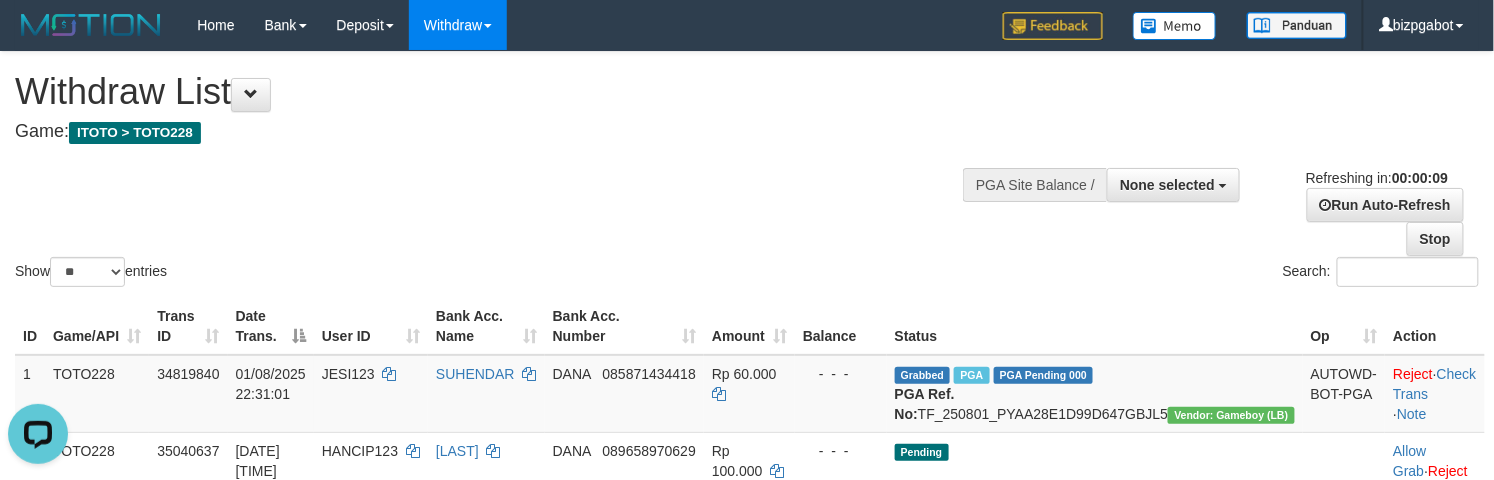 scroll, scrollTop: 0, scrollLeft: 0, axis: both 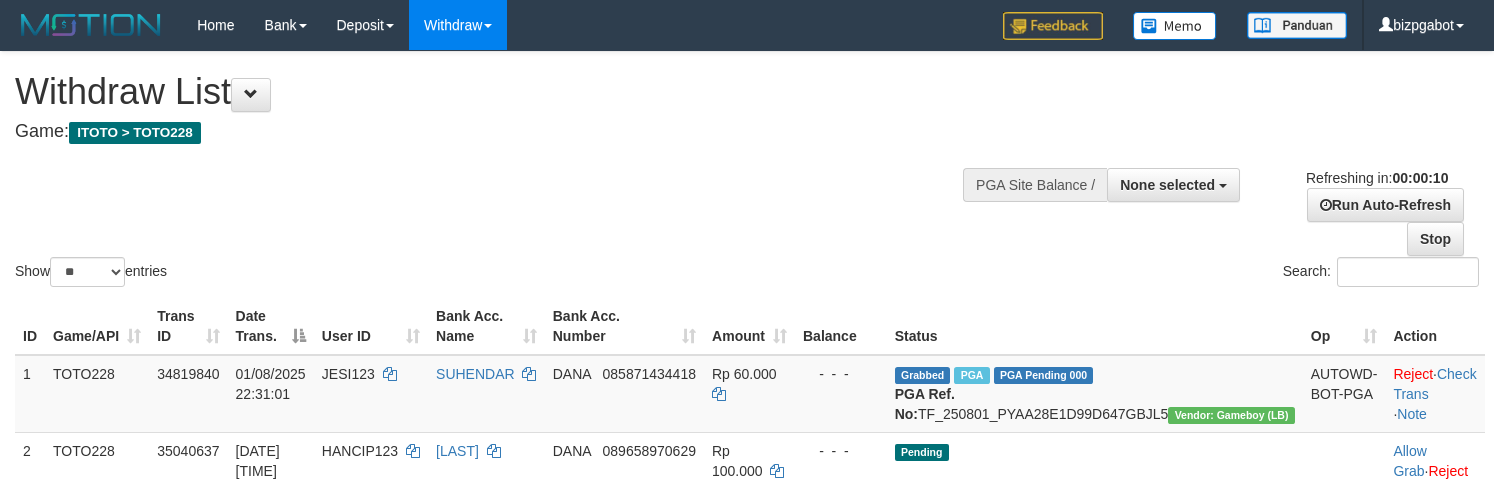 select 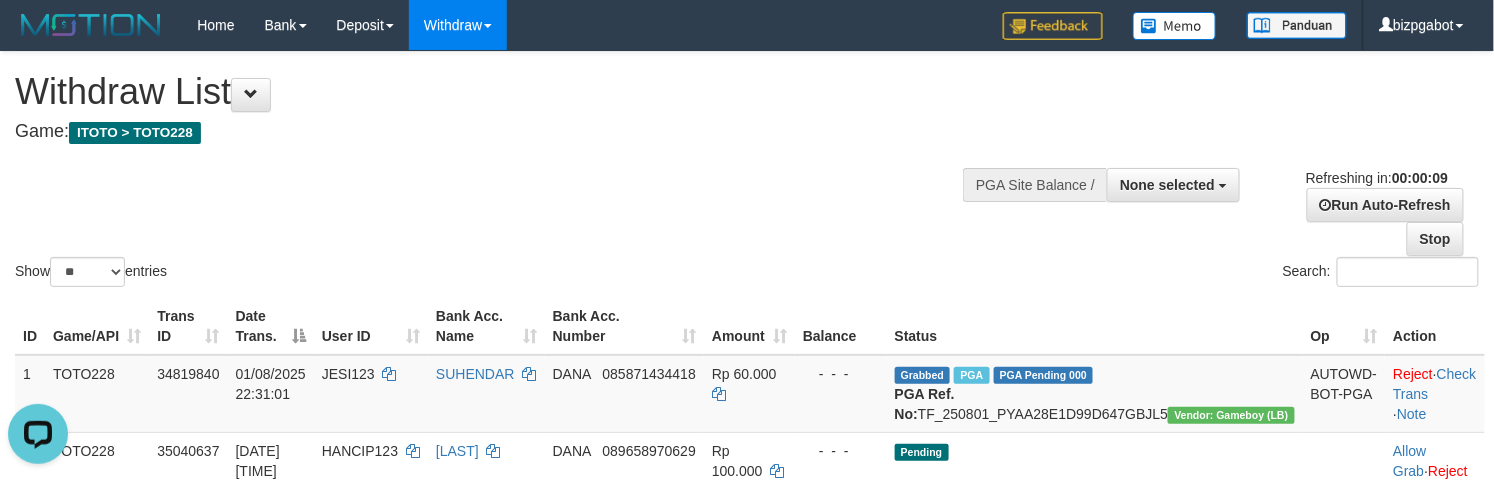 scroll, scrollTop: 0, scrollLeft: 0, axis: both 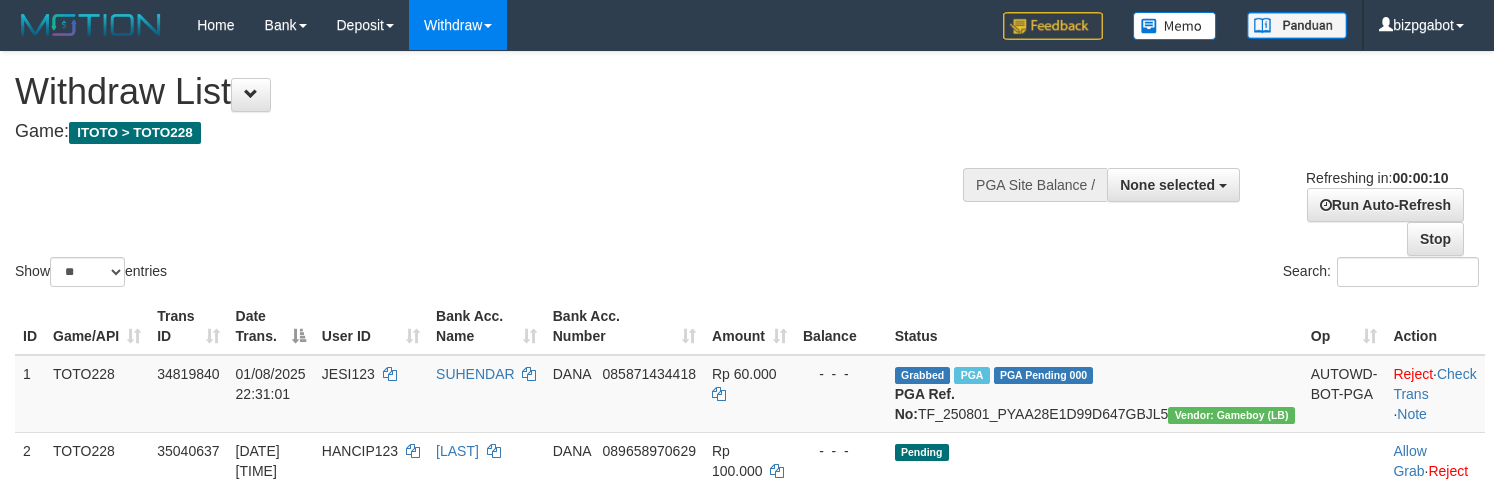 select 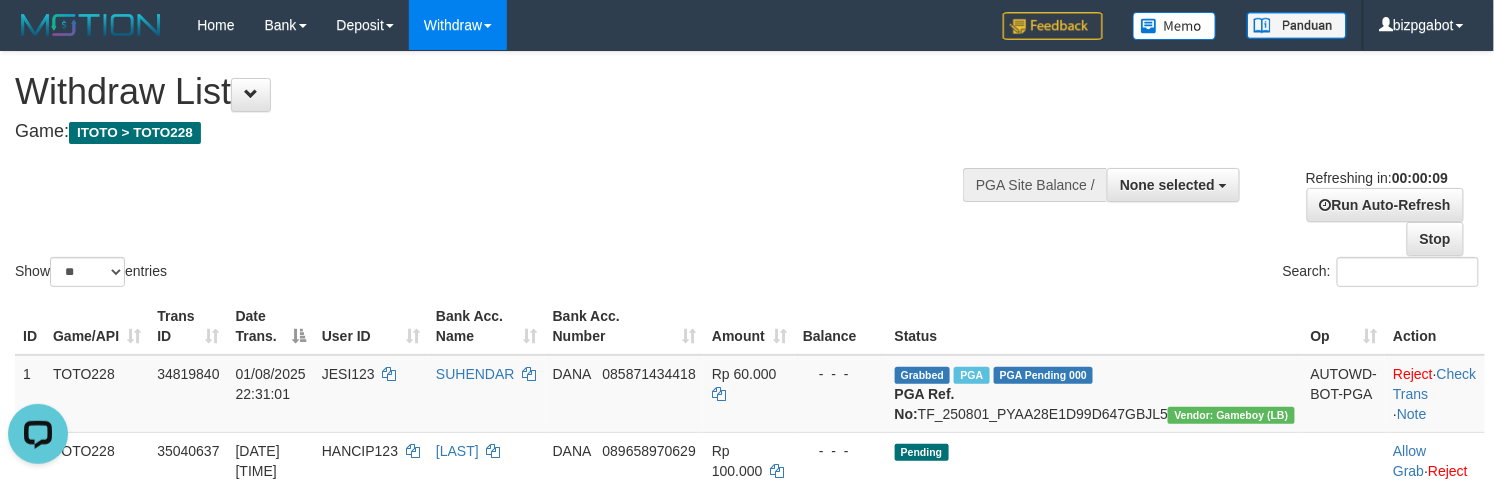 scroll, scrollTop: 0, scrollLeft: 0, axis: both 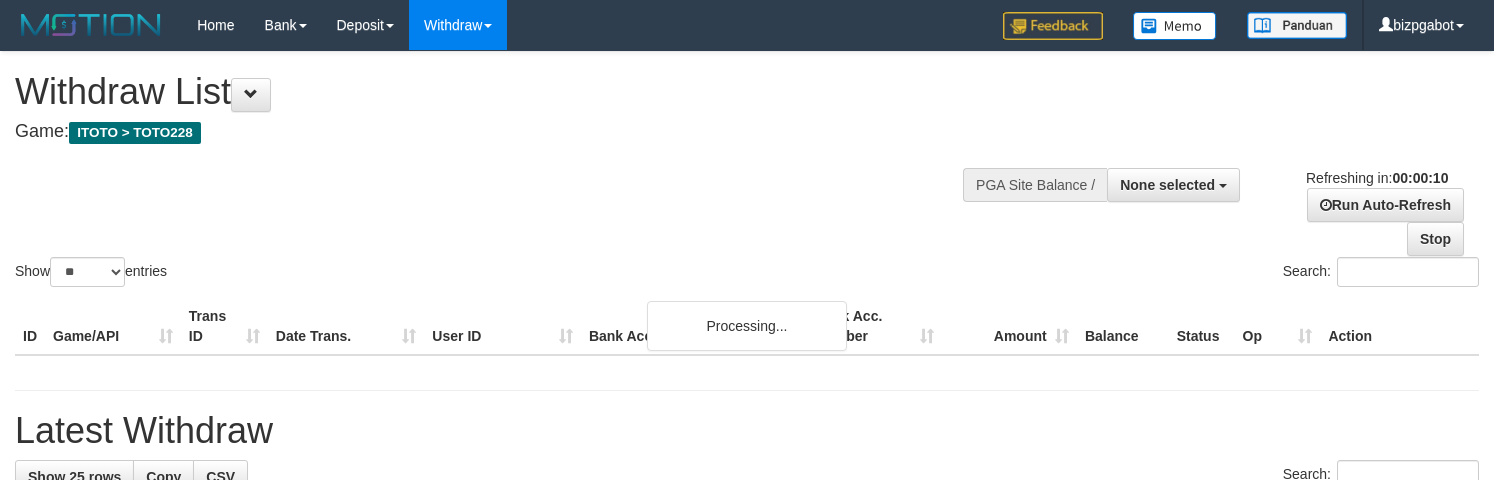 select 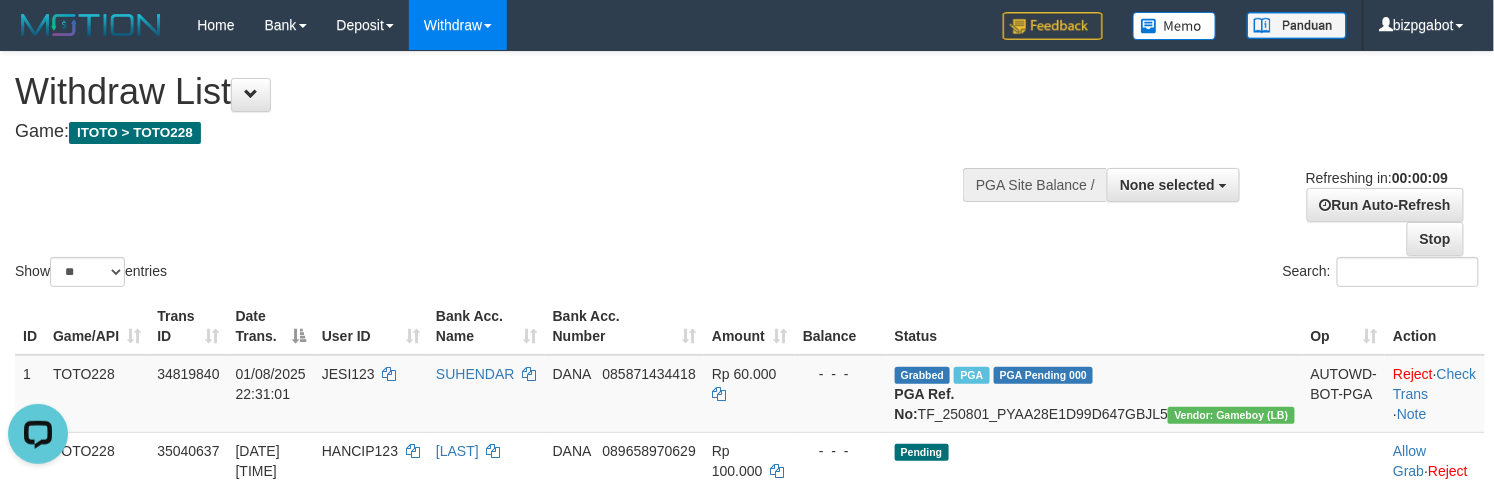 scroll, scrollTop: 0, scrollLeft: 0, axis: both 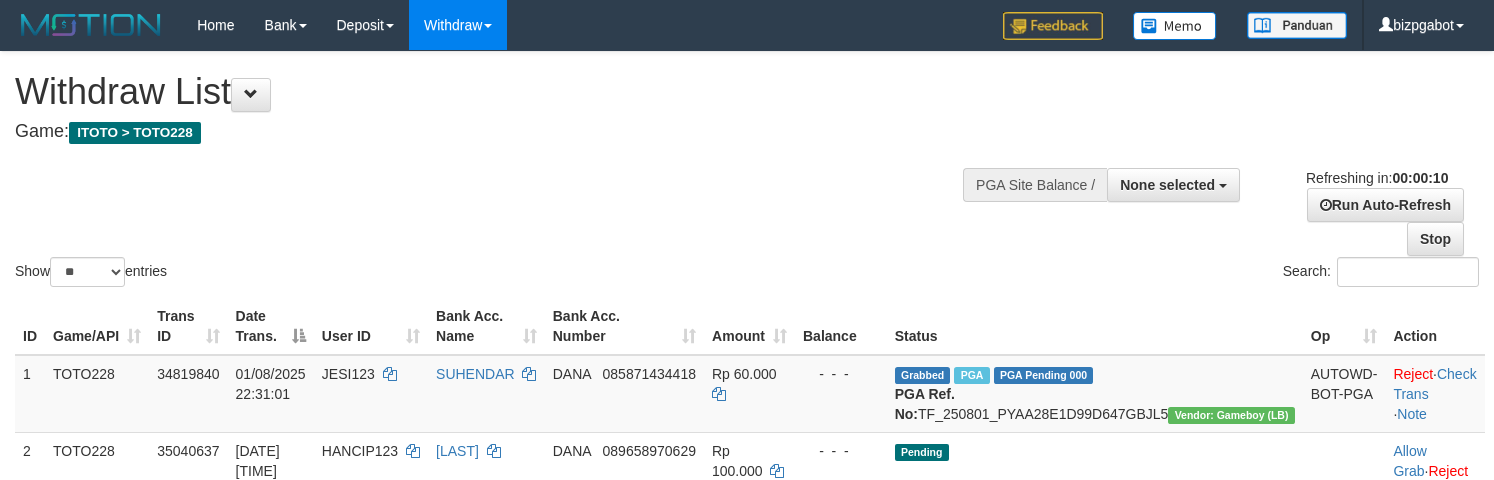 select 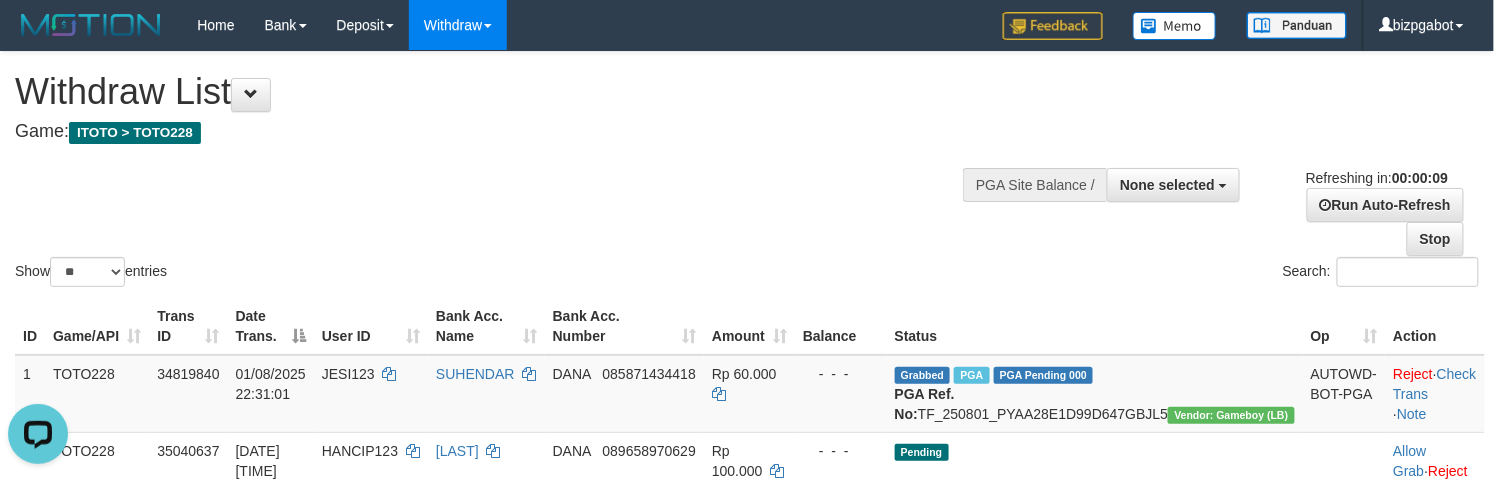 scroll, scrollTop: 0, scrollLeft: 0, axis: both 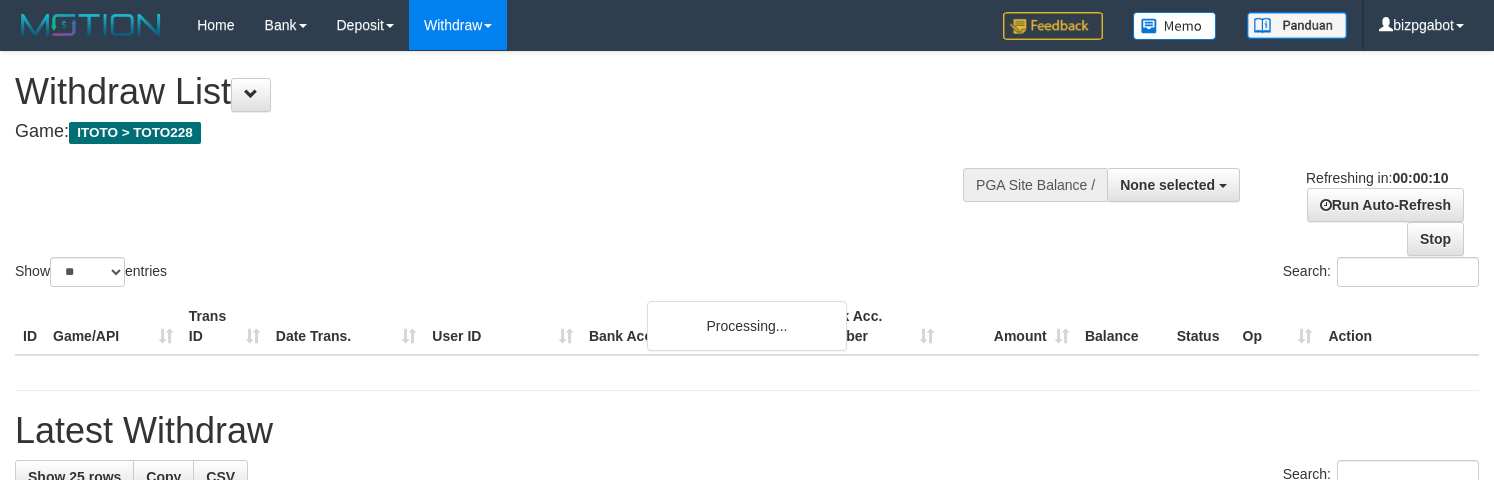 select 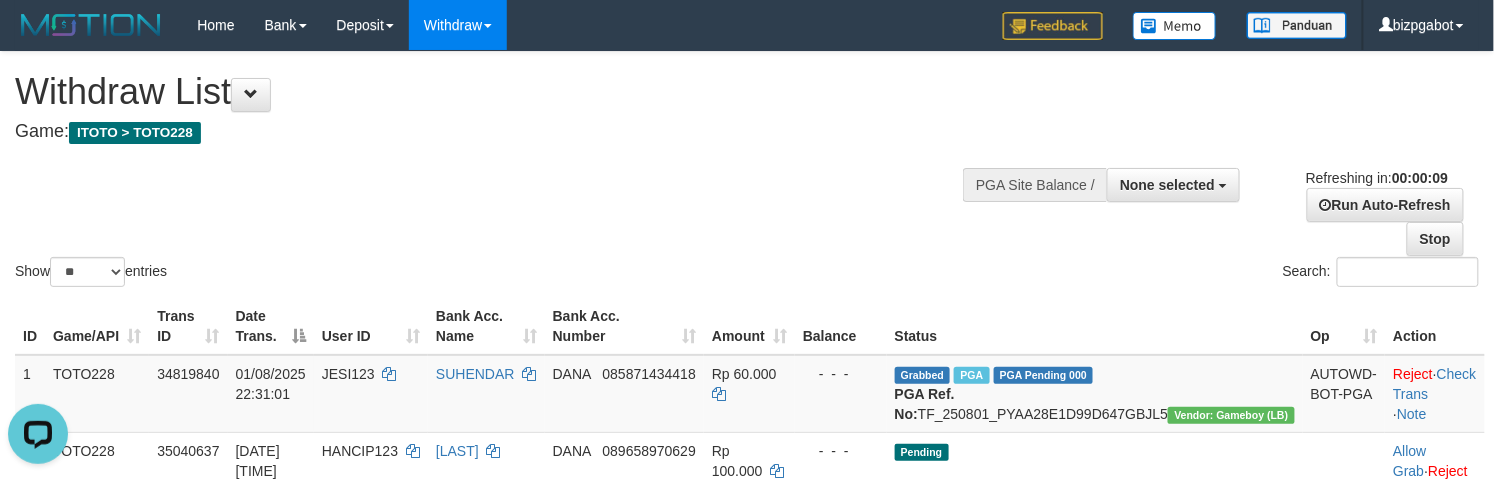 scroll, scrollTop: 0, scrollLeft: 0, axis: both 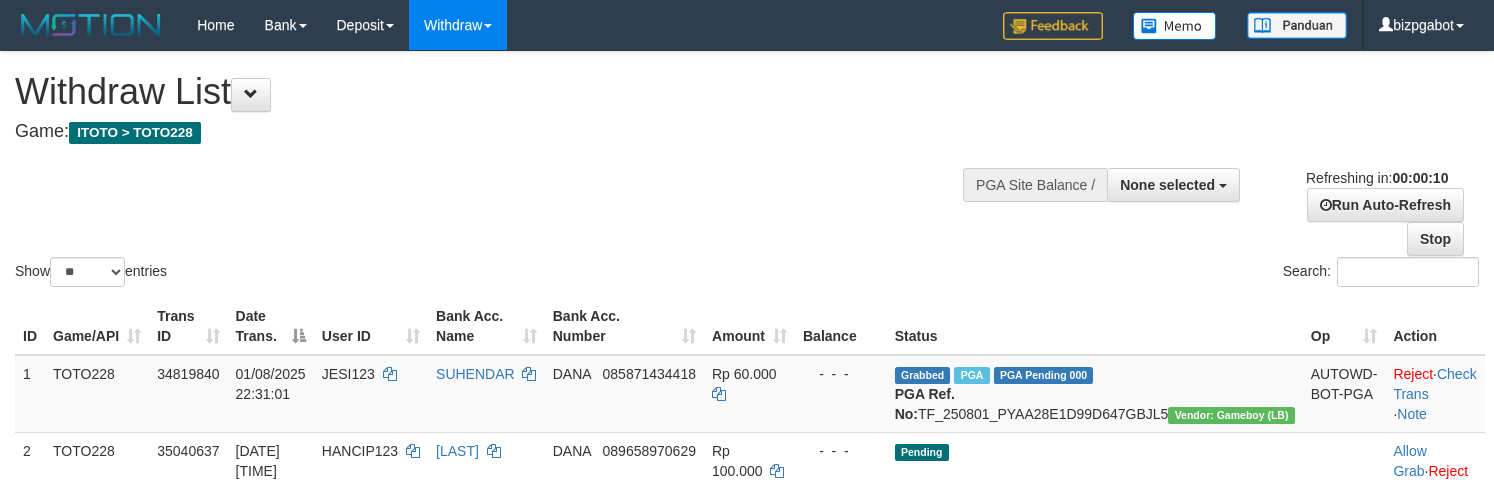 select 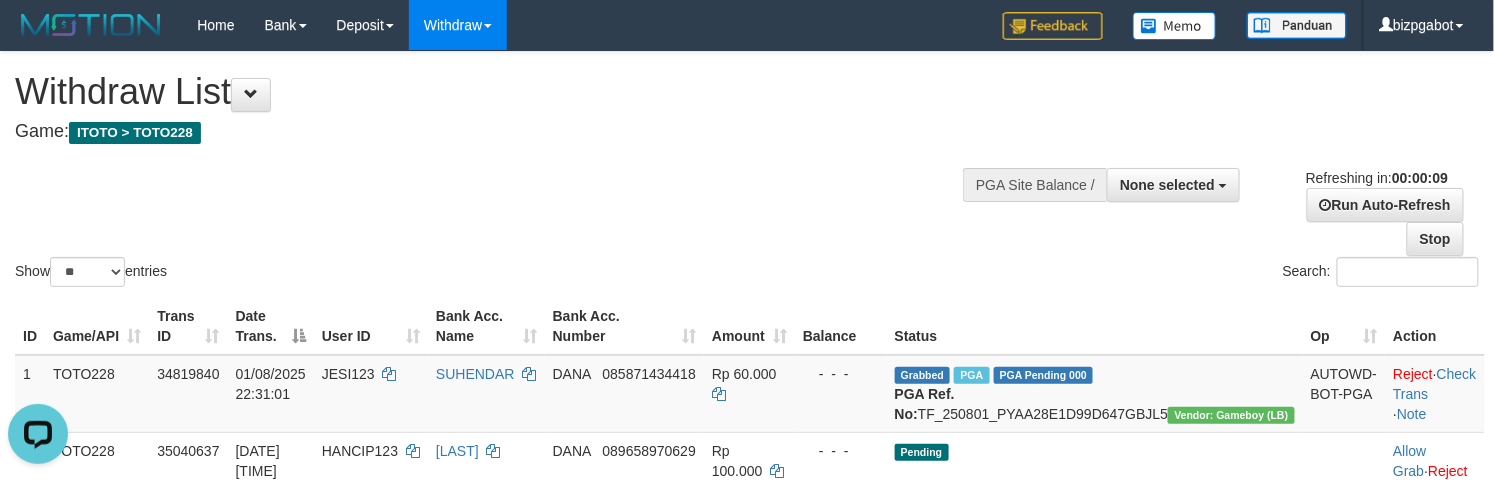scroll, scrollTop: 0, scrollLeft: 0, axis: both 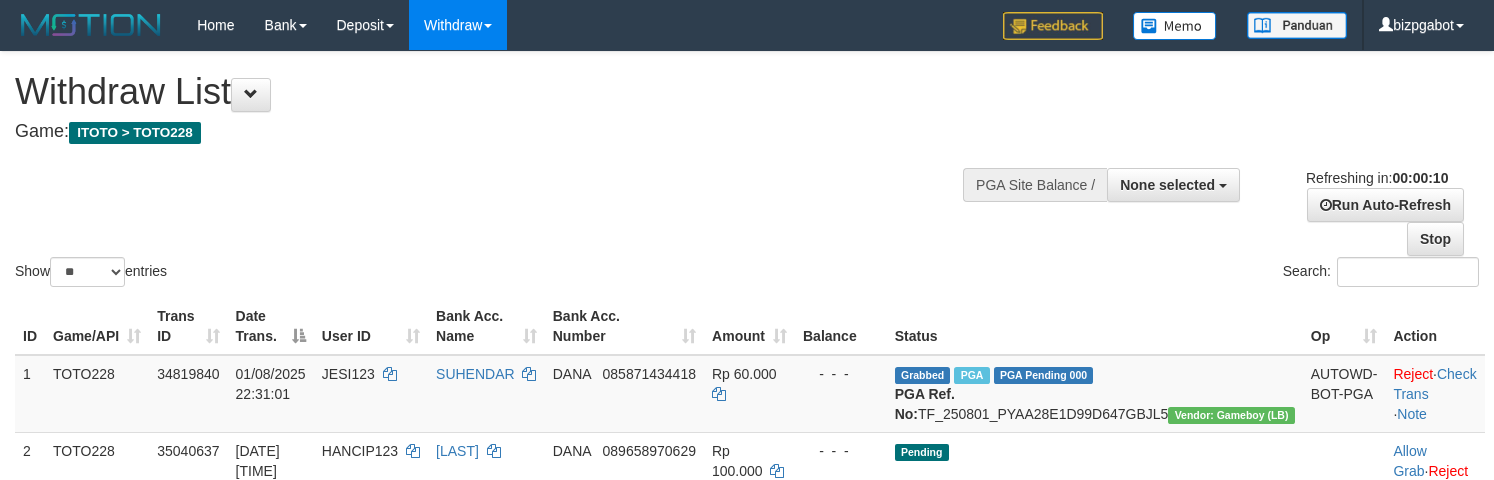 select 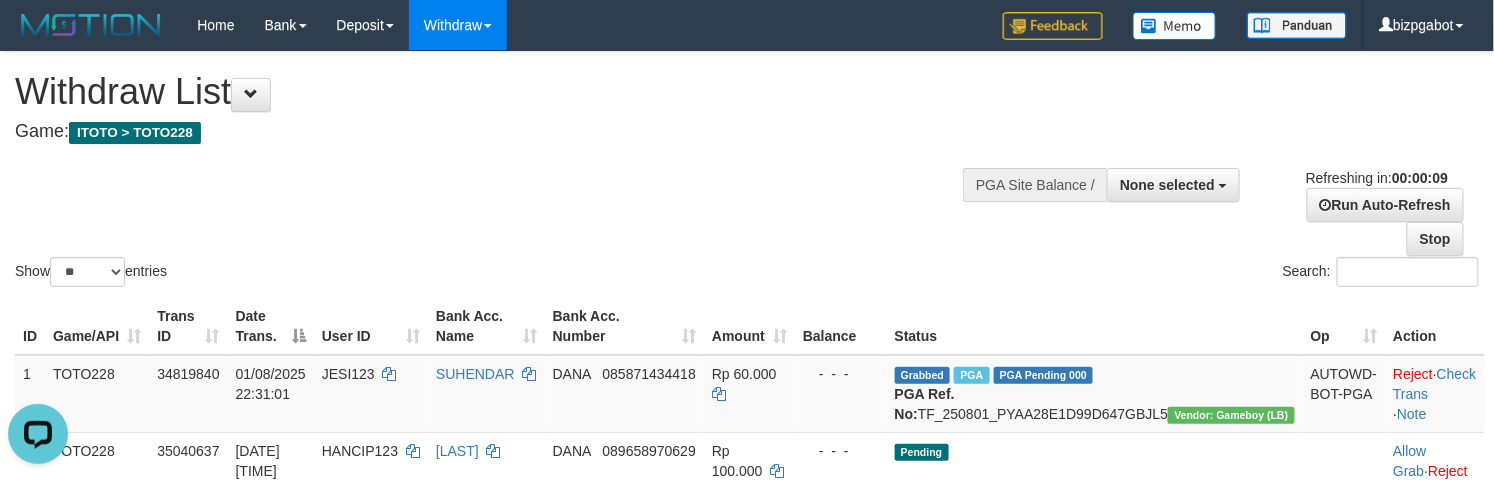 scroll, scrollTop: 0, scrollLeft: 0, axis: both 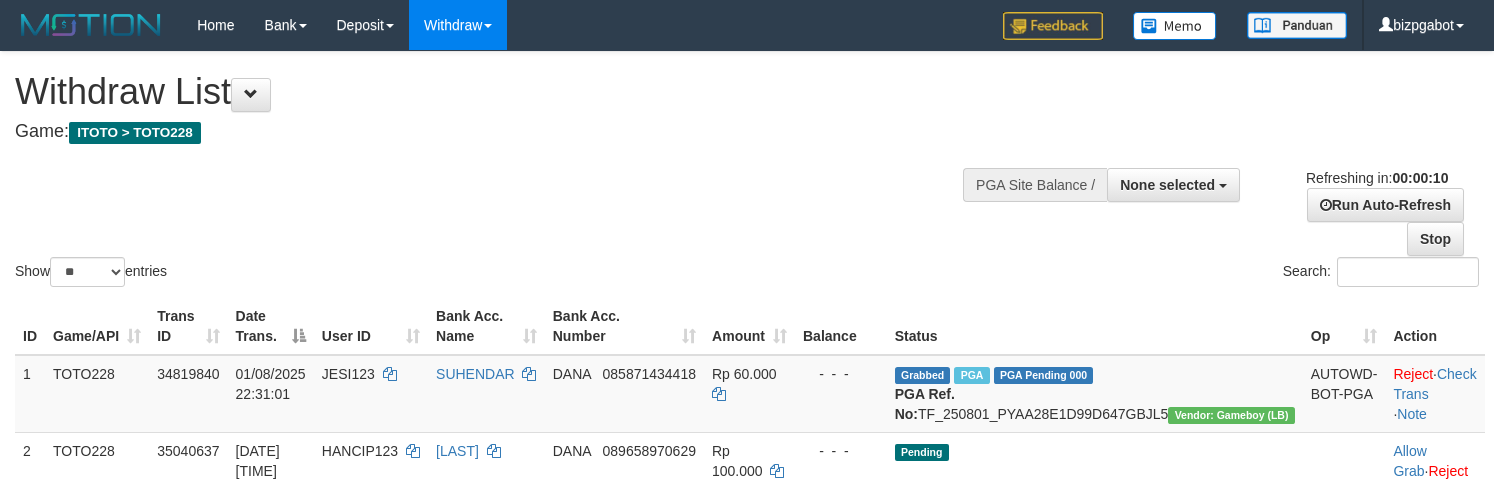 select 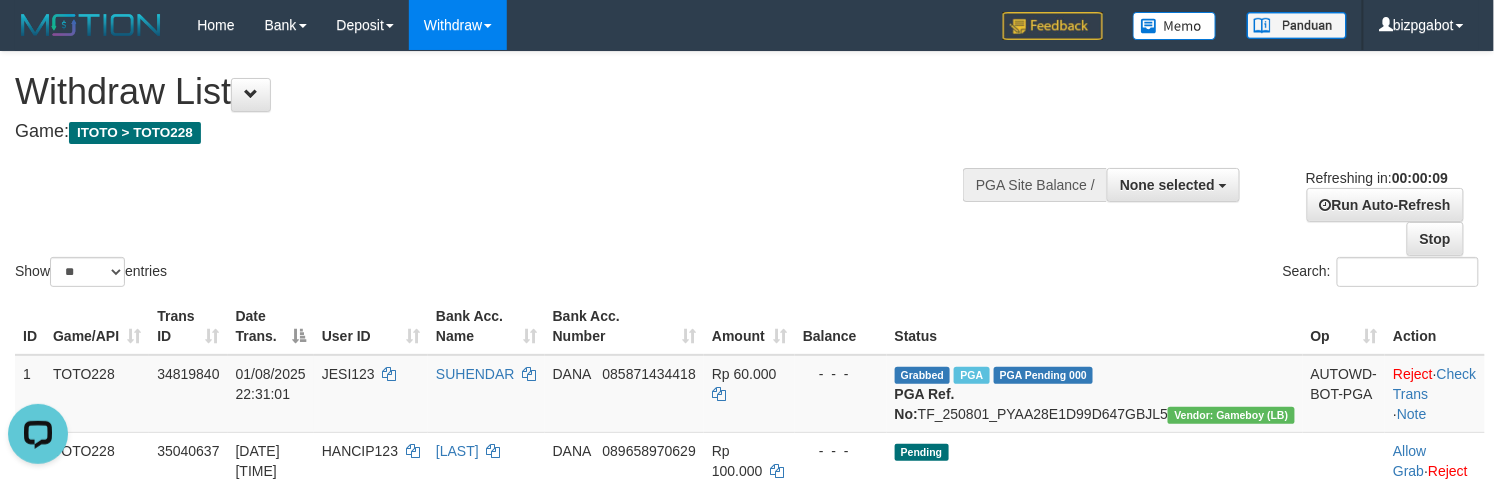 scroll, scrollTop: 0, scrollLeft: 0, axis: both 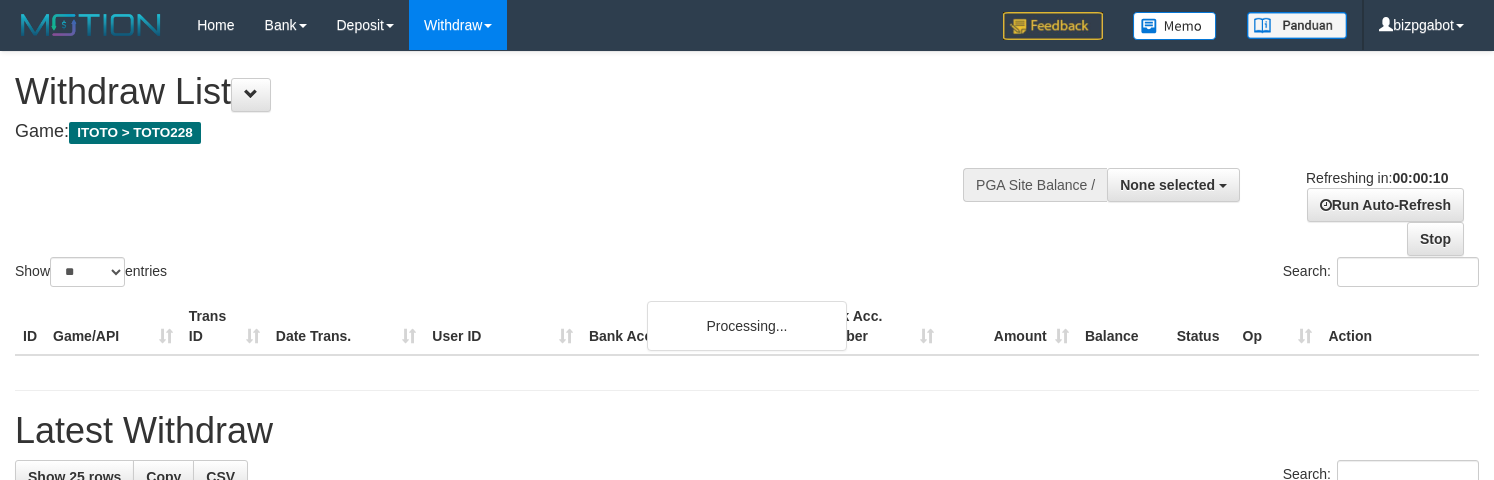 select 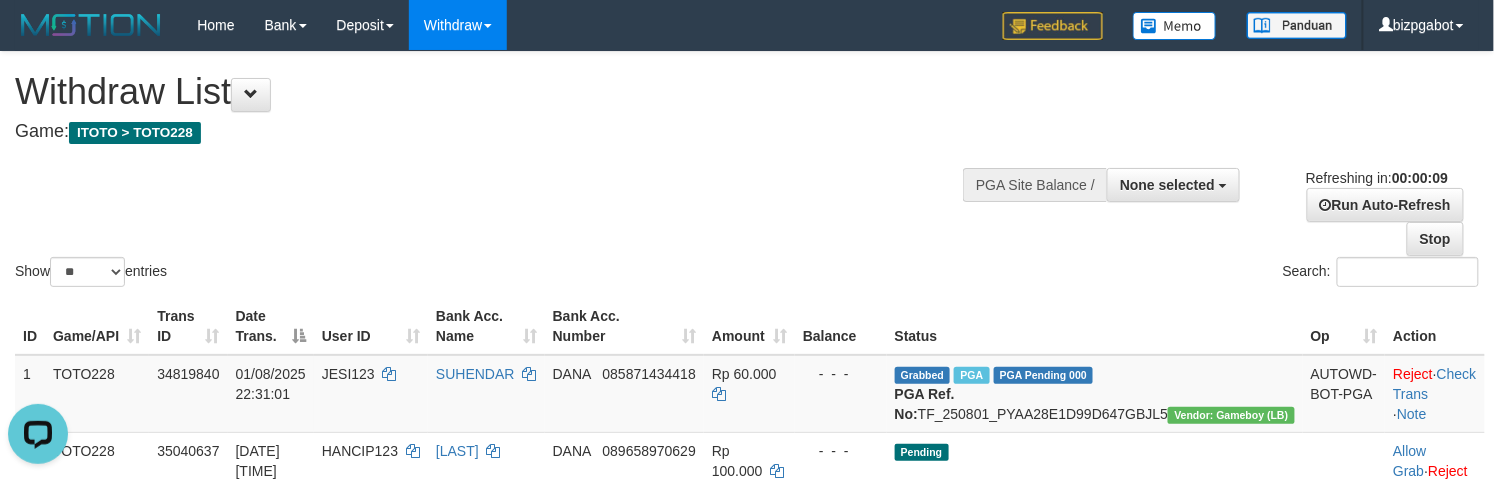 scroll, scrollTop: 0, scrollLeft: 0, axis: both 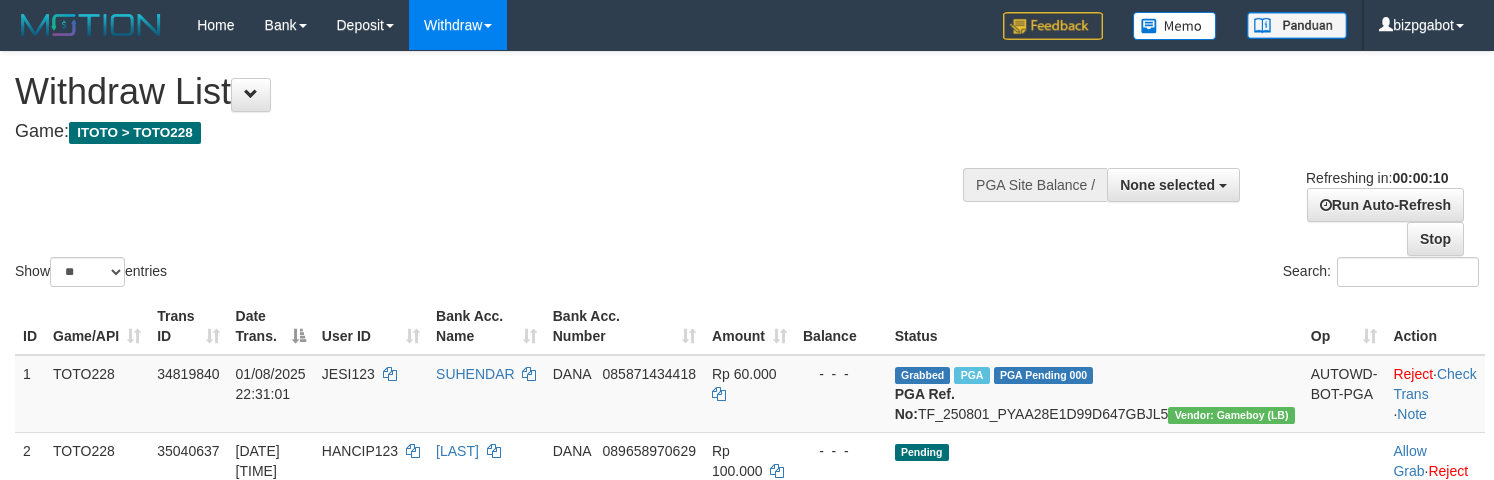 select 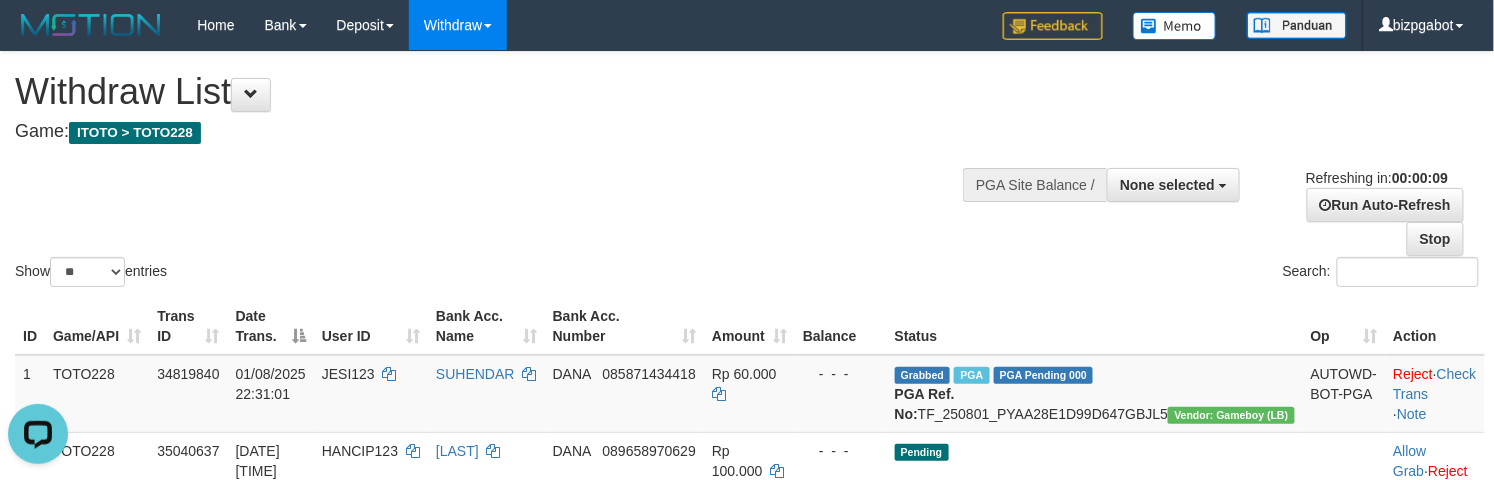 scroll, scrollTop: 0, scrollLeft: 0, axis: both 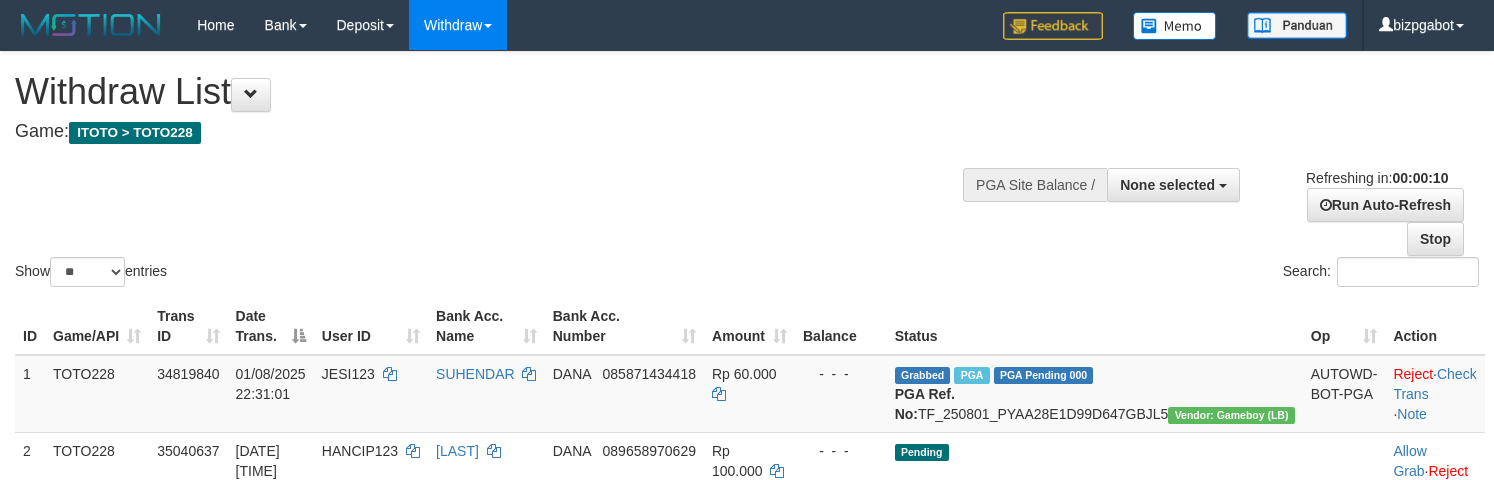 select 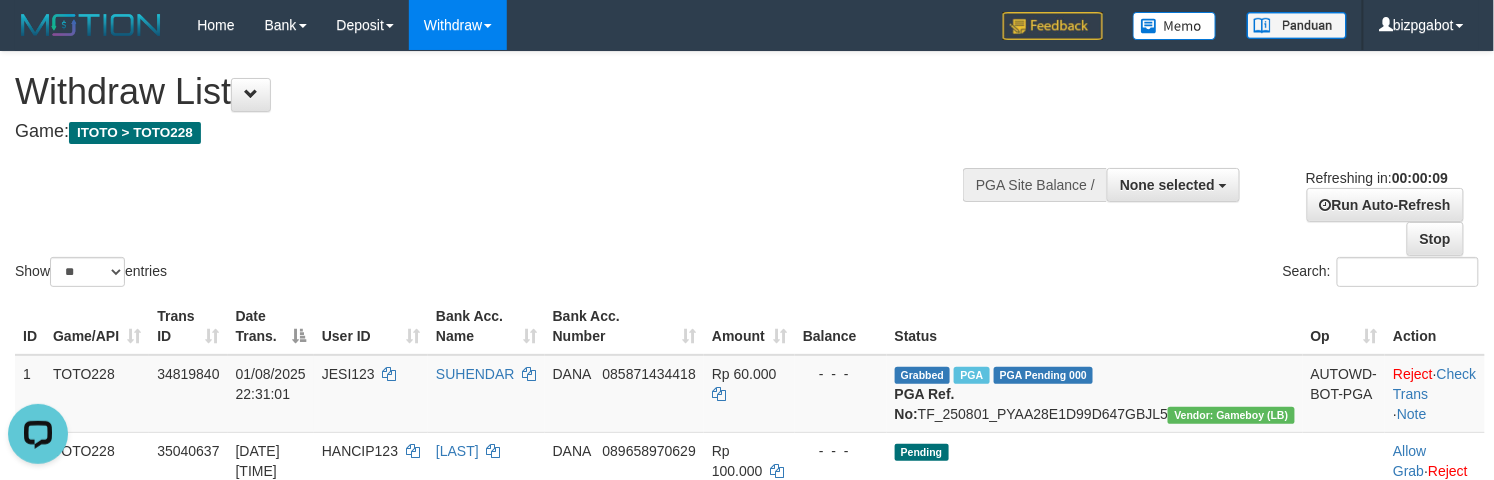 scroll, scrollTop: 0, scrollLeft: 0, axis: both 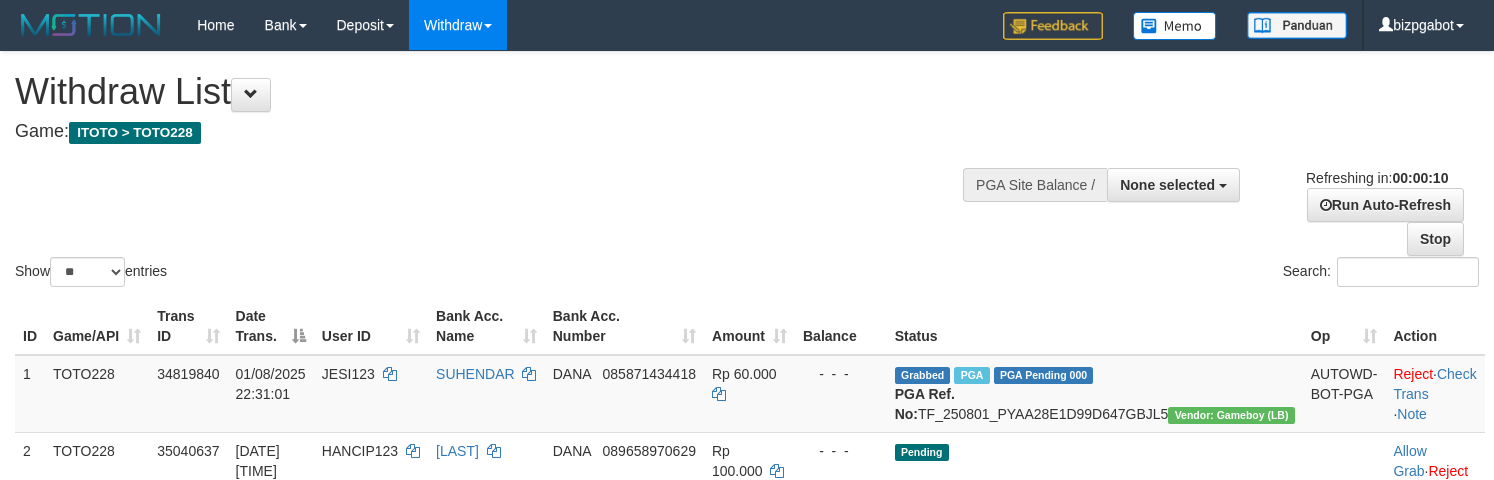 select 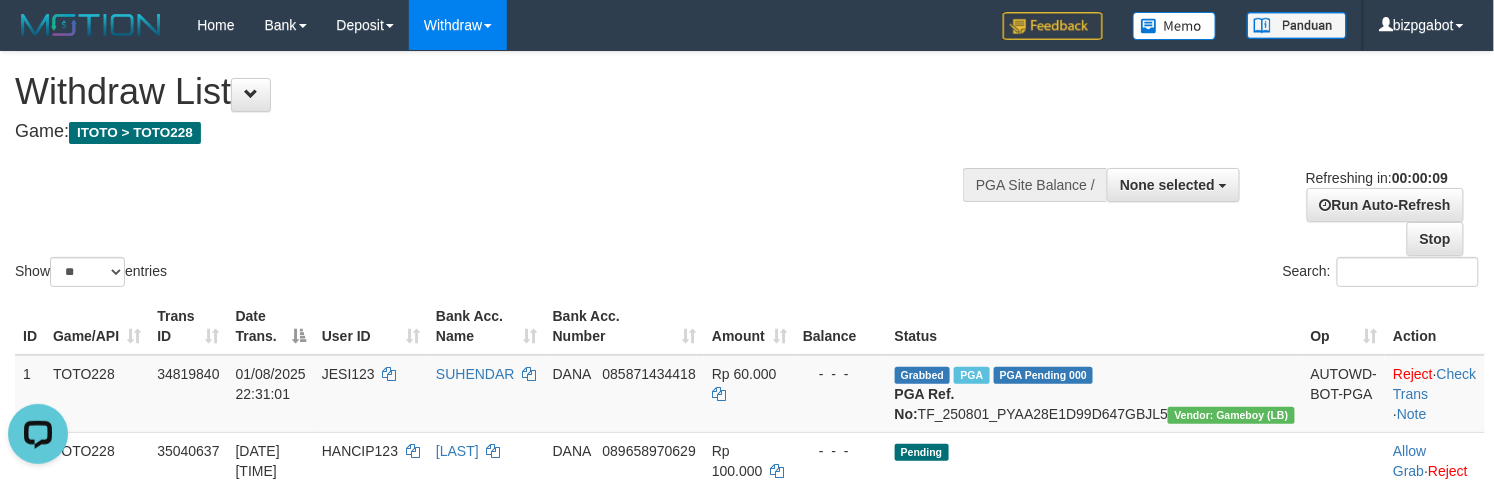 scroll, scrollTop: 0, scrollLeft: 0, axis: both 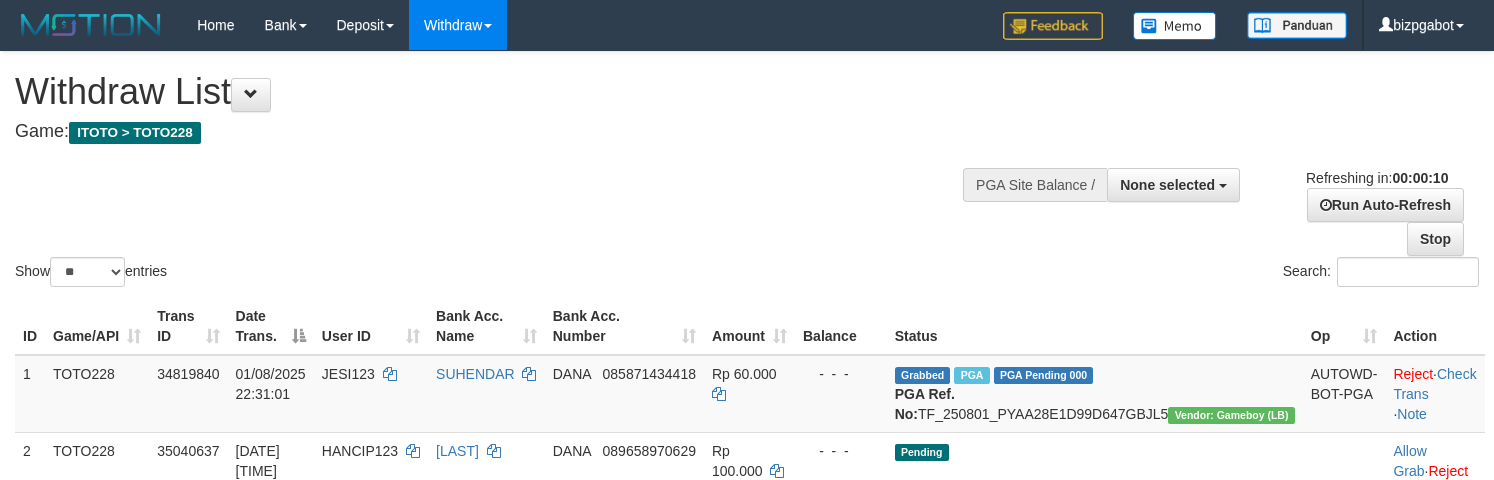 select 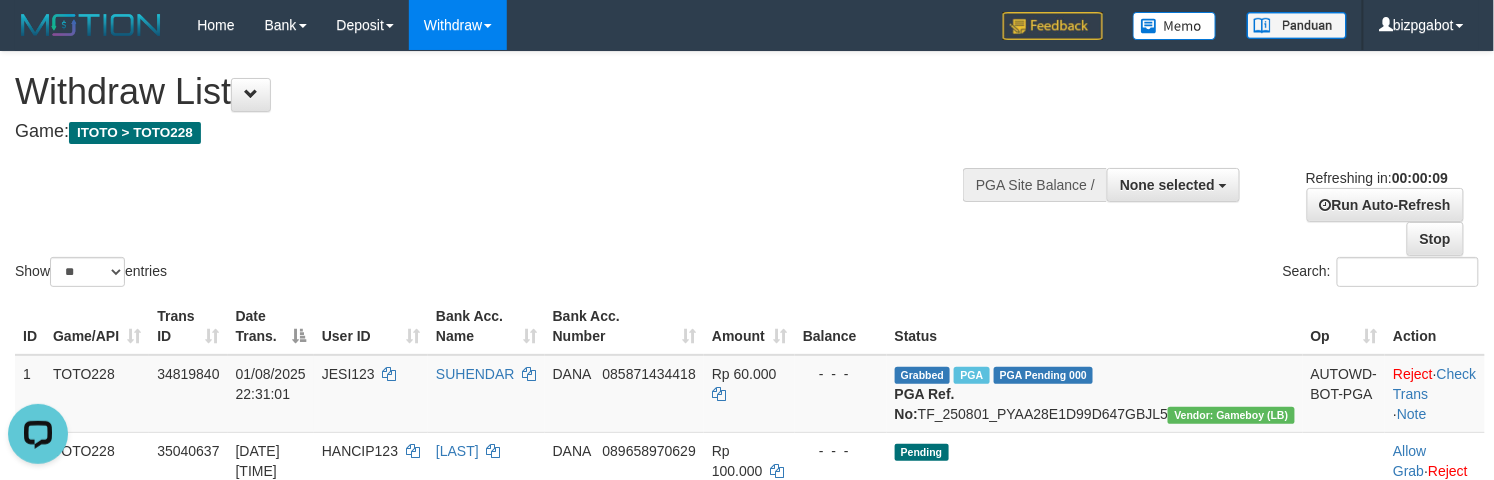 scroll, scrollTop: 0, scrollLeft: 0, axis: both 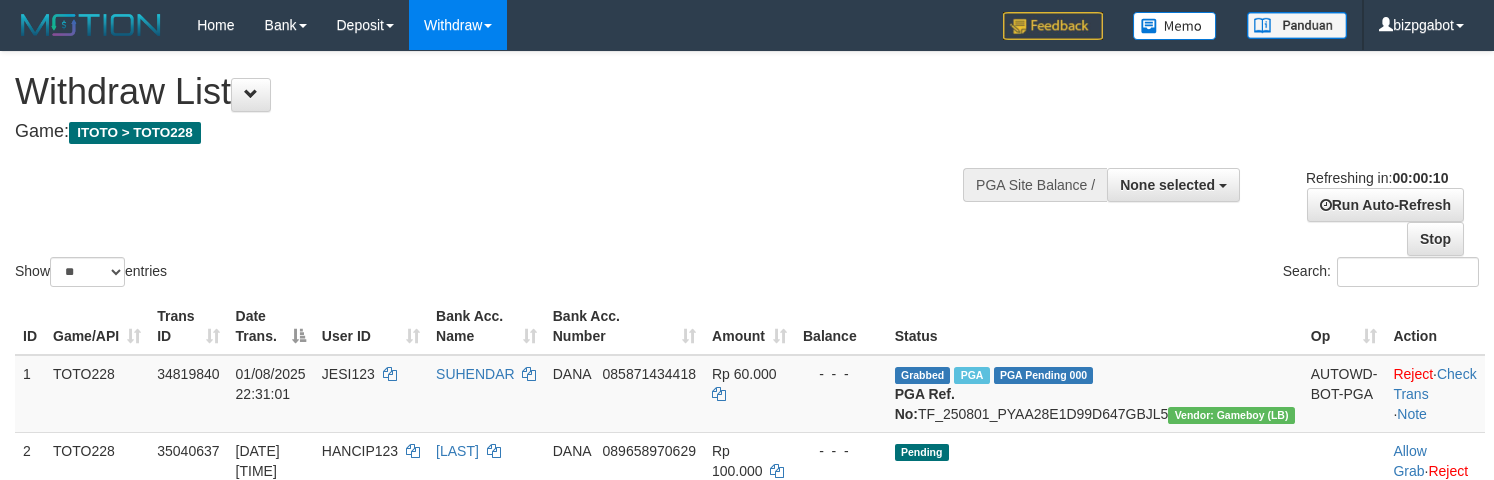 select 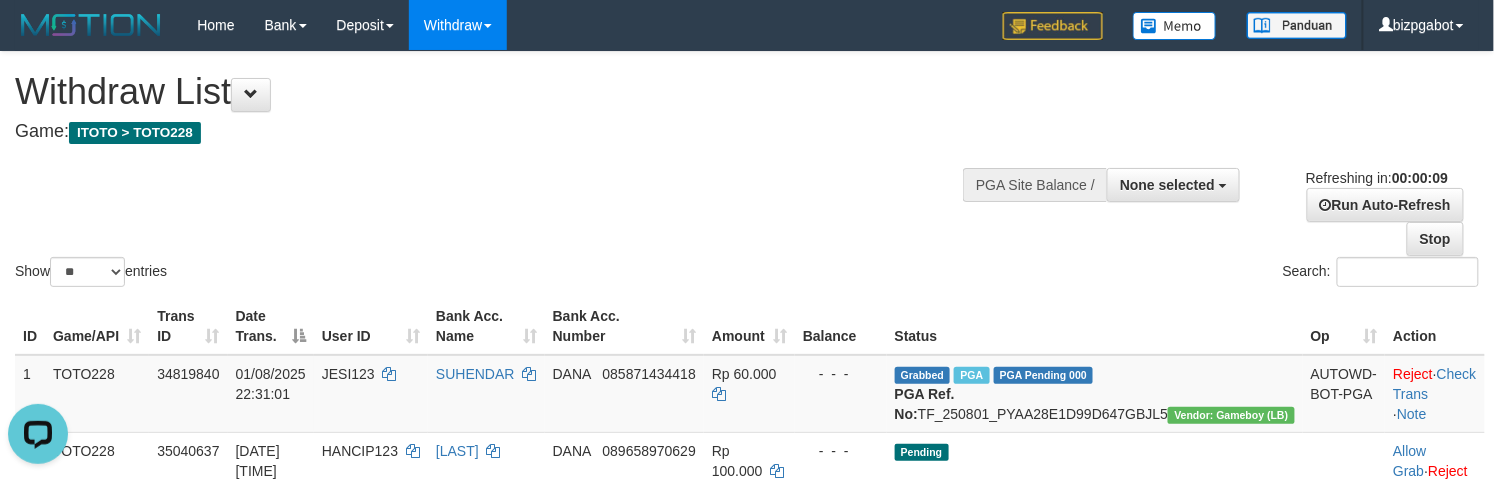 scroll, scrollTop: 0, scrollLeft: 0, axis: both 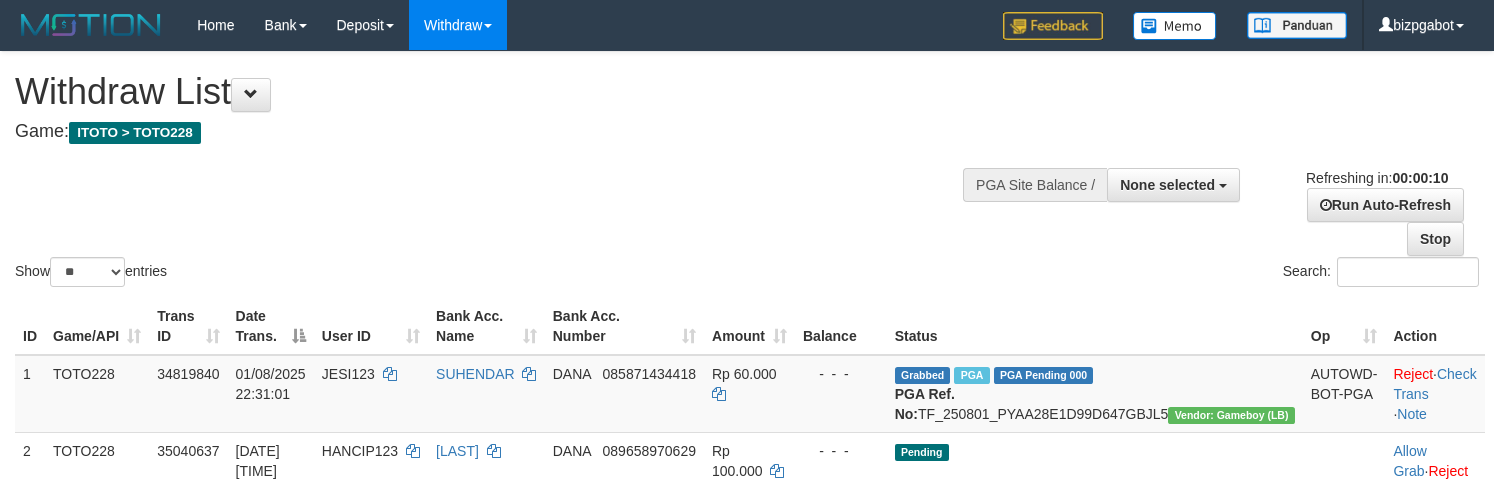 select 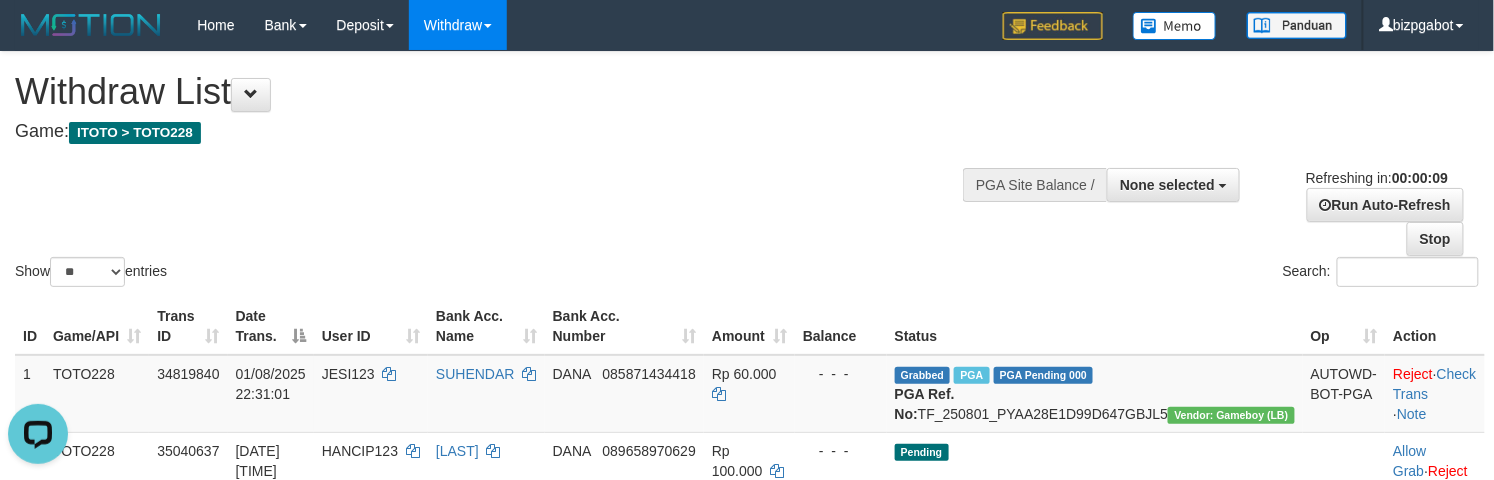 scroll, scrollTop: 0, scrollLeft: 0, axis: both 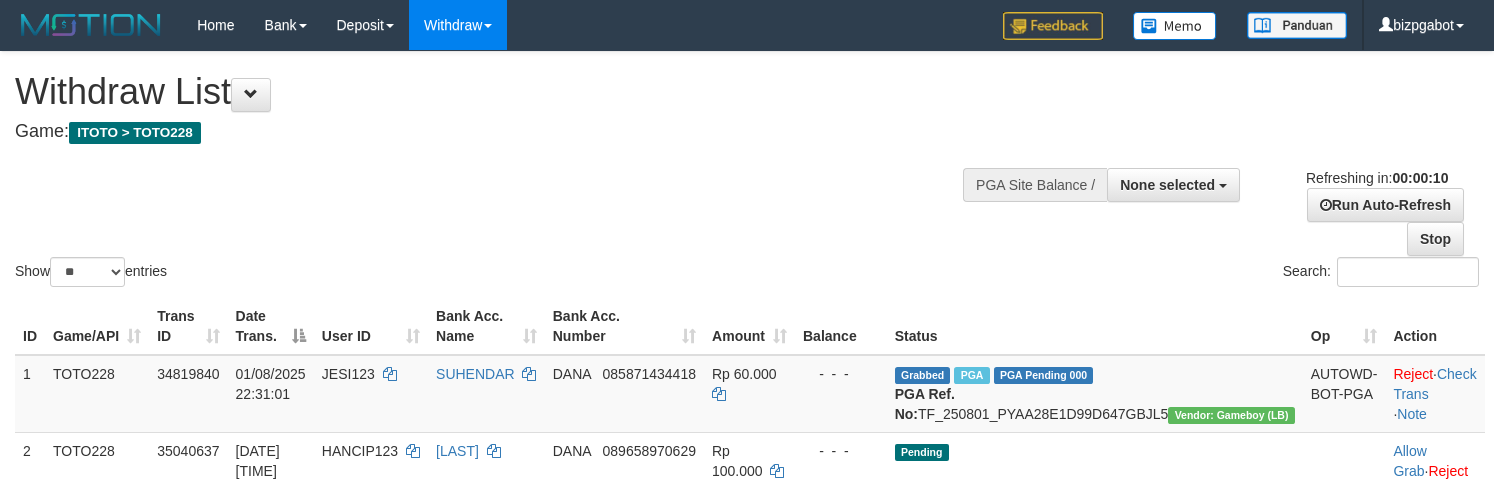 select 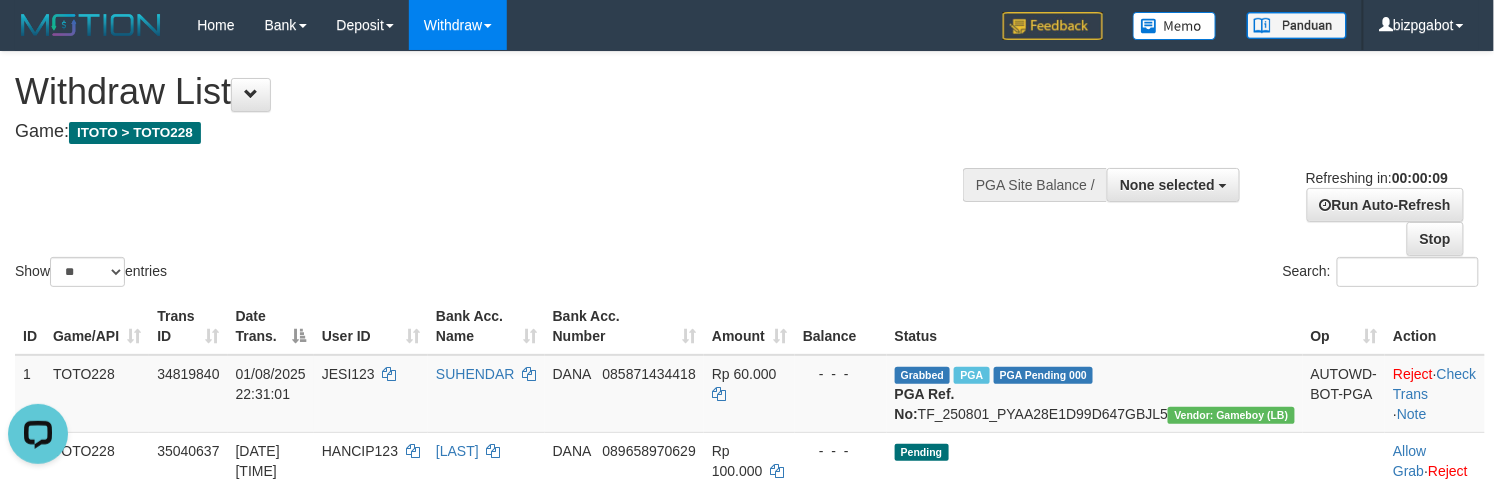 scroll, scrollTop: 0, scrollLeft: 0, axis: both 